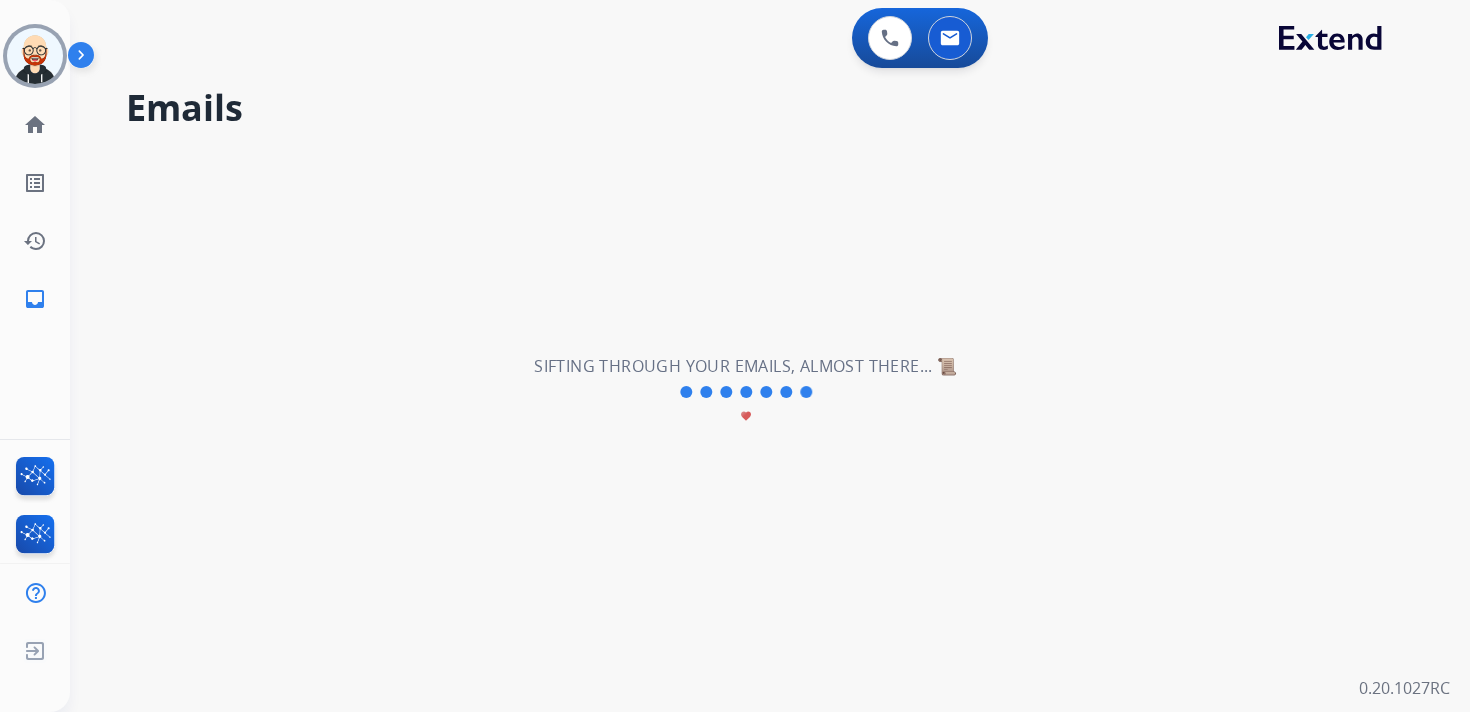 scroll, scrollTop: 0, scrollLeft: 0, axis: both 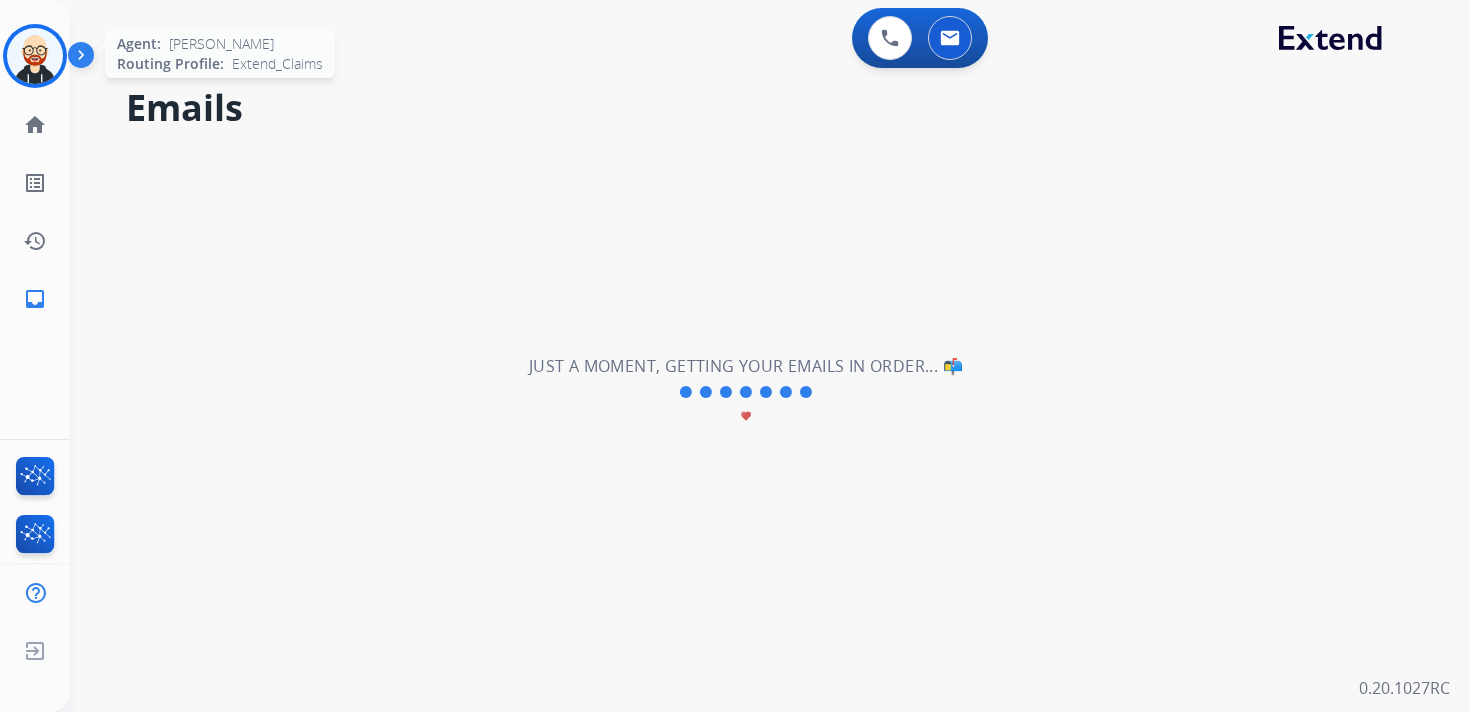click at bounding box center (35, 56) 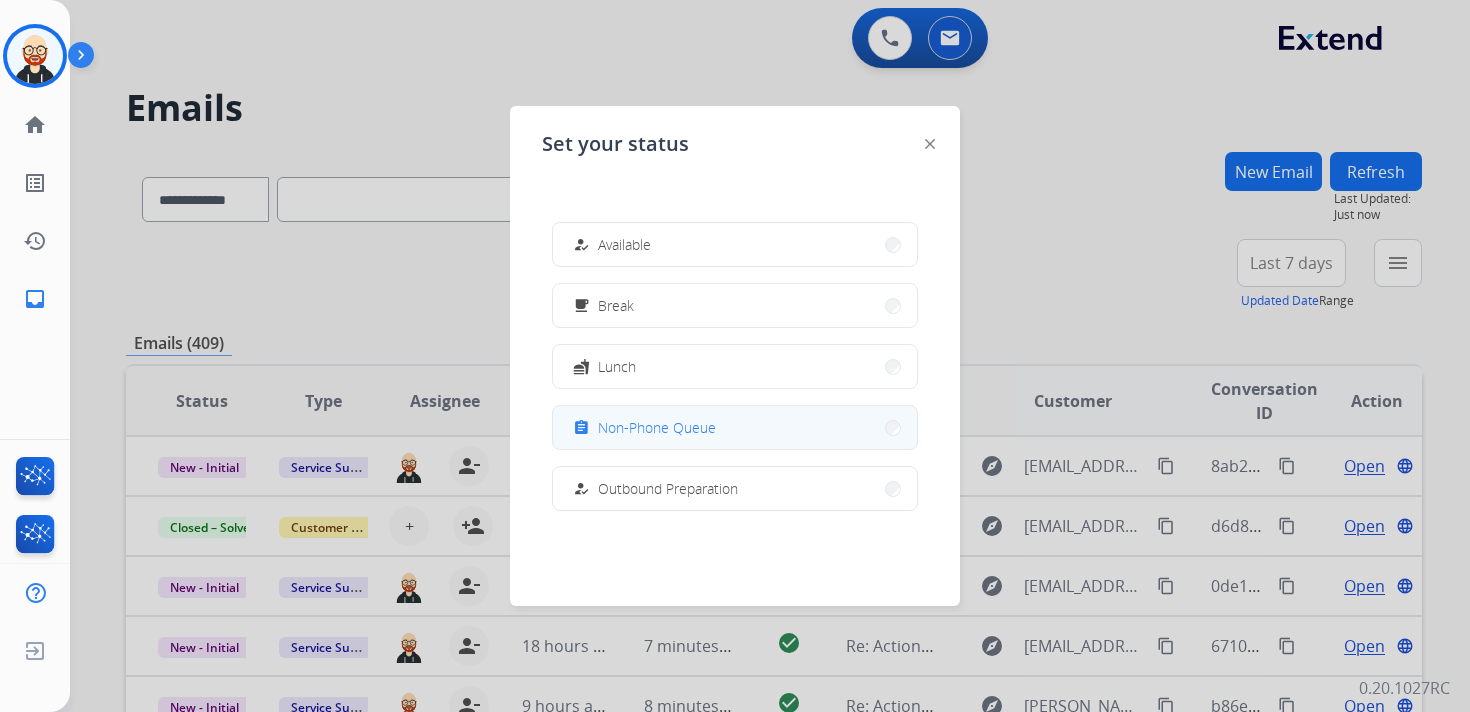 click on "Non-Phone Queue" at bounding box center (657, 427) 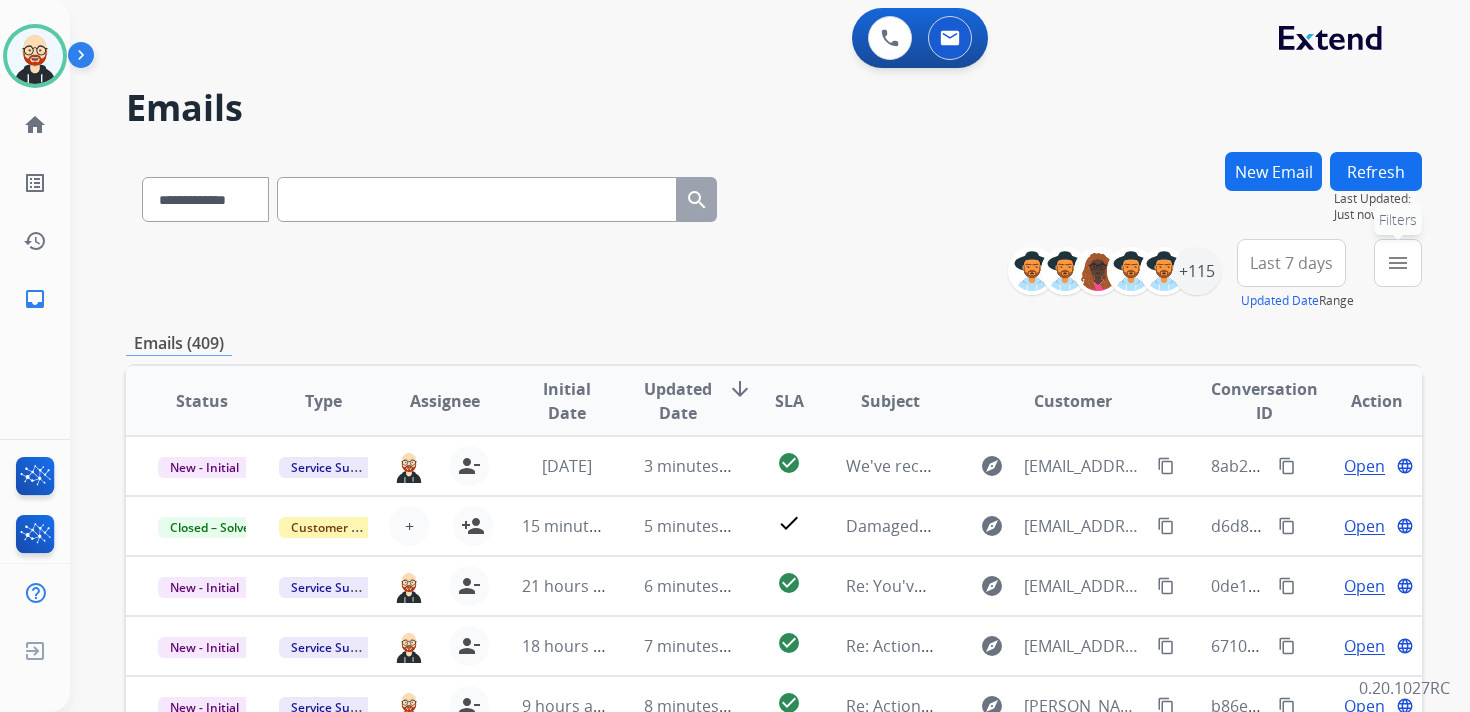 click on "menu" at bounding box center [1398, 263] 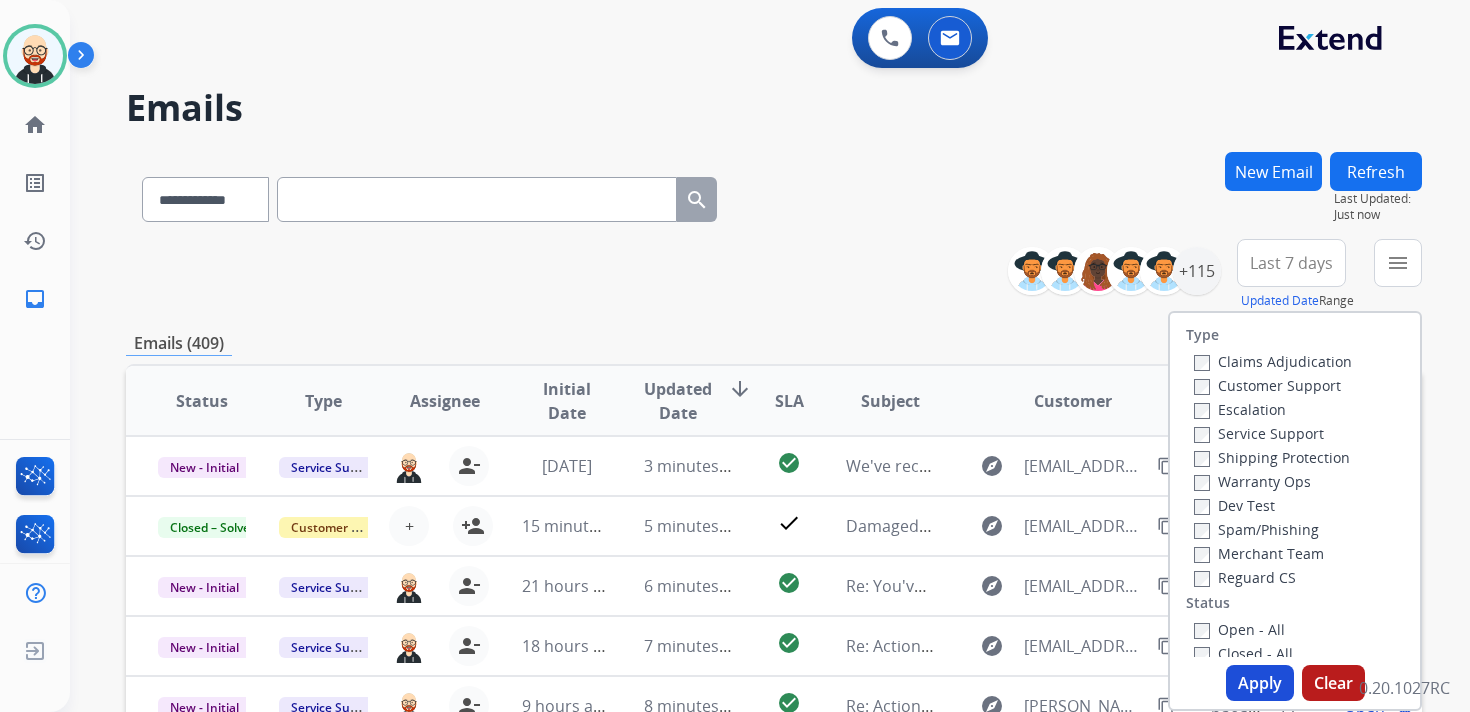click on "Service Support" at bounding box center [1259, 433] 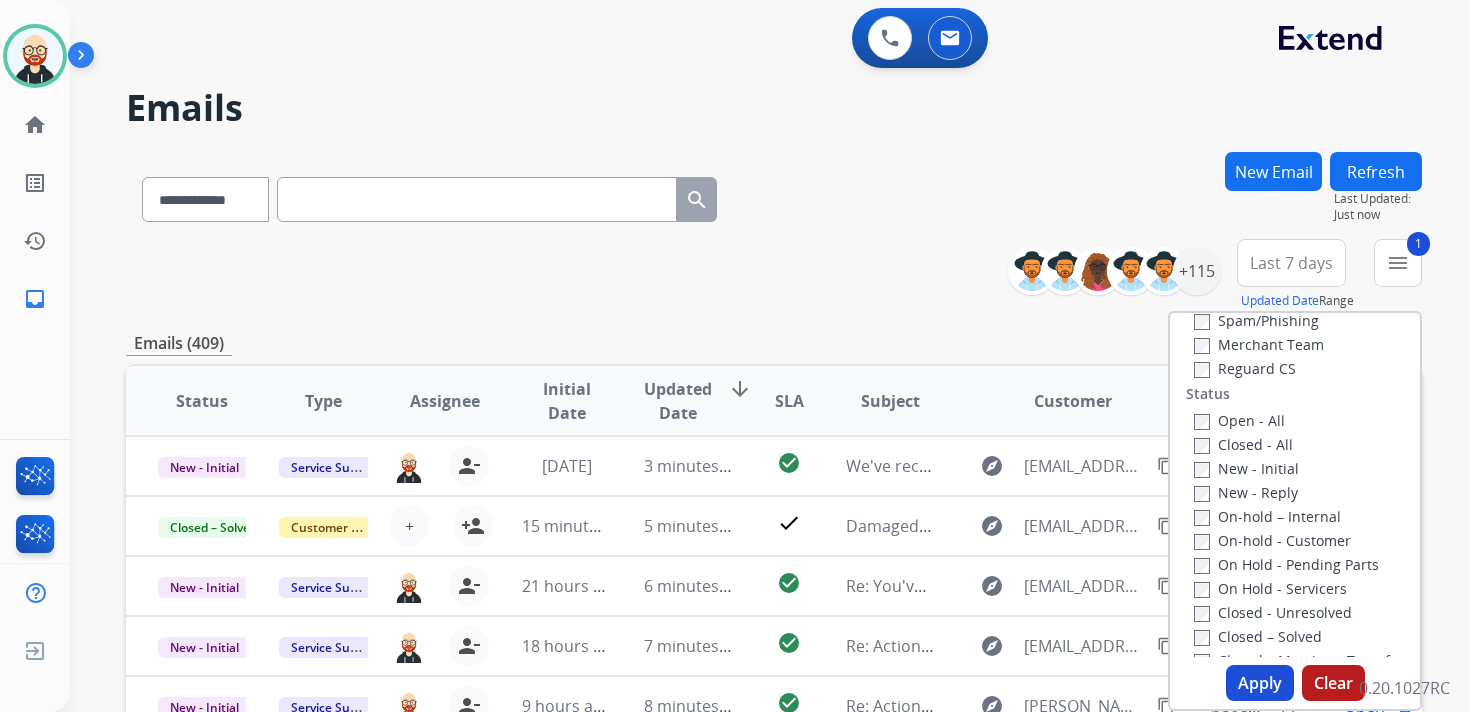 scroll, scrollTop: 211, scrollLeft: 0, axis: vertical 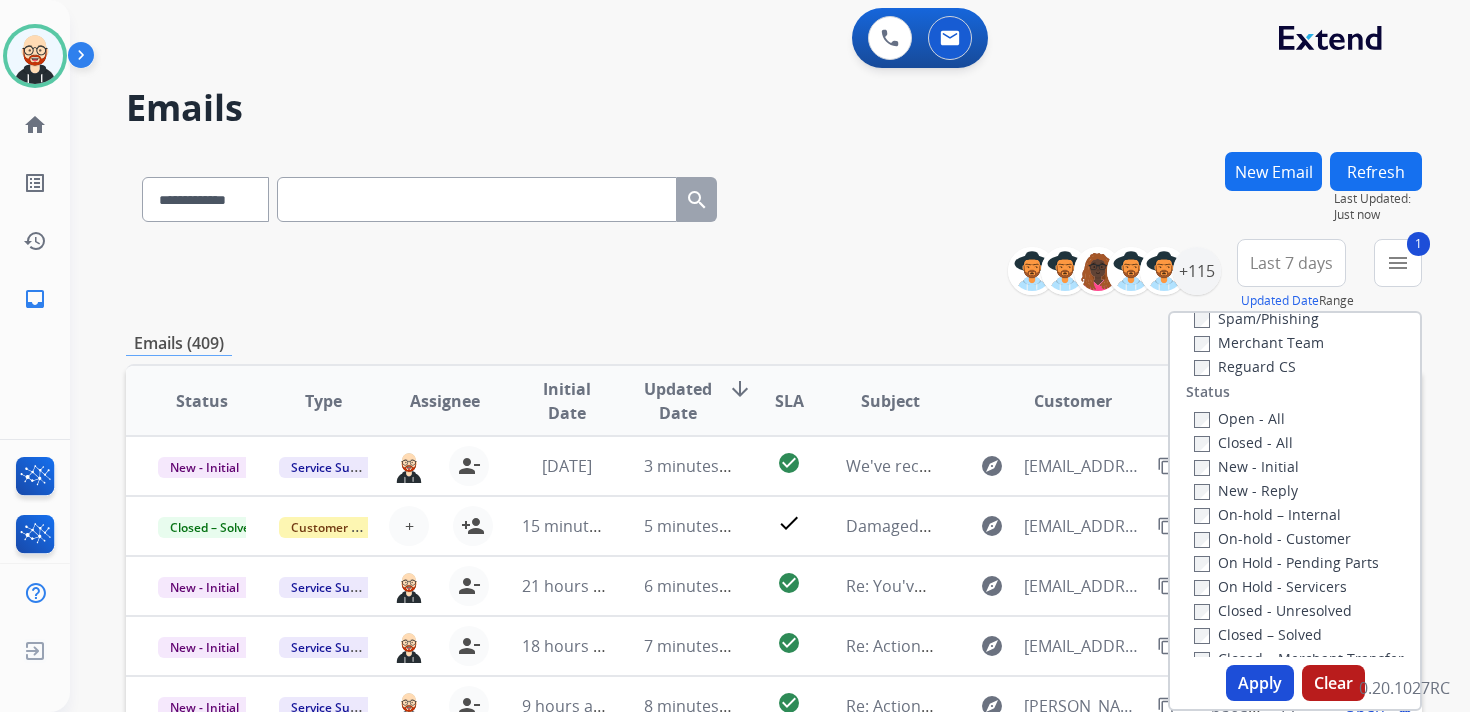 click on "New - Initial" at bounding box center [1246, 466] 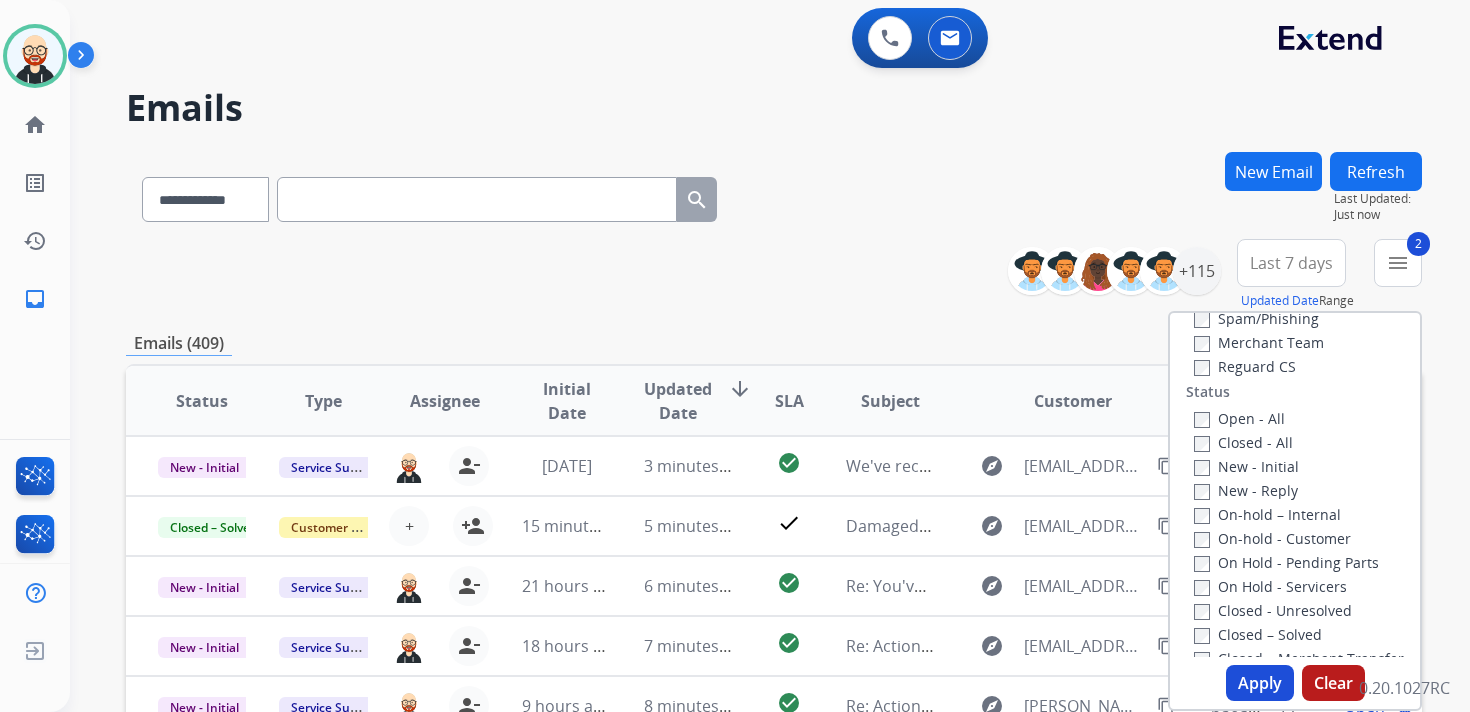 click on "New - Reply" at bounding box center [1246, 490] 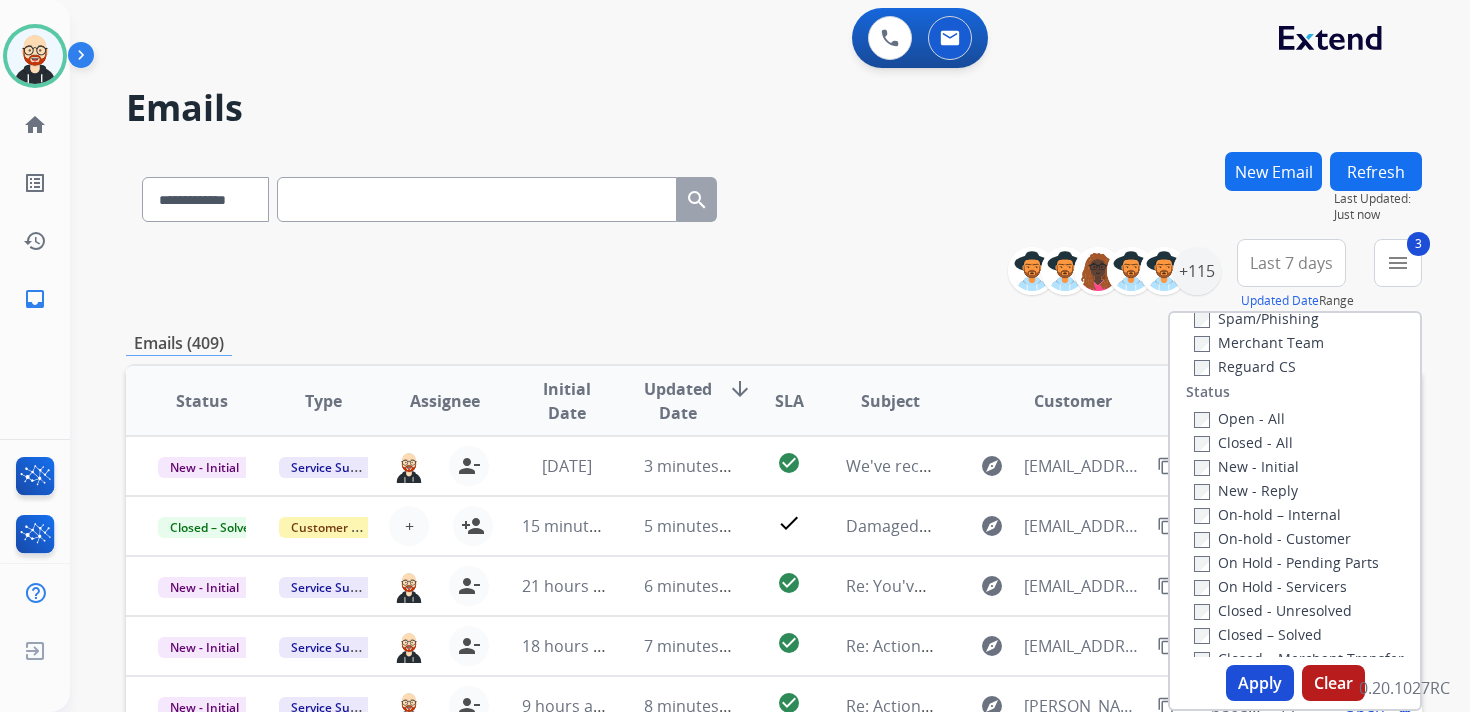 click on "Apply" at bounding box center (1260, 683) 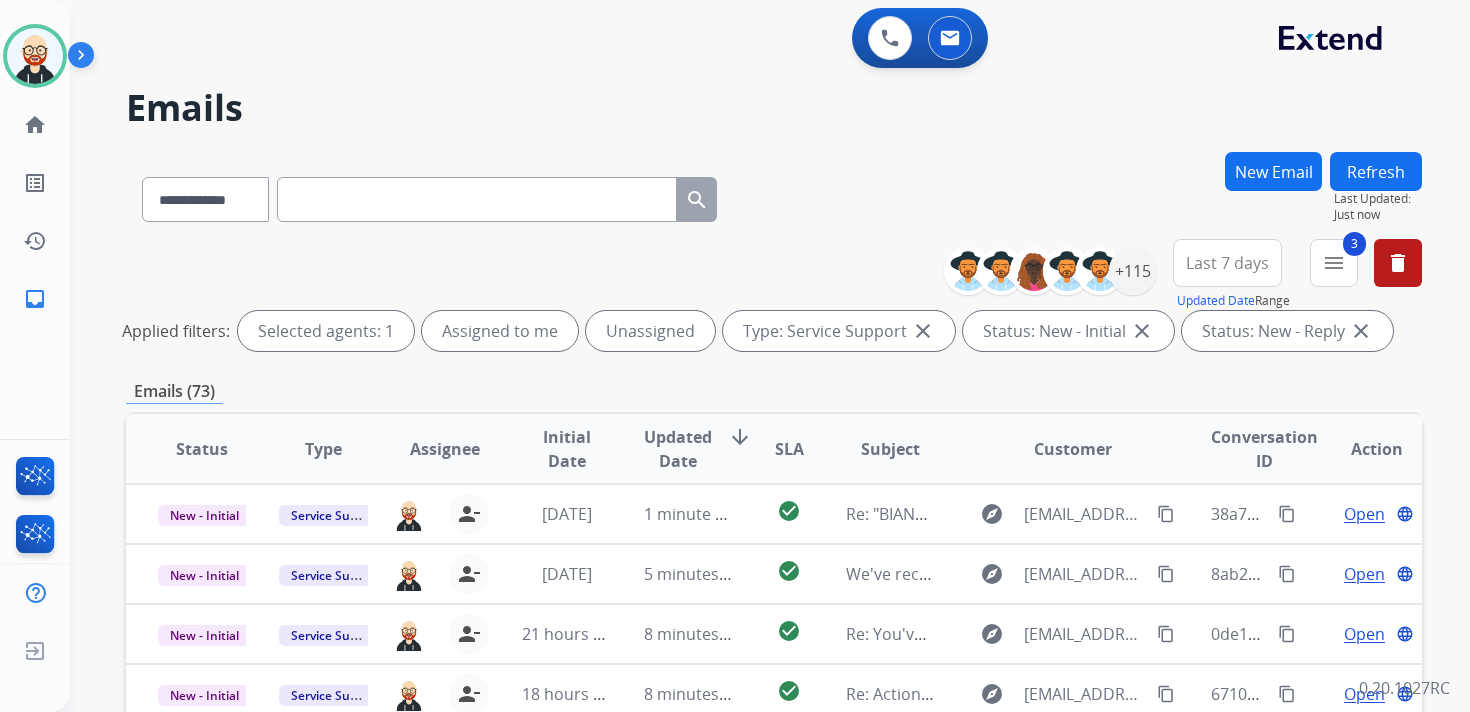 click on "Last 7 days" at bounding box center [1227, 263] 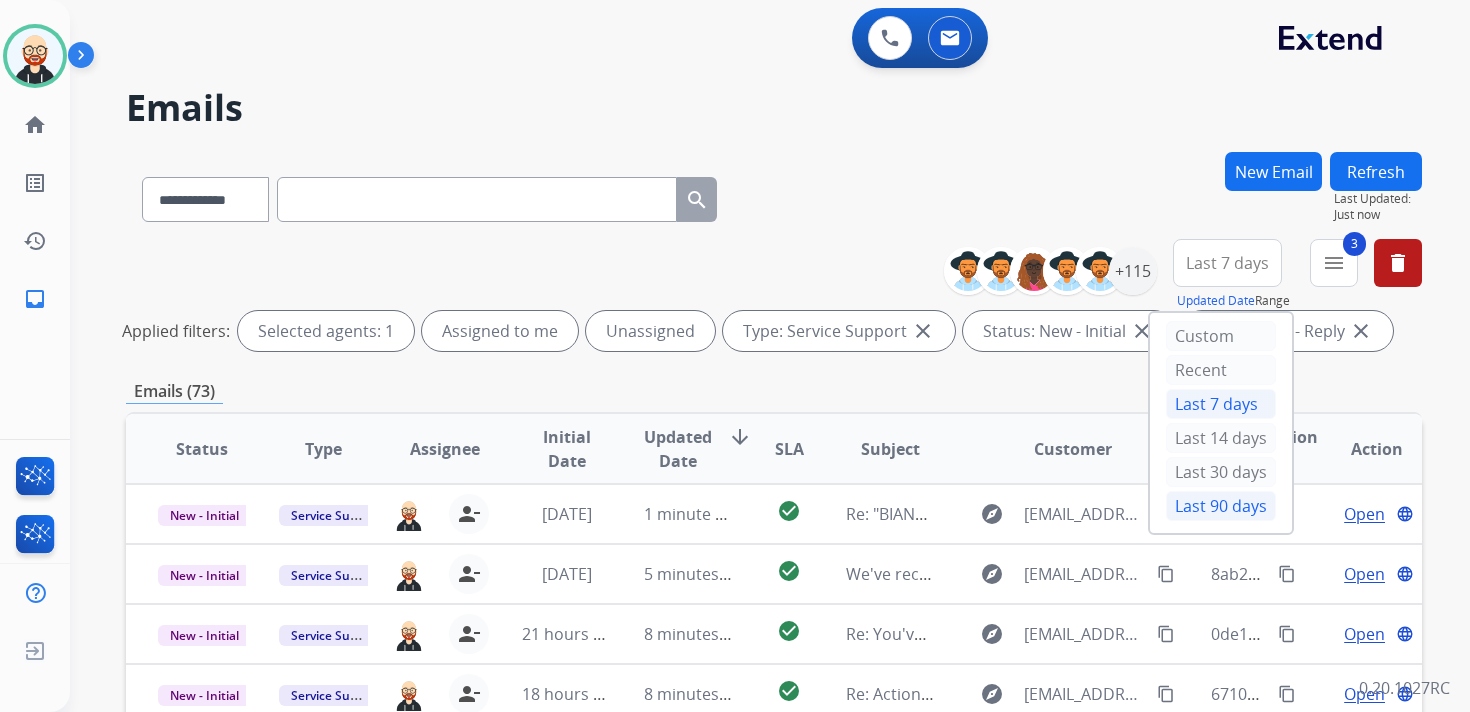 click on "Last 90 days" at bounding box center [1221, 506] 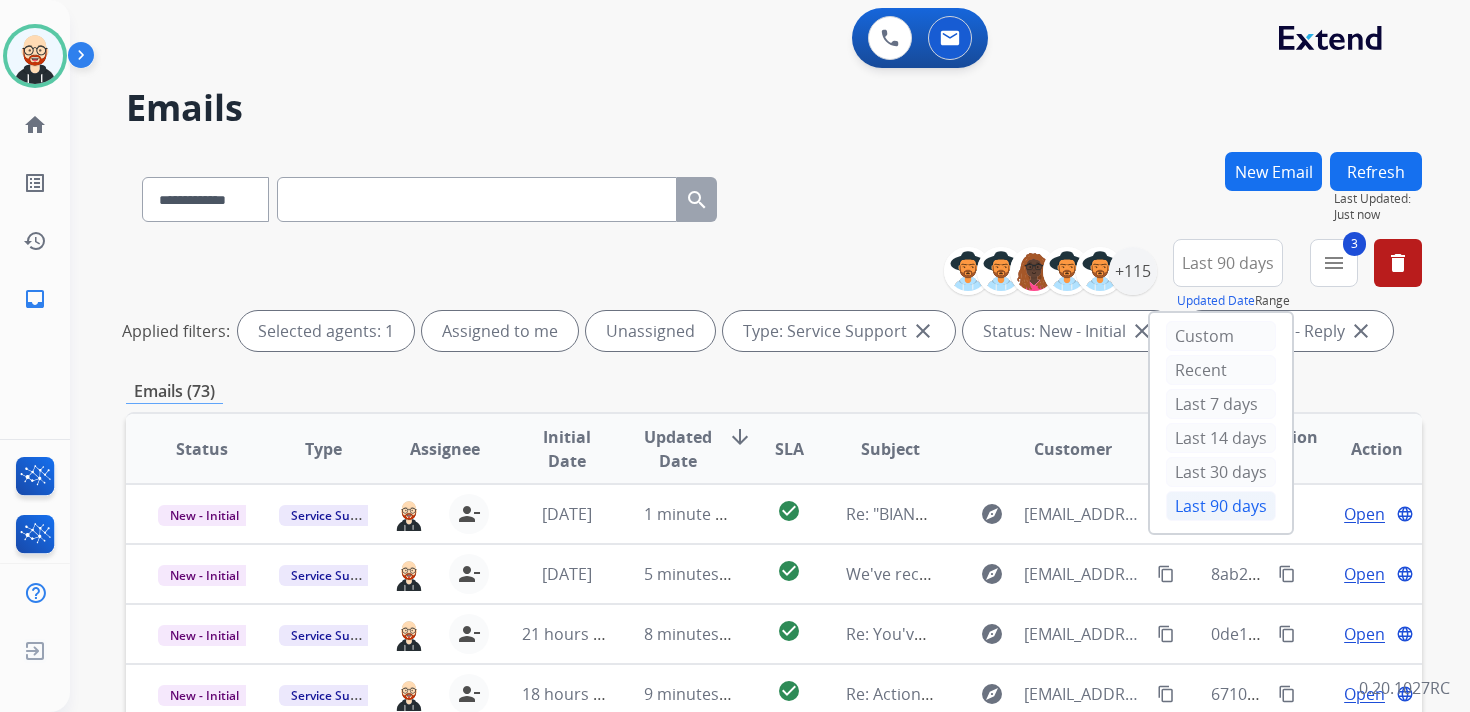 click on "Emails (73)" at bounding box center [774, 391] 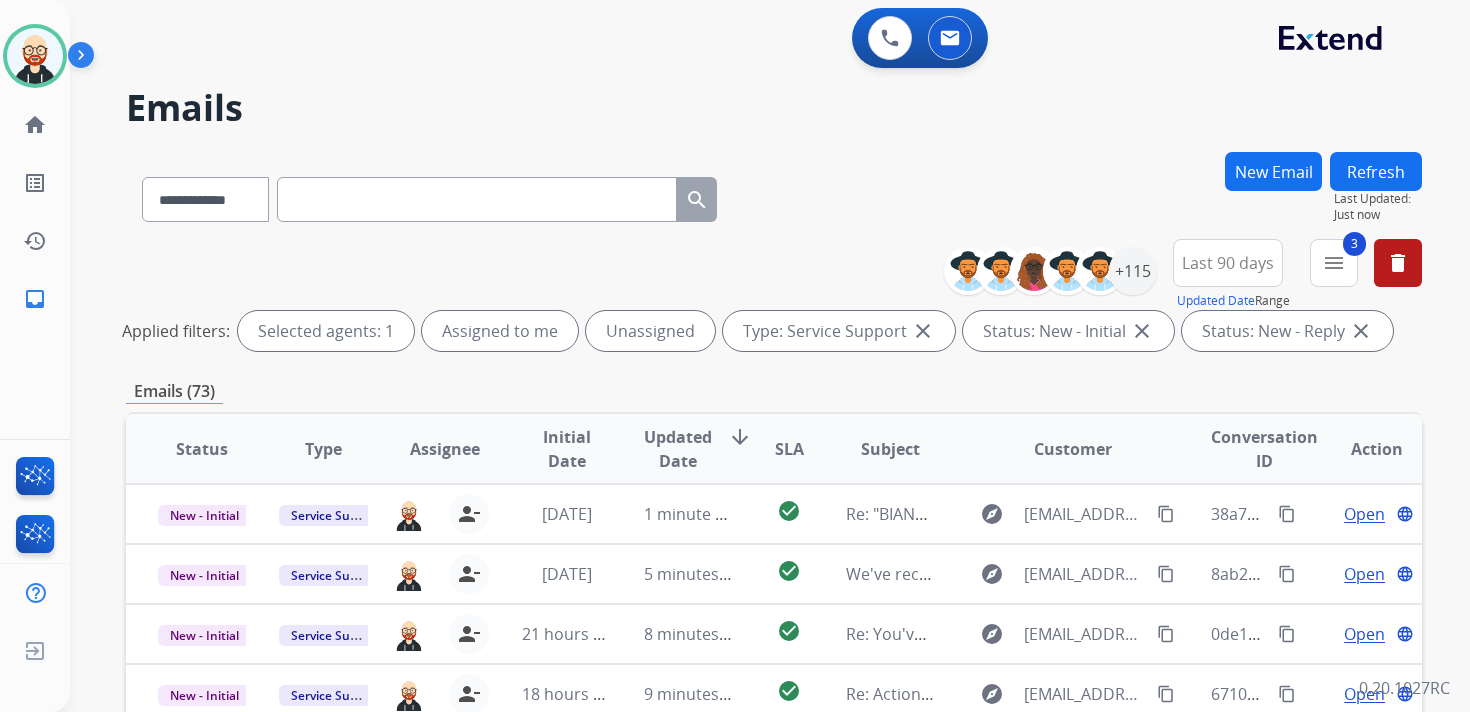 scroll, scrollTop: 2, scrollLeft: 0, axis: vertical 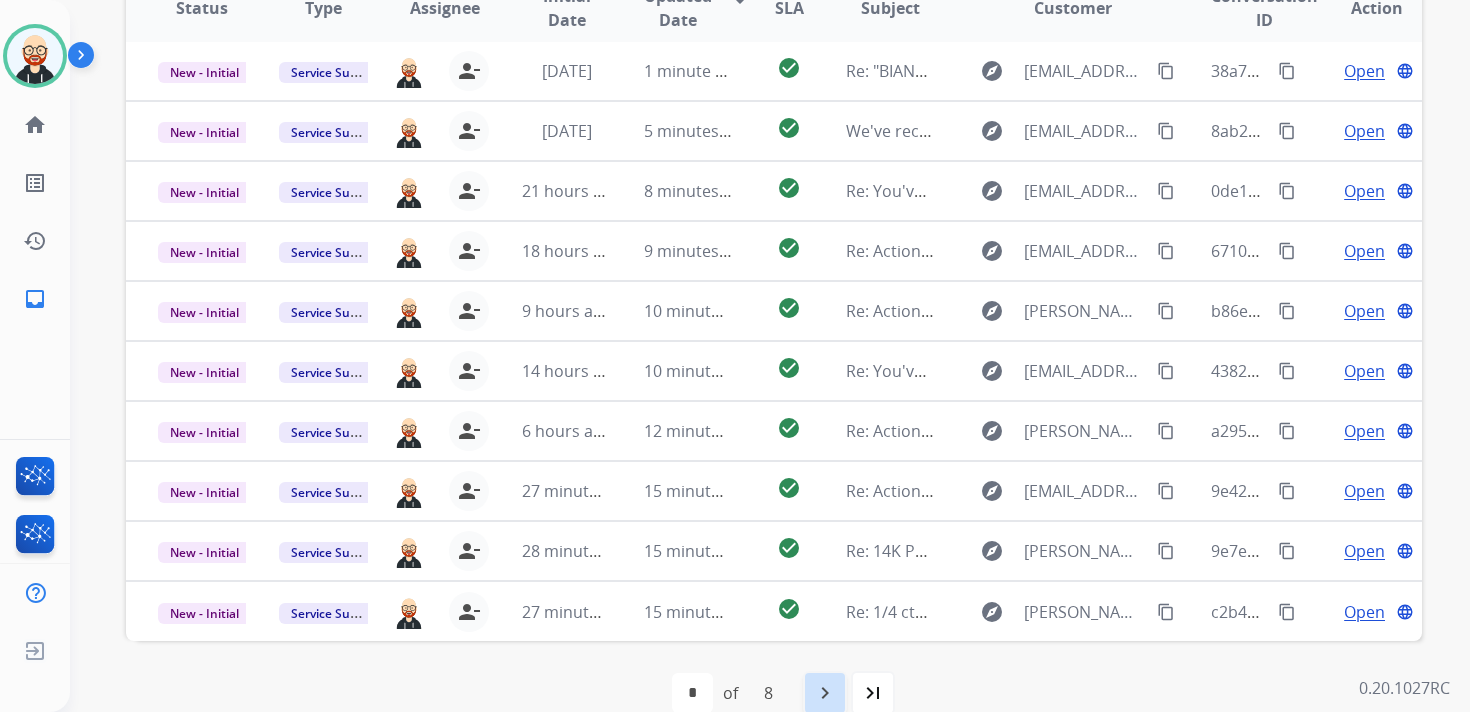 click on "navigate_next" at bounding box center (825, 693) 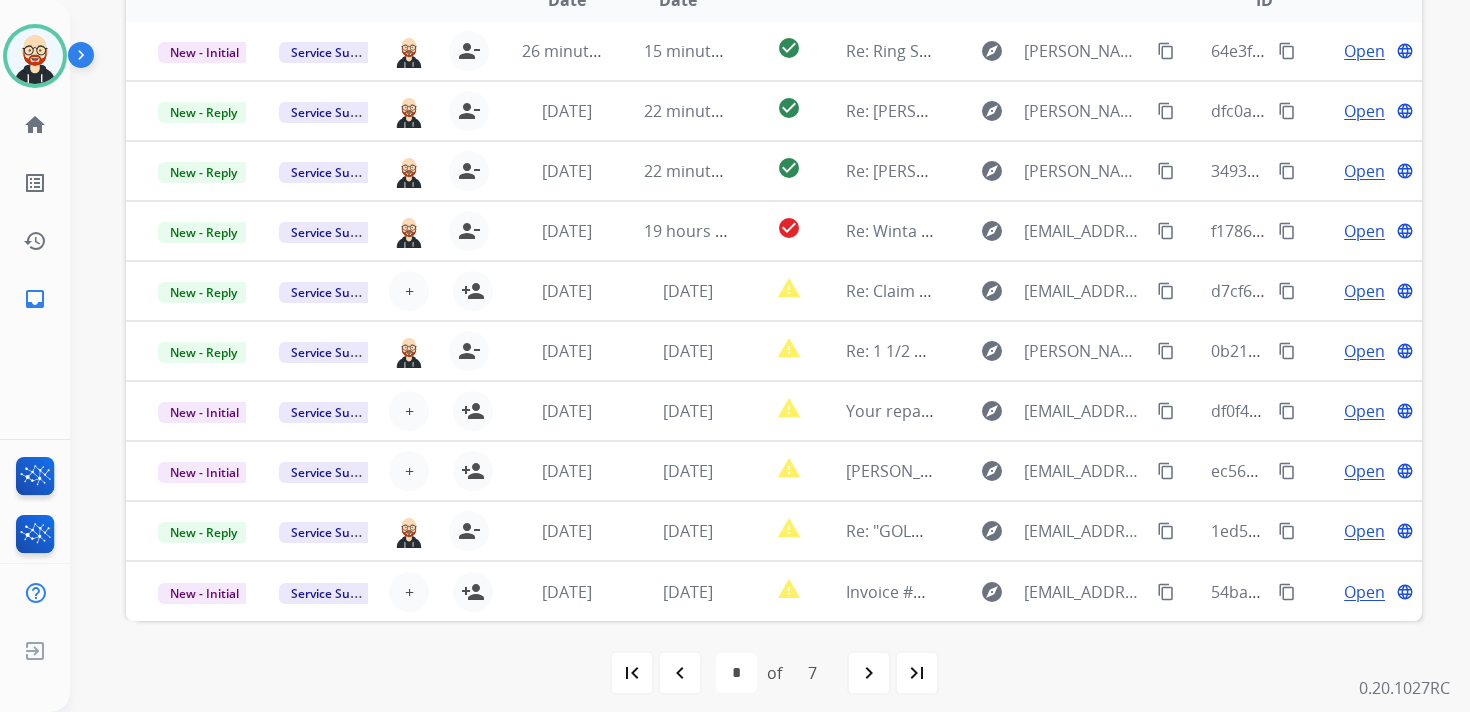 scroll, scrollTop: 474, scrollLeft: 0, axis: vertical 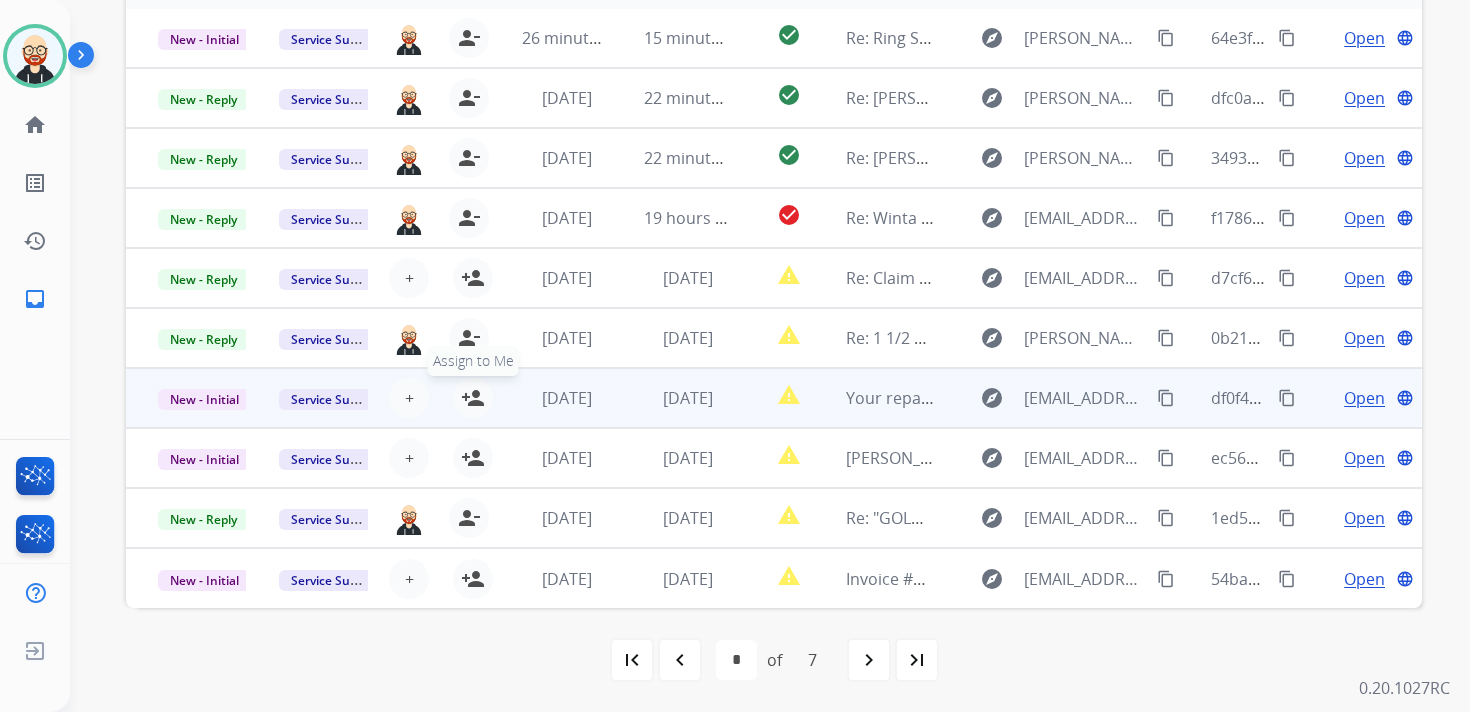 click on "person_add" at bounding box center [473, 398] 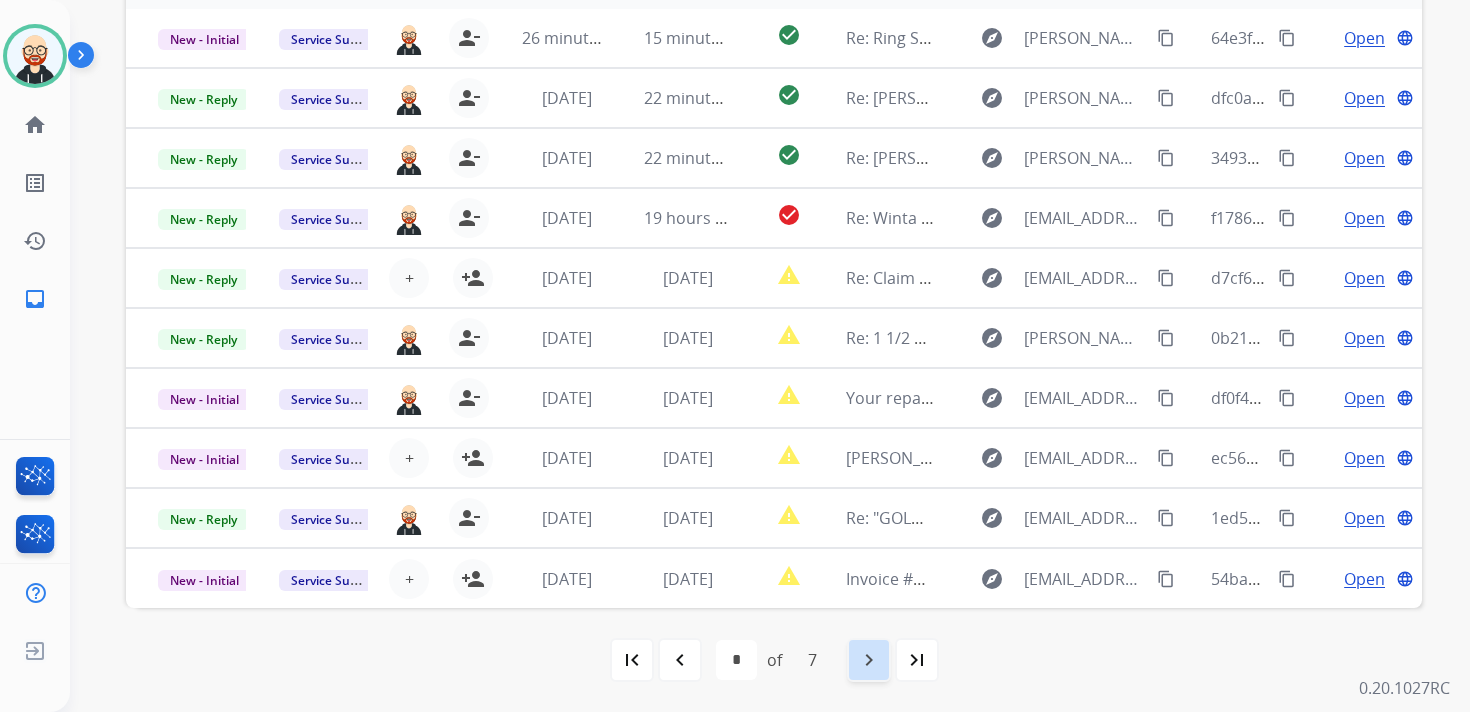 click on "navigate_next" at bounding box center [869, 660] 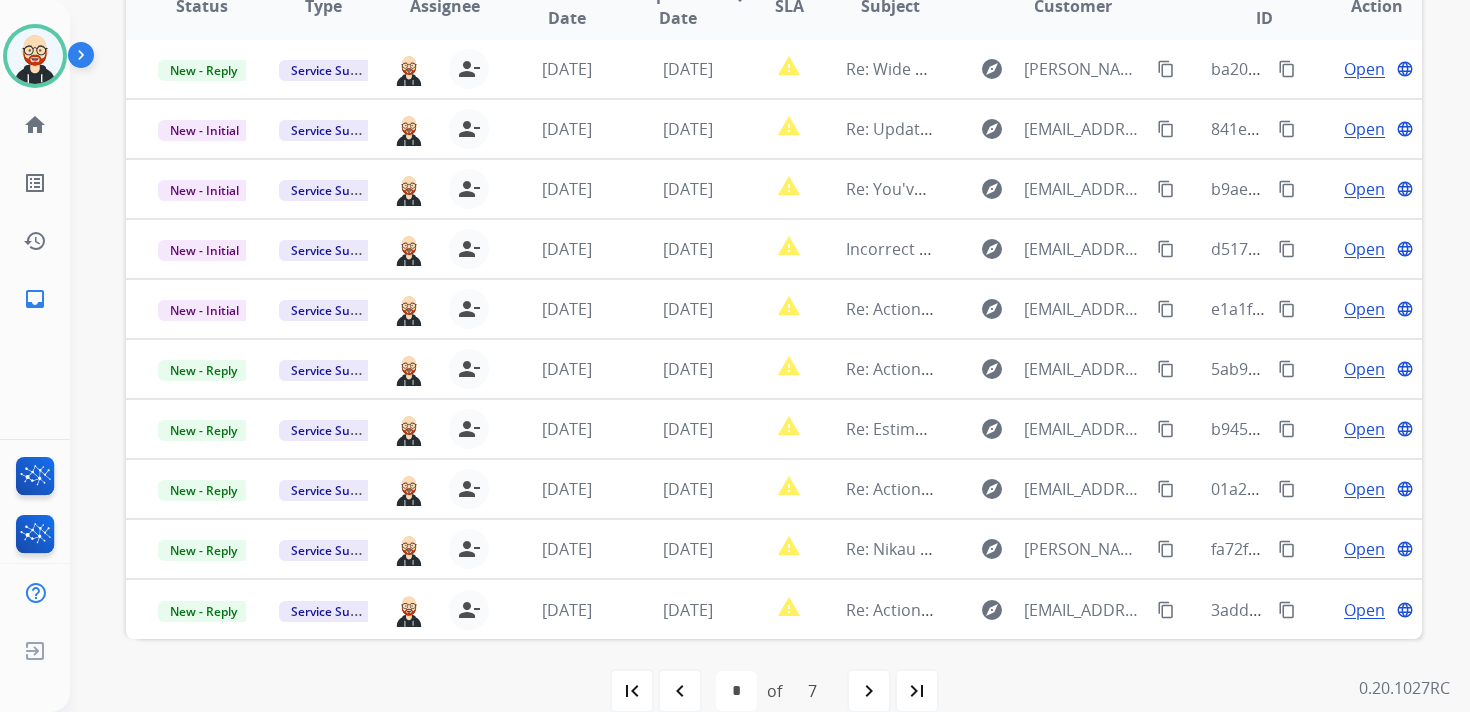 scroll, scrollTop: 474, scrollLeft: 0, axis: vertical 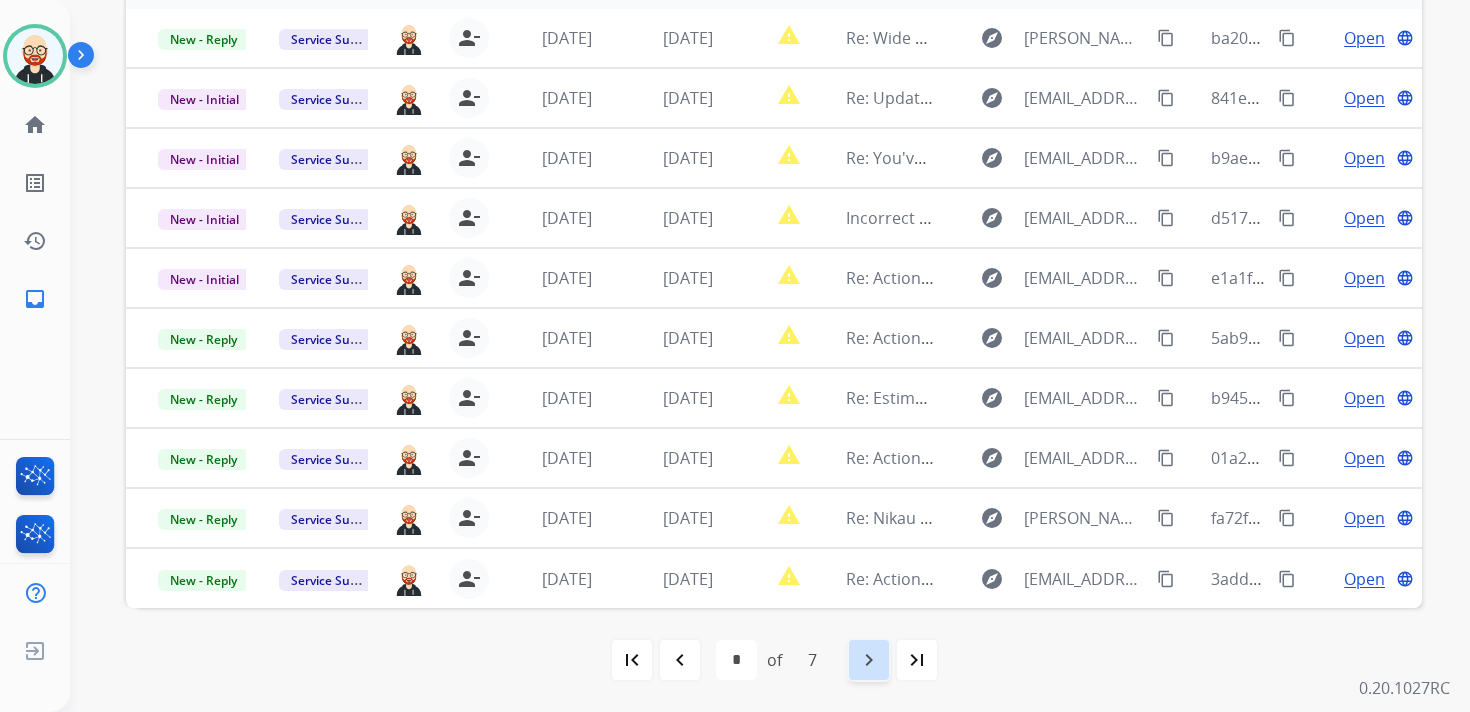 click on "navigate_next" at bounding box center [869, 660] 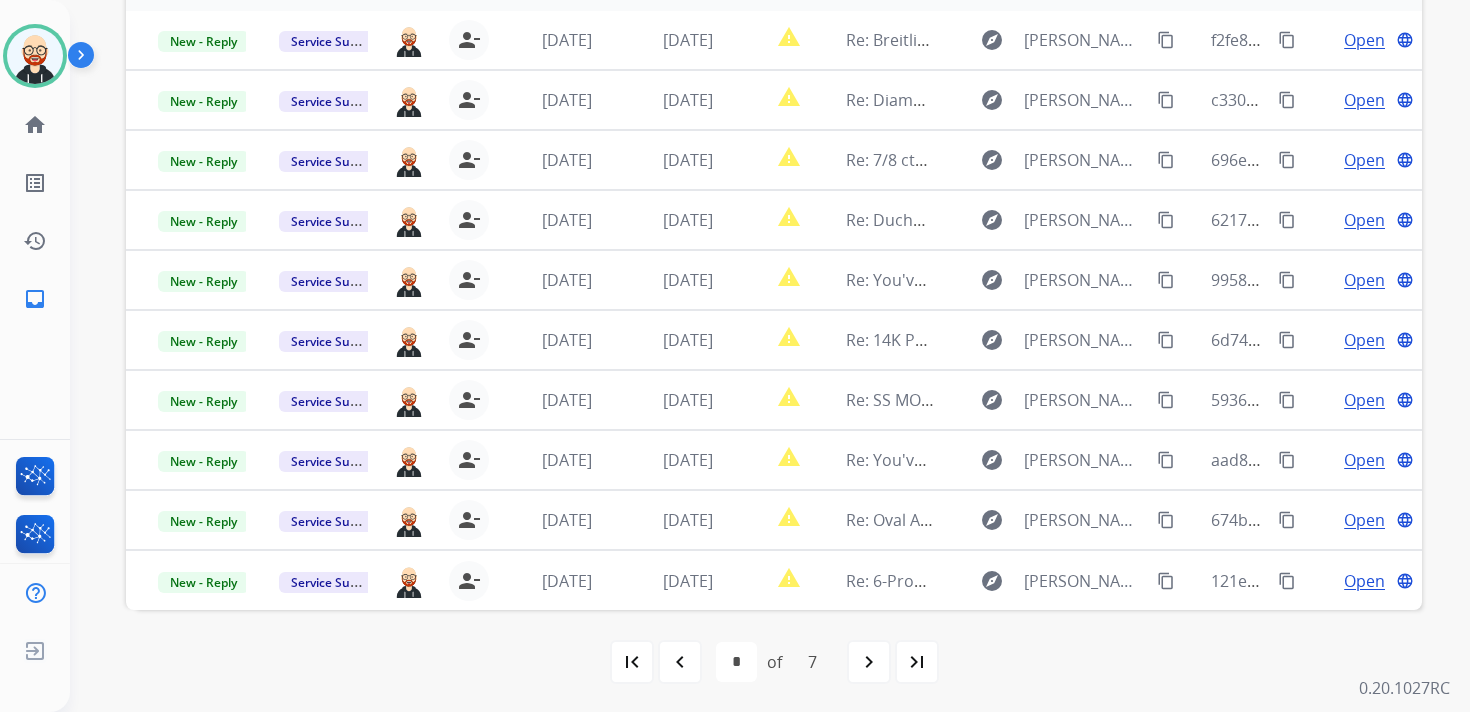 scroll, scrollTop: 474, scrollLeft: 0, axis: vertical 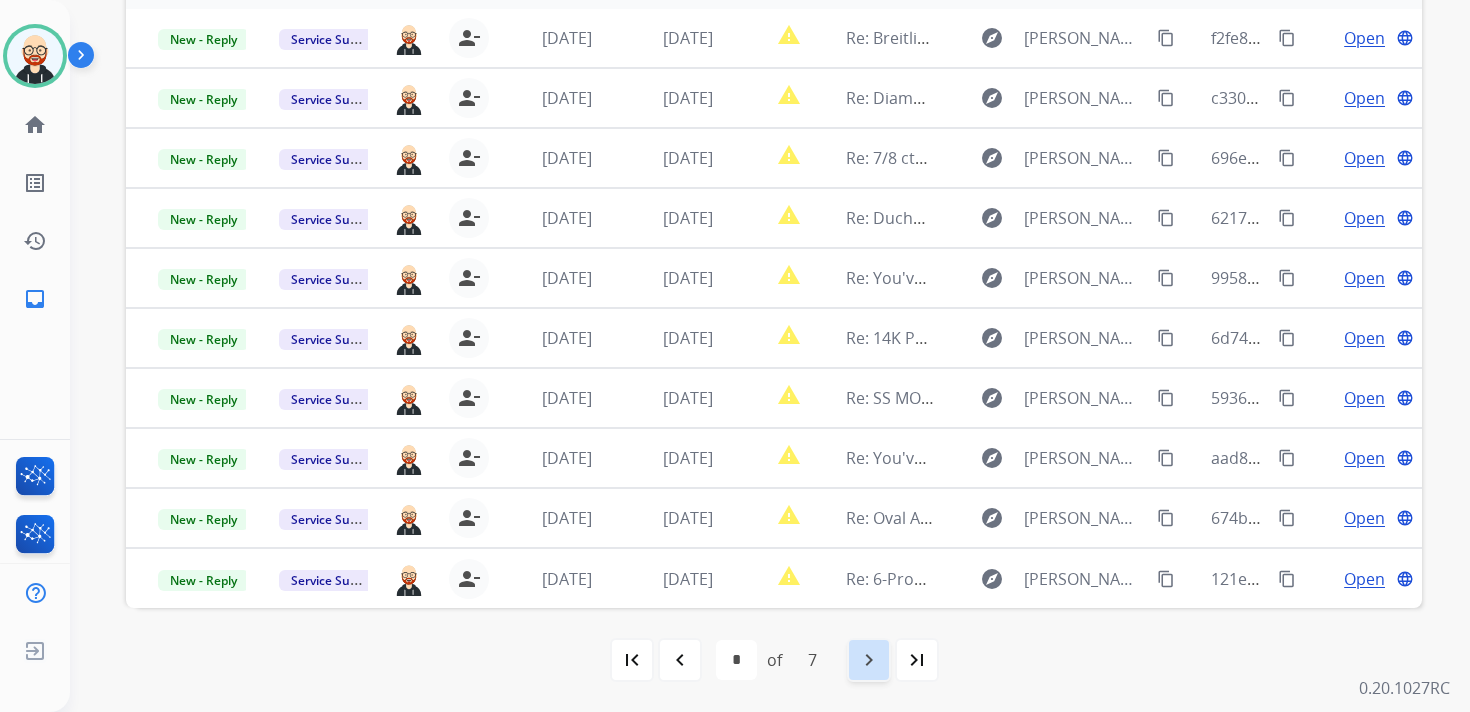 click on "navigate_next" at bounding box center (869, 660) 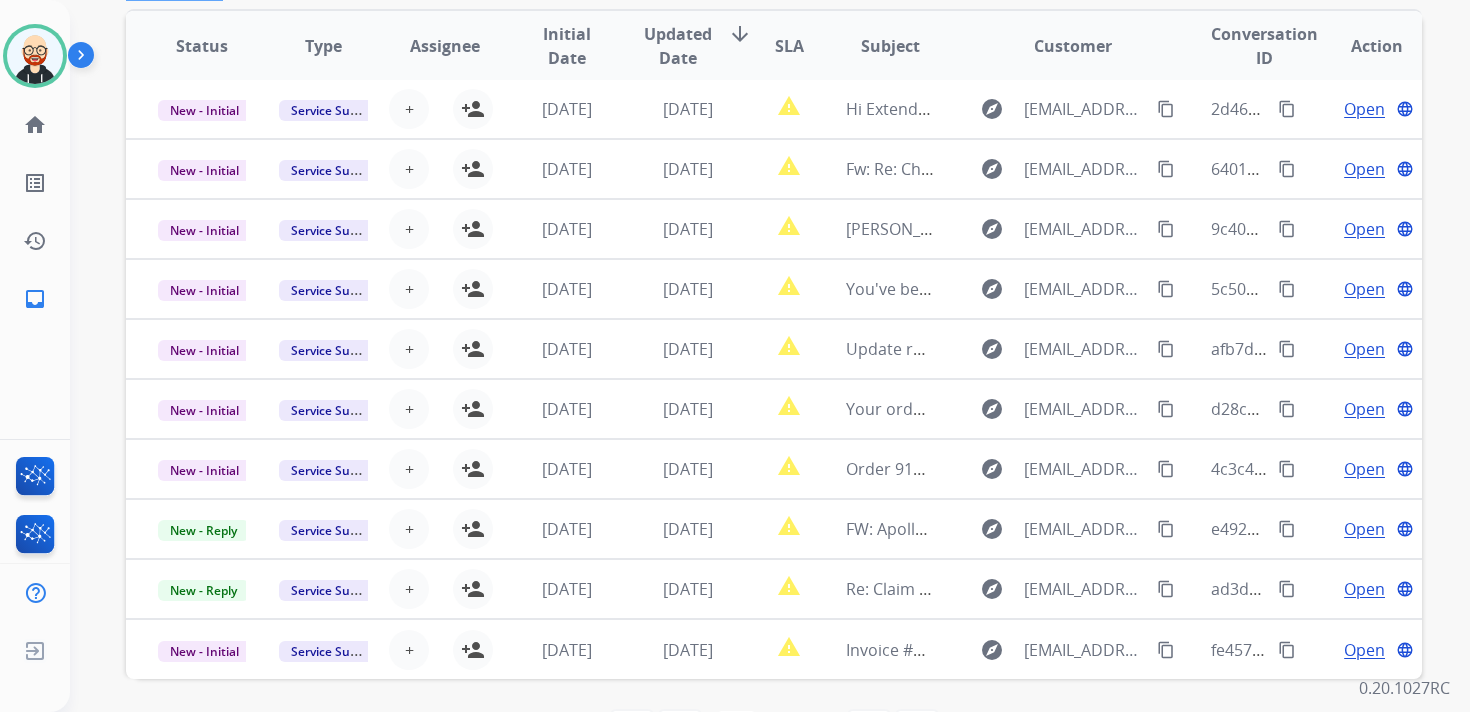 scroll, scrollTop: 436, scrollLeft: 0, axis: vertical 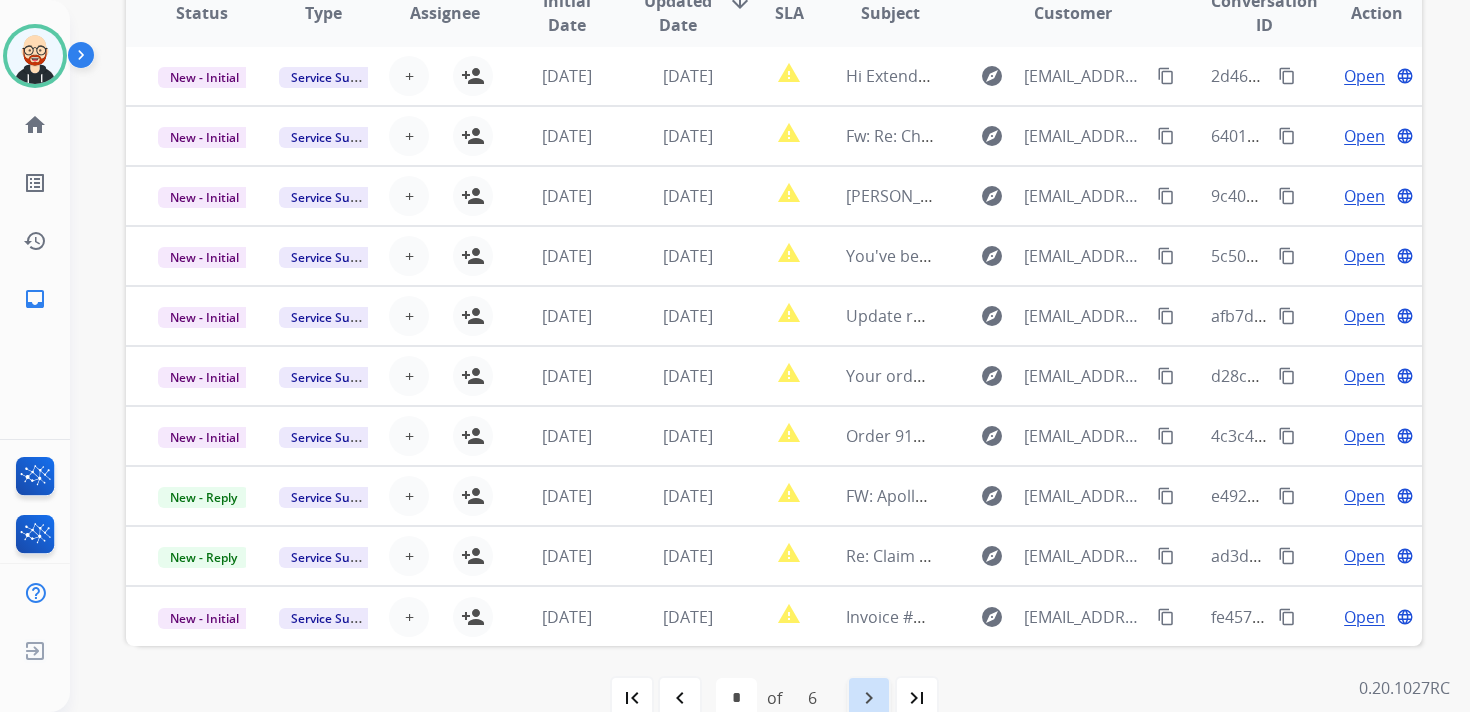 click on "navigate_next" at bounding box center [869, 698] 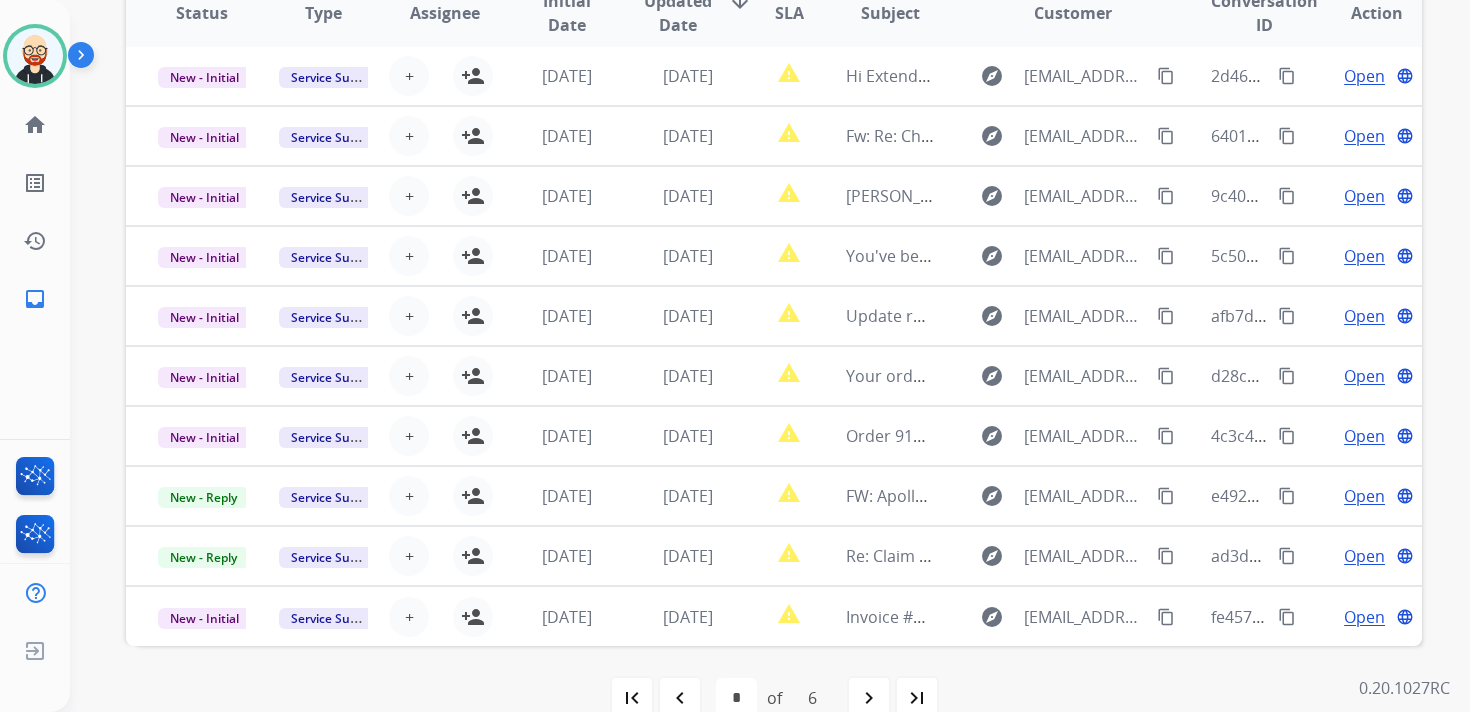 scroll, scrollTop: 0, scrollLeft: 0, axis: both 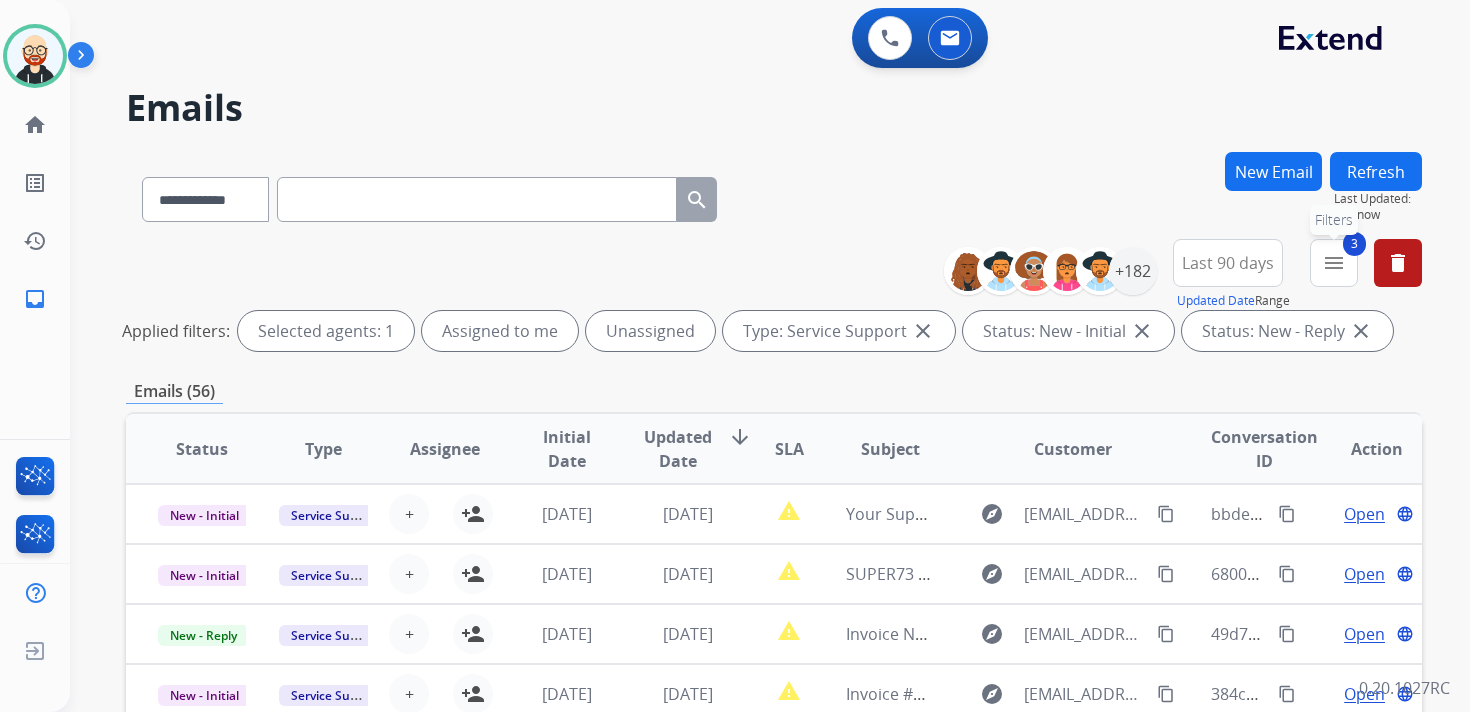 click on "3 menu  Filters" at bounding box center [1334, 263] 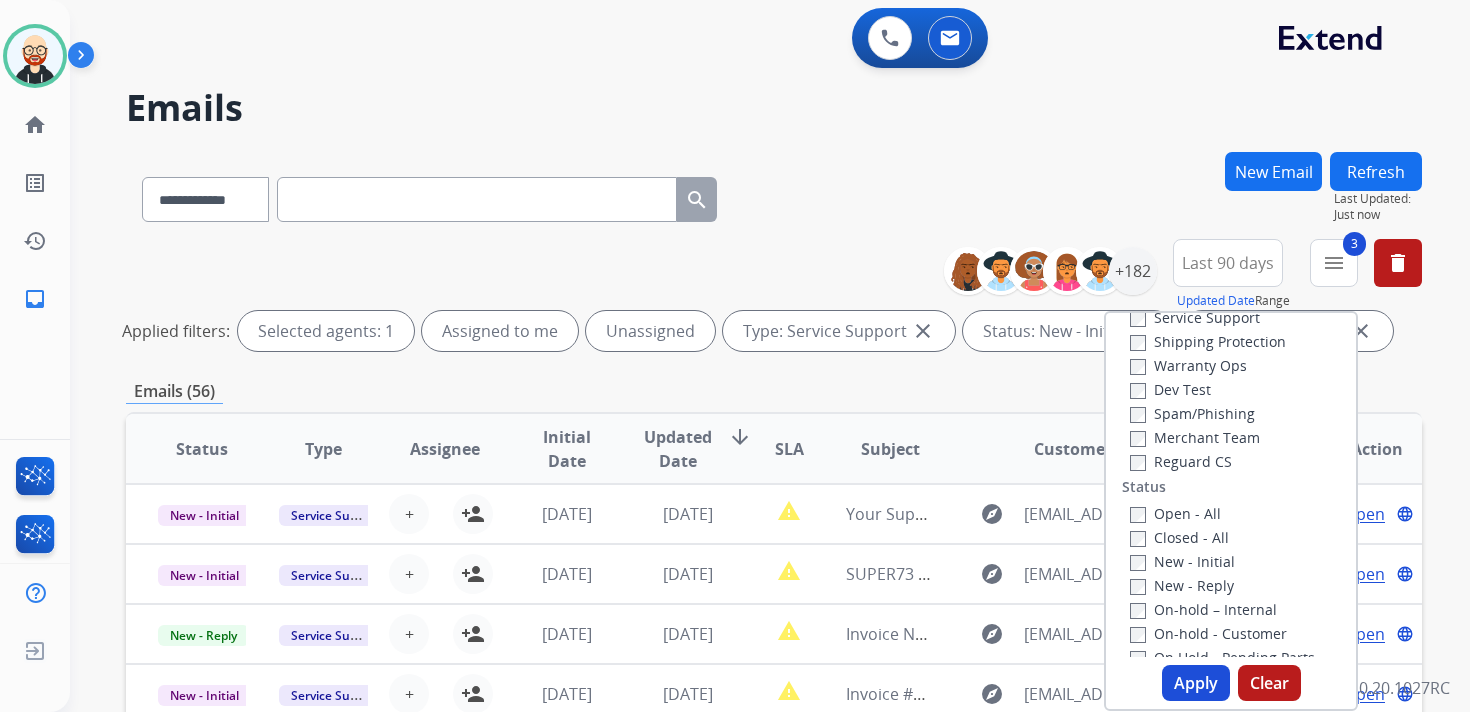 scroll, scrollTop: 104, scrollLeft: 0, axis: vertical 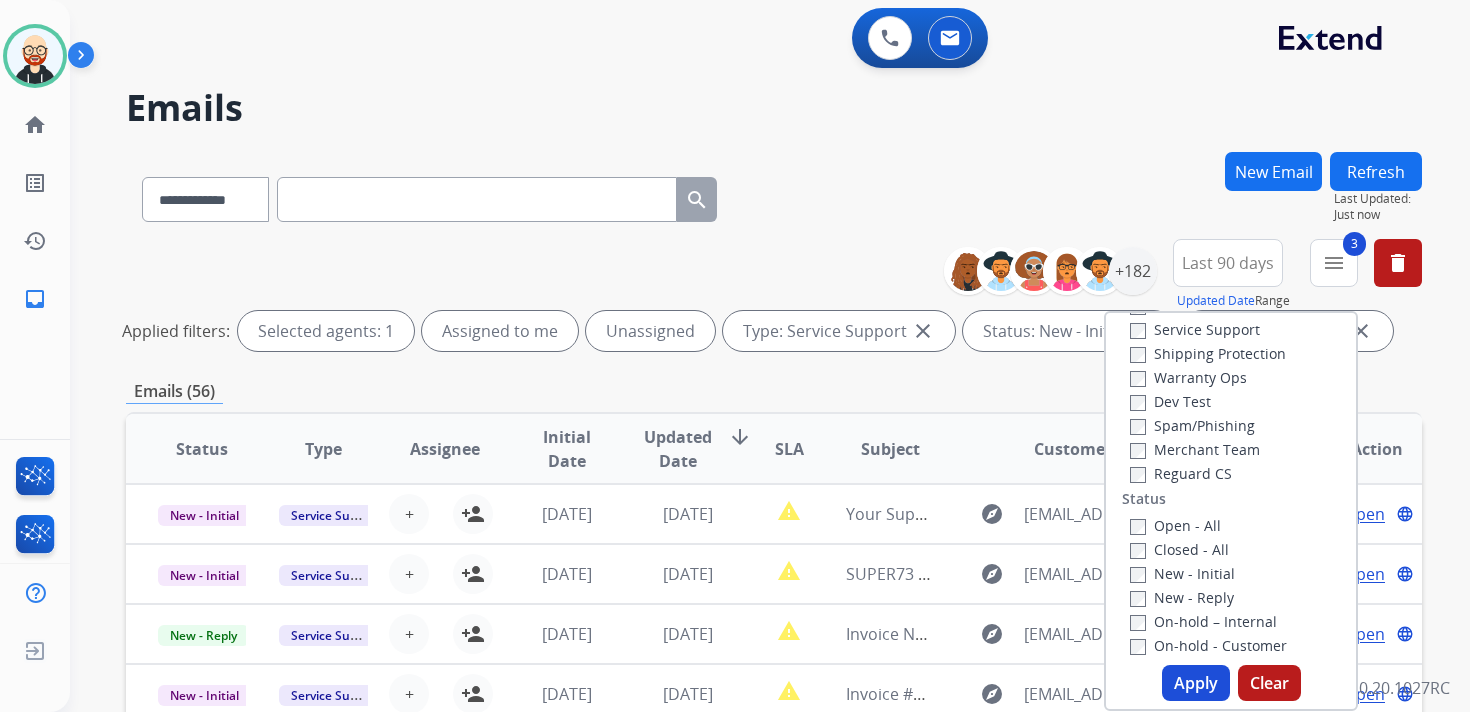 click on "Service Support" at bounding box center (1195, 329) 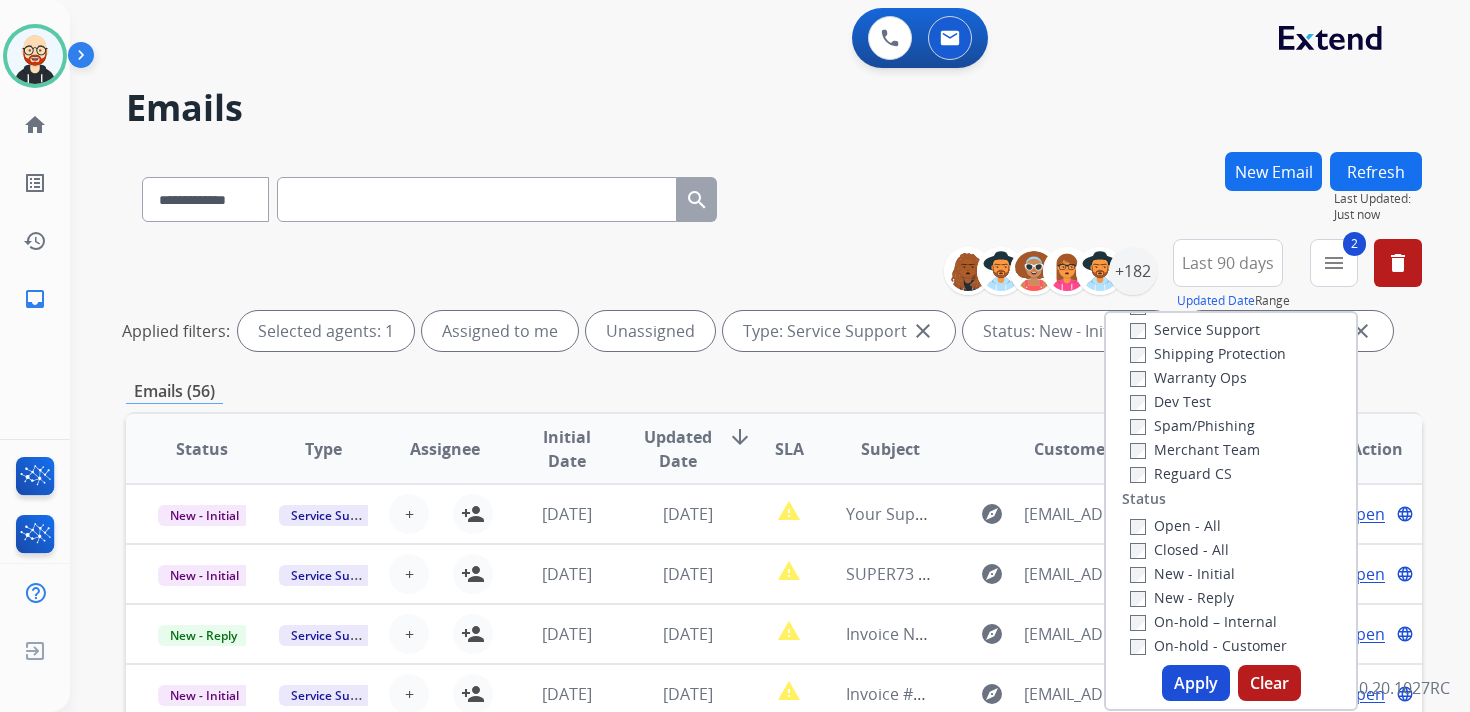 click on "Apply" at bounding box center (1196, 683) 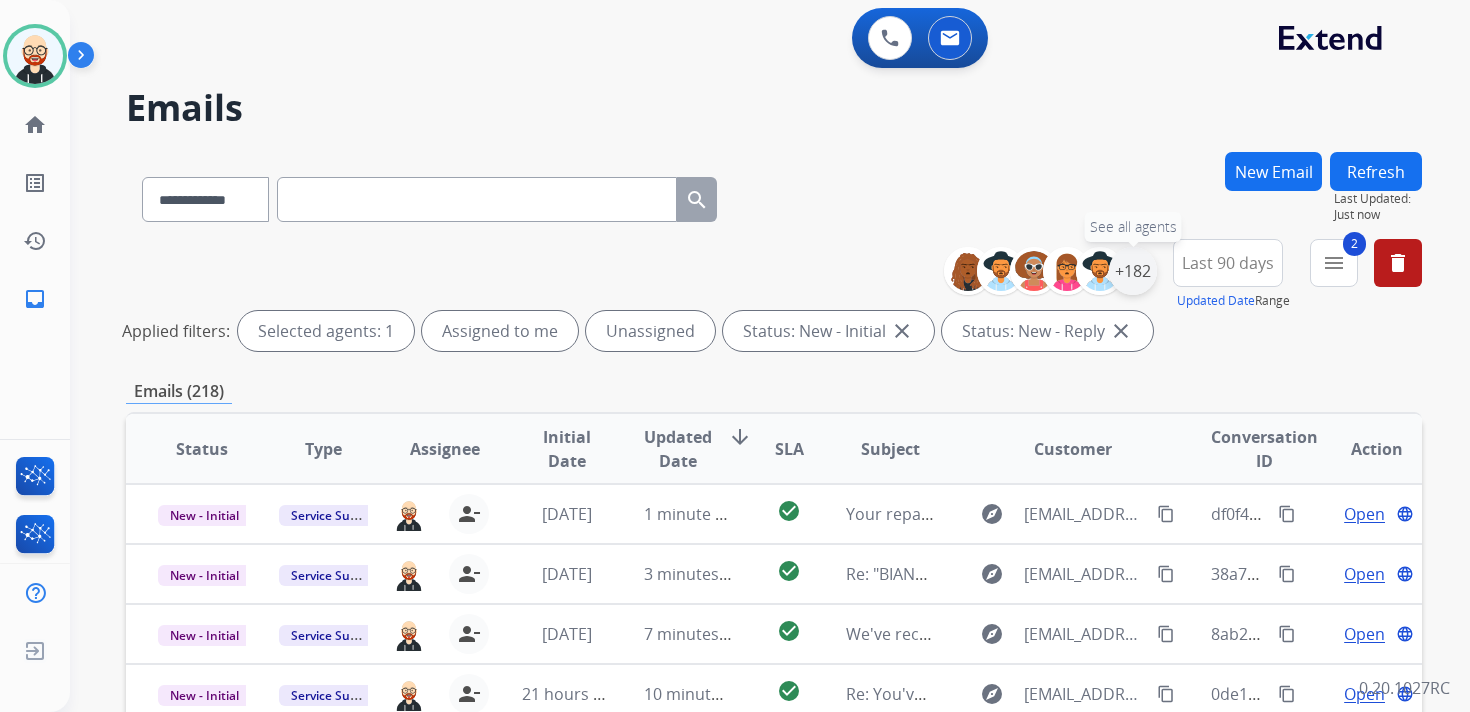 click on "+182" at bounding box center (1133, 271) 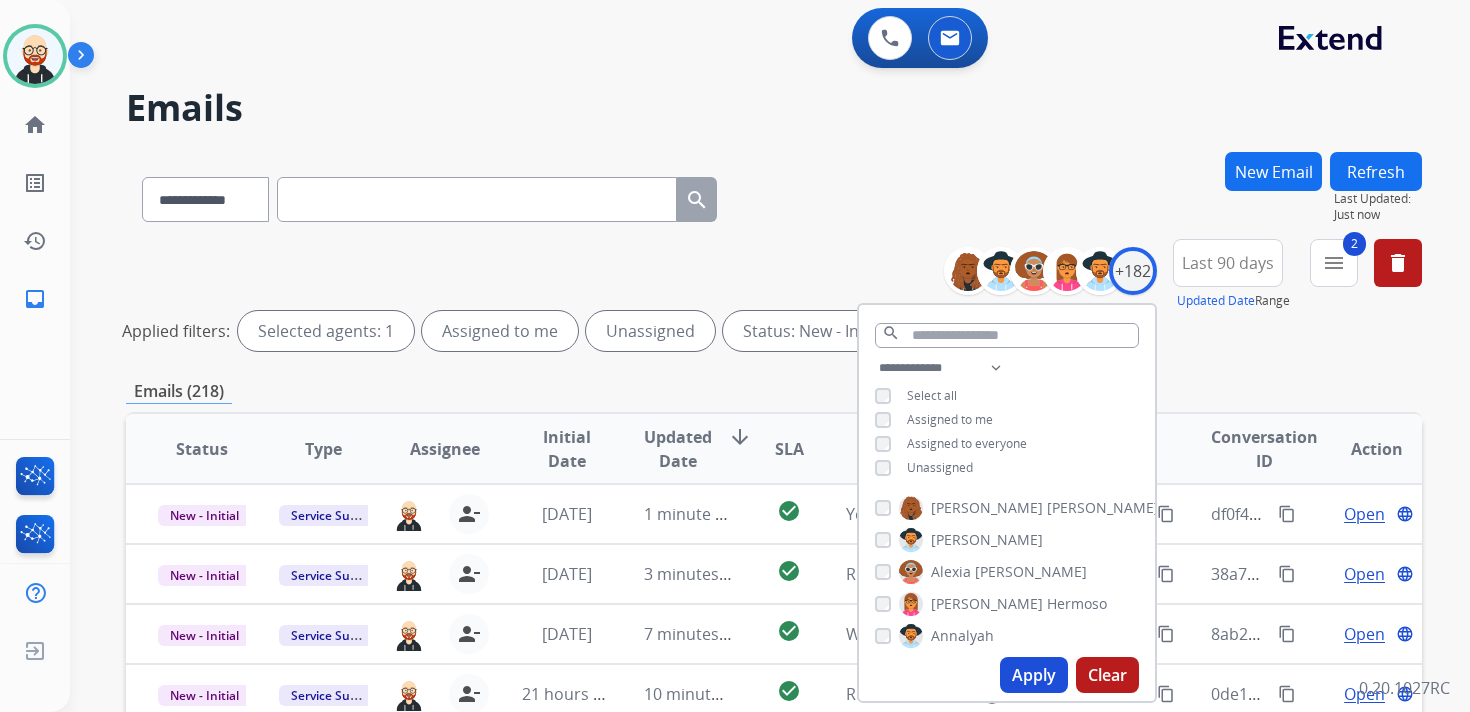 click on "Unassigned" at bounding box center (940, 467) 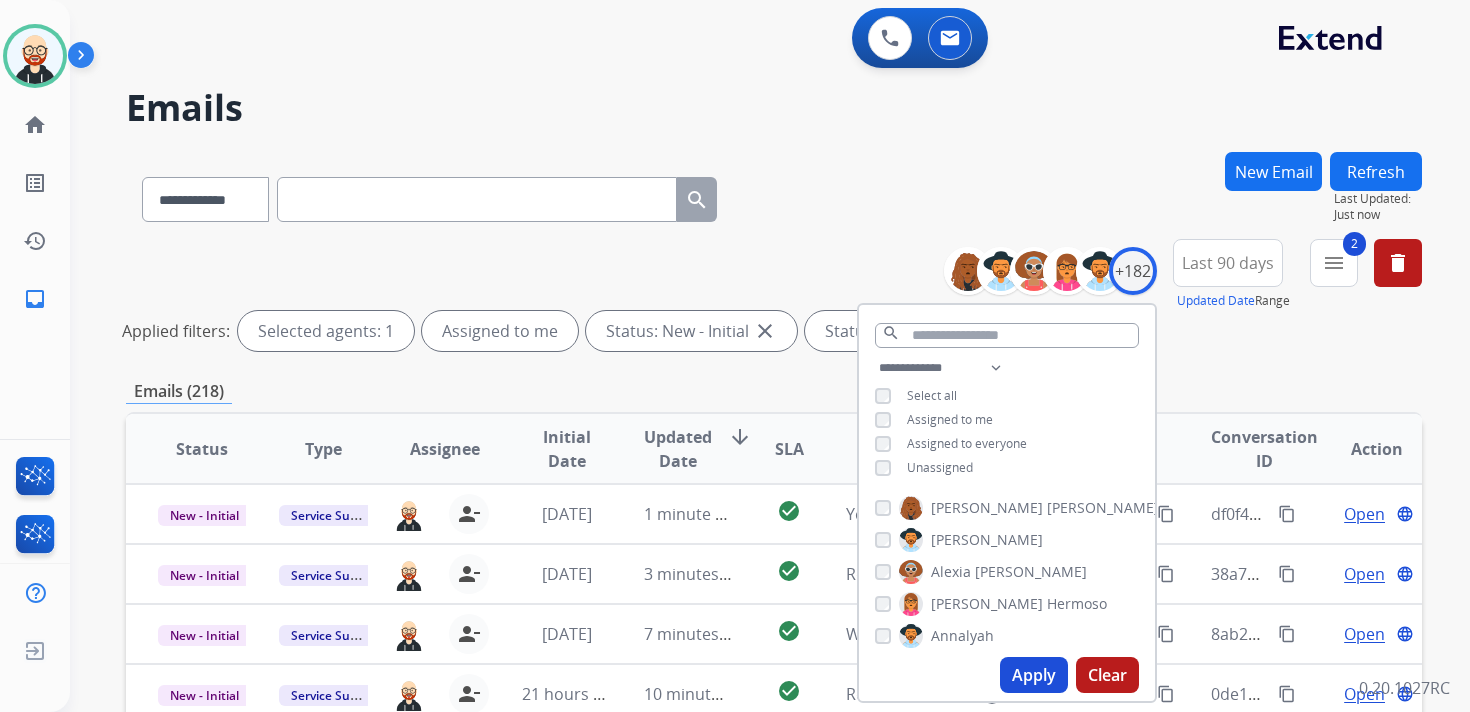 click on "Apply" at bounding box center [1034, 675] 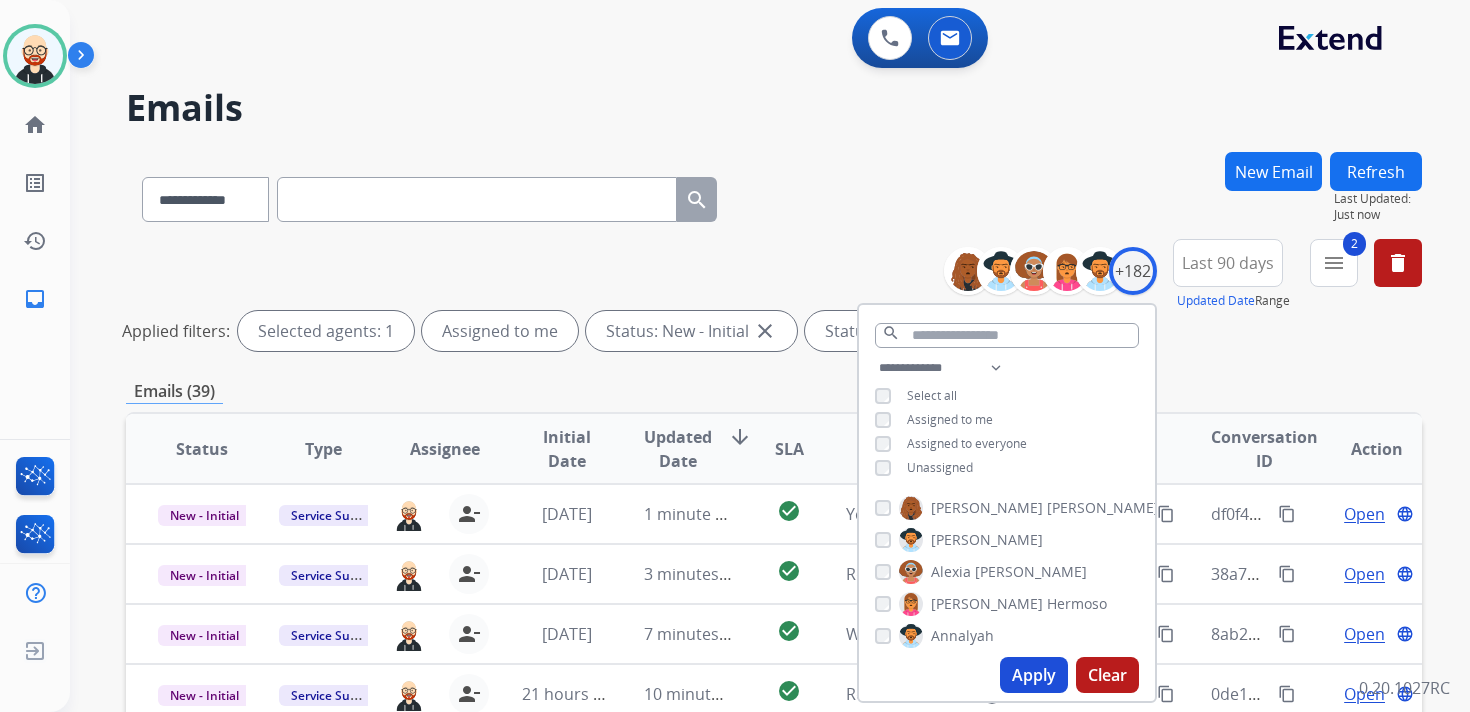 click on "Applied filters:  Selected agents: 1  Assigned to me  Status: New - Initial  close  Status: New - Reply  close" at bounding box center [770, 331] 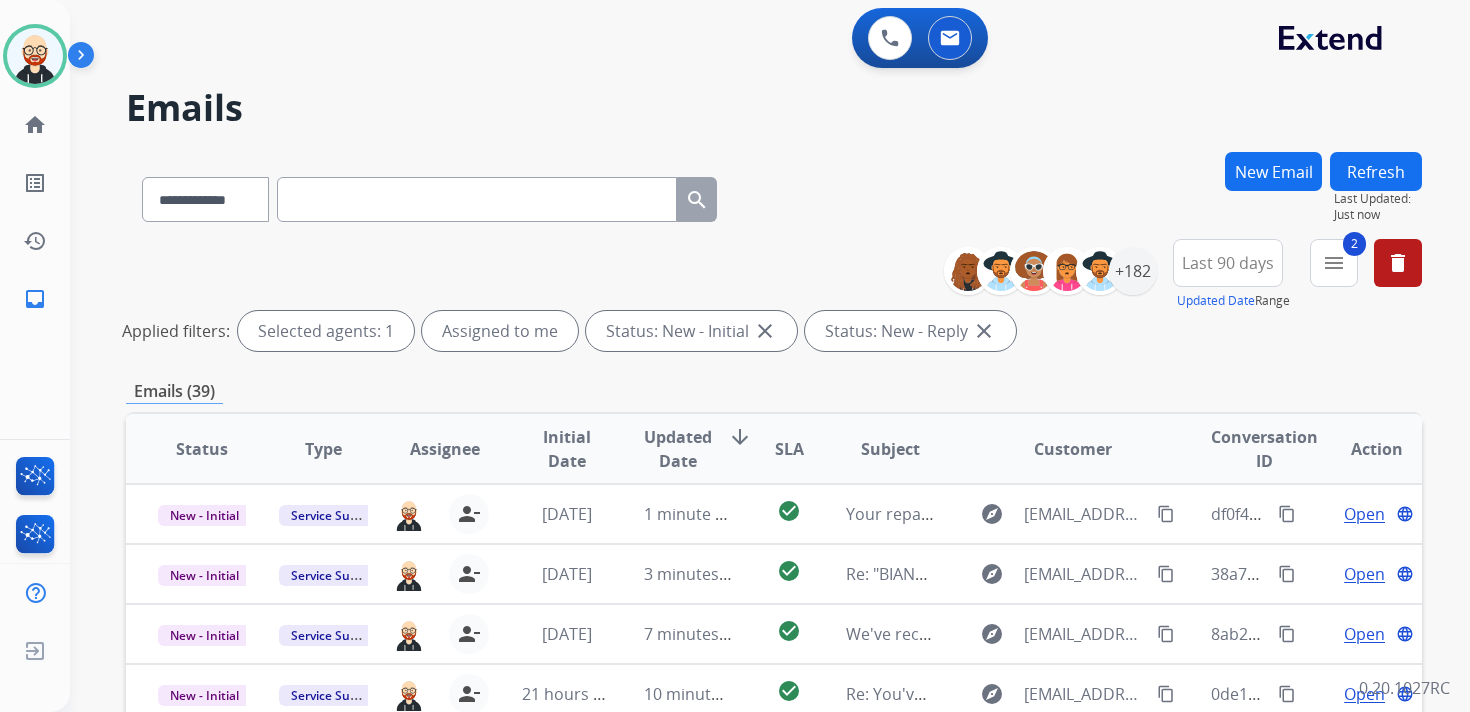 click on "Updated Date" at bounding box center (678, 449) 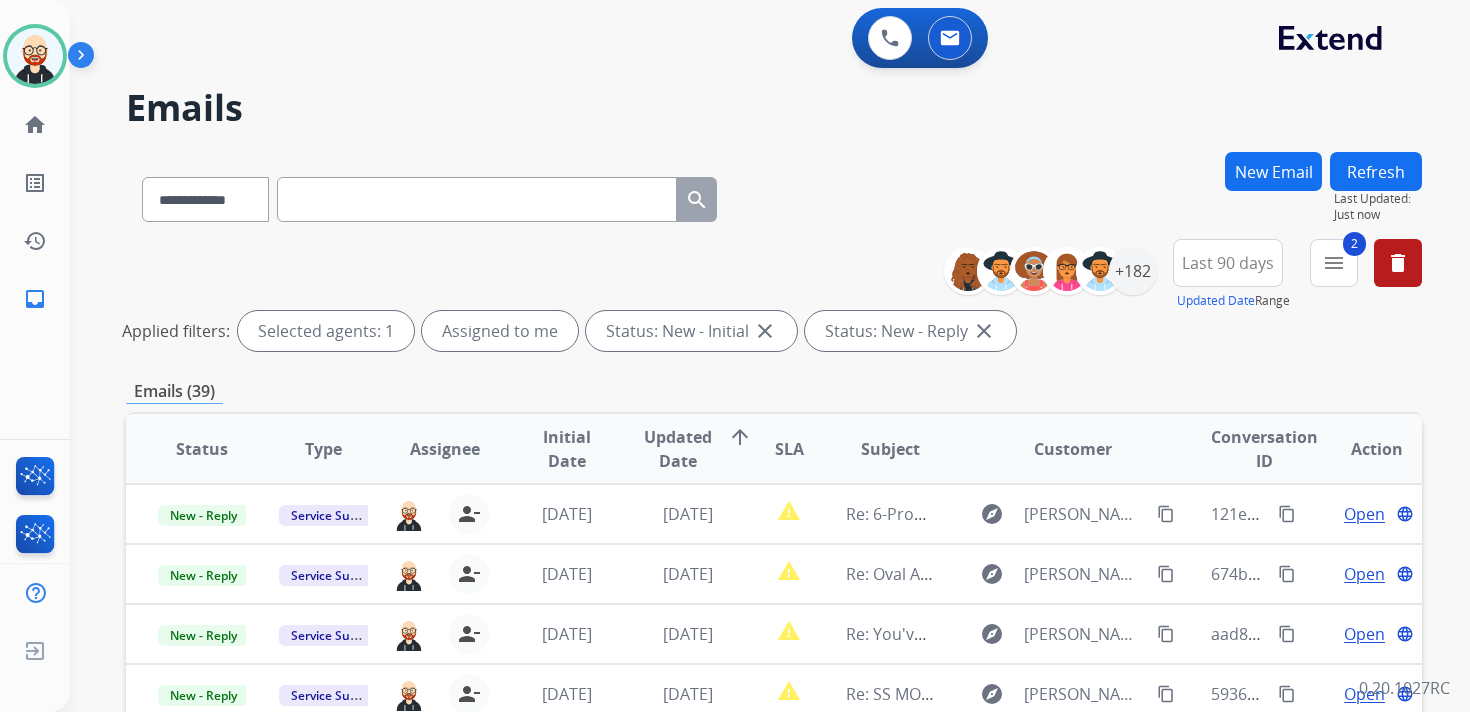 scroll, scrollTop: 2, scrollLeft: 0, axis: vertical 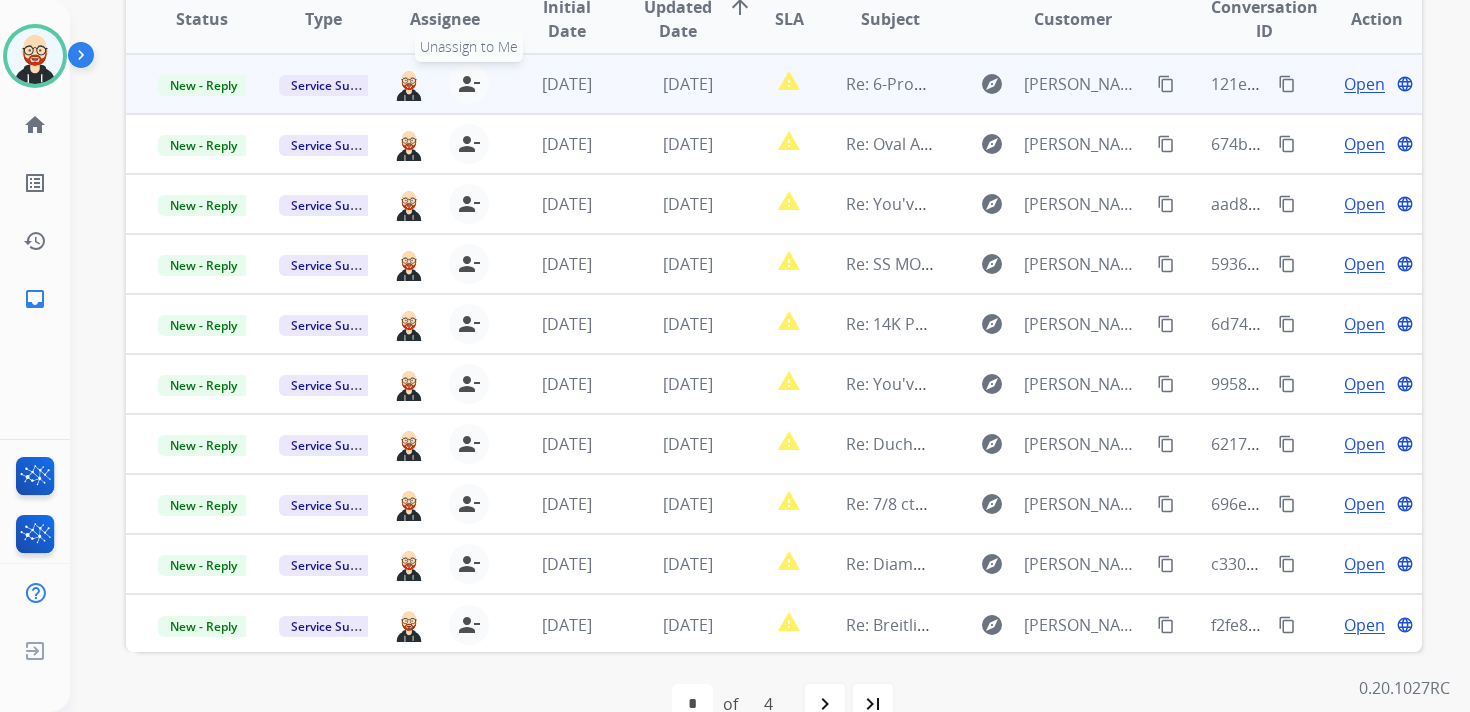 click on "person_remove" at bounding box center (469, 84) 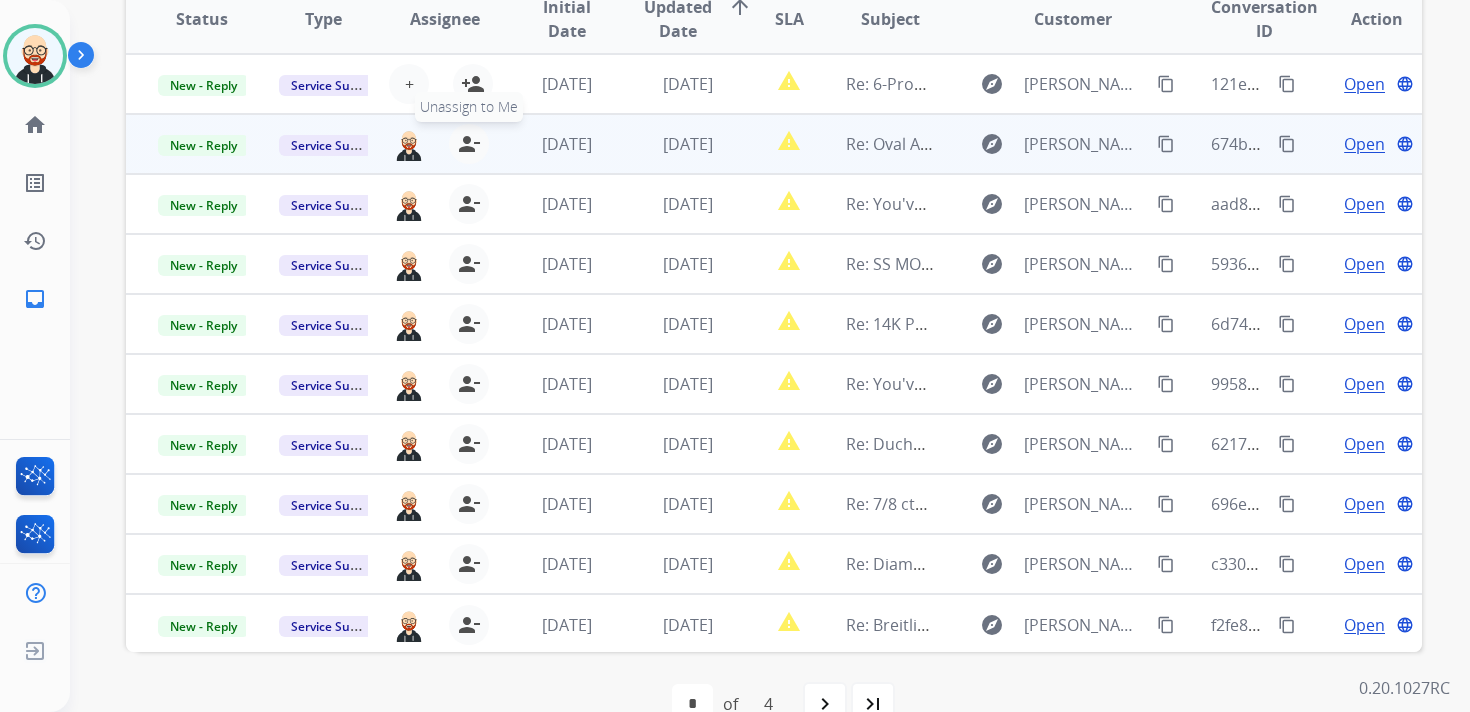 click on "person_remove" at bounding box center [469, 144] 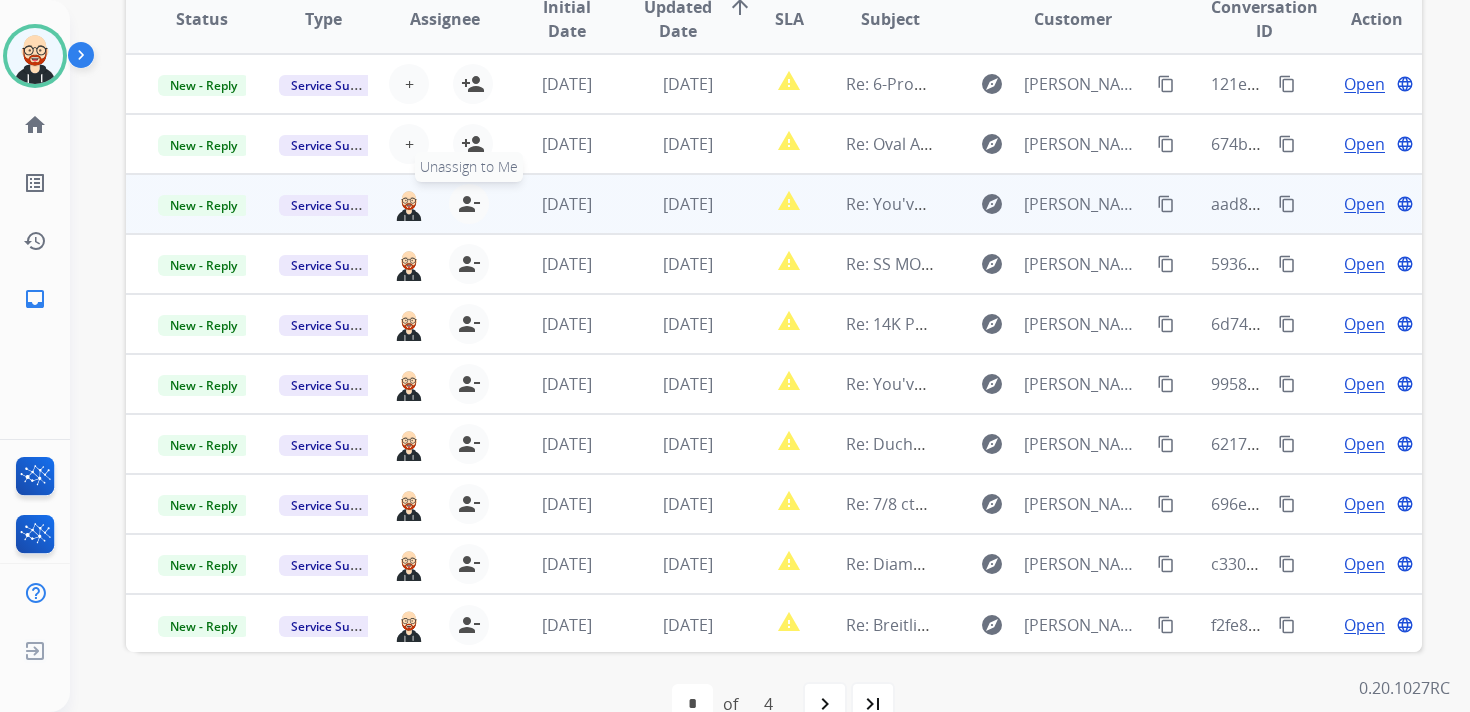 click on "person_remove" at bounding box center [469, 204] 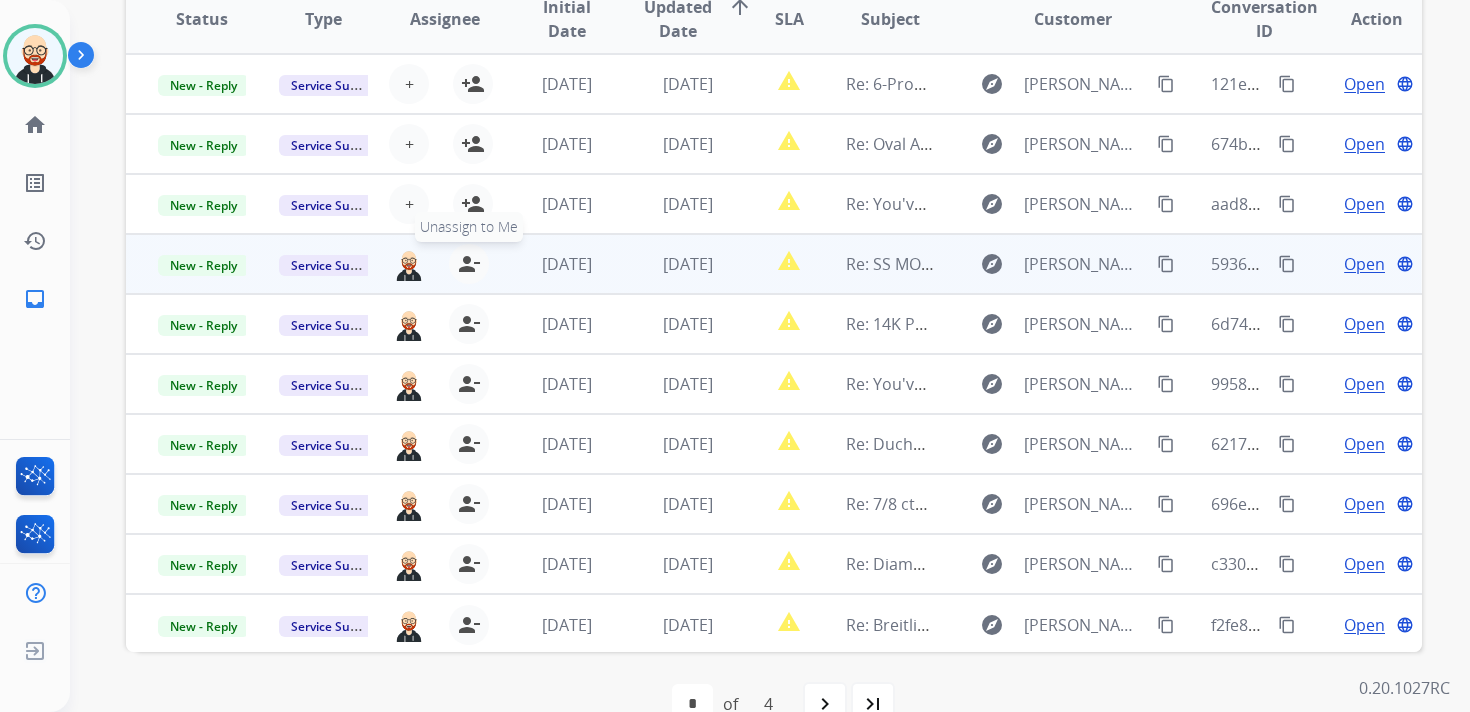 click on "person_remove" at bounding box center [469, 264] 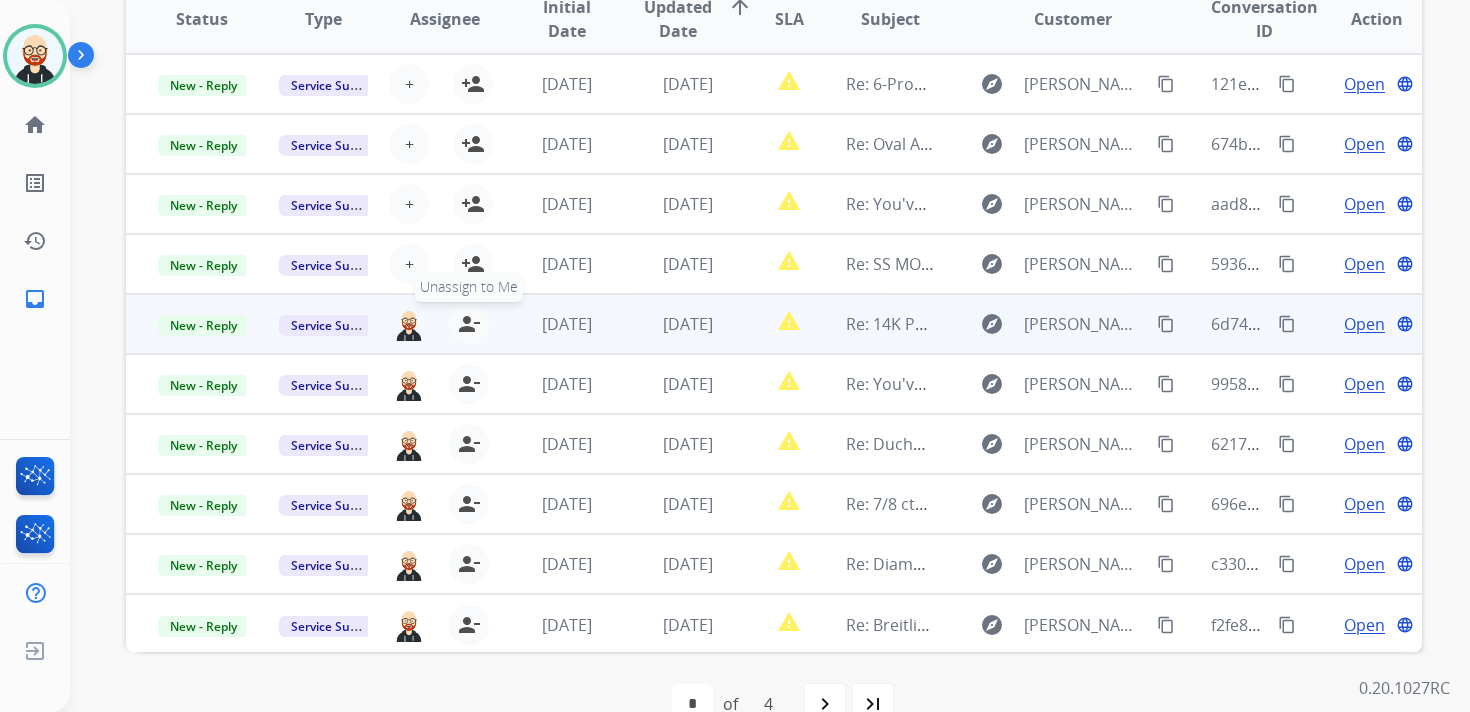 click on "person_remove [PERSON_NAME] to Me" at bounding box center (469, 324) 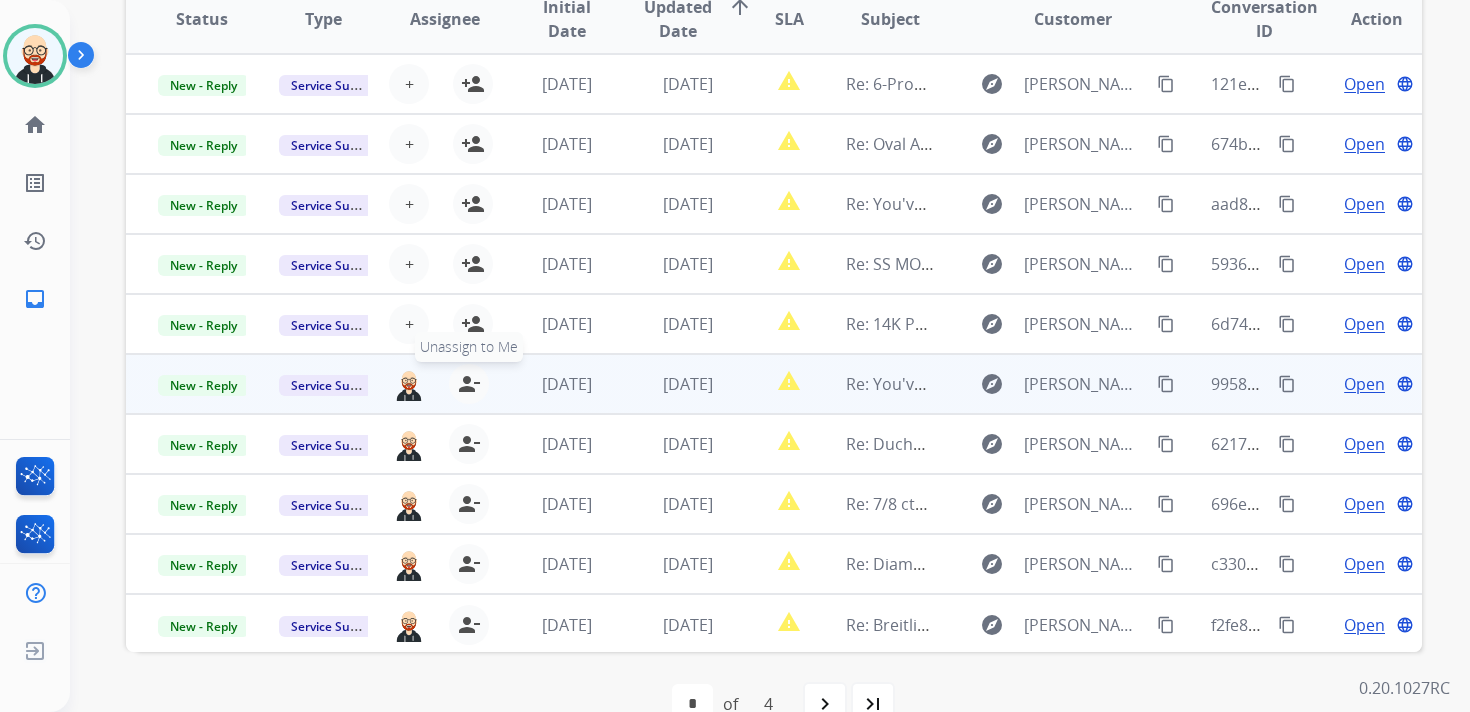click on "person_remove" at bounding box center [469, 384] 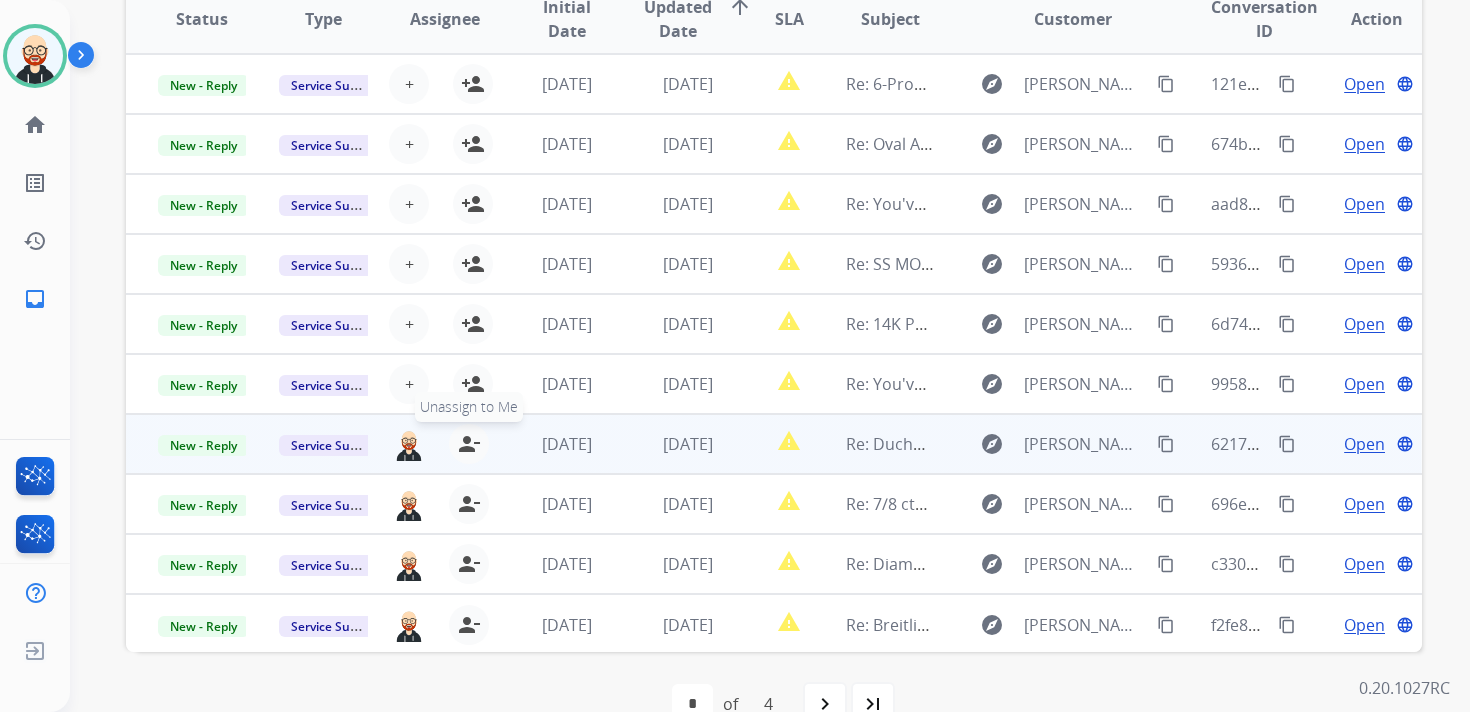 click on "person_remove" at bounding box center [469, 444] 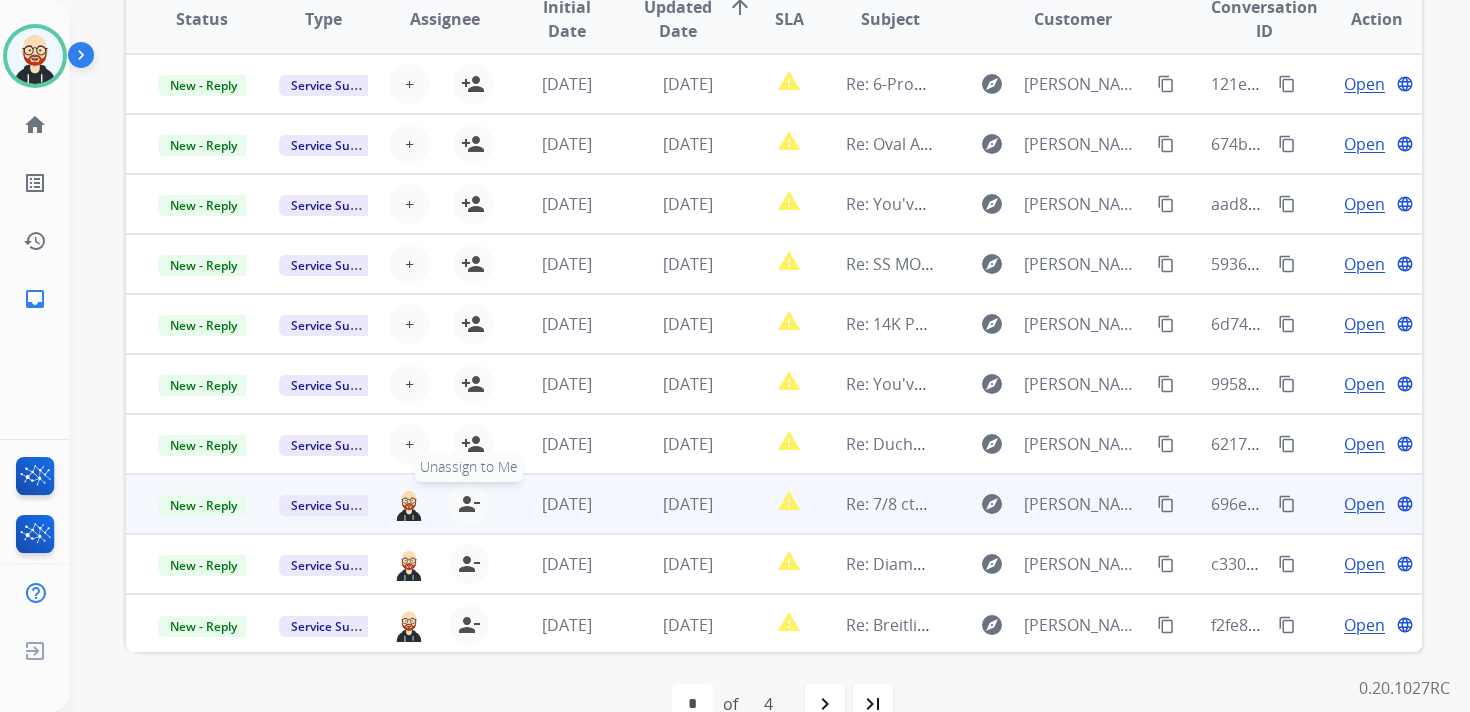 click on "person_remove" at bounding box center (469, 504) 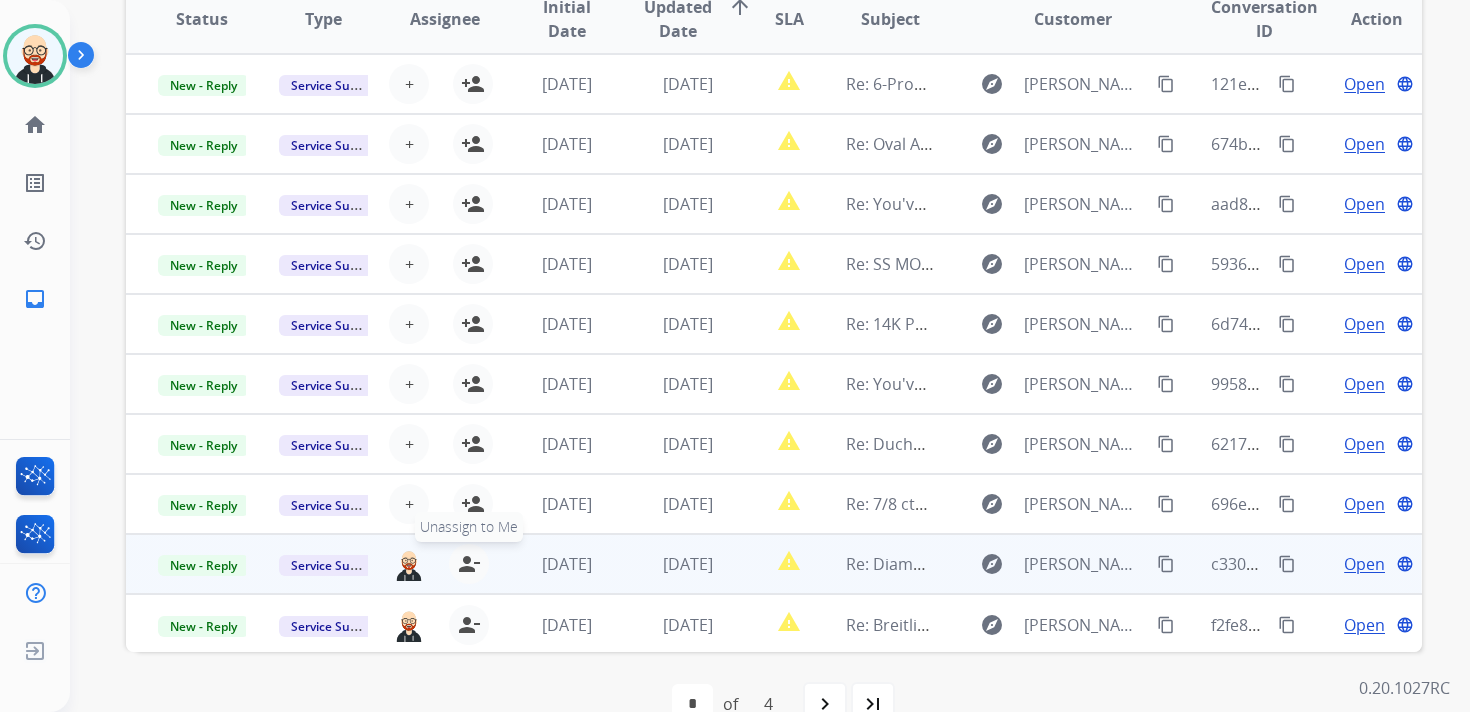 click on "person_remove" at bounding box center [469, 564] 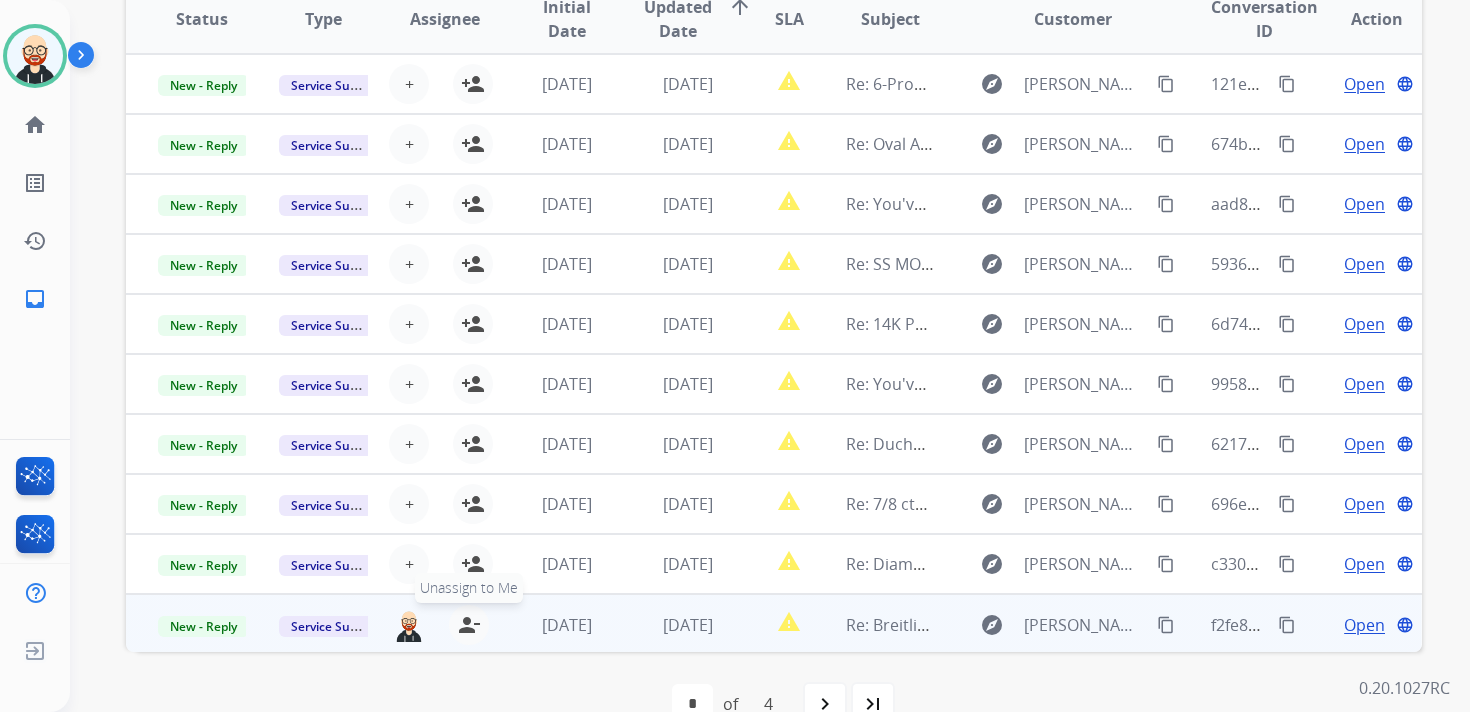 click on "person_remove" at bounding box center [469, 625] 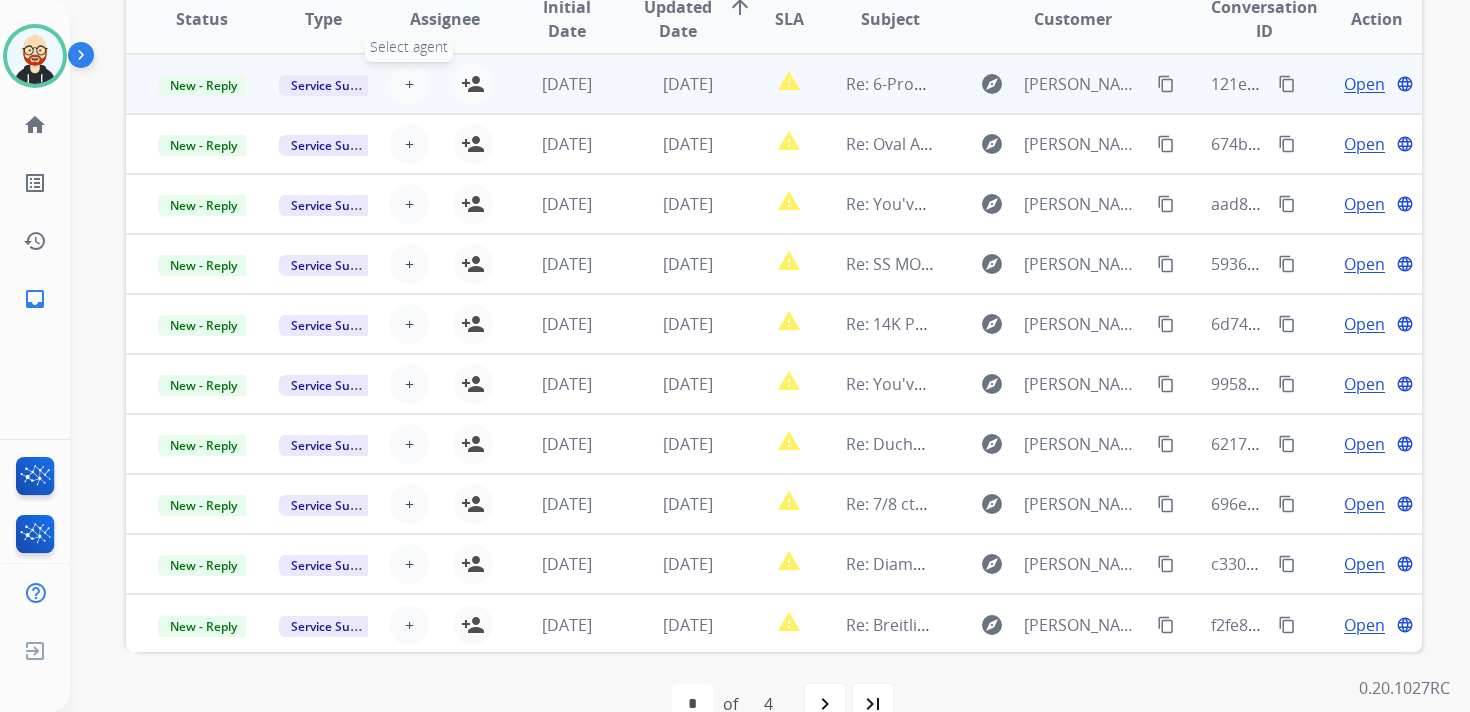 click on "+ Select agent" at bounding box center [409, 84] 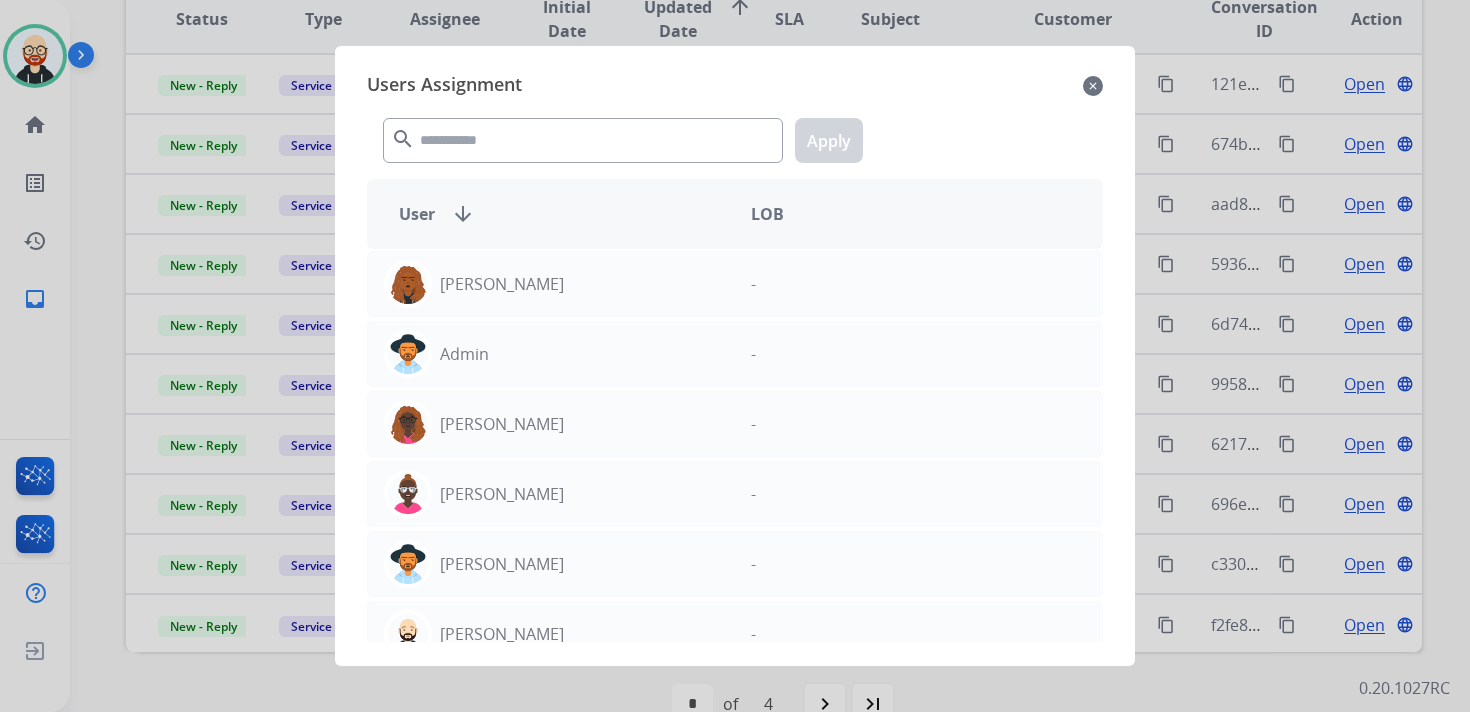 click on "close" 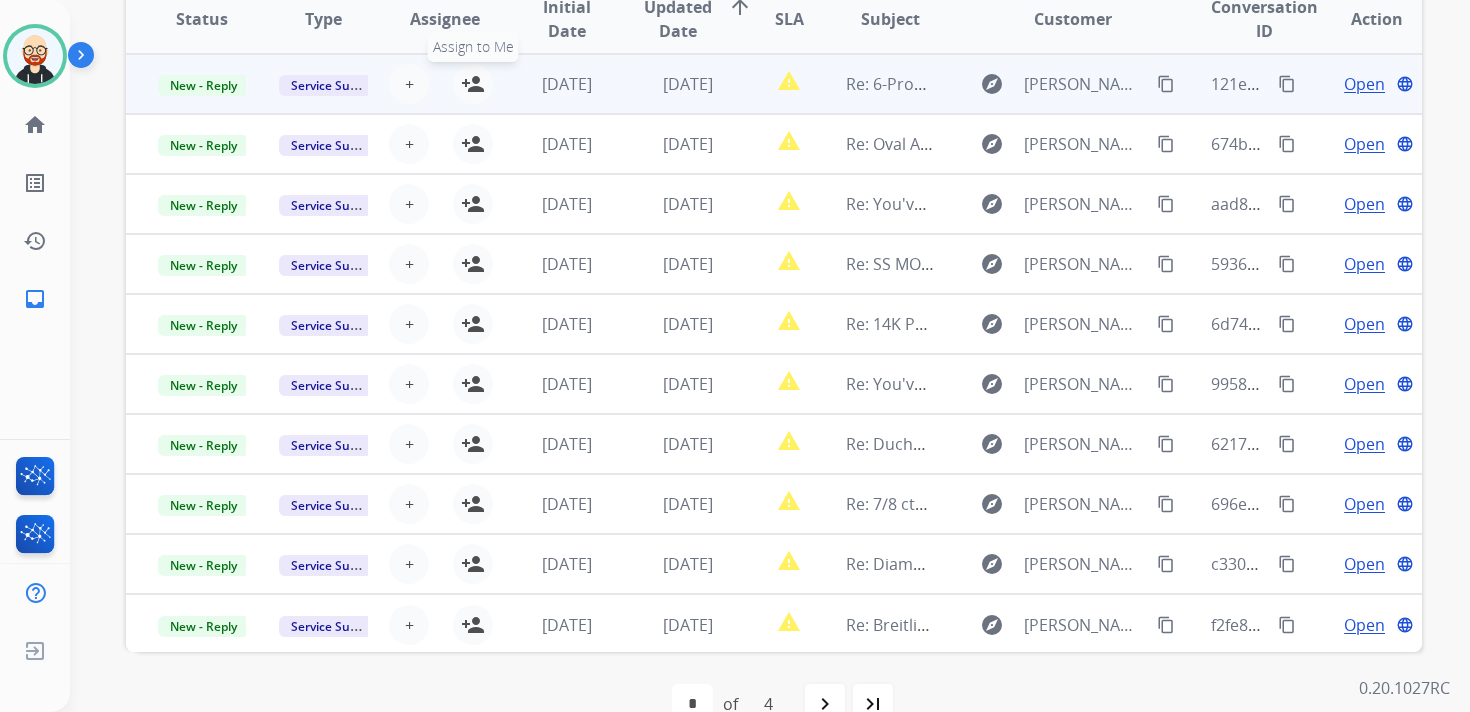 click on "person_add" at bounding box center [473, 84] 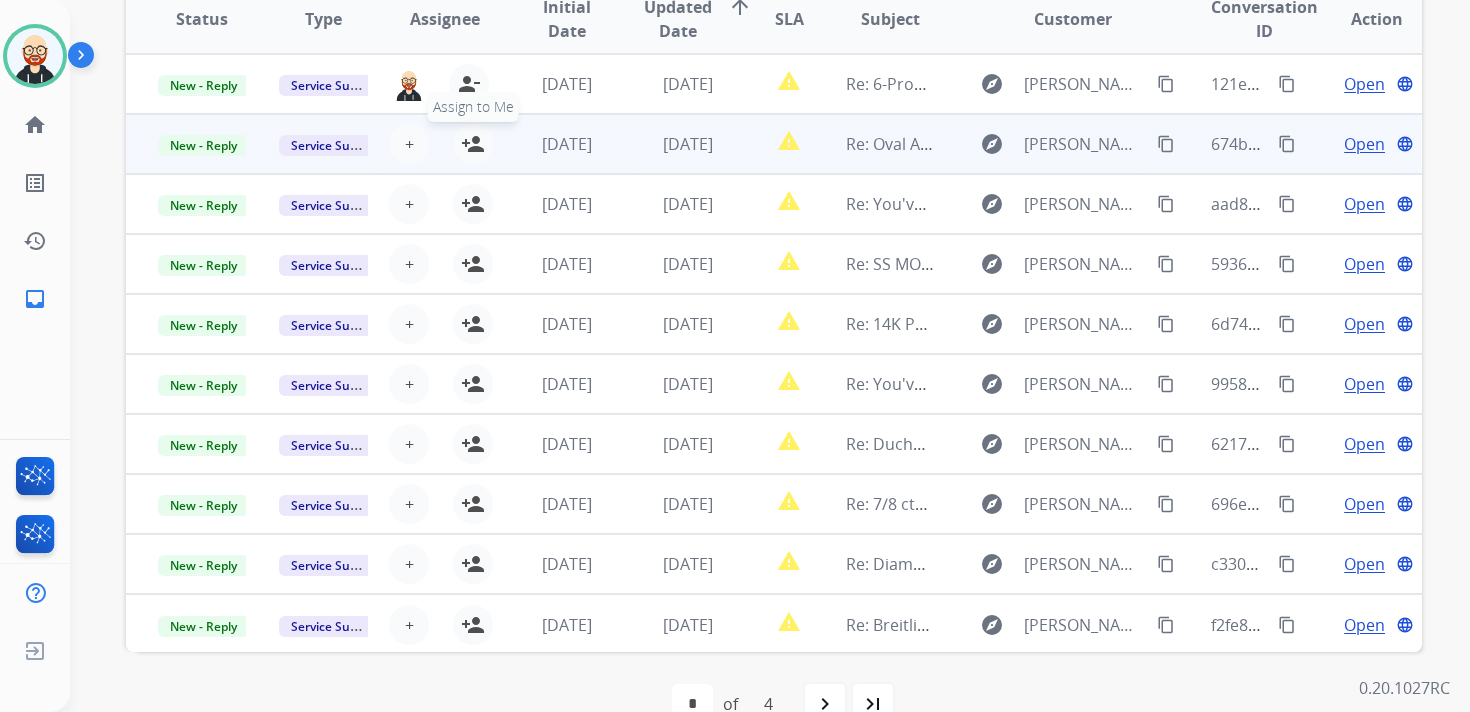 click on "person_add" at bounding box center [473, 144] 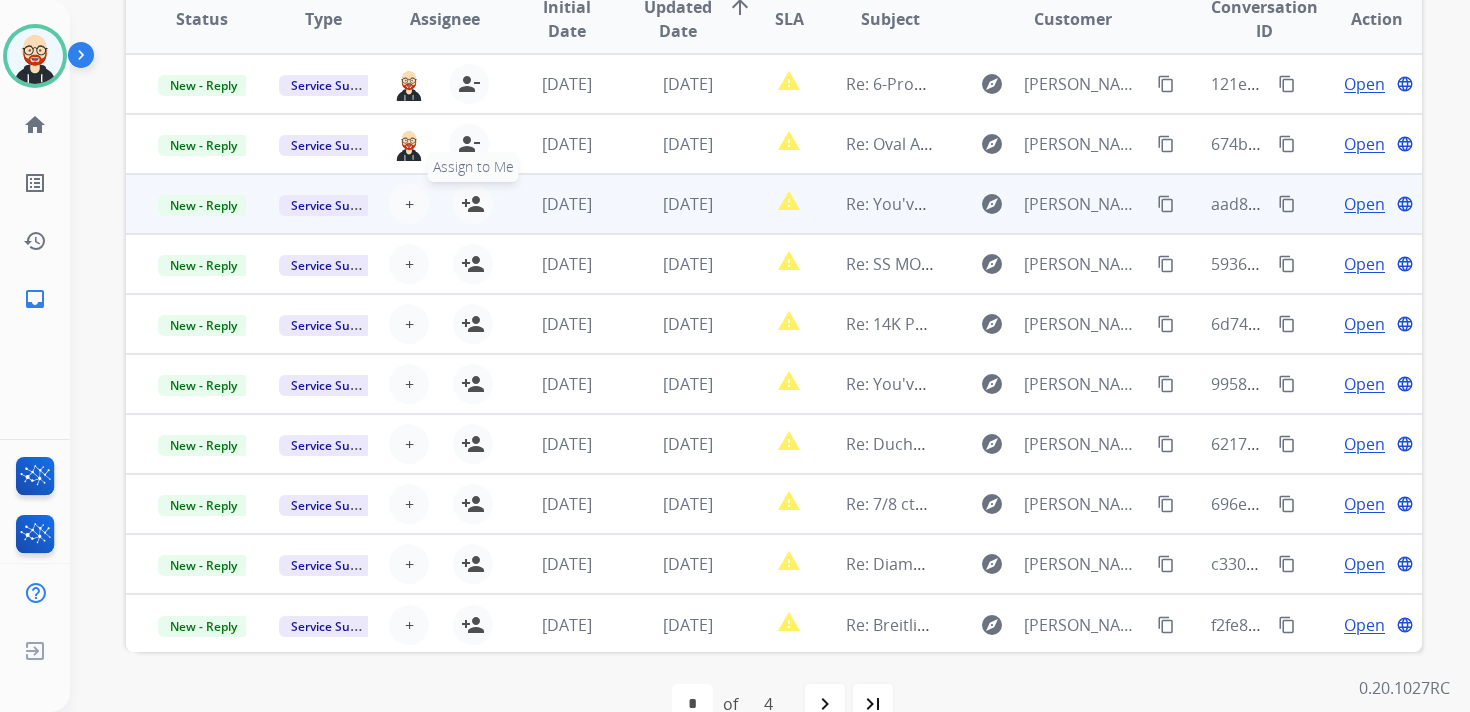 click on "person_add" at bounding box center [473, 204] 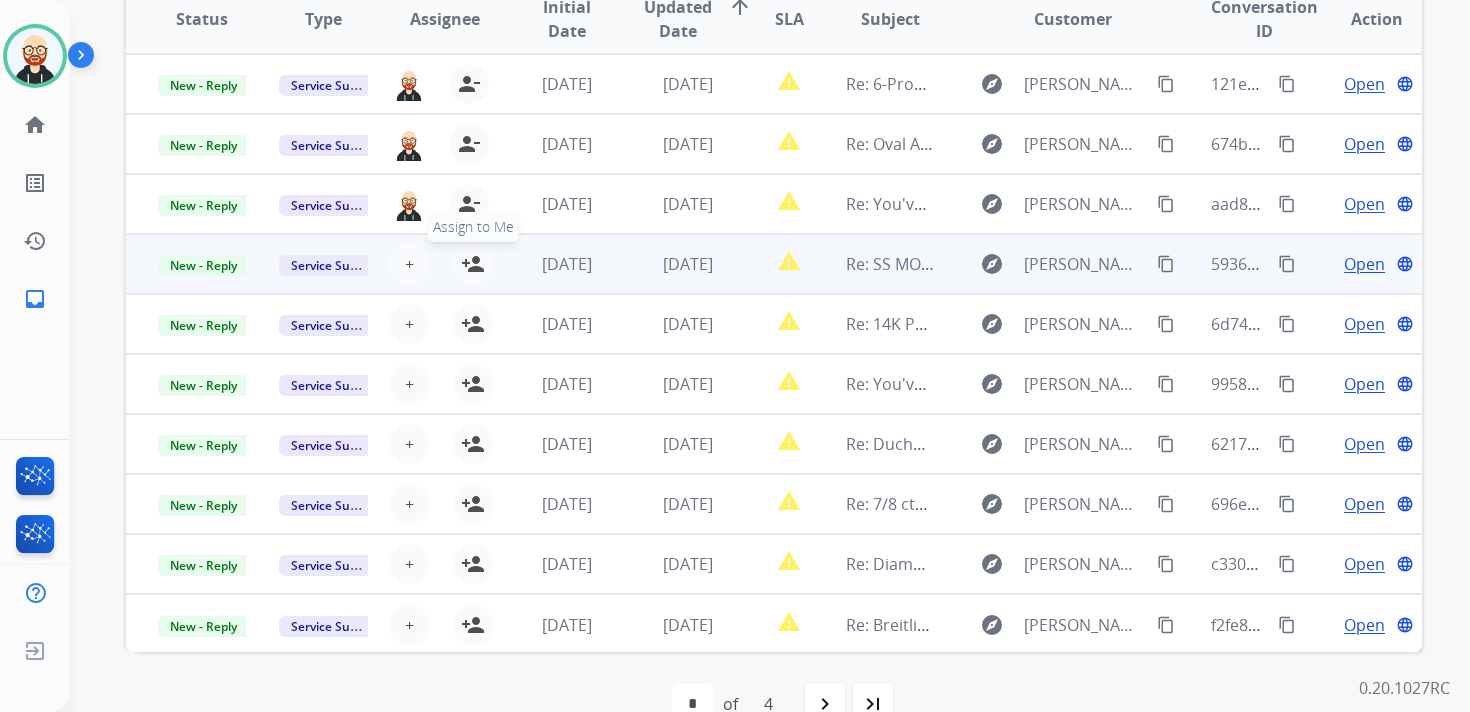 click on "person_add" at bounding box center (473, 264) 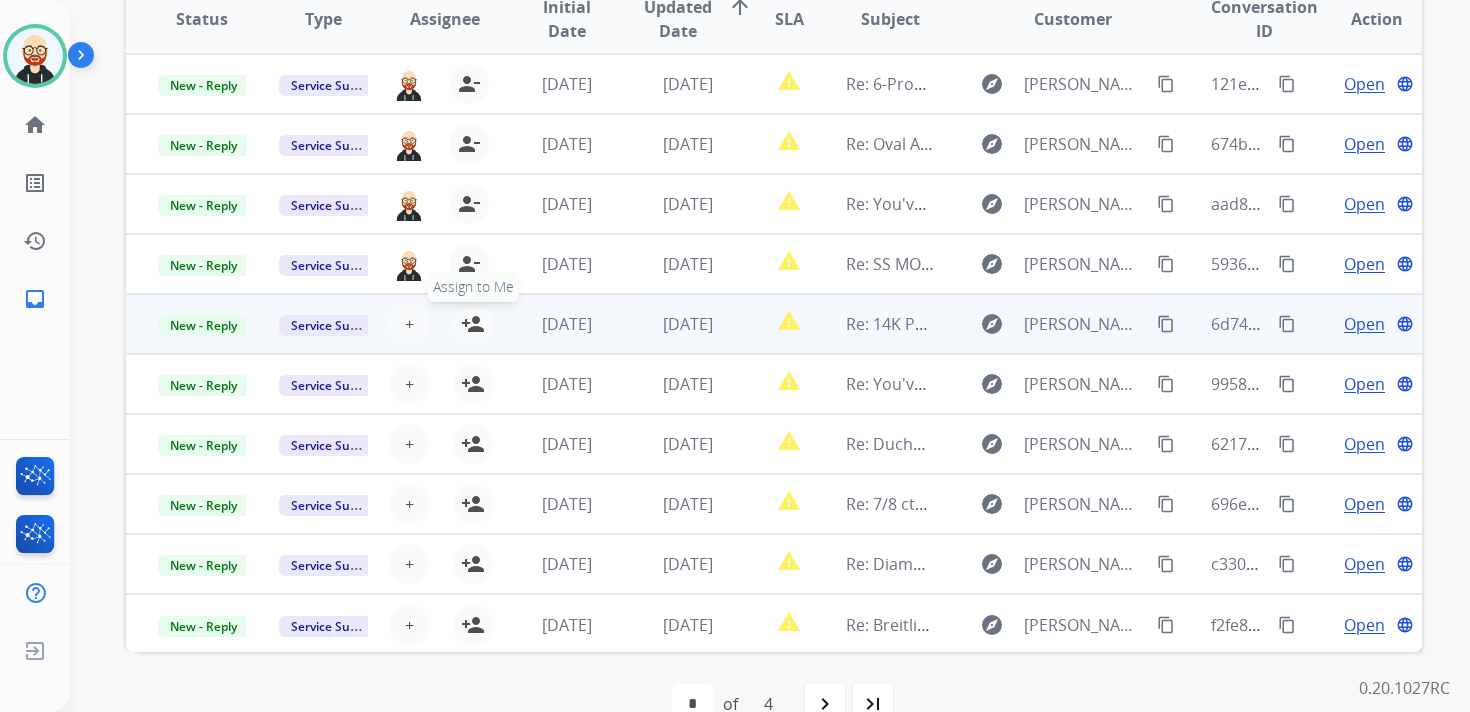 click on "person_add" at bounding box center [473, 324] 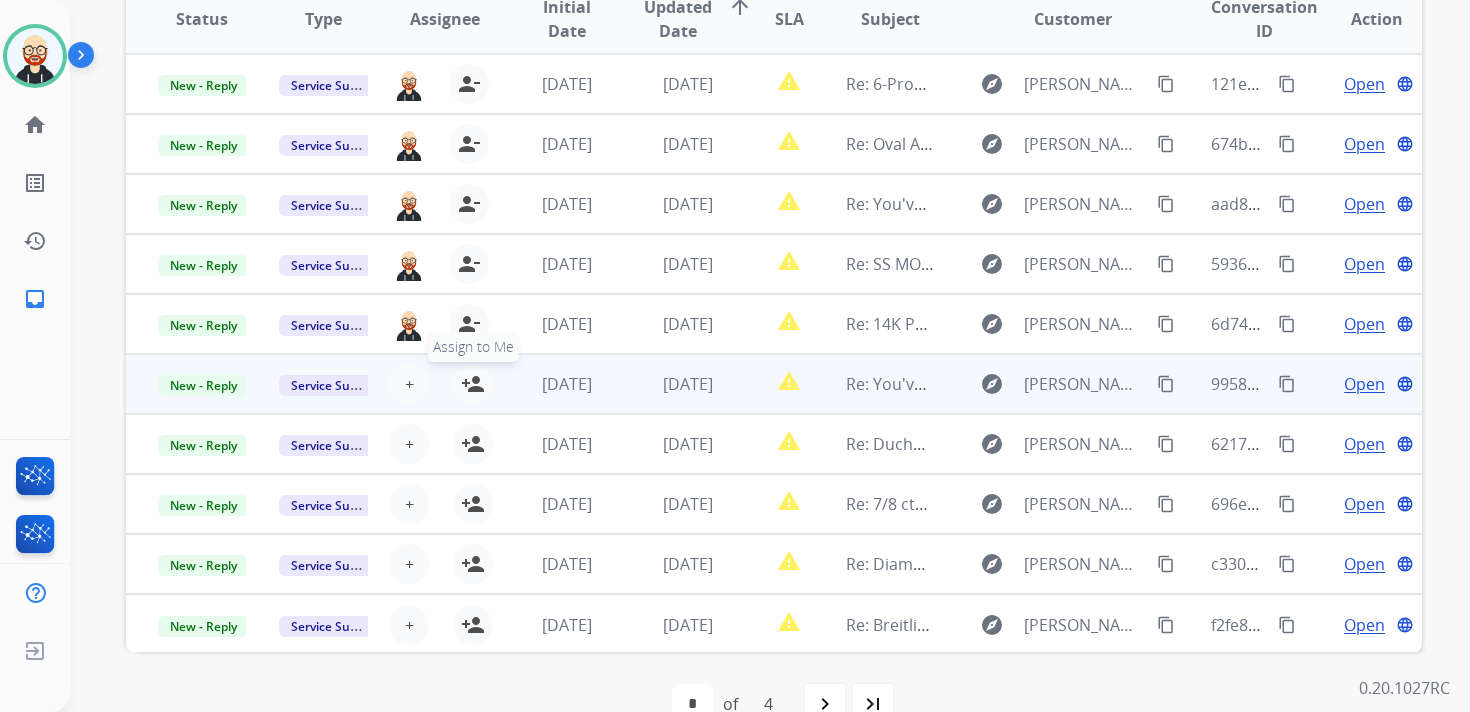 click on "person_add" at bounding box center [473, 384] 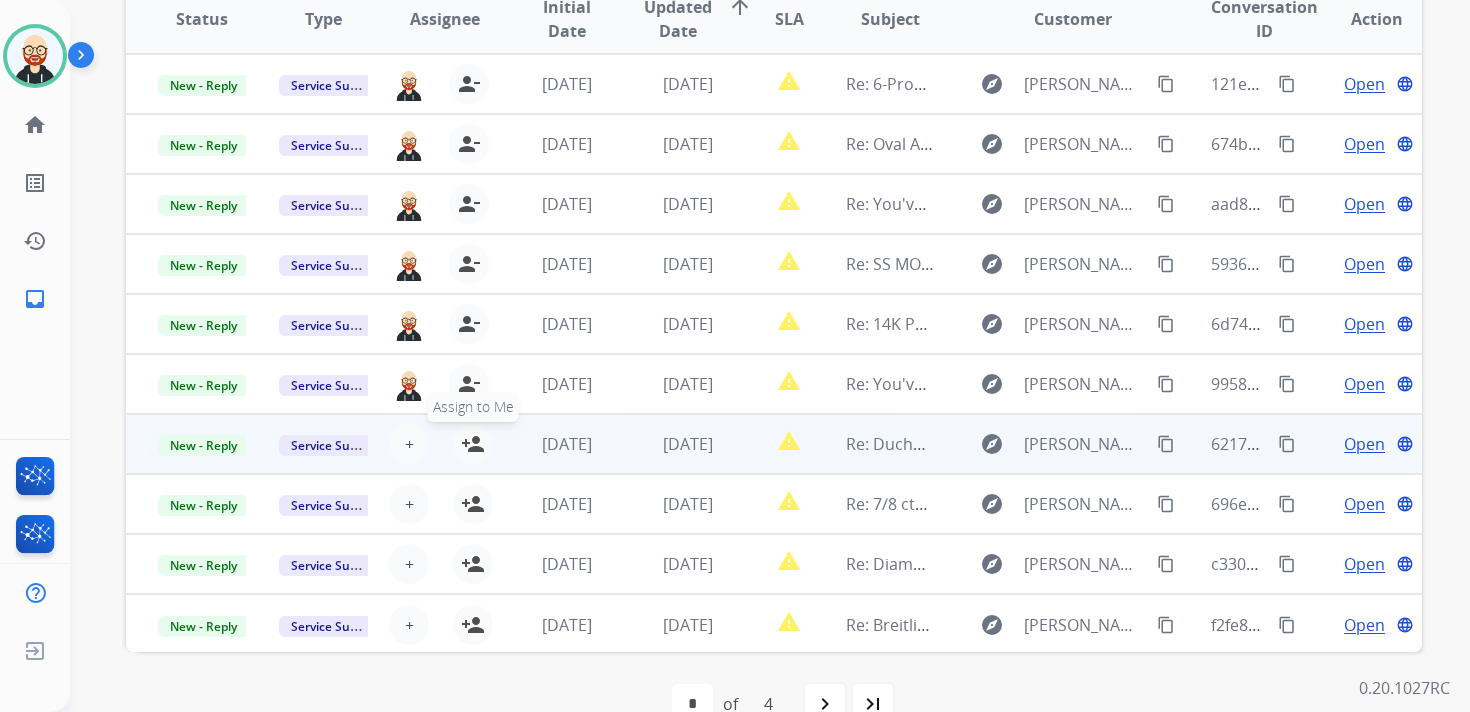click on "person_add" at bounding box center (473, 444) 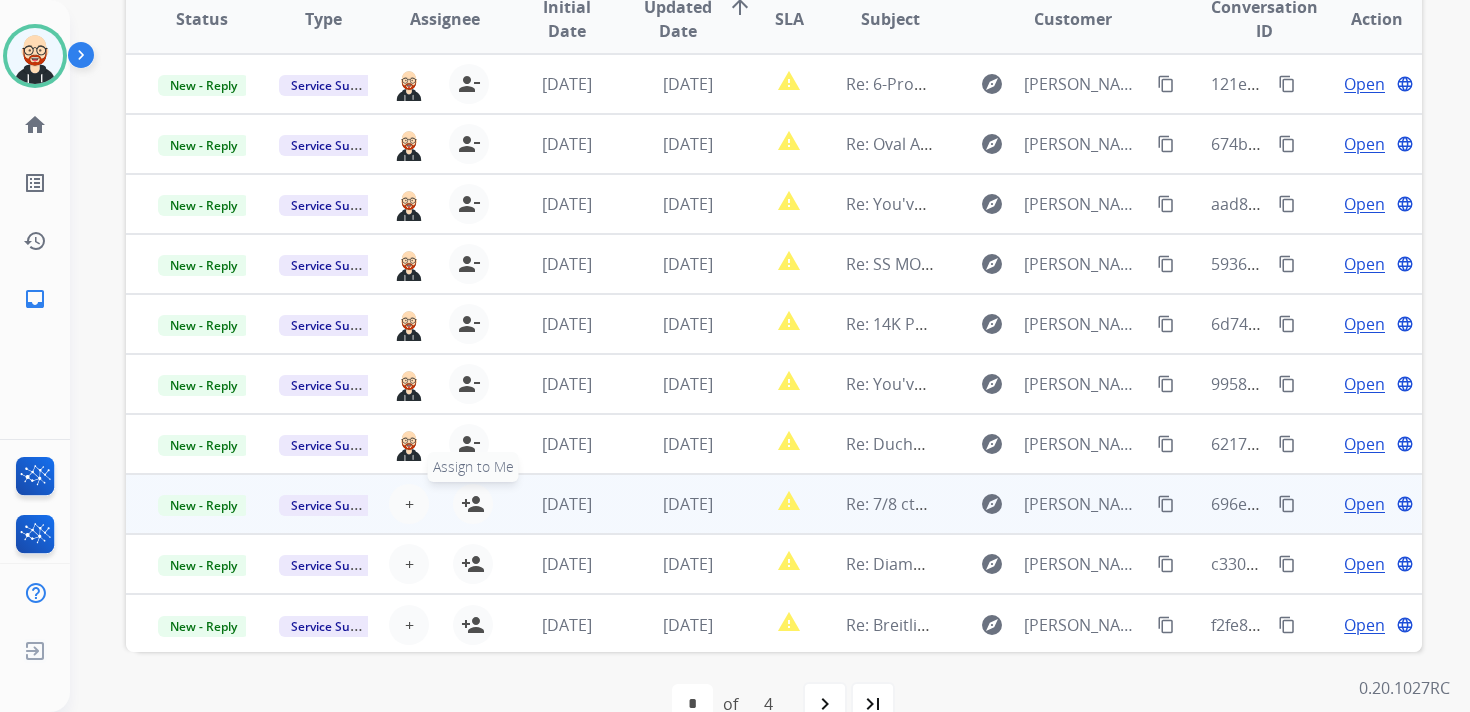 click on "person_add" at bounding box center (473, 504) 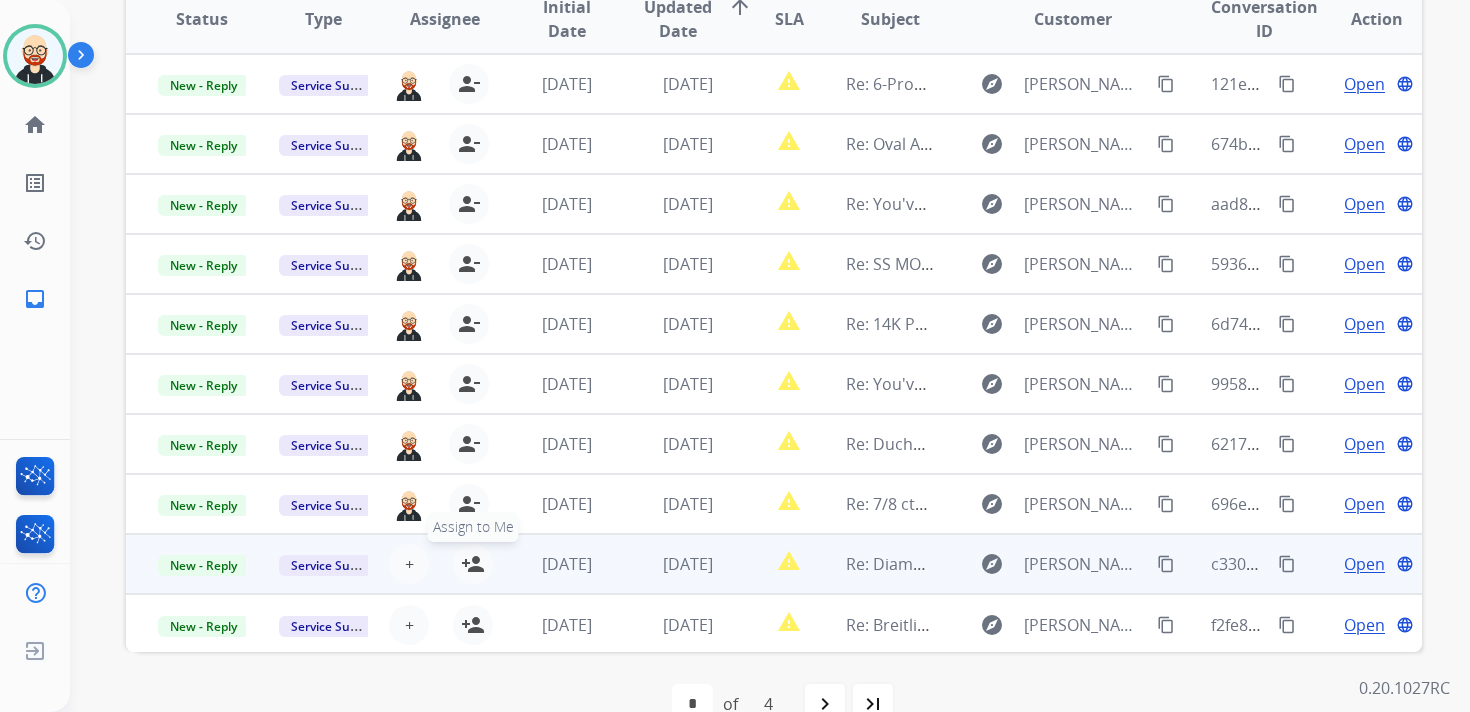 click on "person_add" at bounding box center (473, 564) 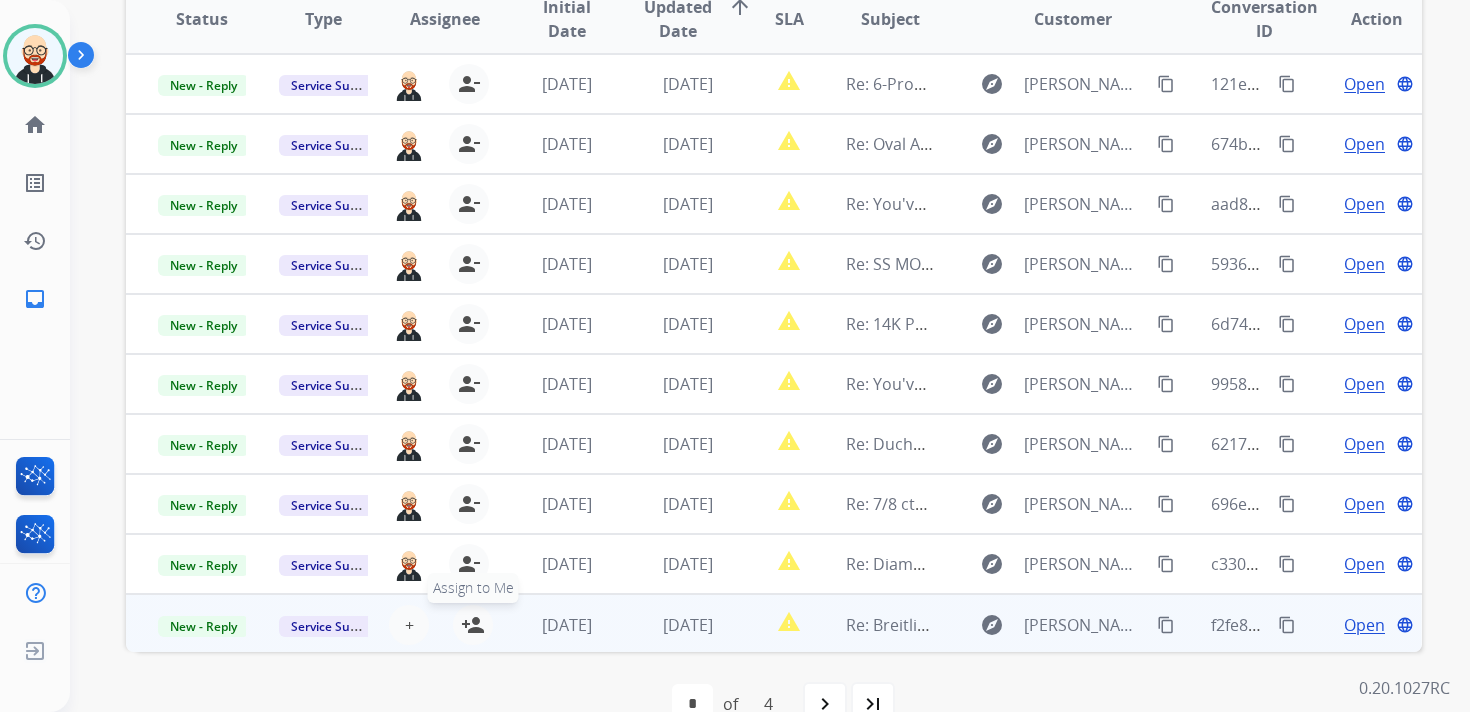 click on "person_add" at bounding box center [473, 625] 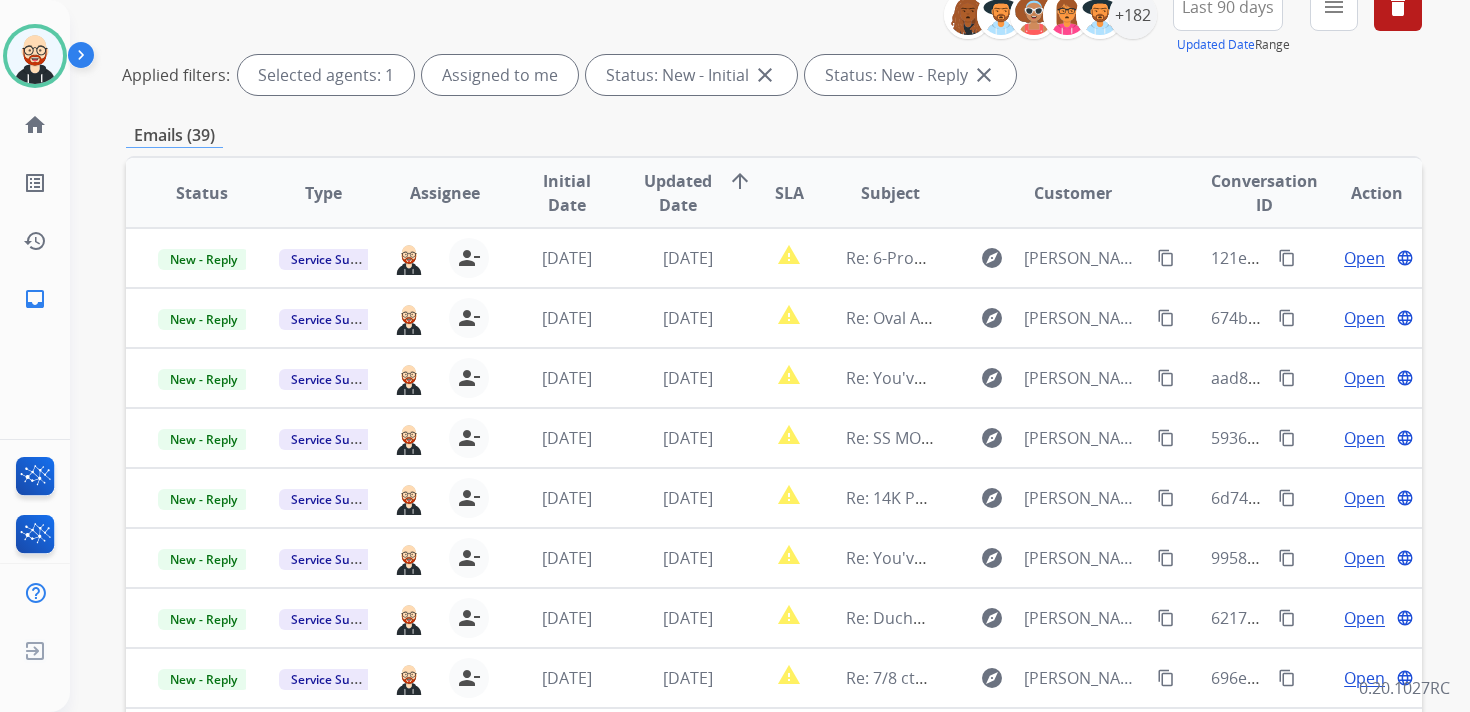 scroll, scrollTop: 0, scrollLeft: 0, axis: both 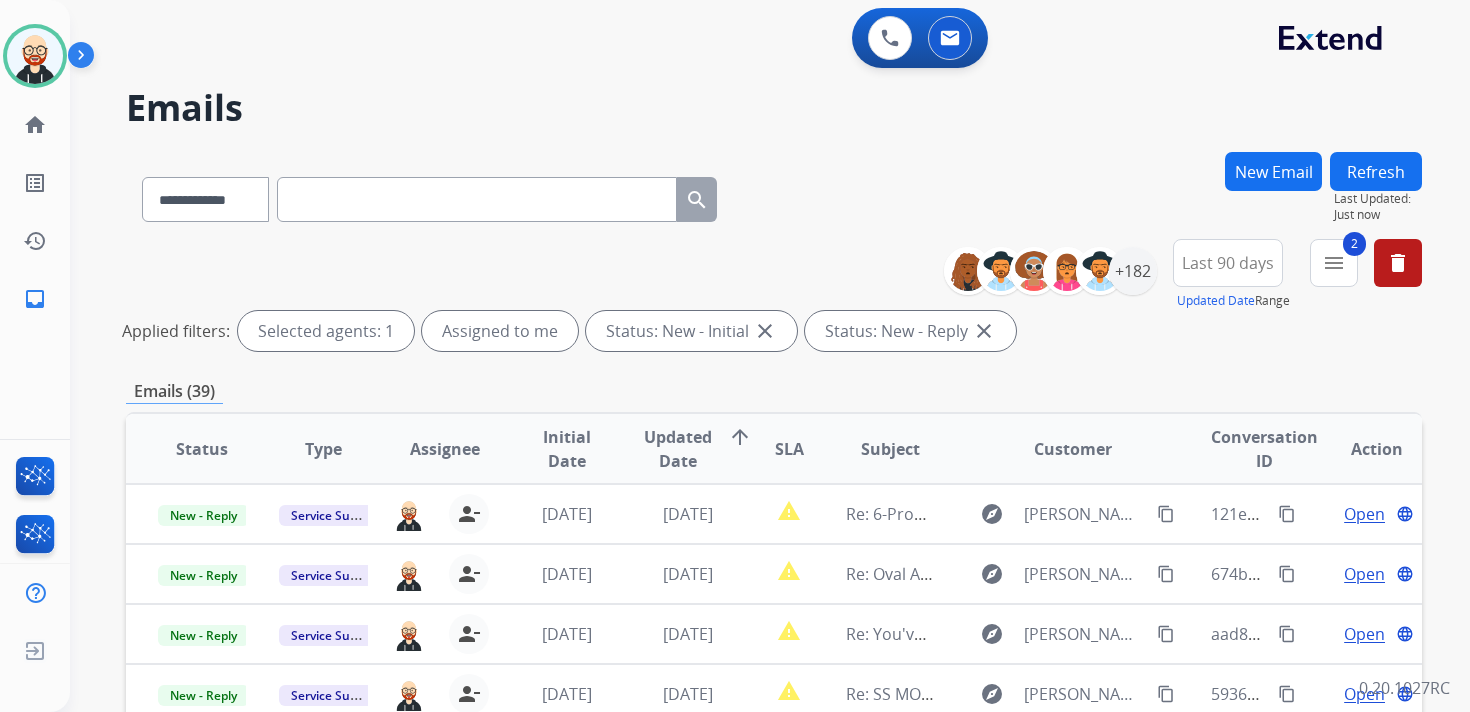 click on "Refresh" at bounding box center (1376, 171) 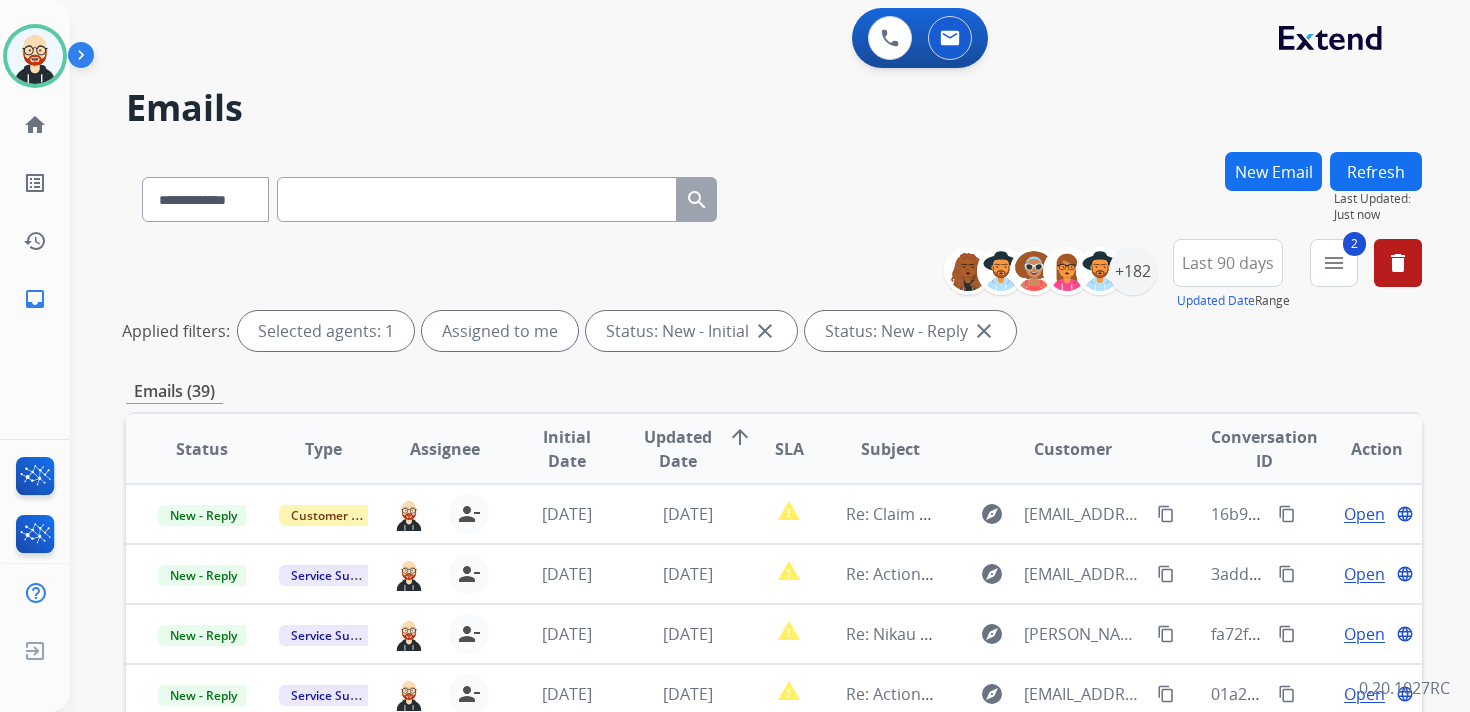 scroll, scrollTop: 2, scrollLeft: 0, axis: vertical 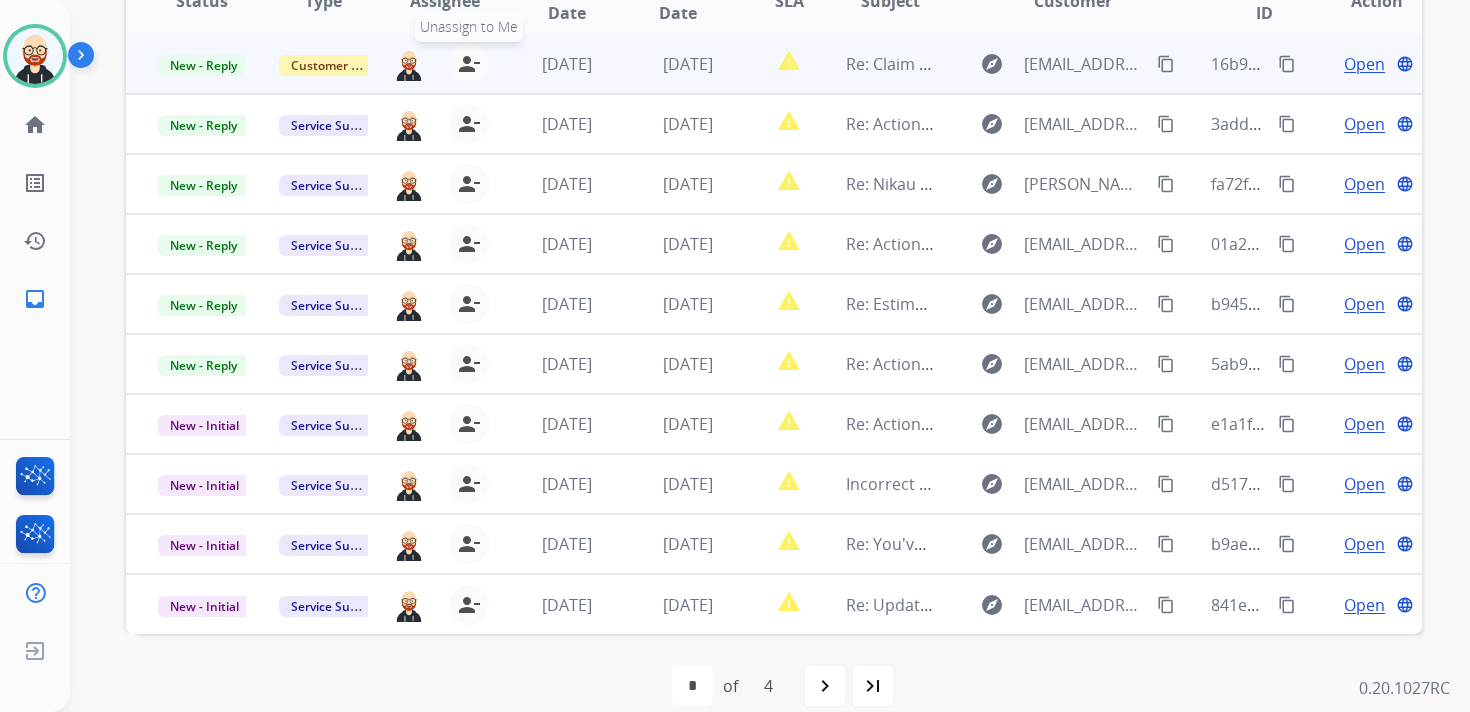 click on "person_remove" at bounding box center (469, 64) 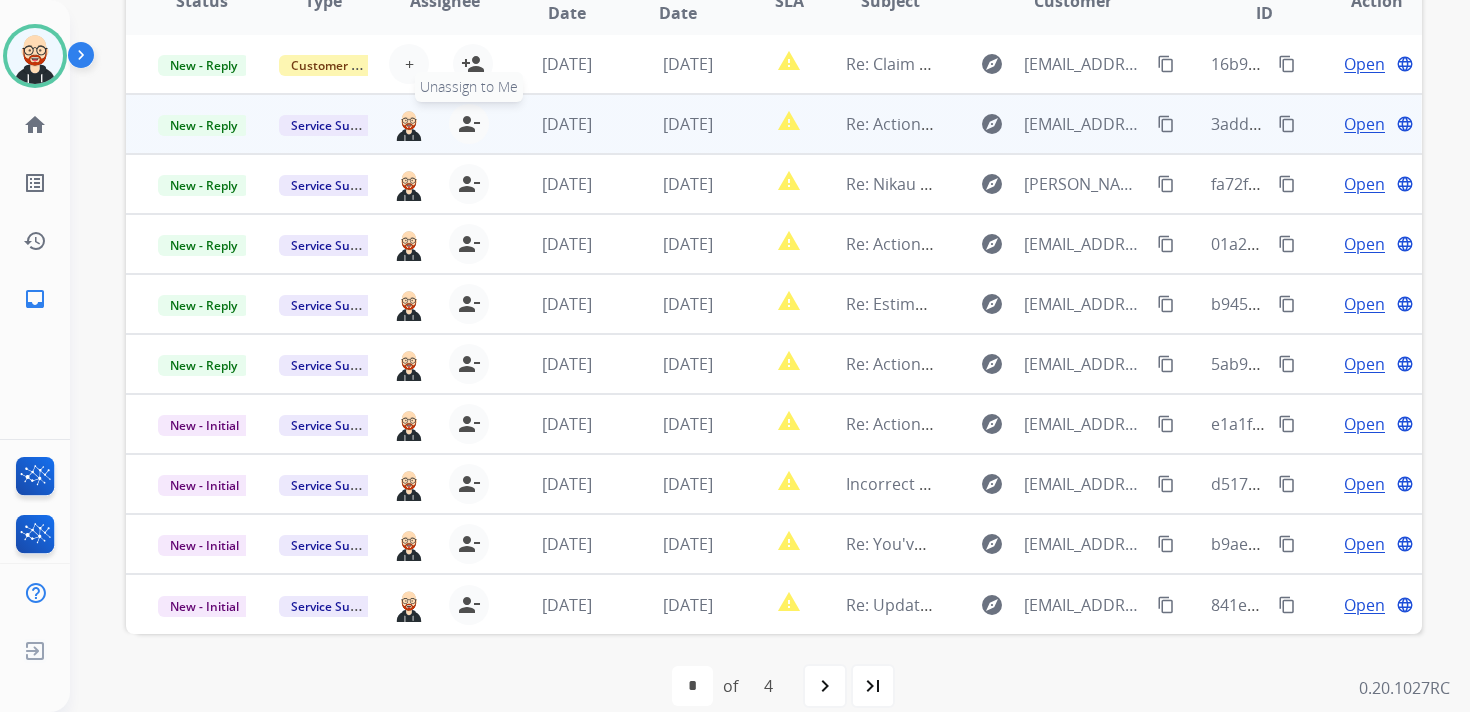 click on "person_remove" at bounding box center (469, 124) 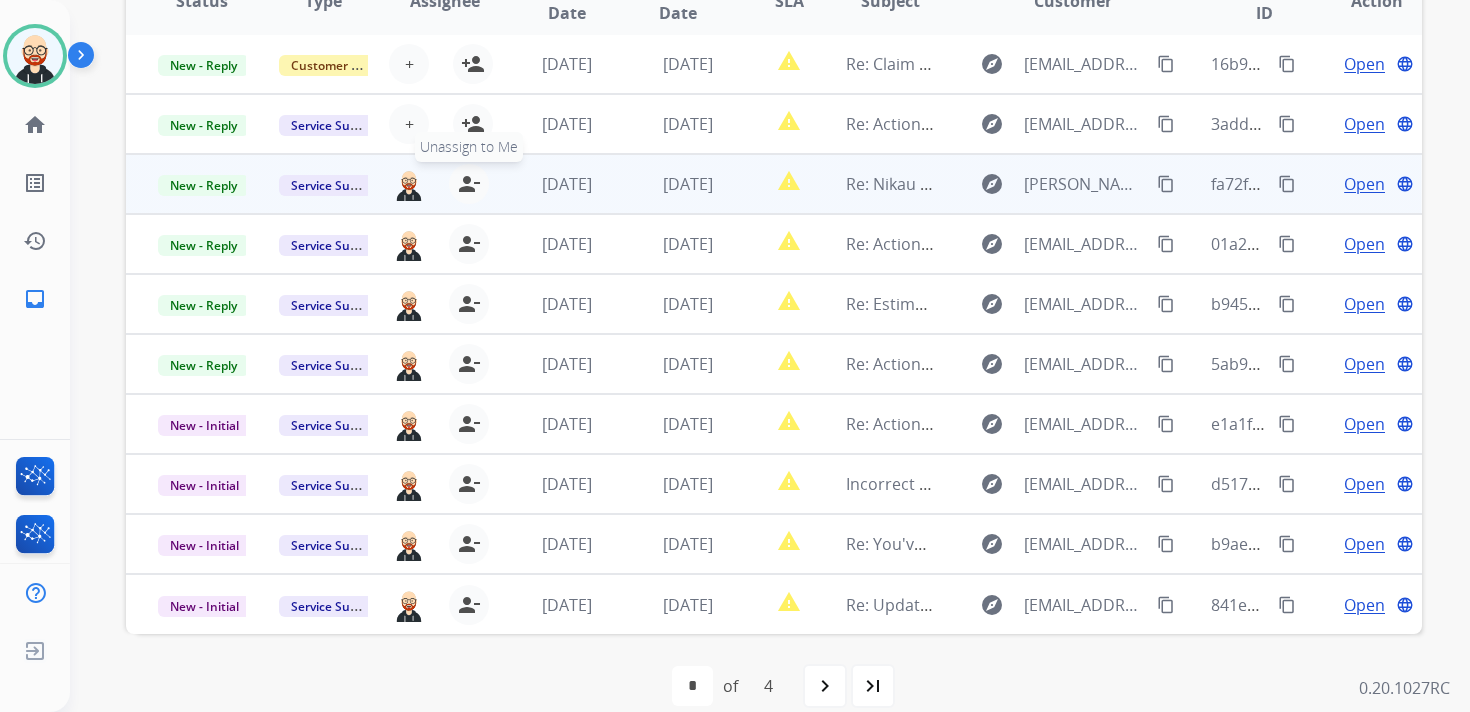 click on "person_remove" at bounding box center [469, 184] 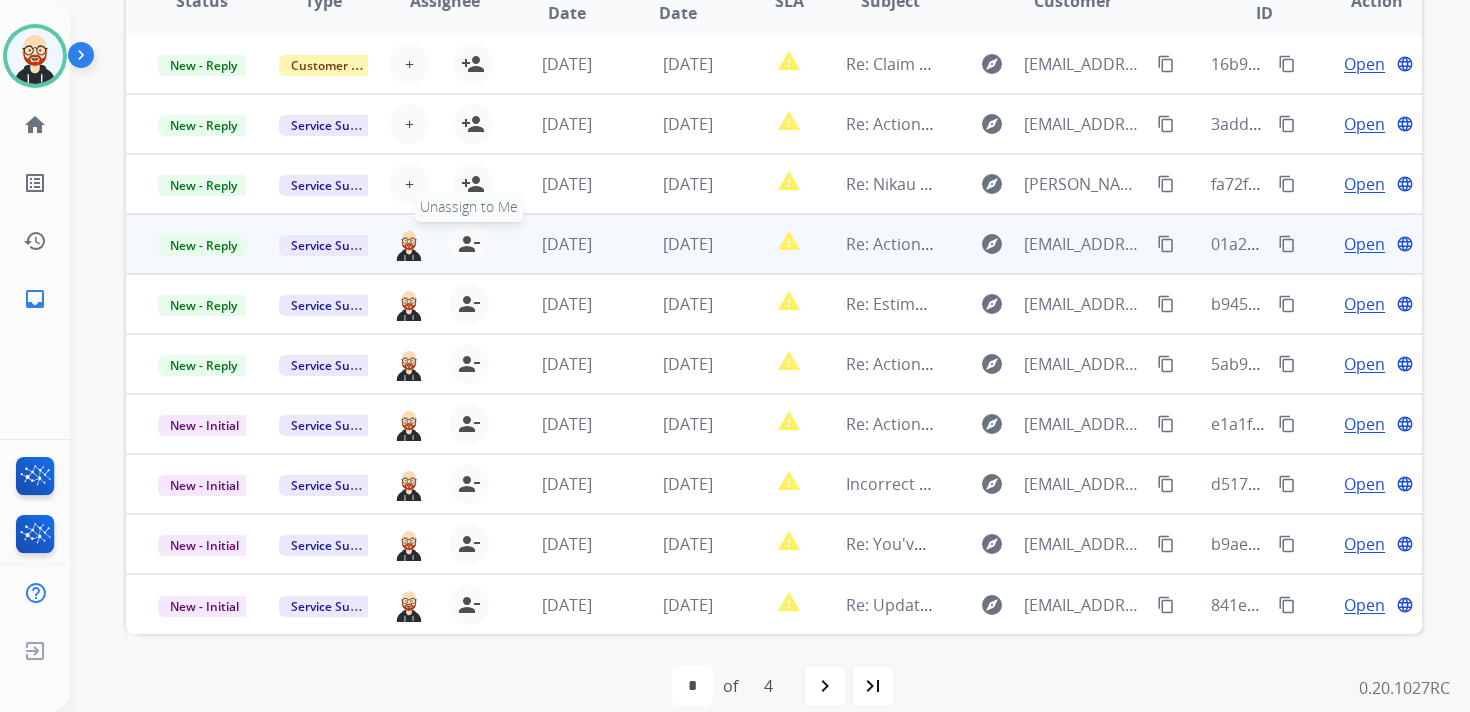 click on "person_remove" at bounding box center [469, 244] 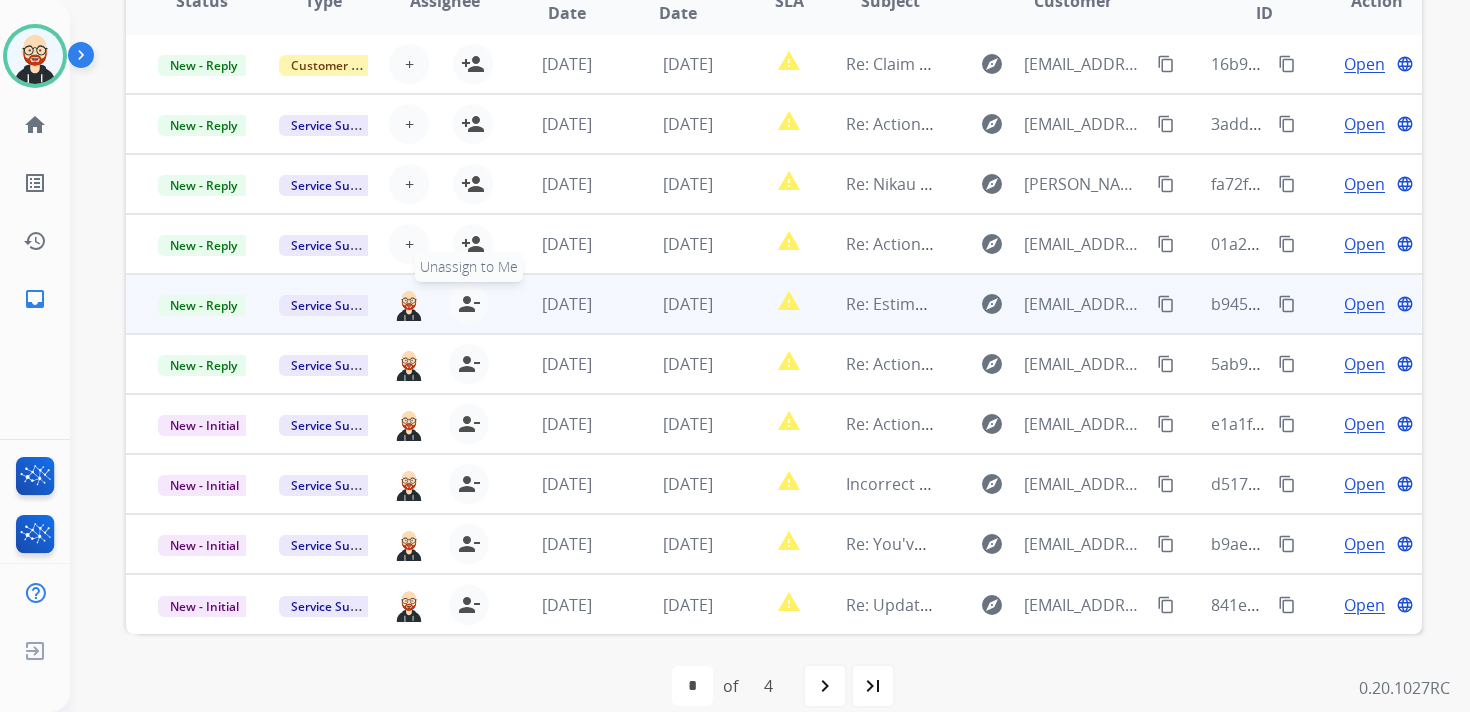 click on "person_remove" at bounding box center (469, 304) 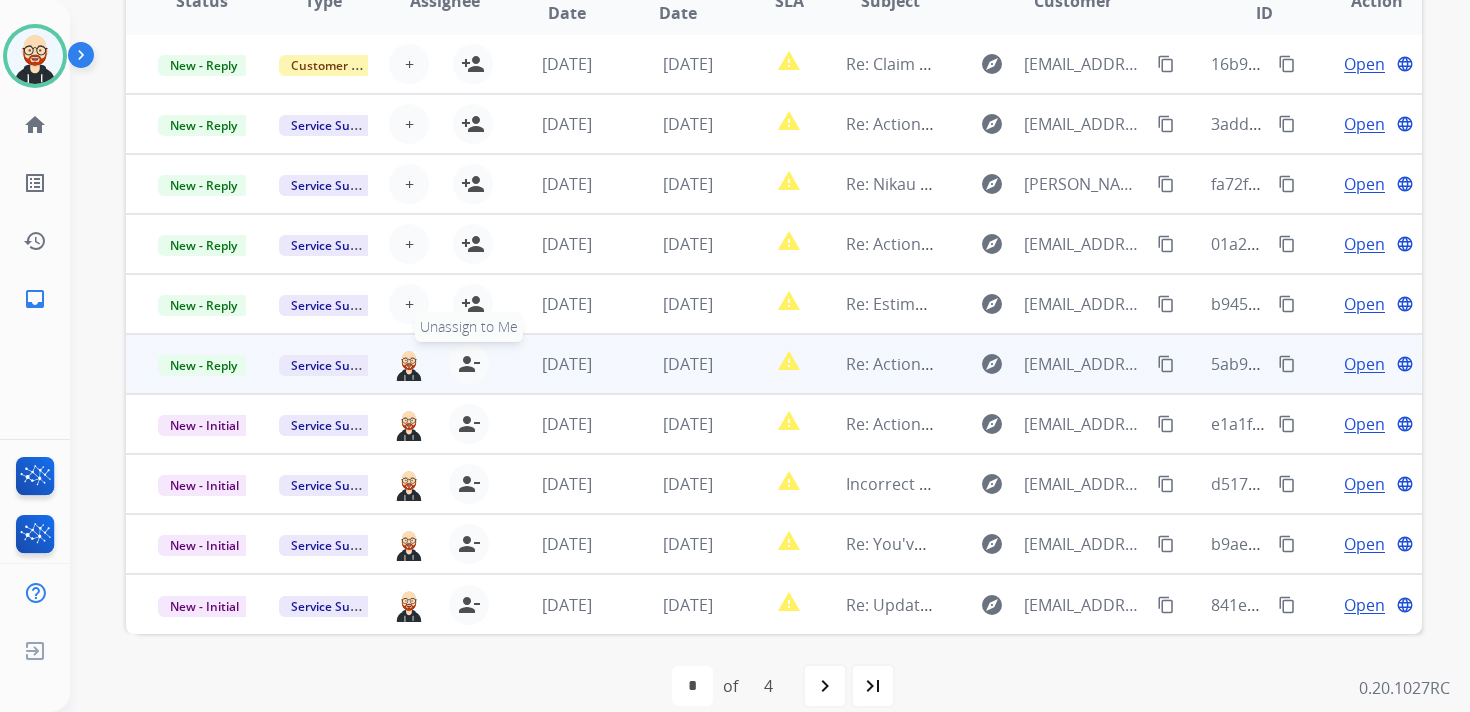 click on "person_remove" at bounding box center (469, 364) 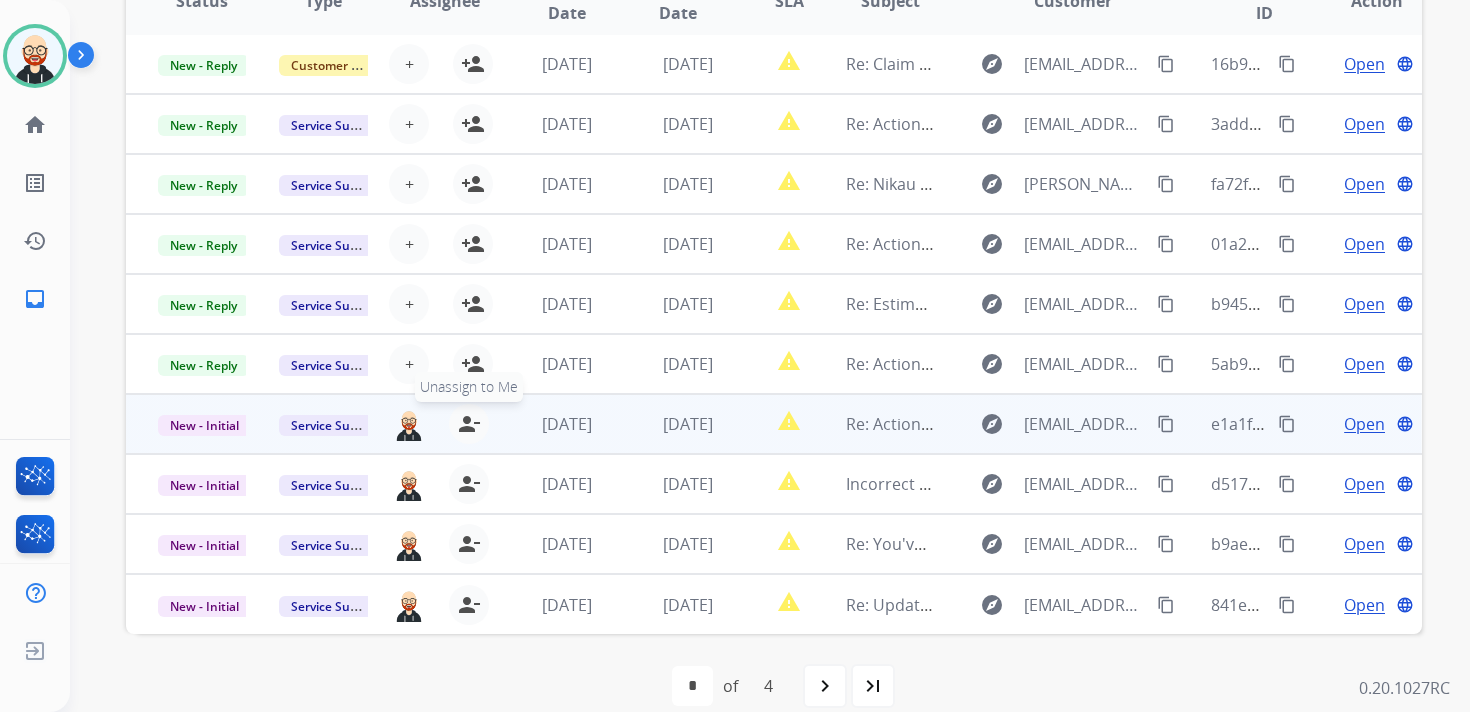 click on "person_remove" at bounding box center [469, 424] 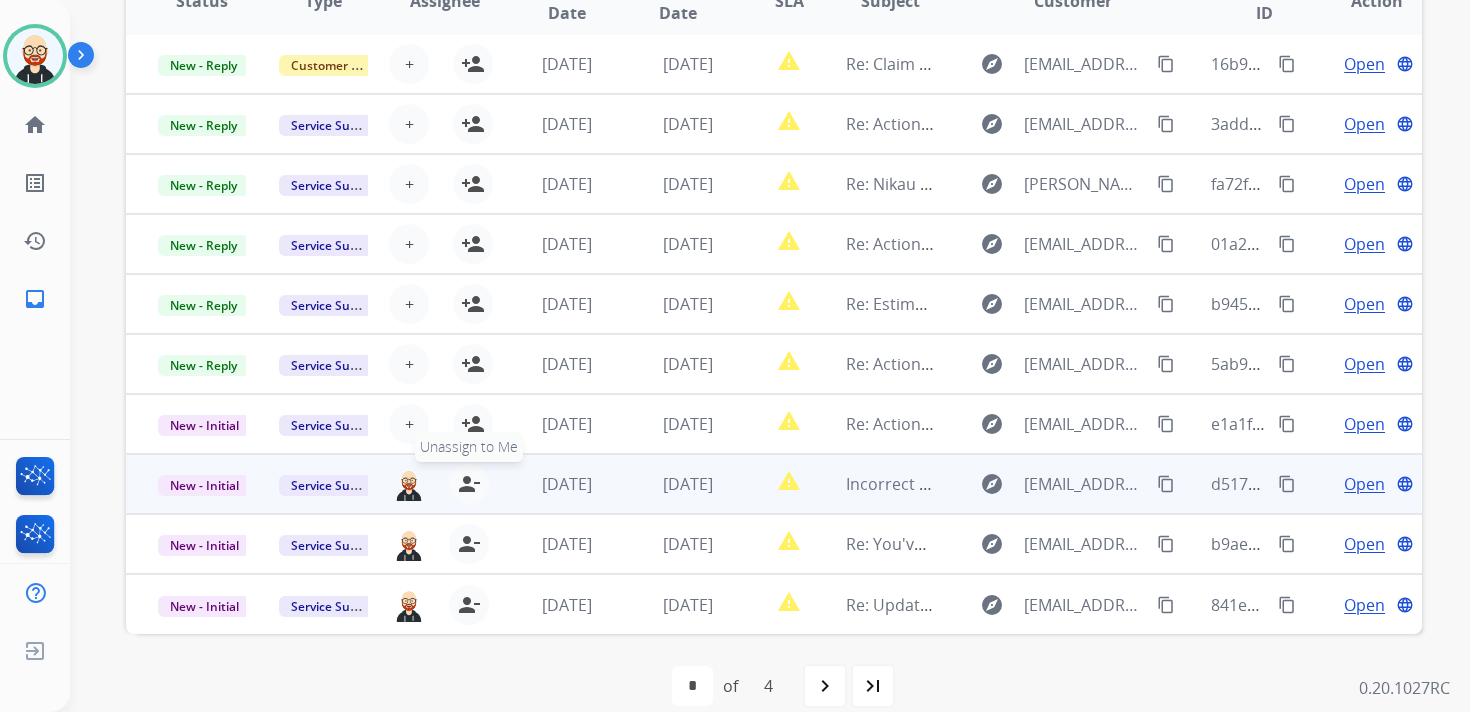 click on "person_remove" at bounding box center [469, 484] 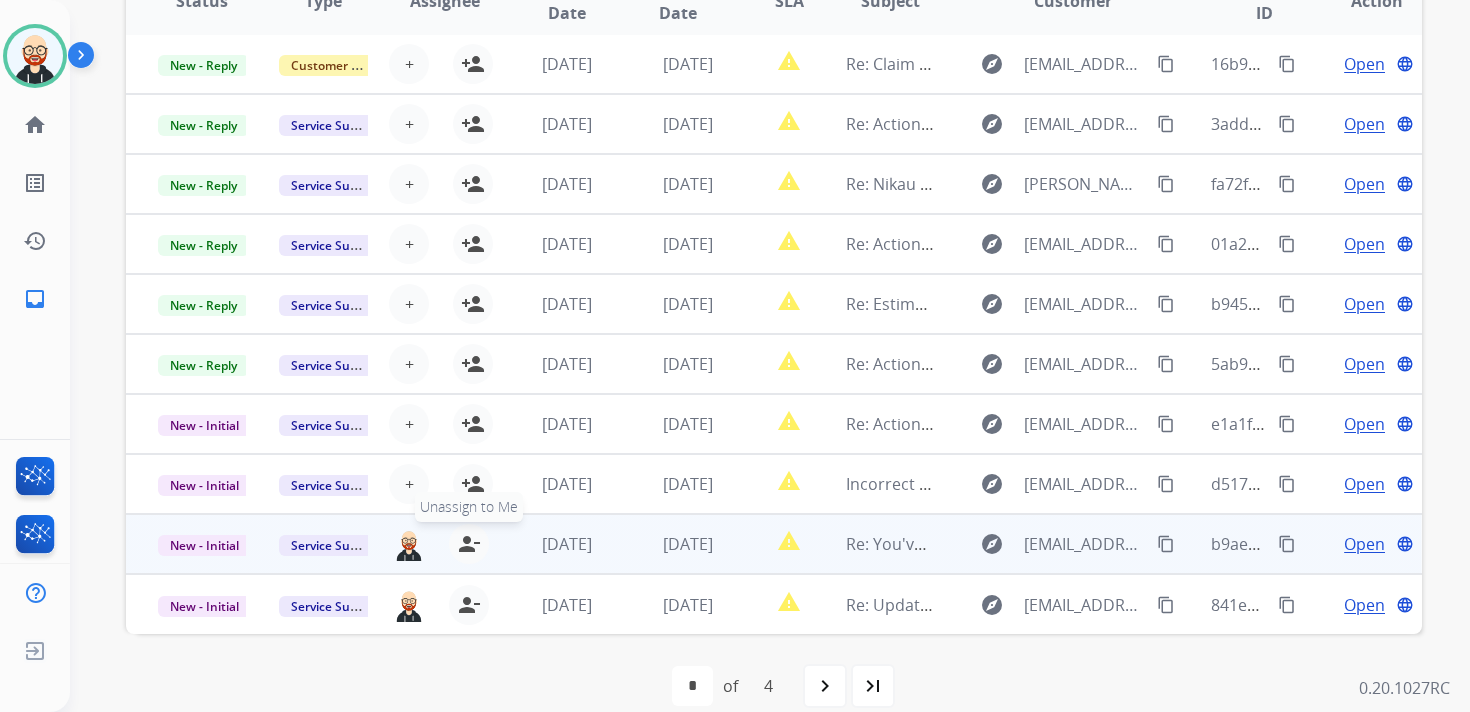 click on "person_remove" at bounding box center (469, 544) 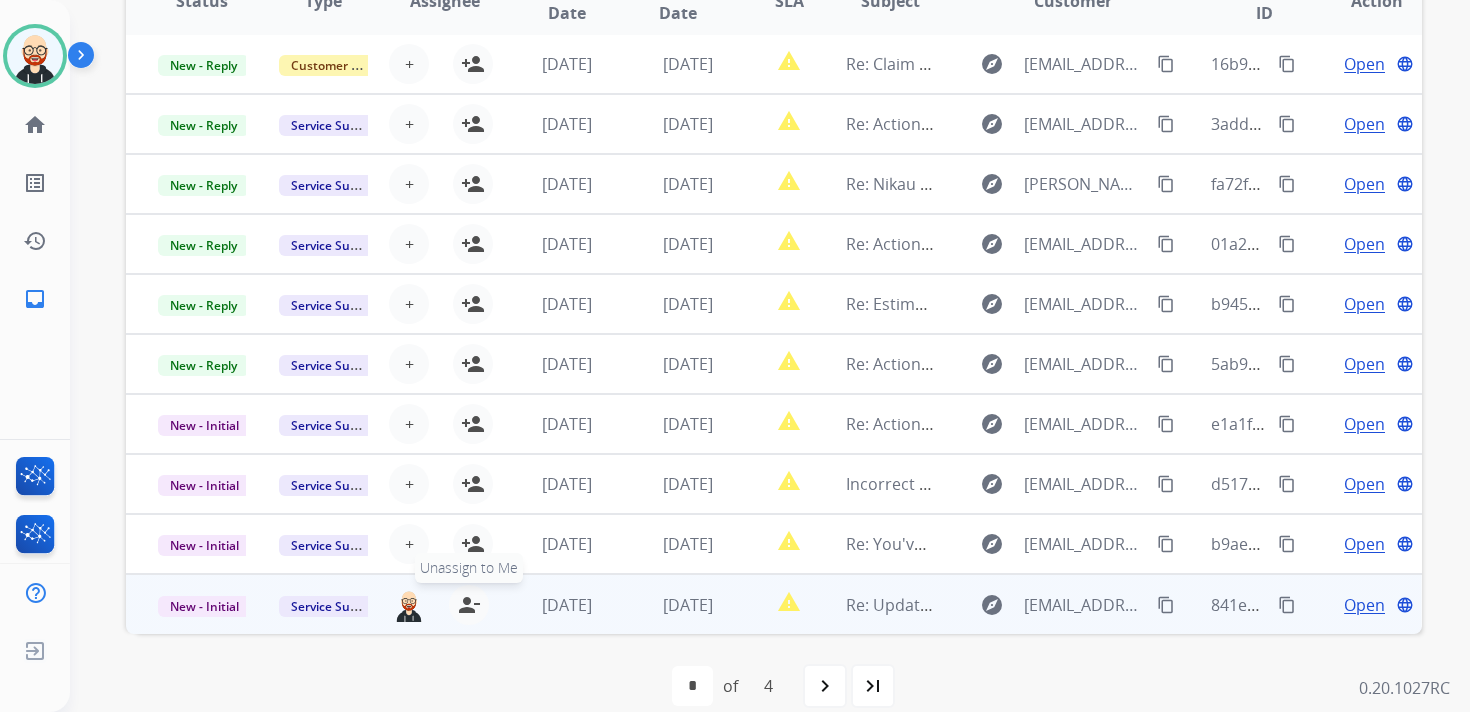 click on "person_remove" at bounding box center (469, 605) 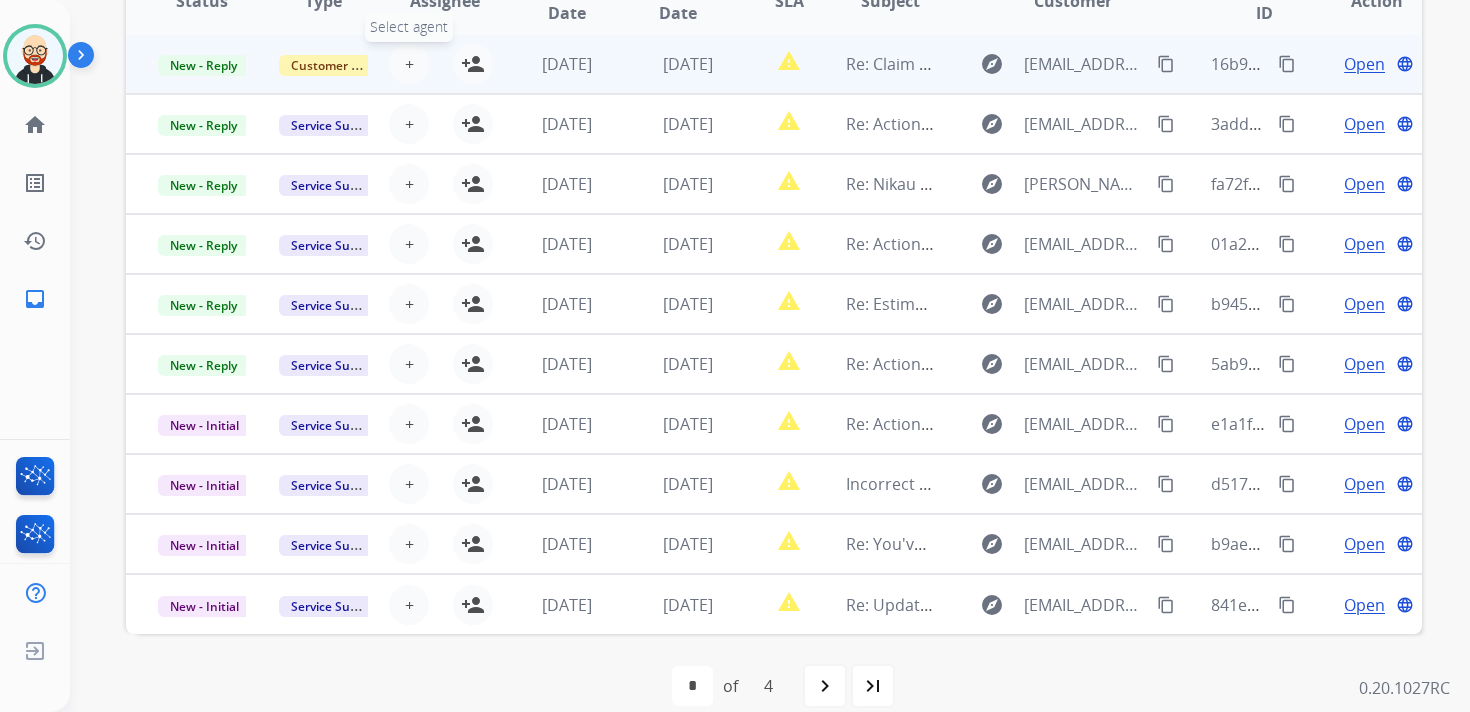 click on "+" at bounding box center [409, 64] 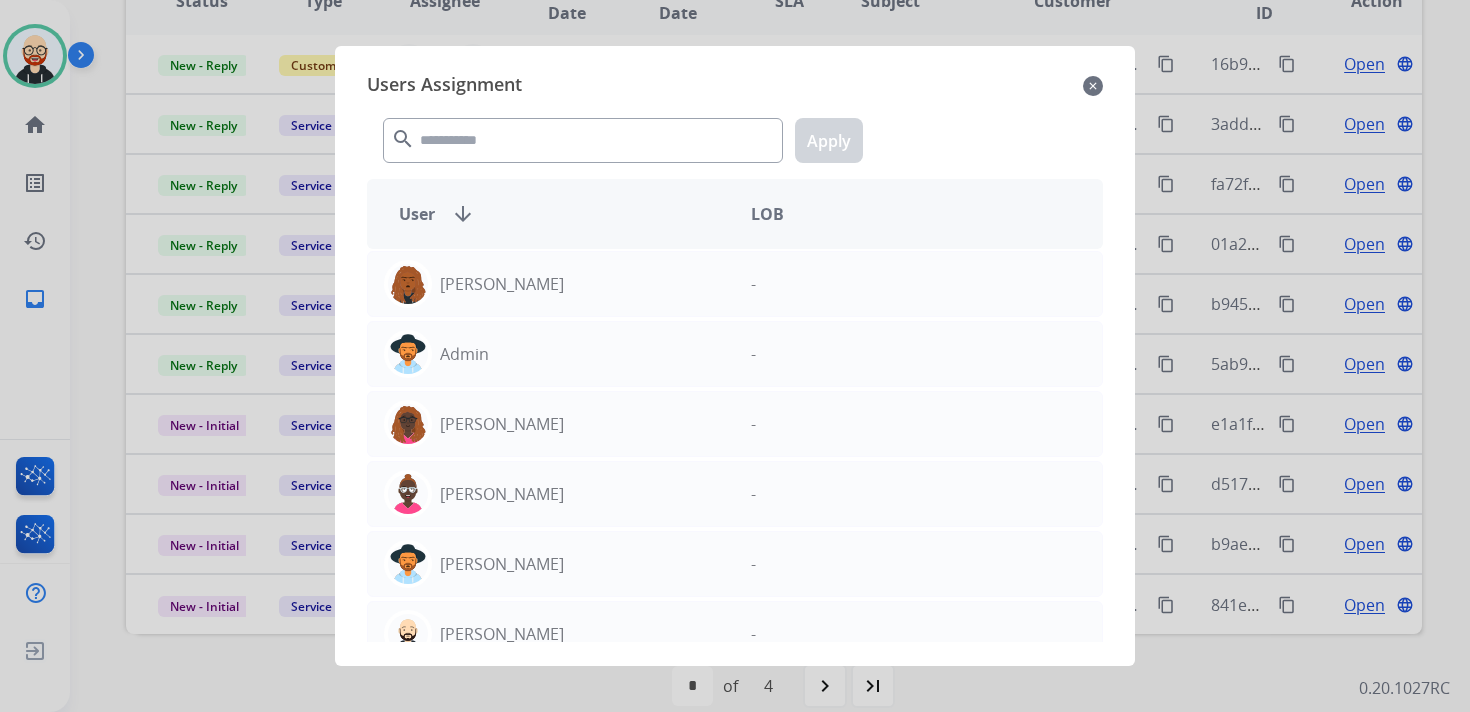 click on "close" 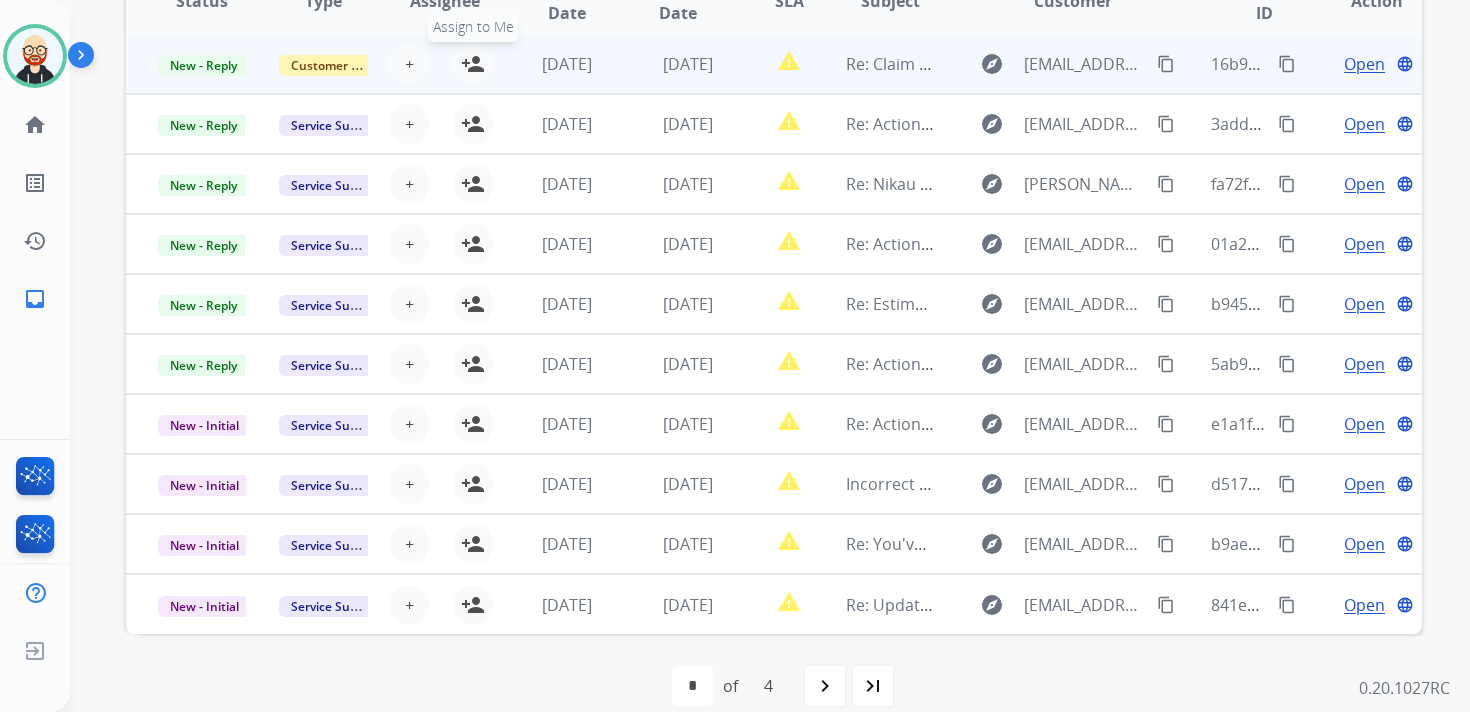 click on "person_add" at bounding box center (473, 64) 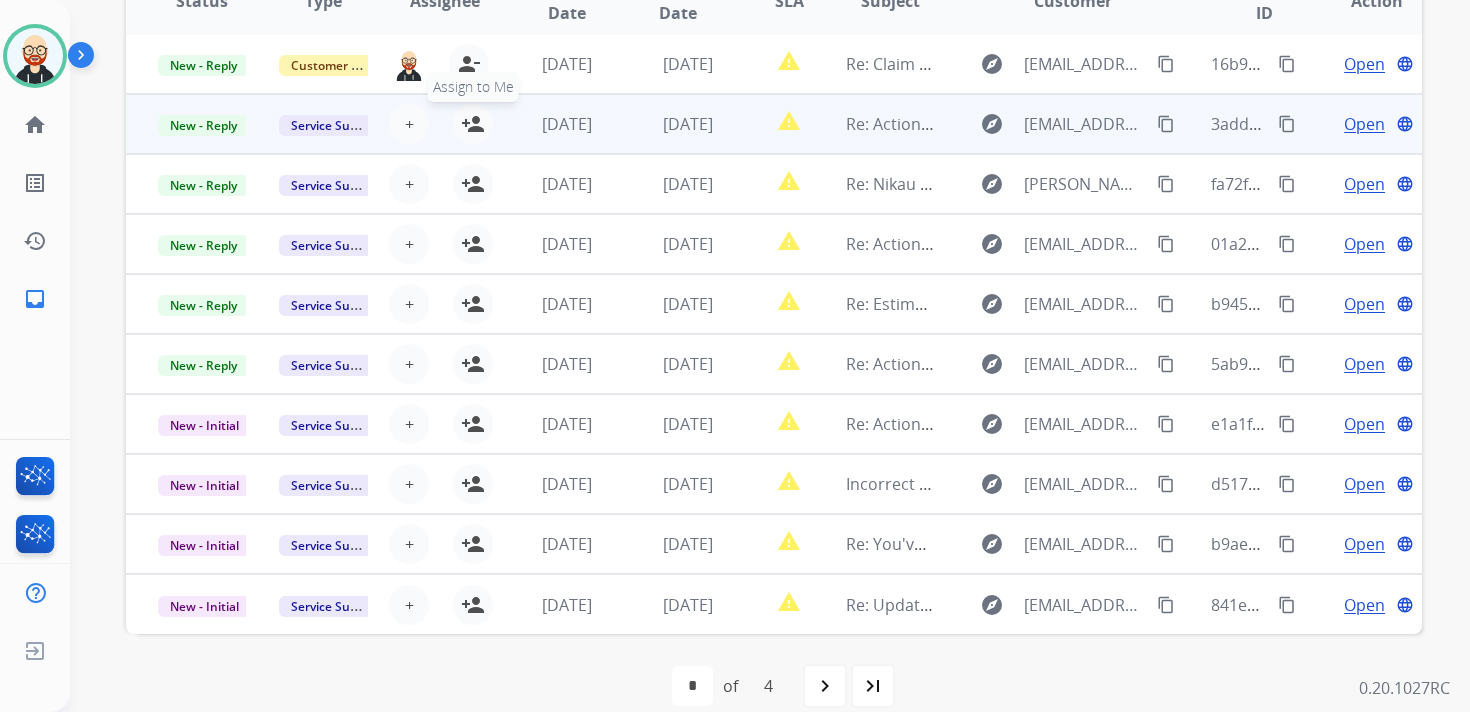 click on "person_add Assign to Me" at bounding box center [473, 124] 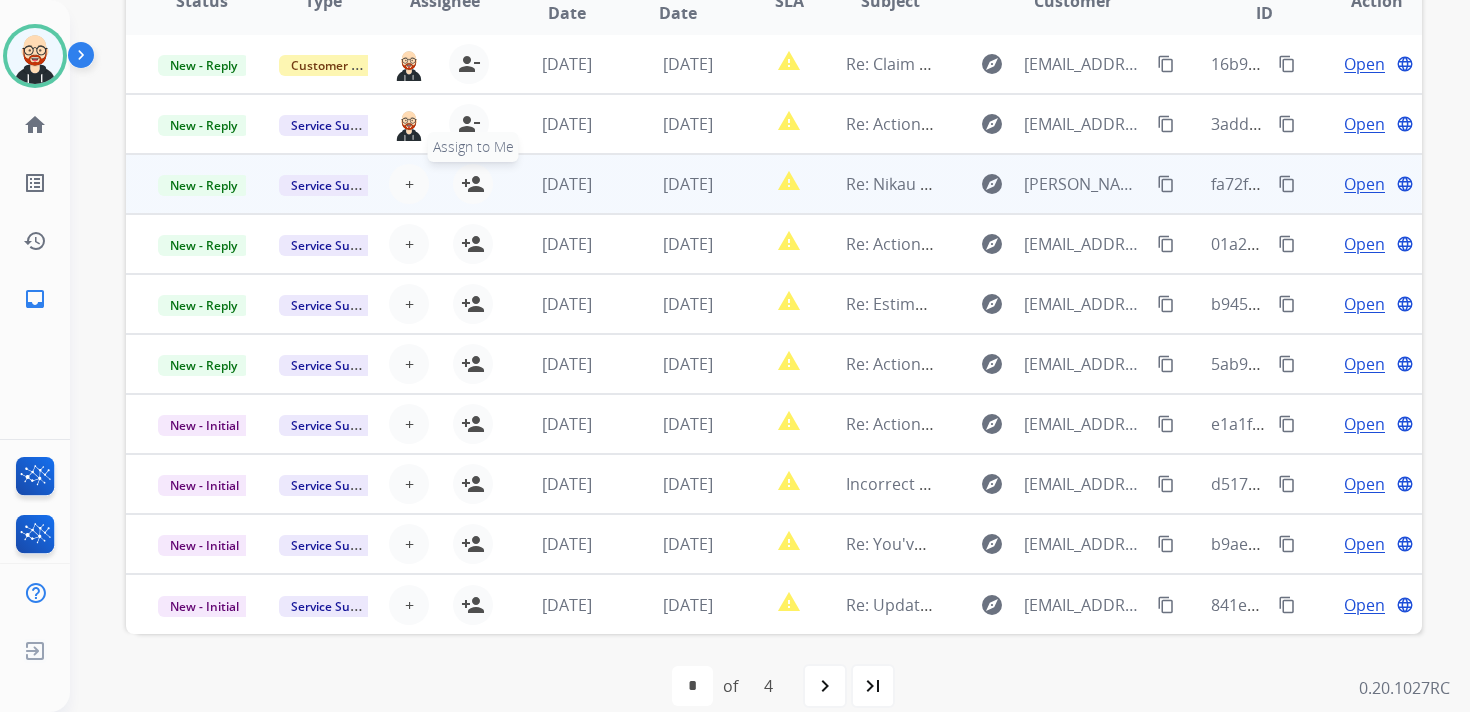 click on "person_add Assign to Me" at bounding box center (473, 184) 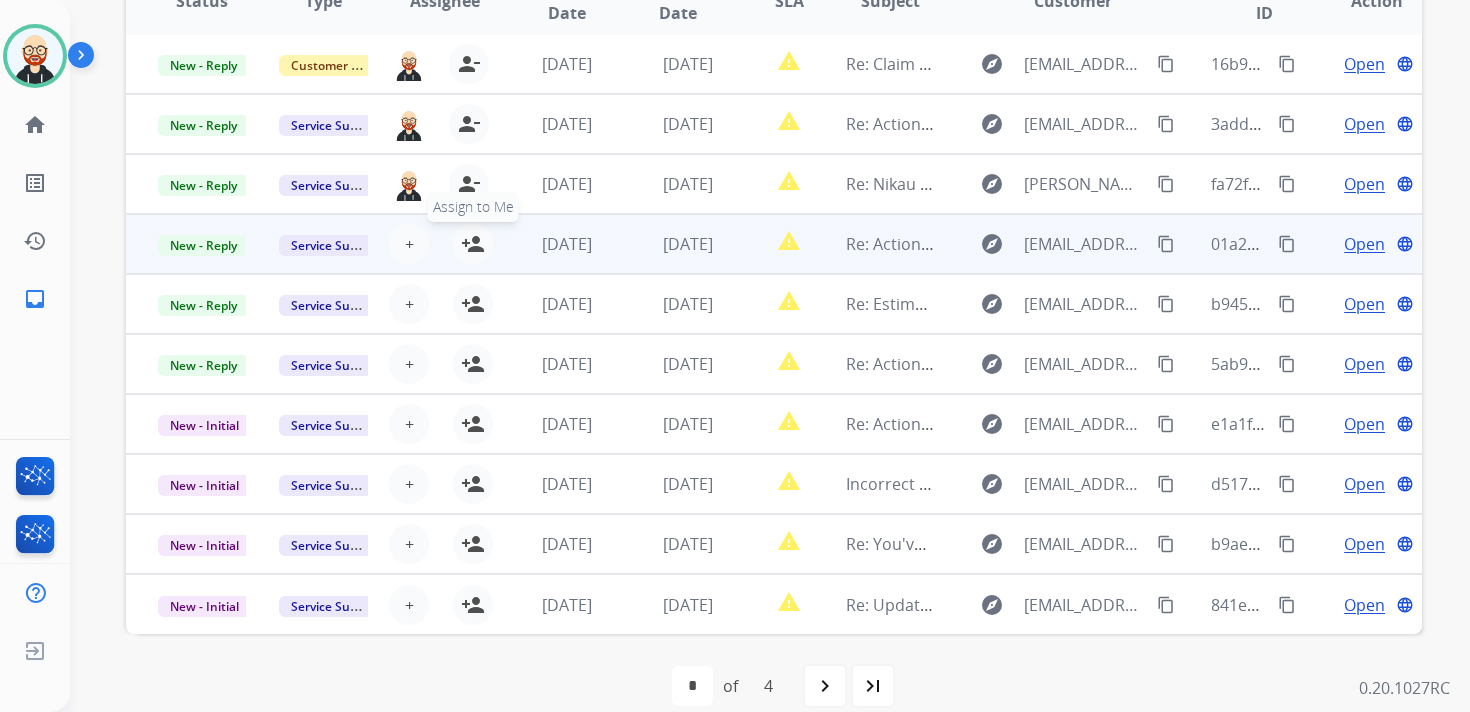 click on "person_add" at bounding box center [473, 244] 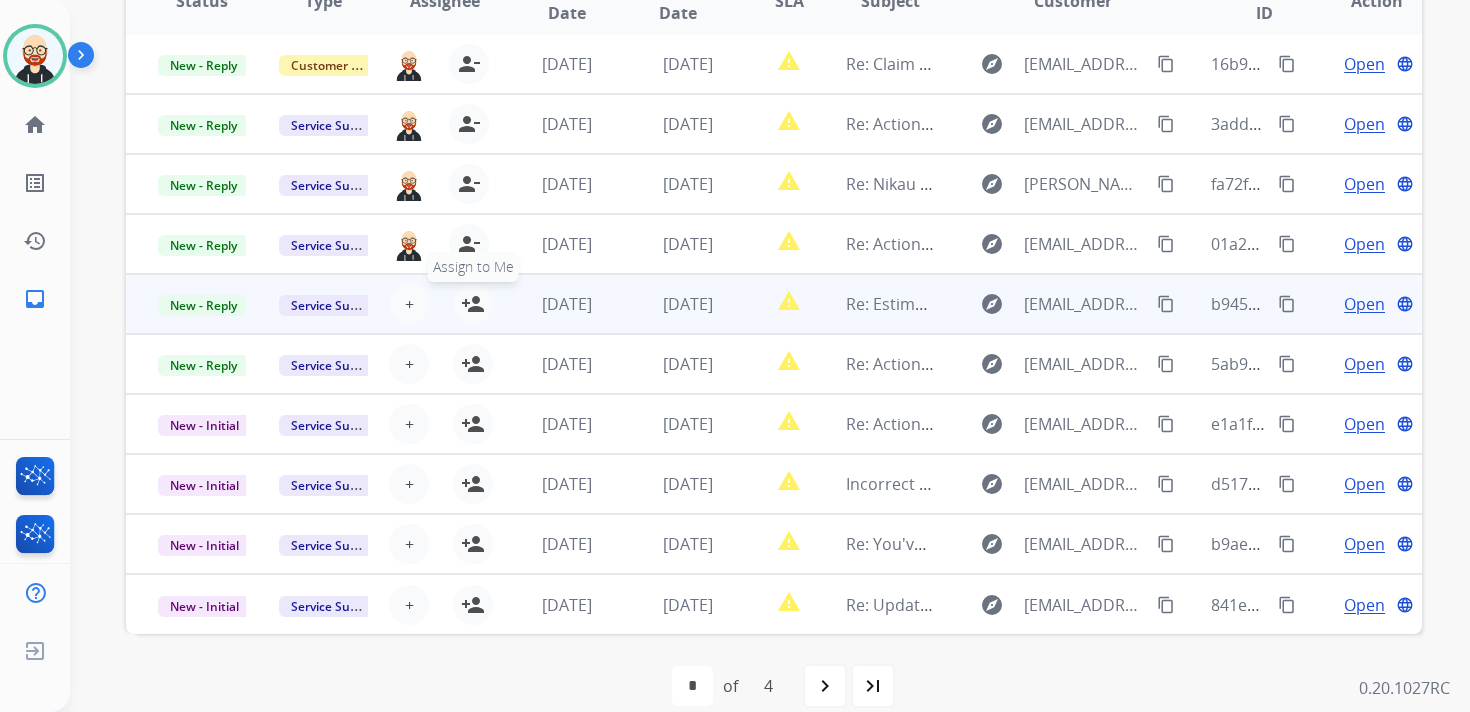 click on "person_add" at bounding box center (473, 304) 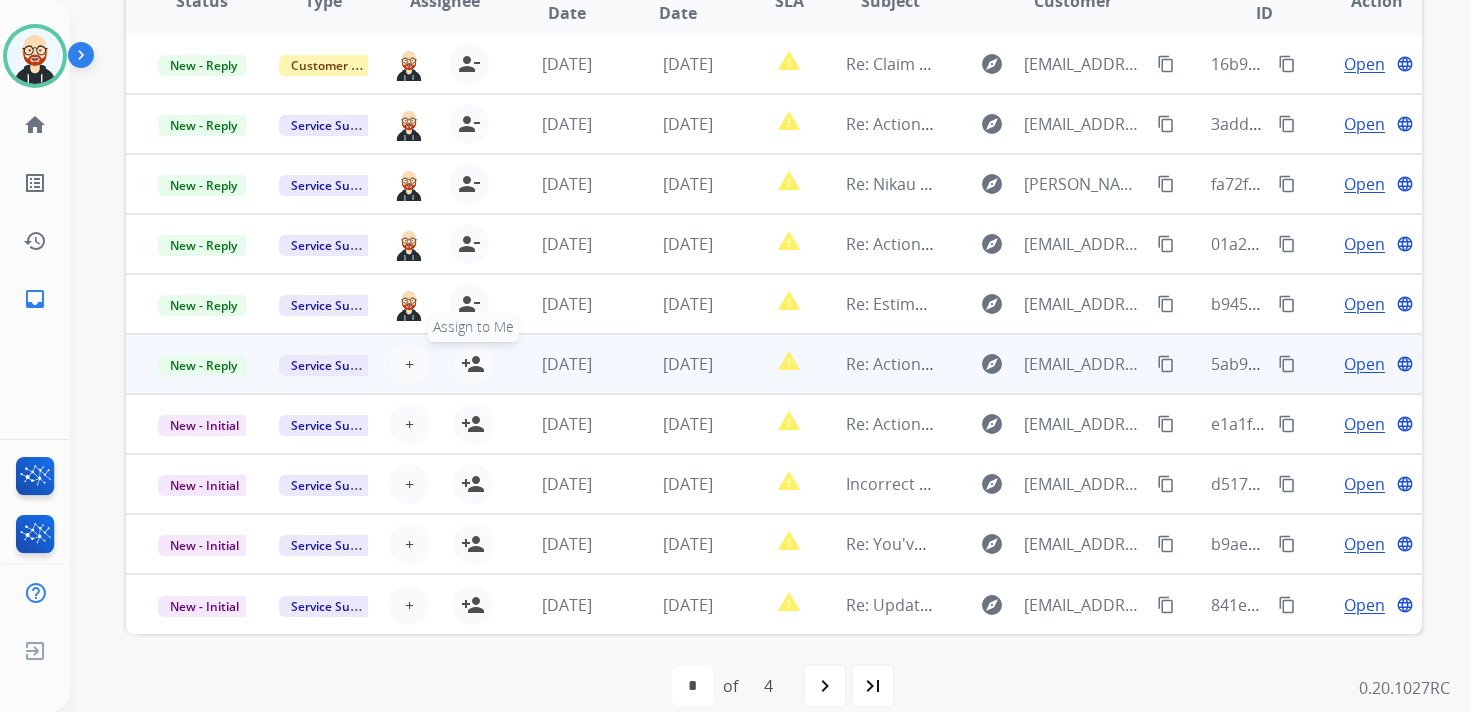 click on "person_add" at bounding box center [473, 364] 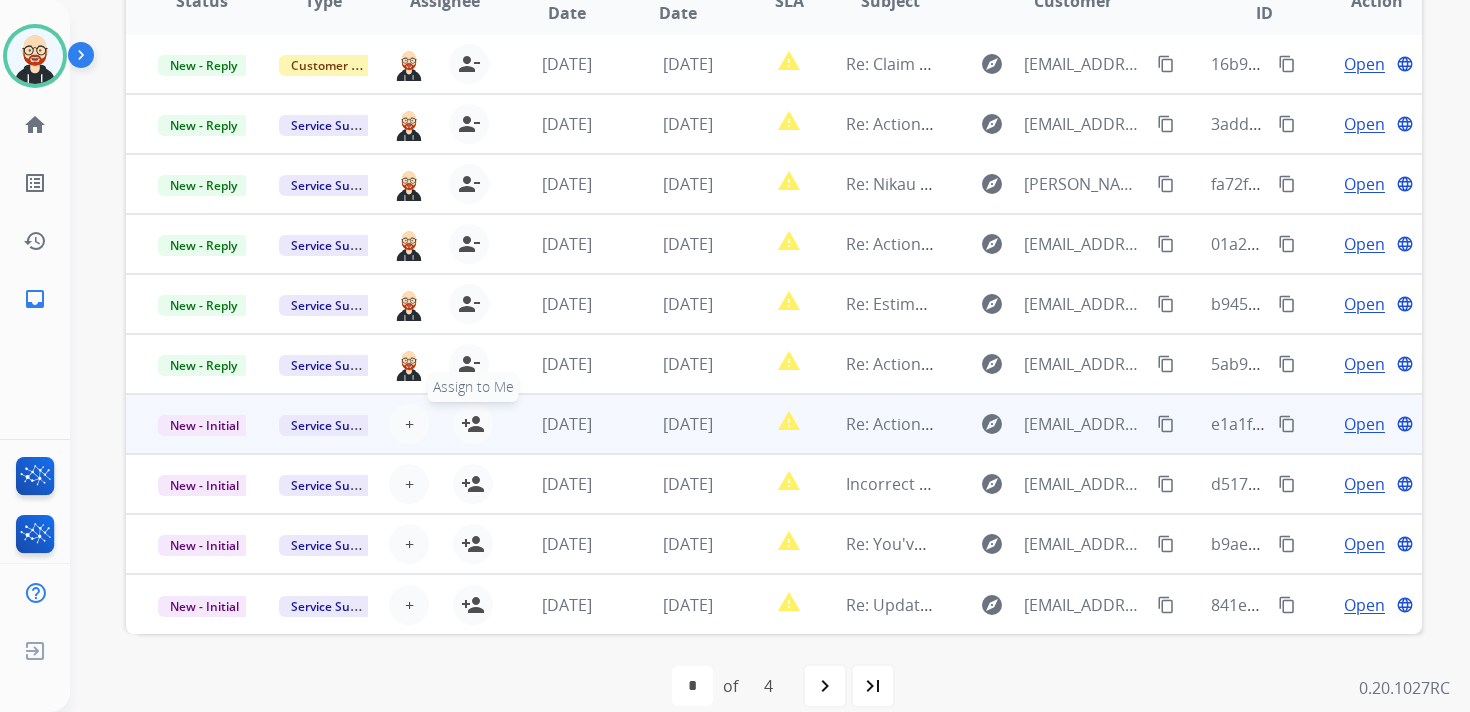 click on "person_add" at bounding box center [473, 424] 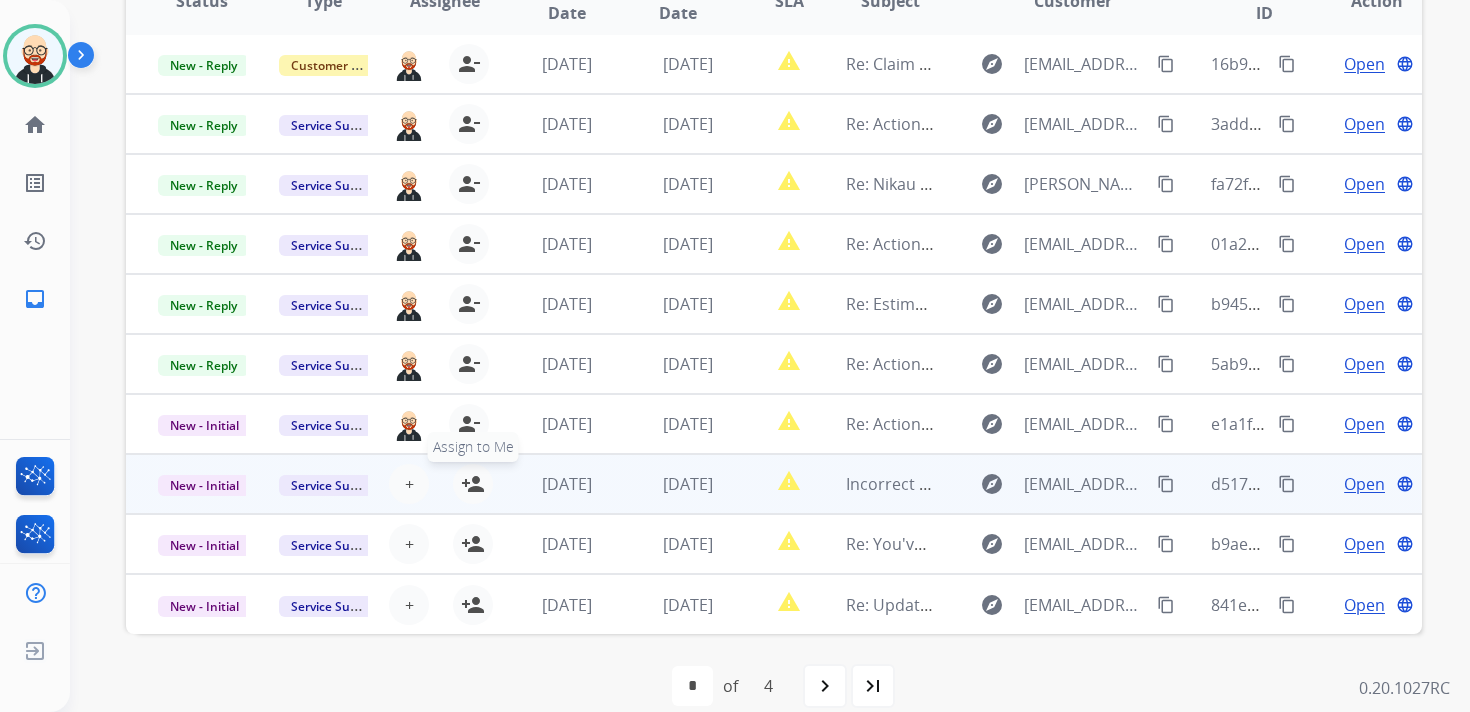 click on "person_add" at bounding box center (473, 484) 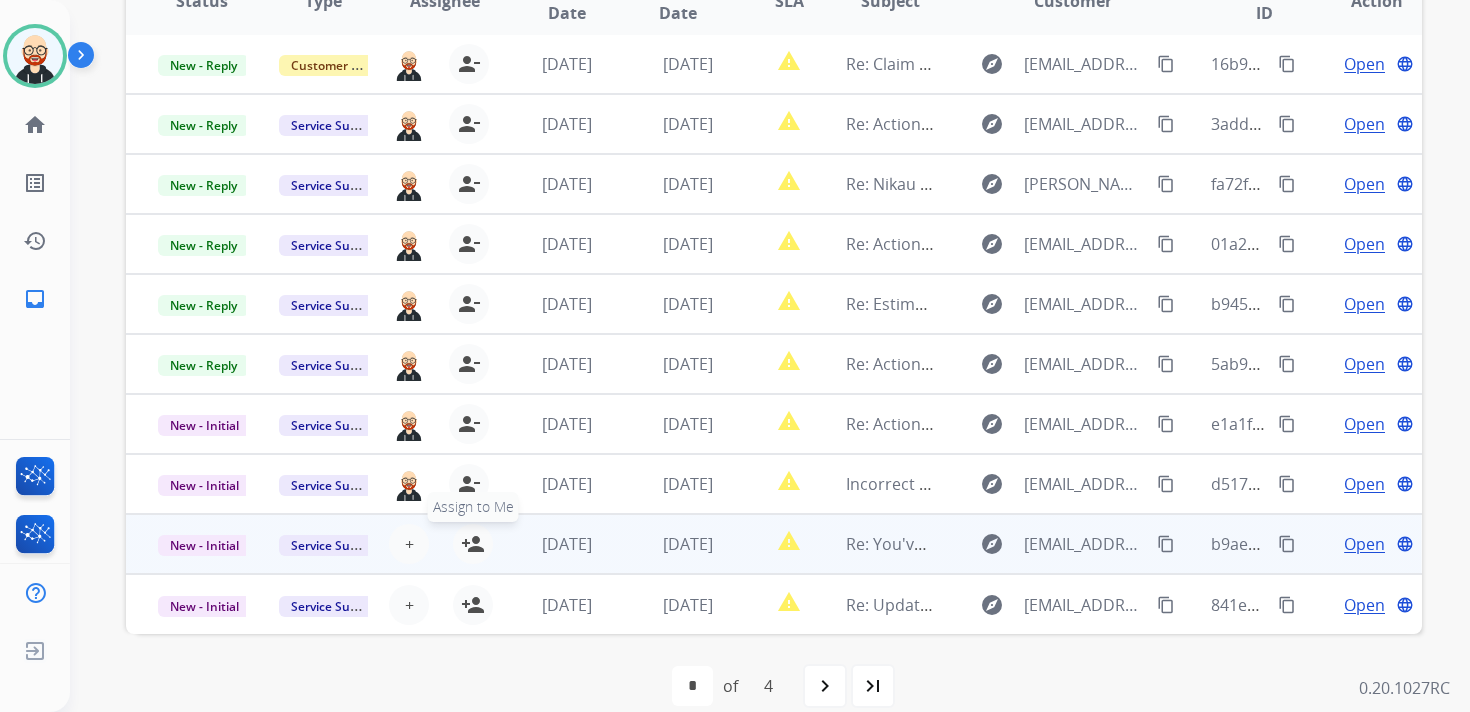 click on "person_add" at bounding box center [473, 544] 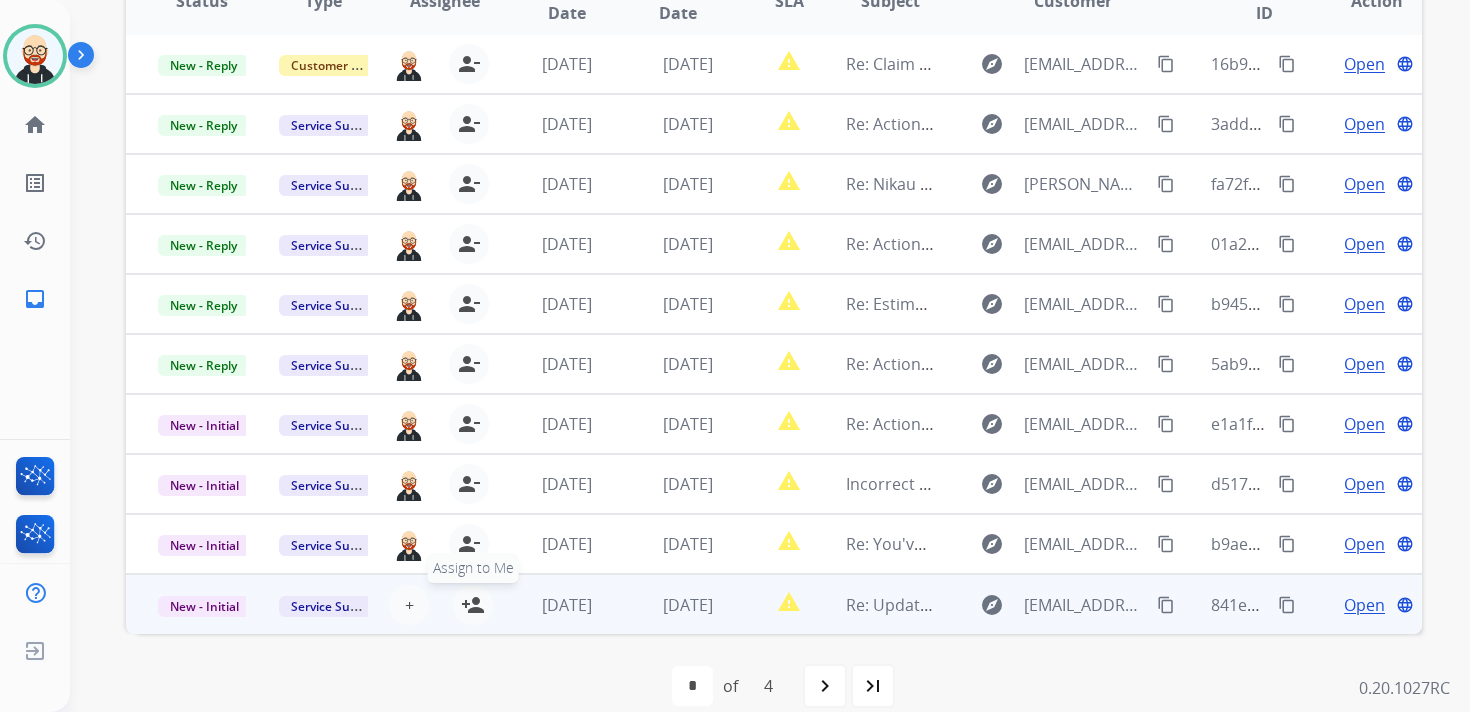 click on "person_add" at bounding box center [473, 605] 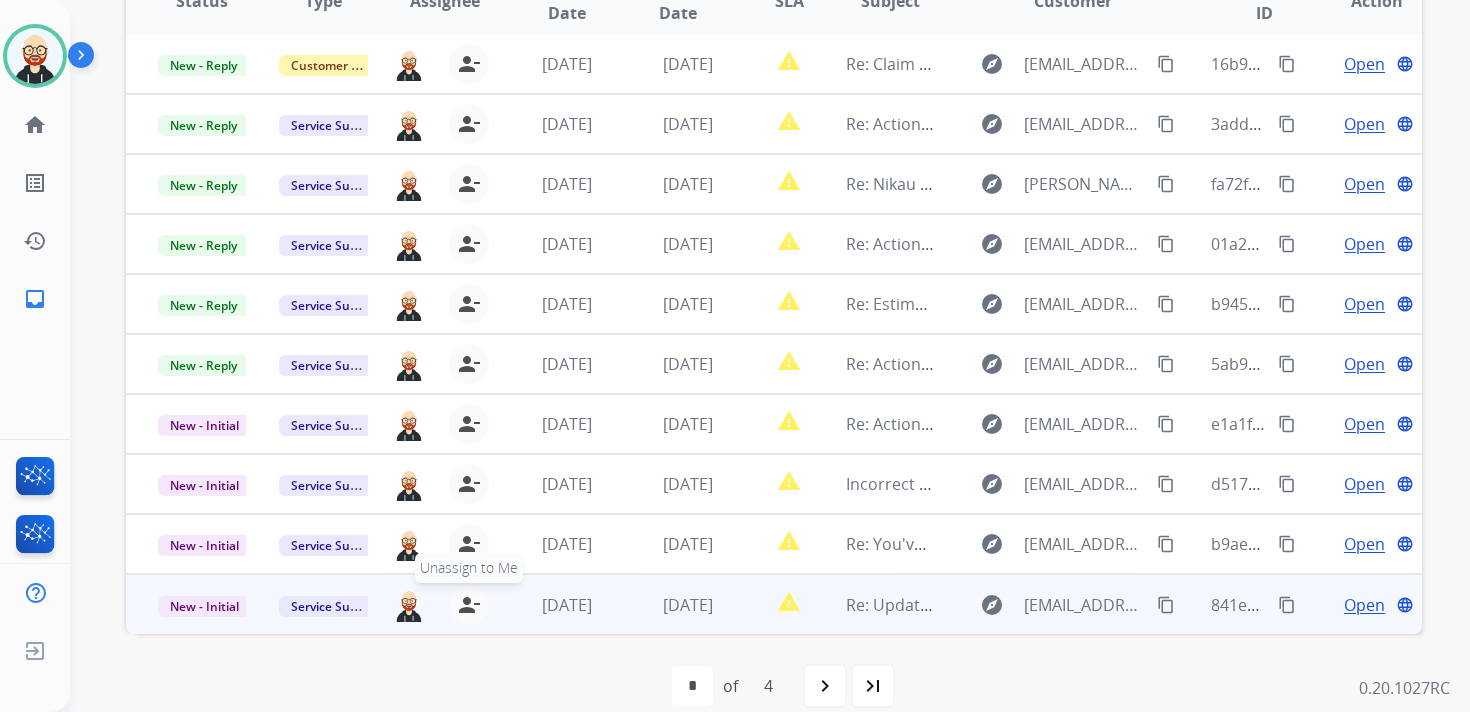 scroll, scrollTop: 0, scrollLeft: 0, axis: both 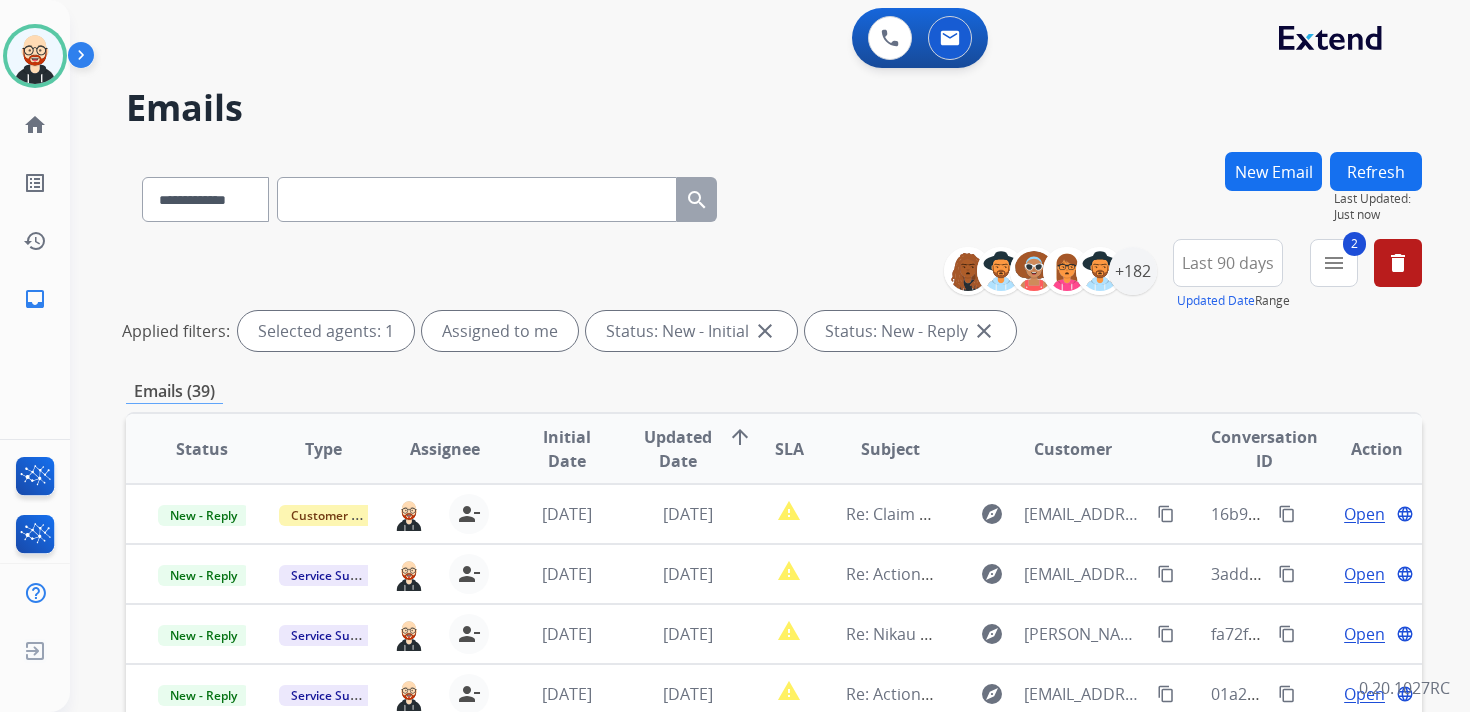 click on "Refresh" at bounding box center [1376, 171] 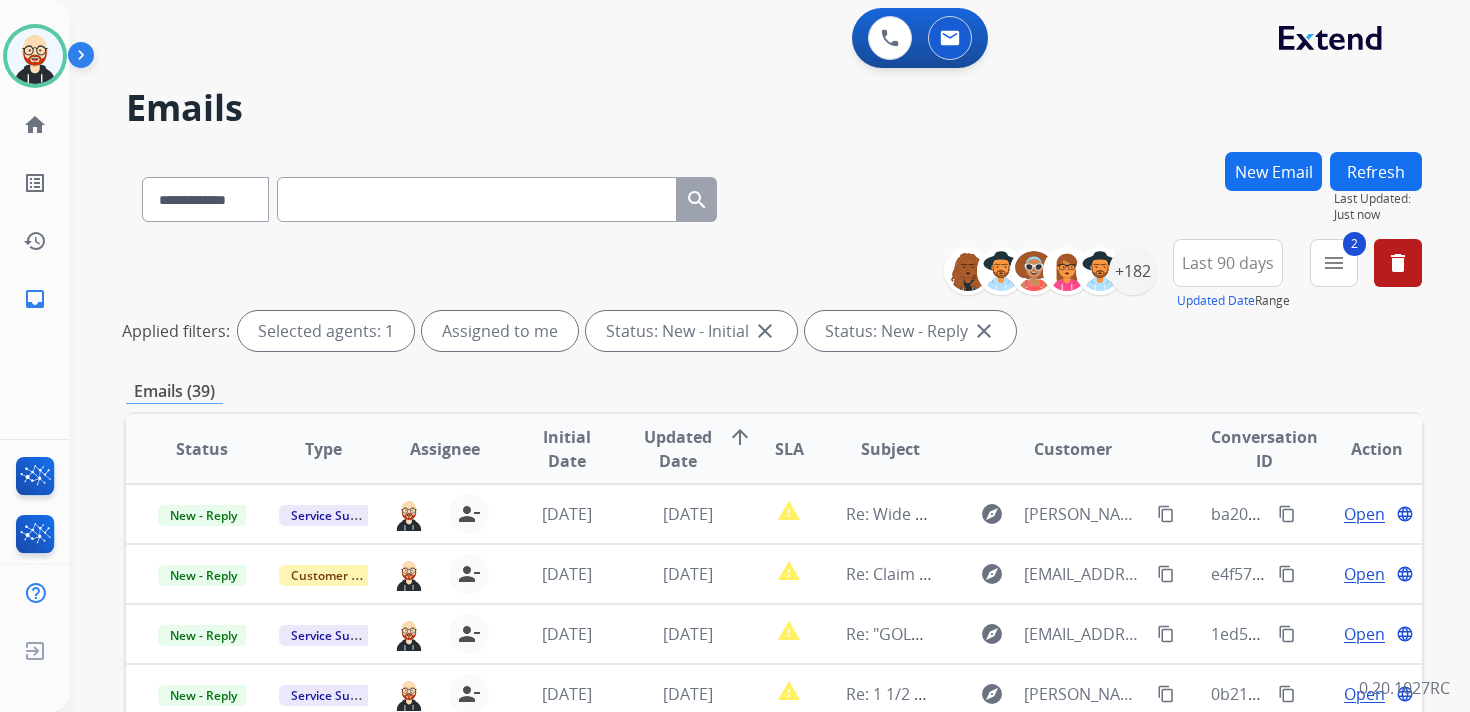scroll, scrollTop: 2, scrollLeft: 0, axis: vertical 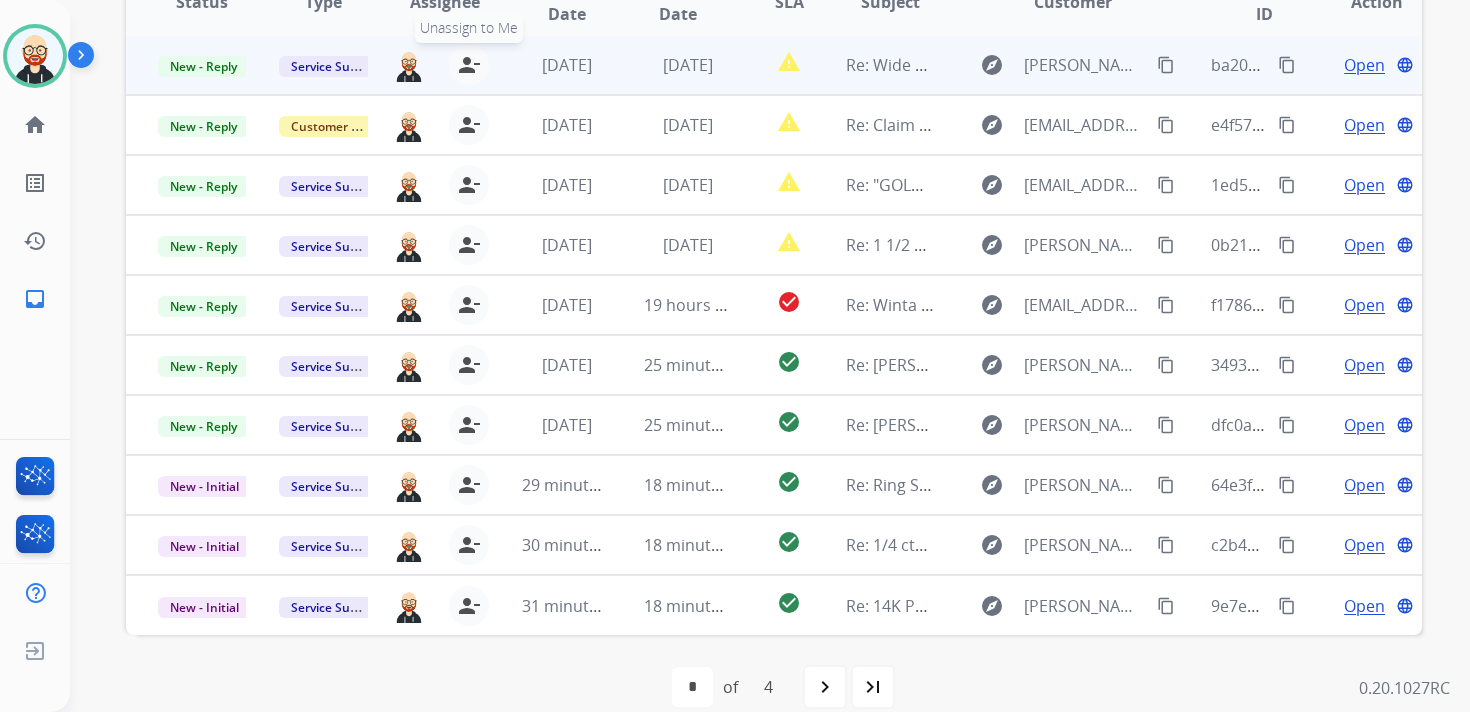 click on "person_remove" at bounding box center [469, 65] 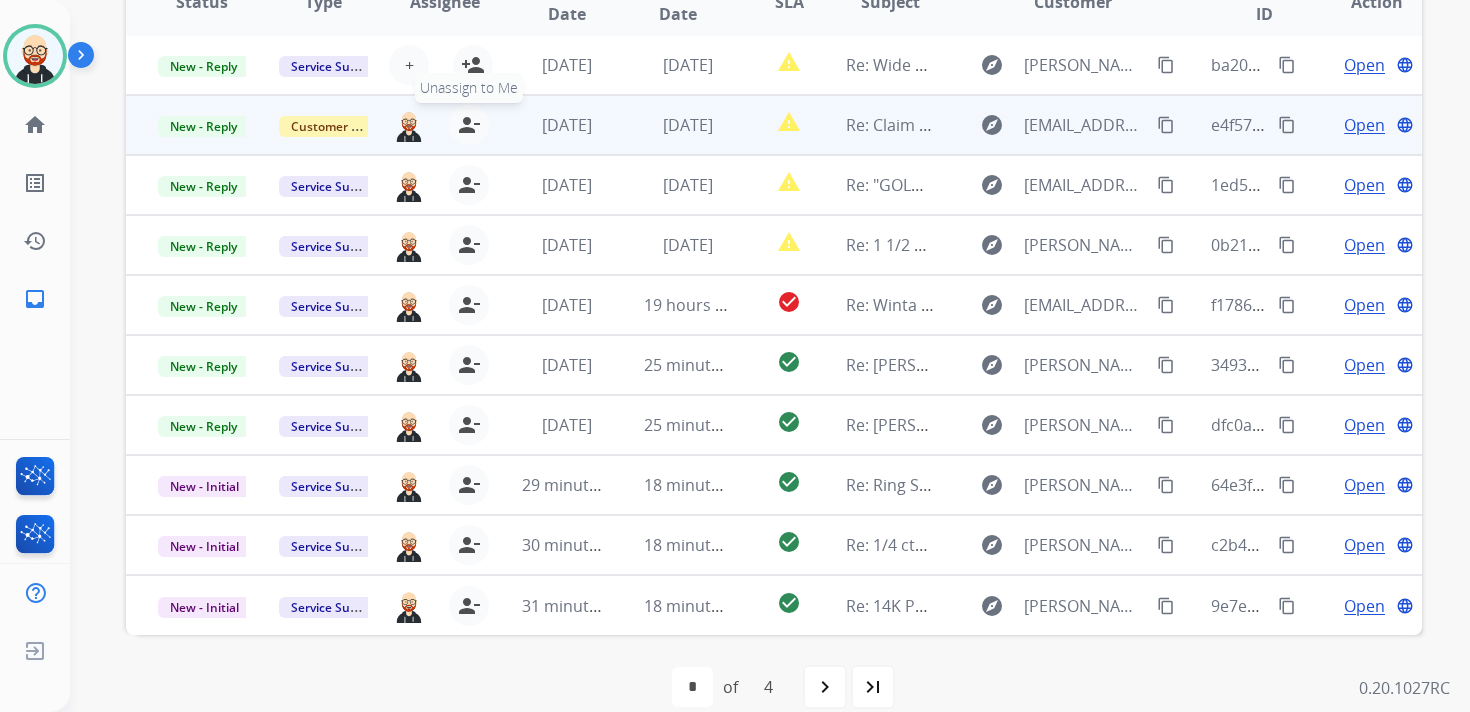 click on "person_remove [PERSON_NAME] to Me" at bounding box center (469, 125) 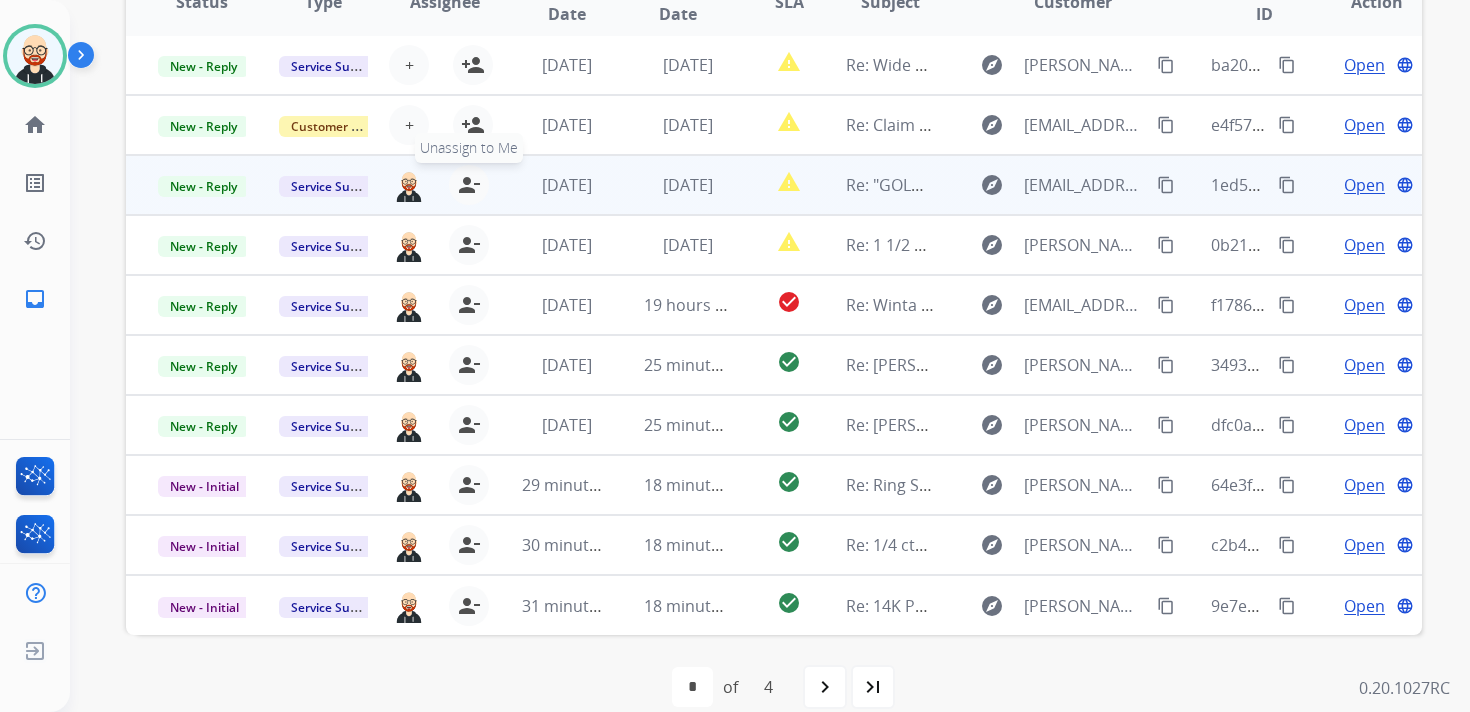click on "person_remove [PERSON_NAME] to Me" at bounding box center [469, 185] 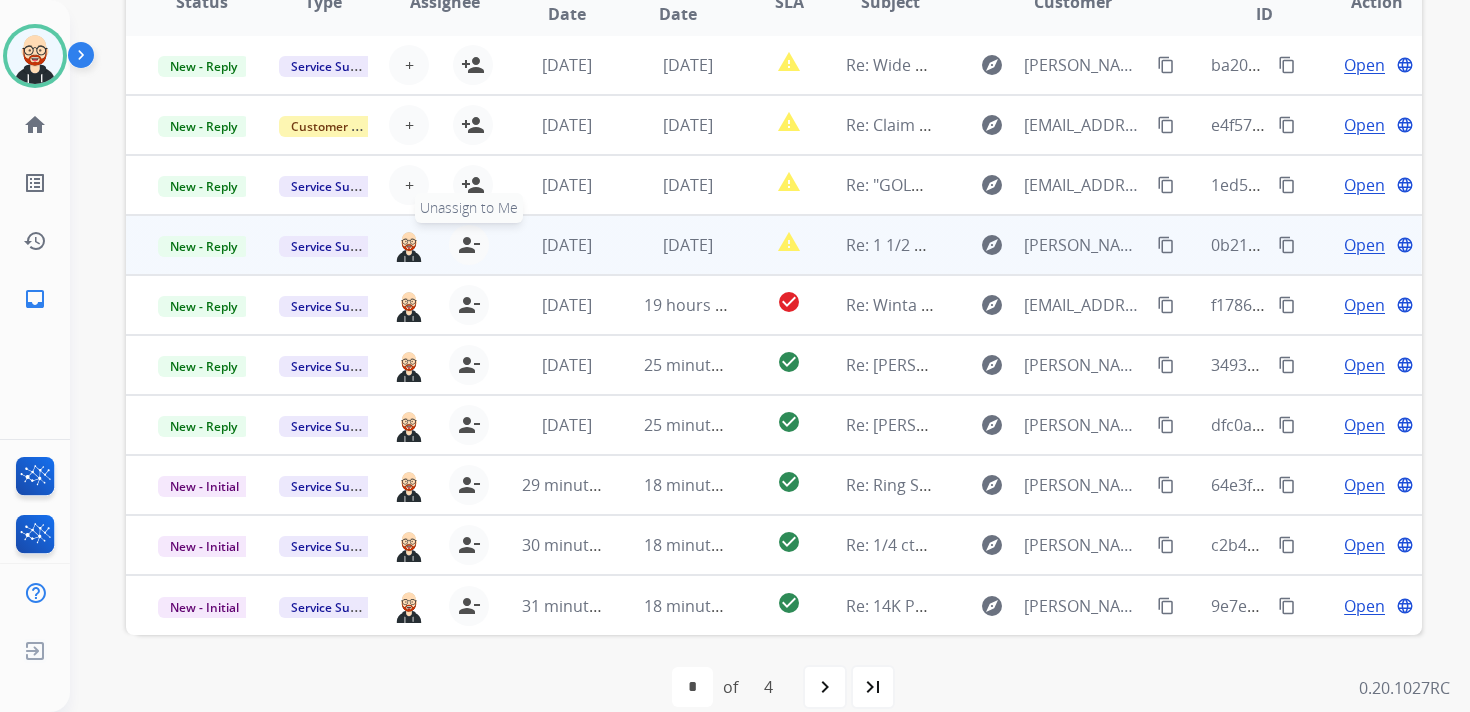 click on "person_remove" at bounding box center [469, 245] 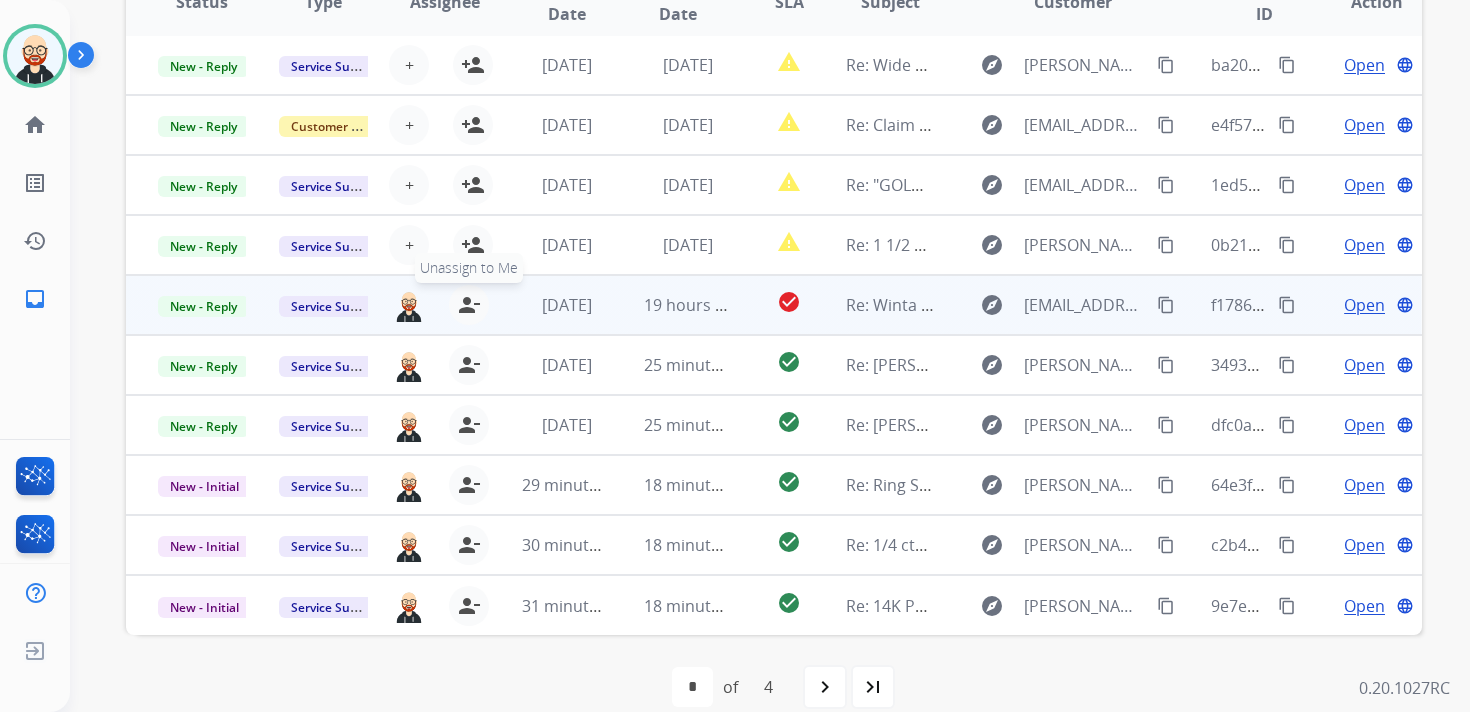 click on "person_remove [PERSON_NAME] to Me" at bounding box center (469, 305) 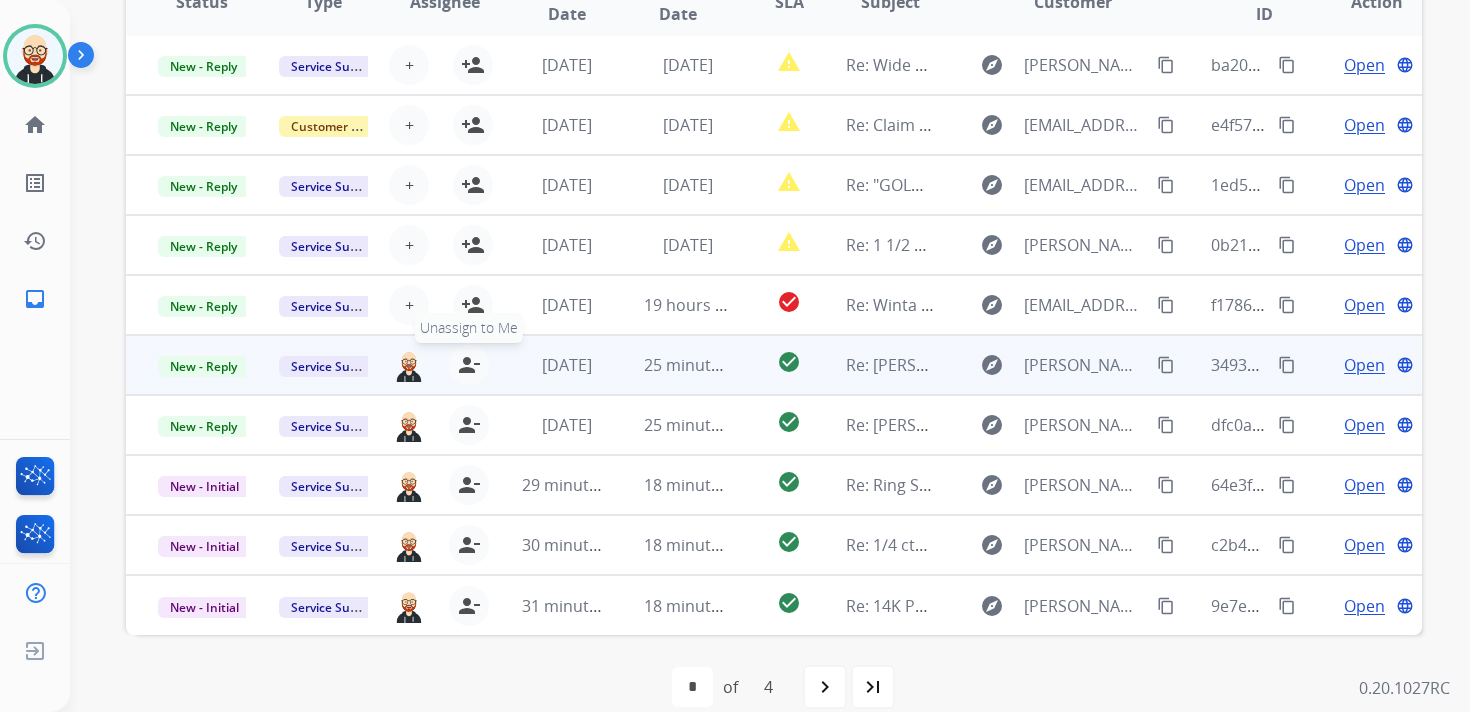click on "person_remove" at bounding box center [469, 365] 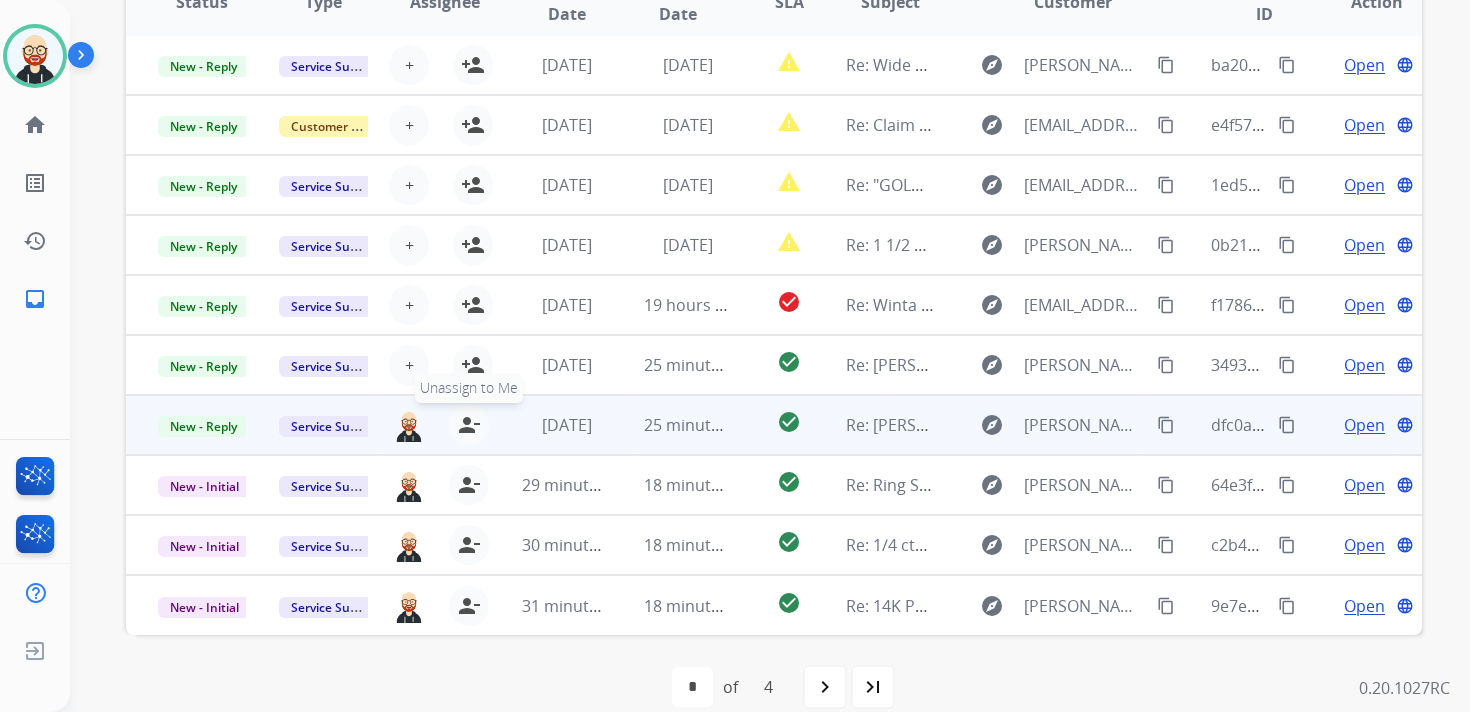 click on "person_remove" at bounding box center [469, 425] 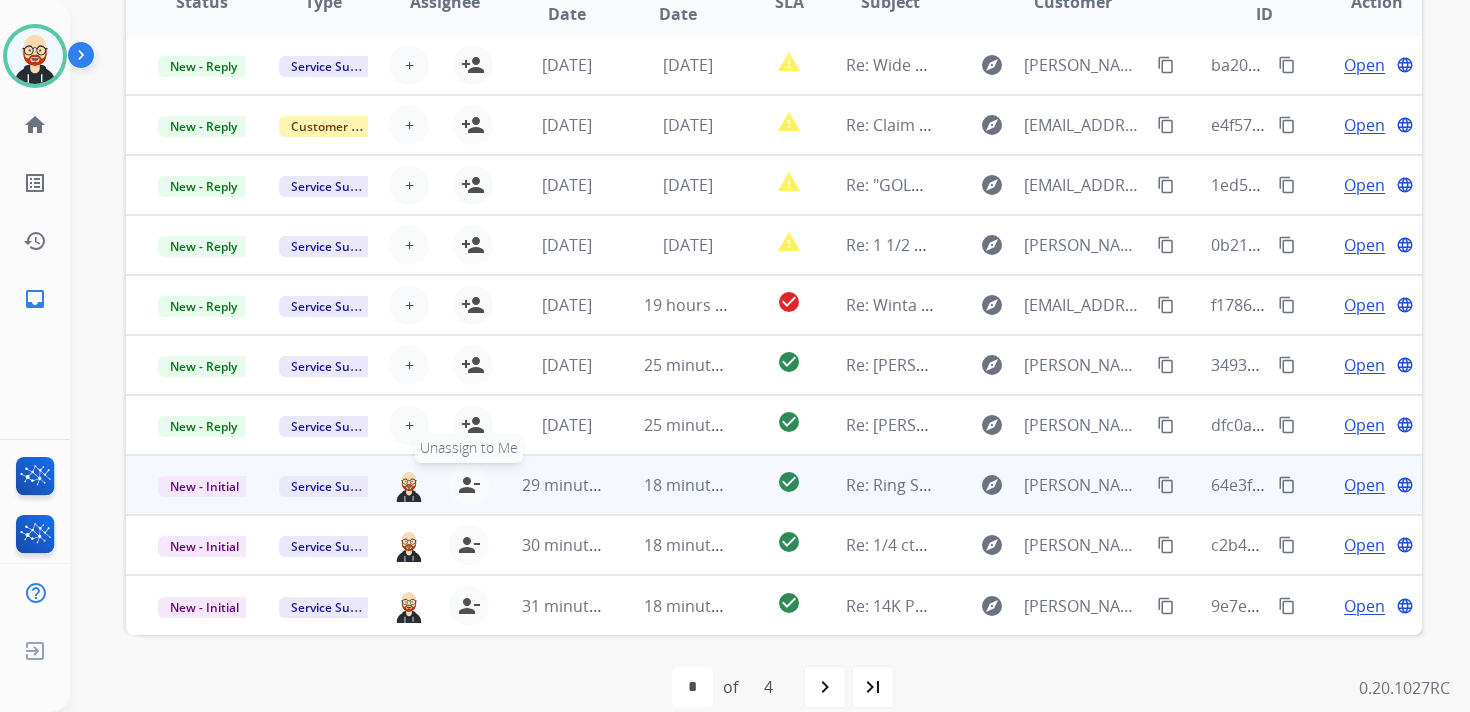 click on "person_remove" at bounding box center [469, 485] 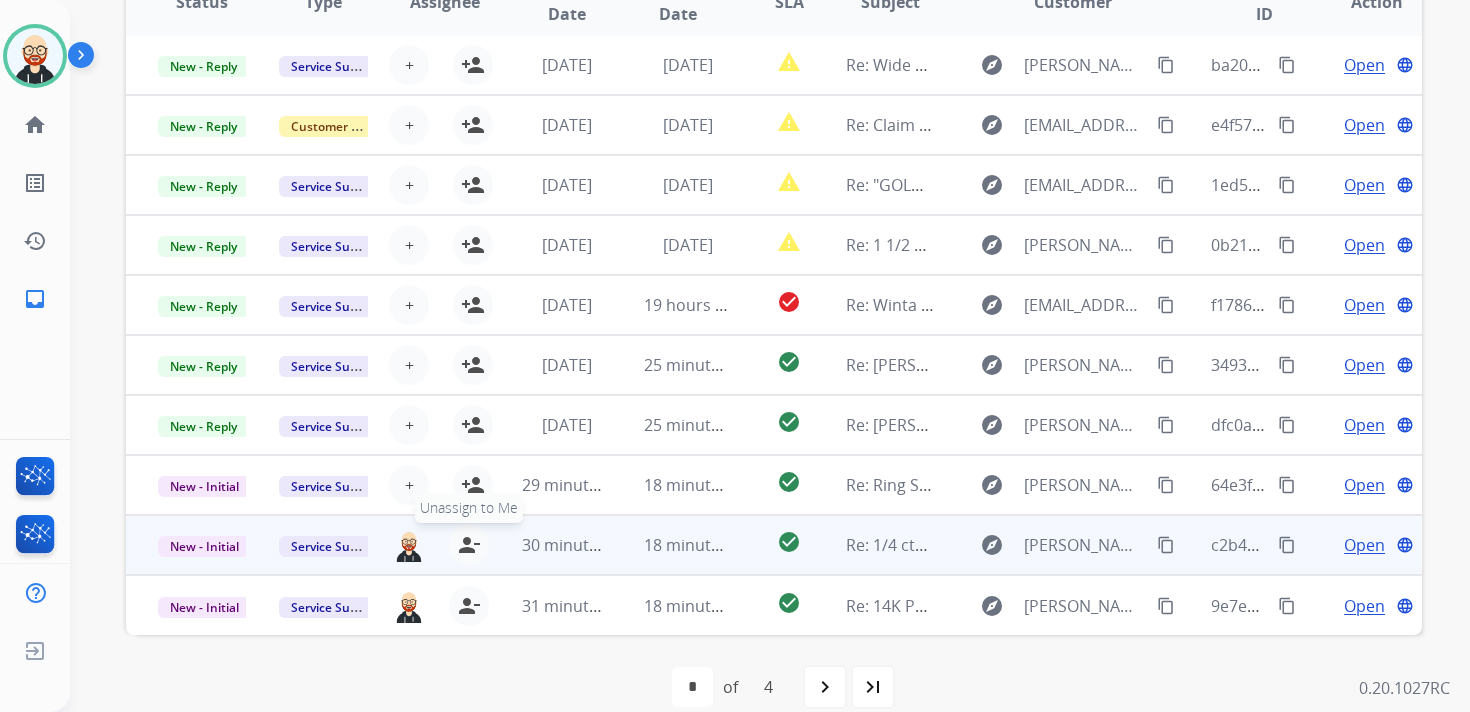 click on "person_remove [PERSON_NAME] to Me" at bounding box center [469, 545] 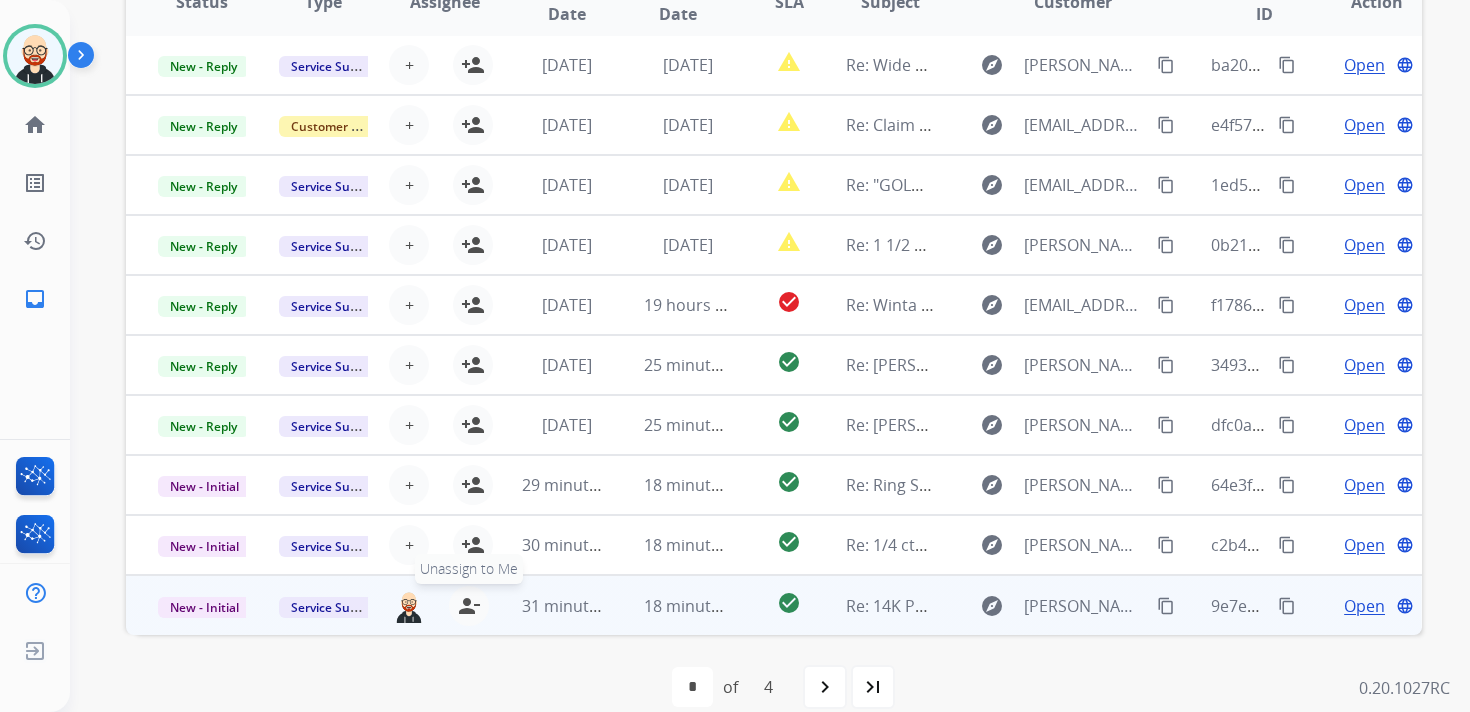click on "person_remove" at bounding box center [469, 606] 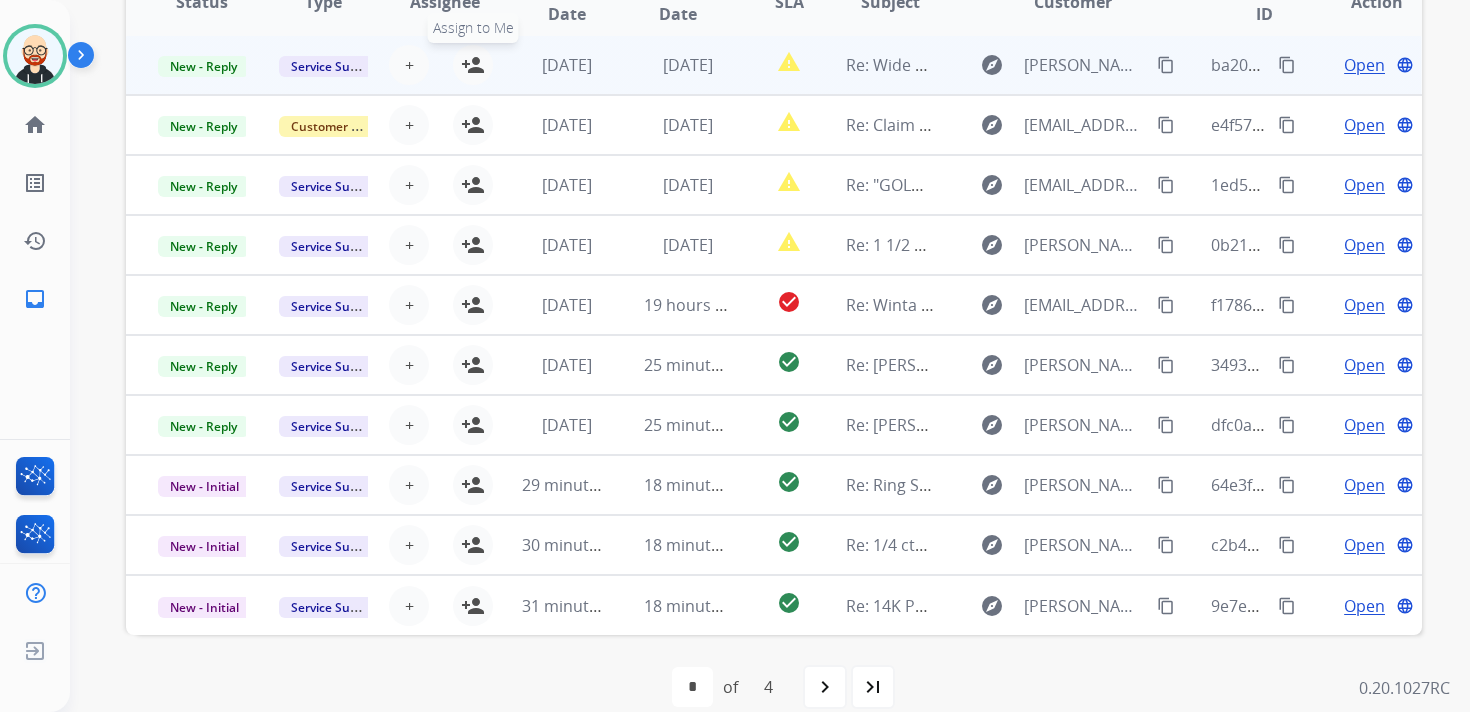 click on "person_add" at bounding box center (473, 65) 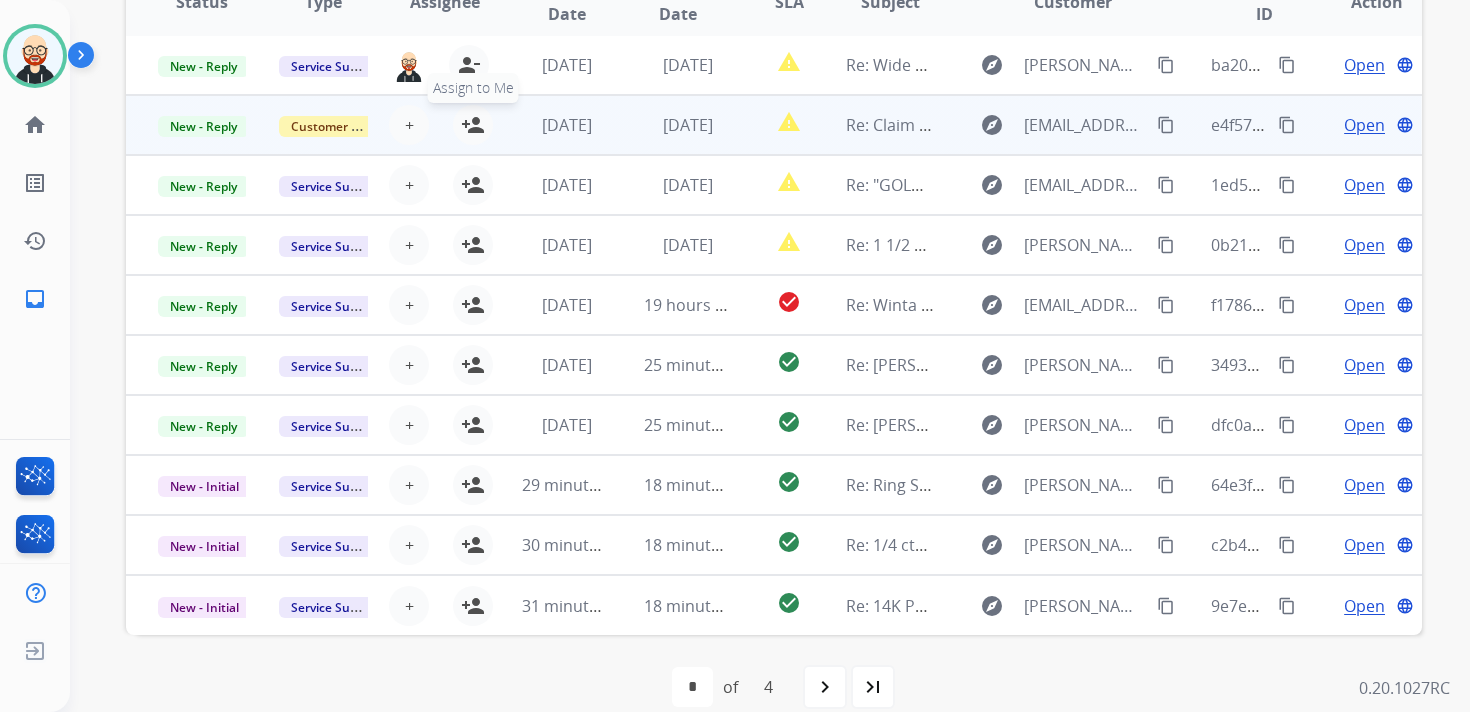 click on "person_add" at bounding box center [473, 125] 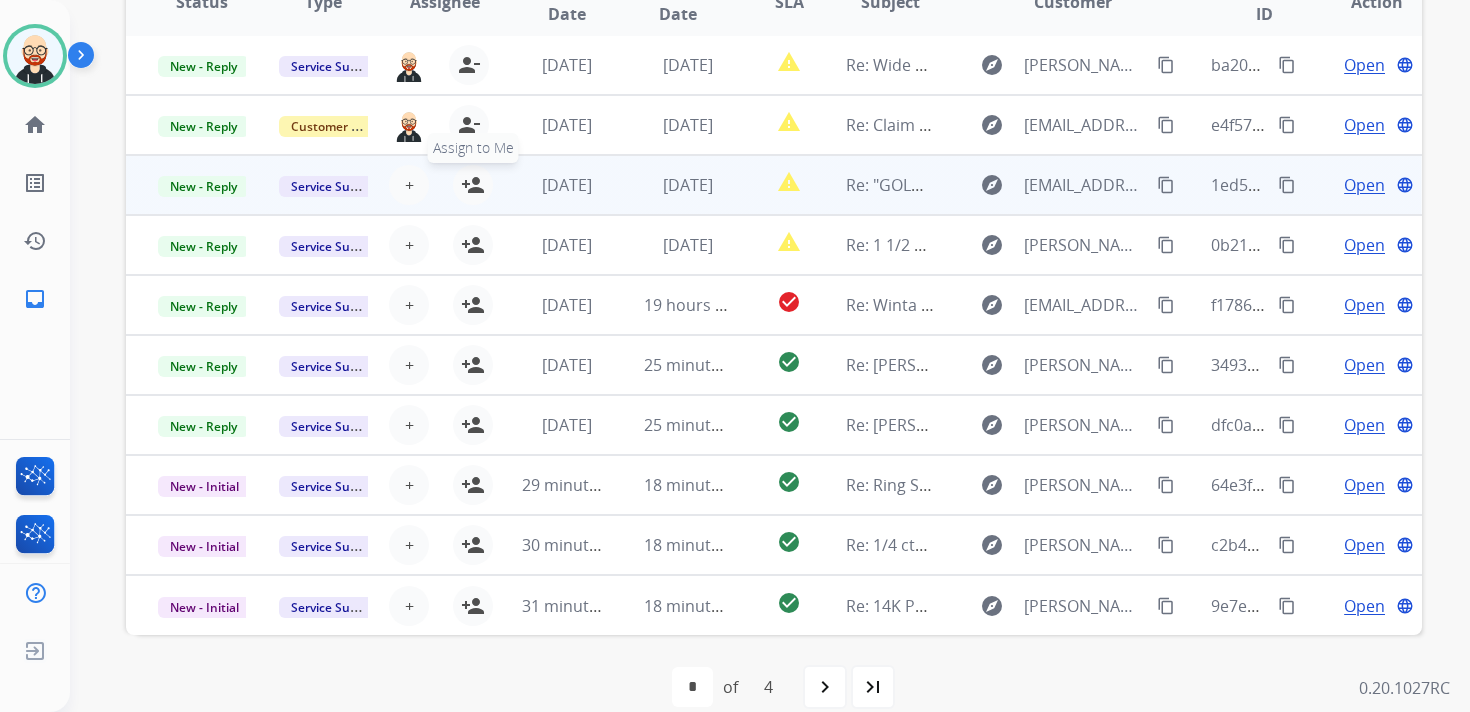 click on "person_add" at bounding box center (473, 185) 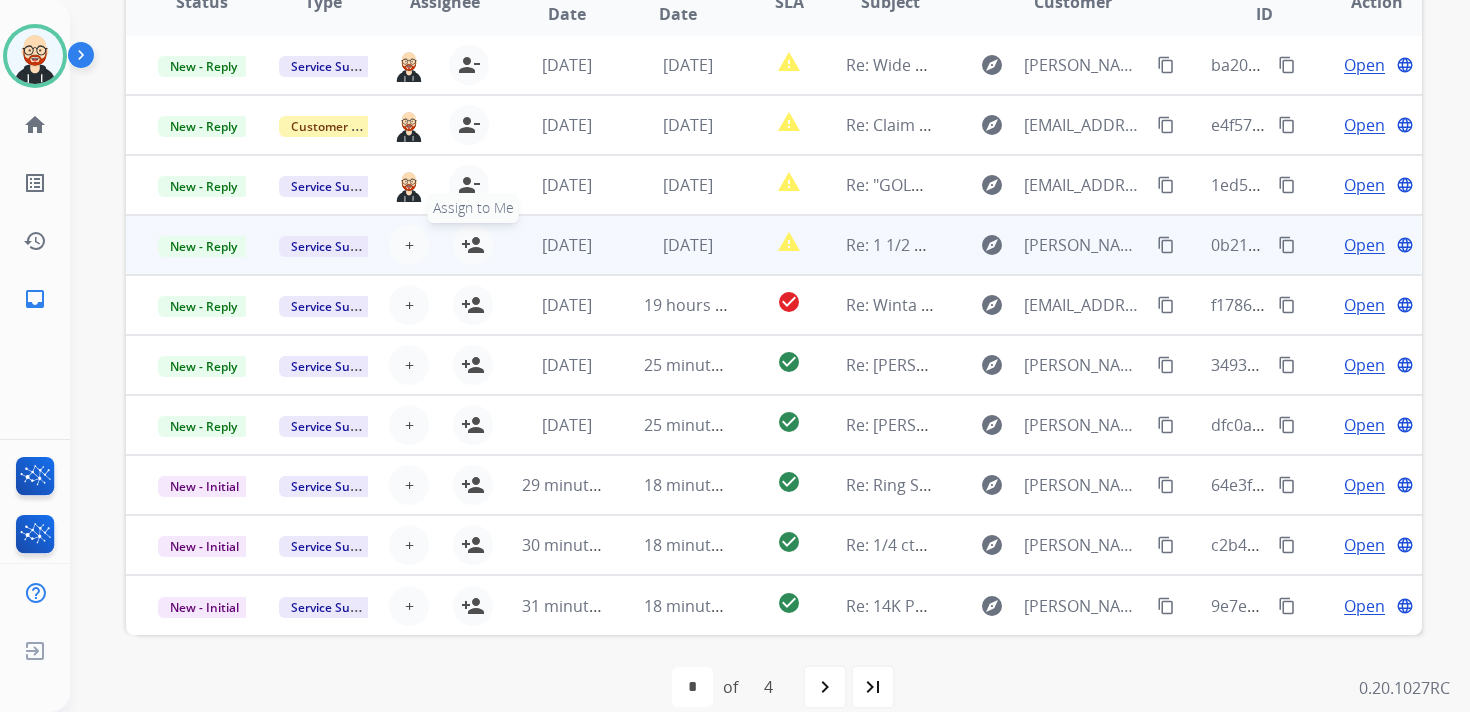 click on "person_add Assign to Me" at bounding box center [473, 245] 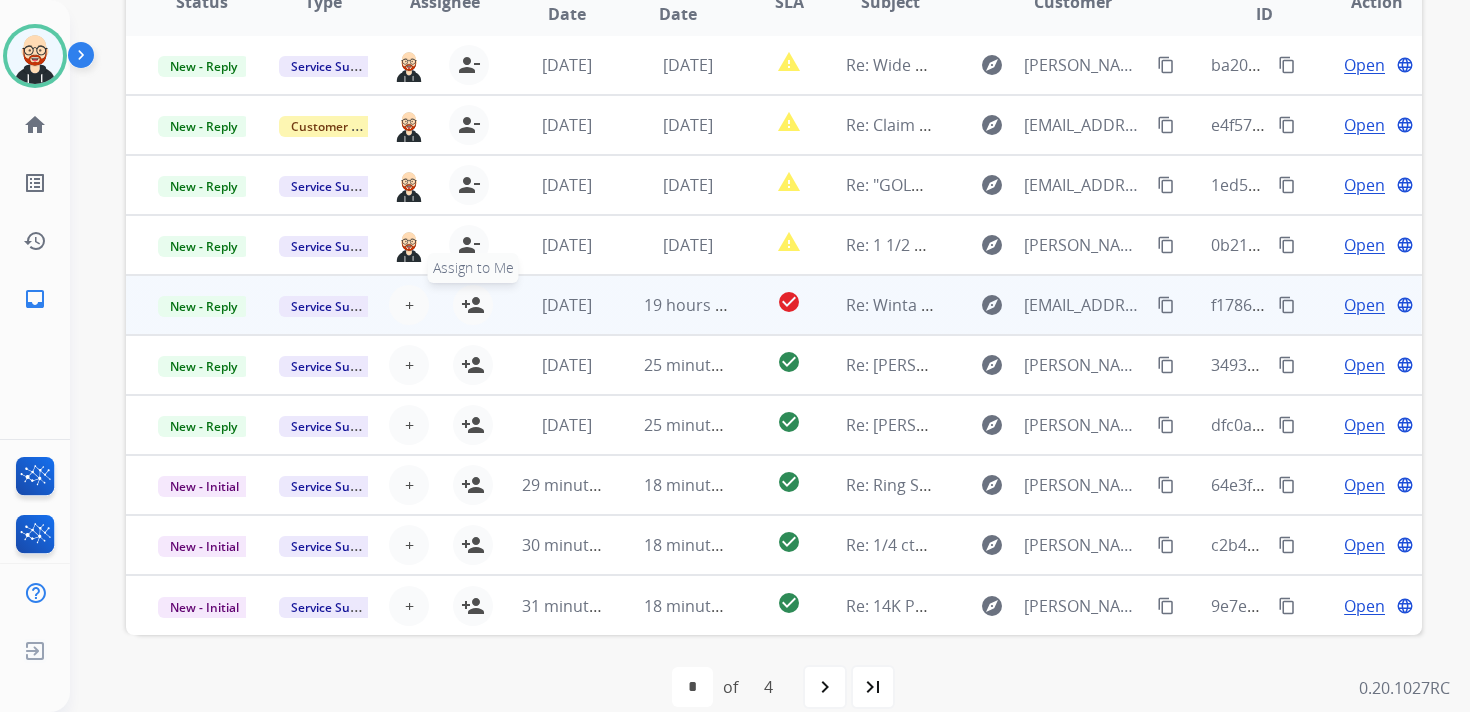 click on "person_add" at bounding box center [473, 305] 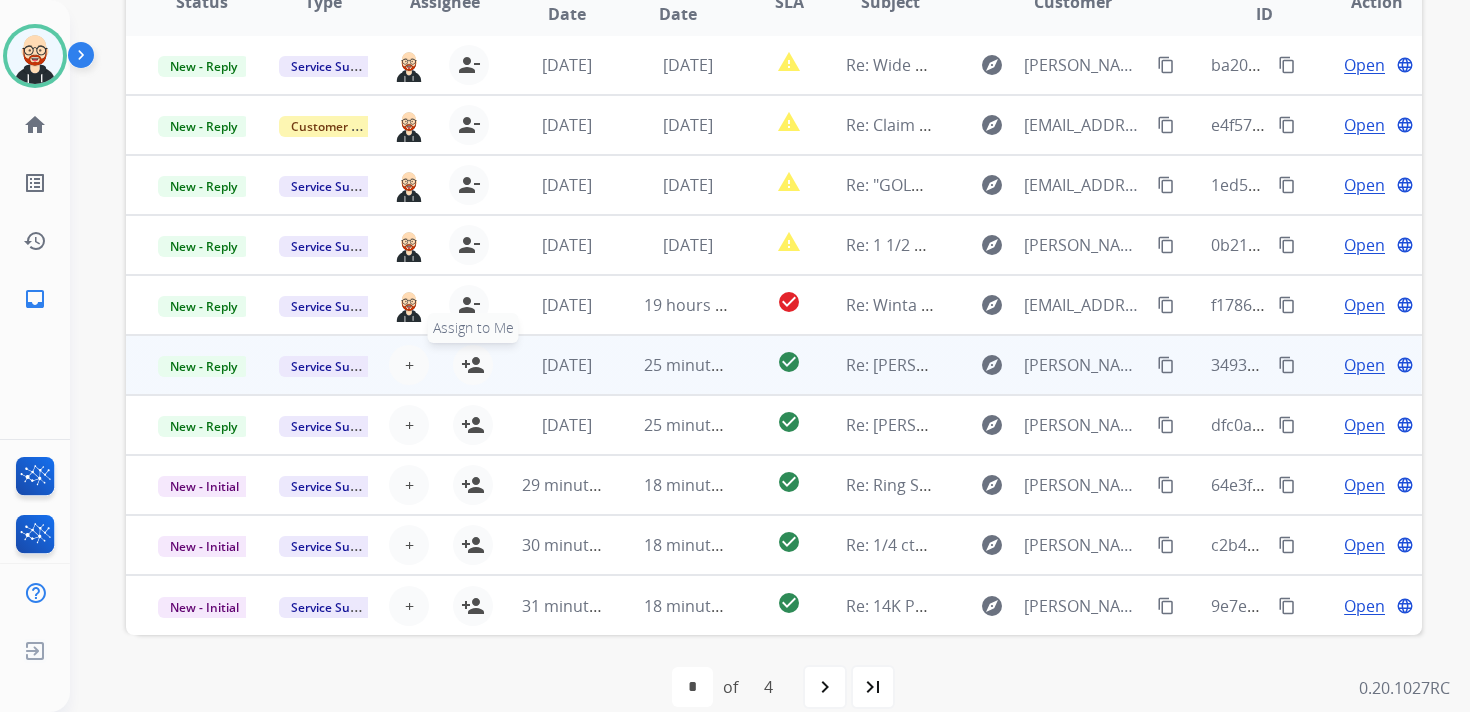 click on "person_add Assign to Me" at bounding box center [473, 365] 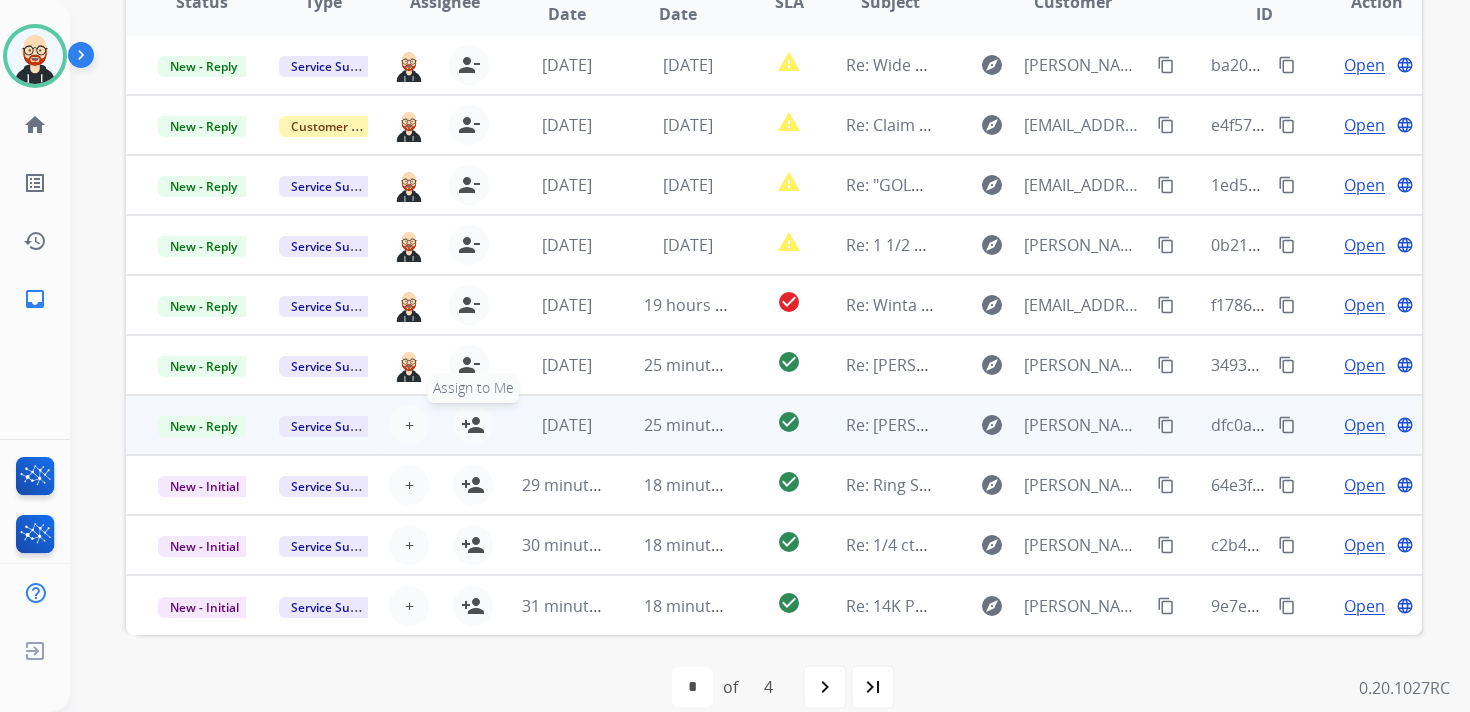 click on "person_add" at bounding box center (473, 425) 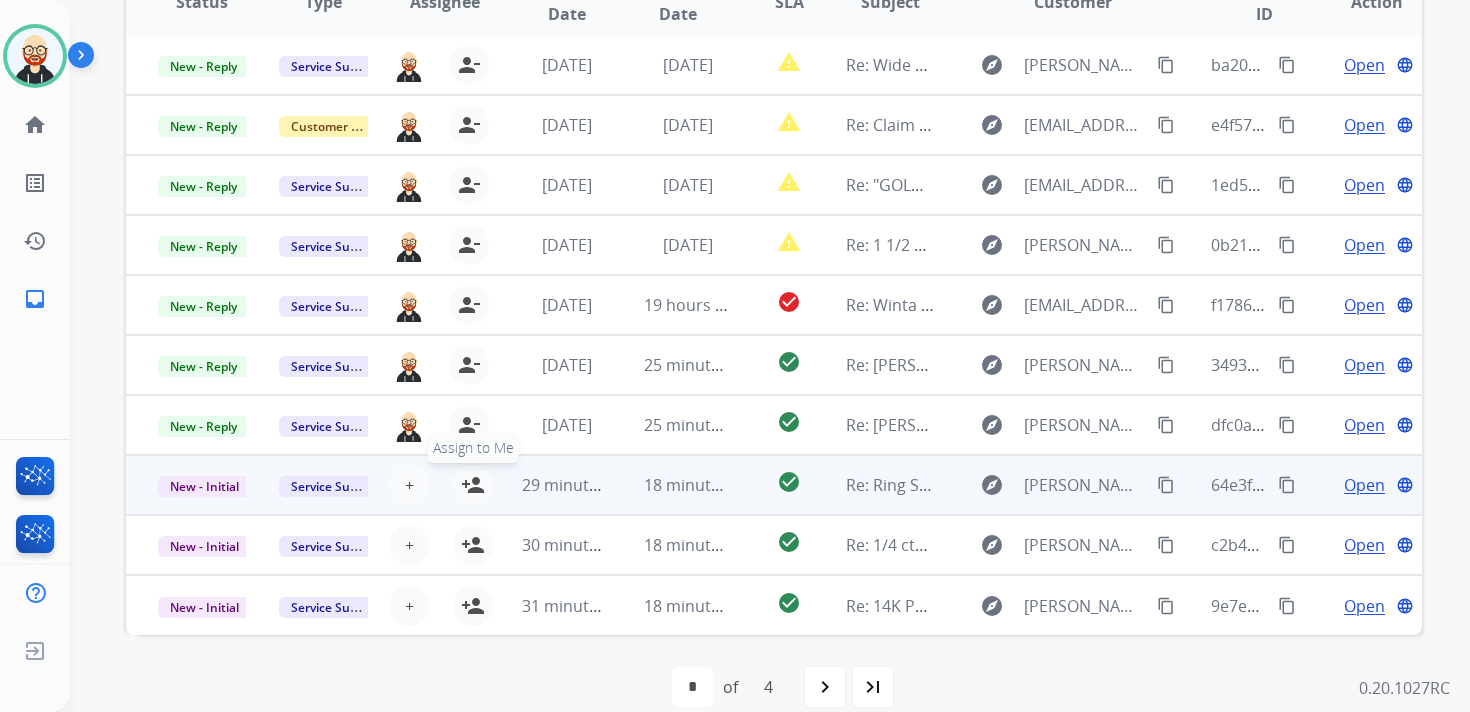 click on "person_add" at bounding box center [473, 485] 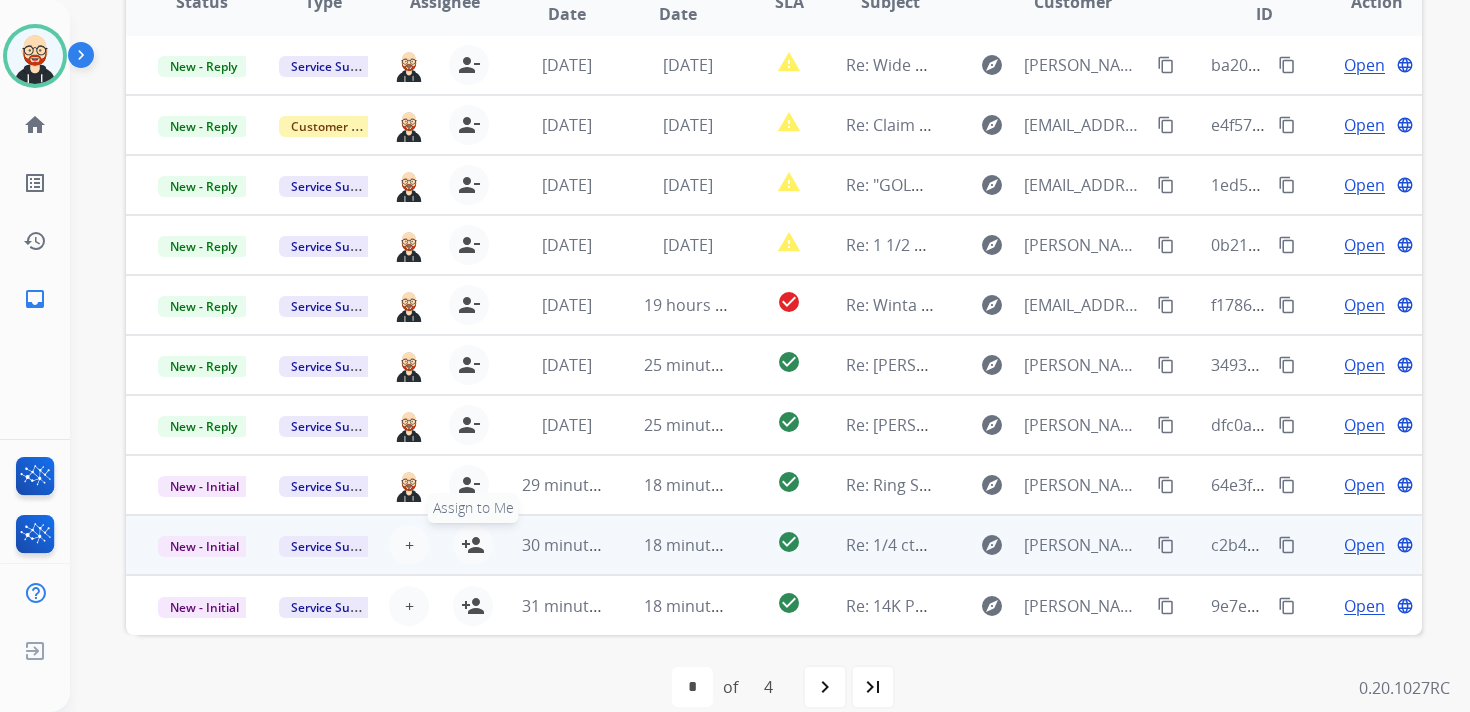 click on "+ Select agent person_add Assign to Me" at bounding box center (429, 545) 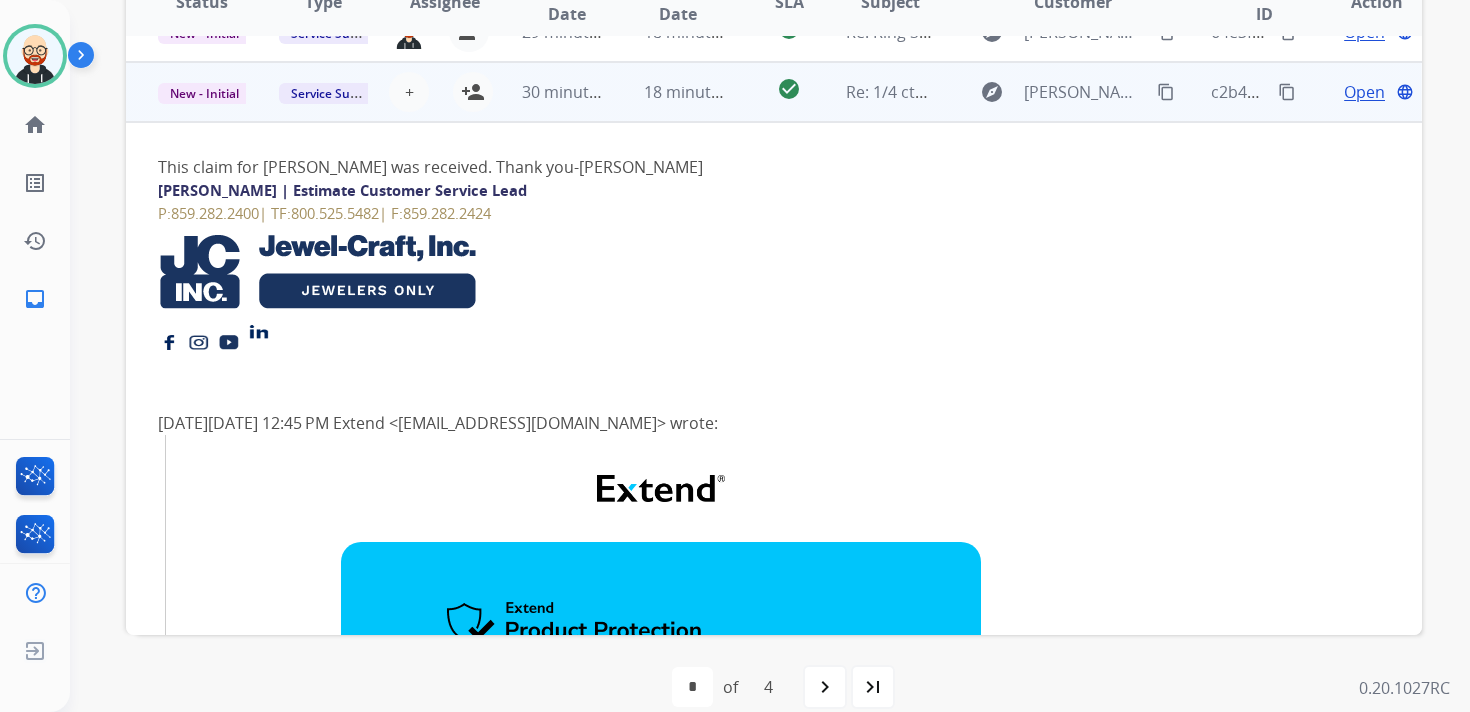 scroll, scrollTop: 480, scrollLeft: 0, axis: vertical 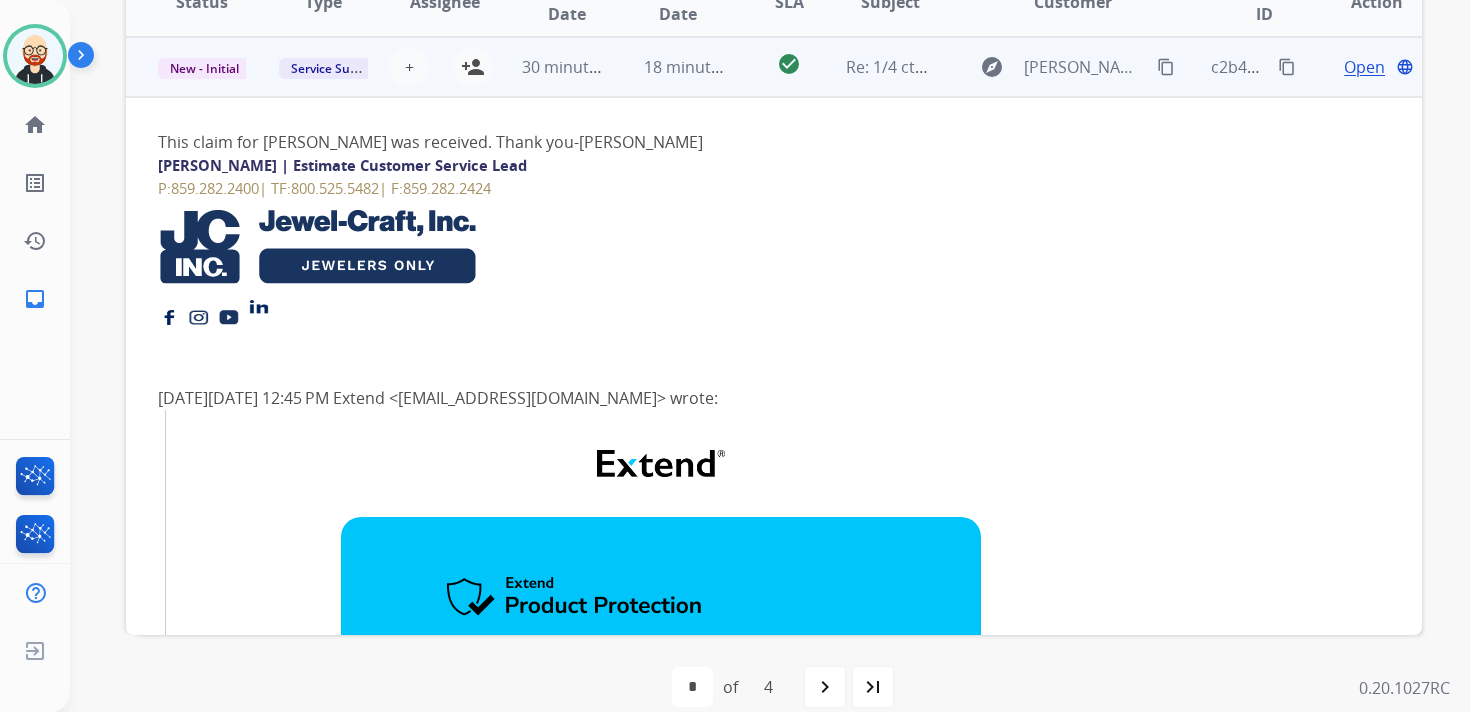 click on "30 minutes ago" at bounding box center (550, 67) 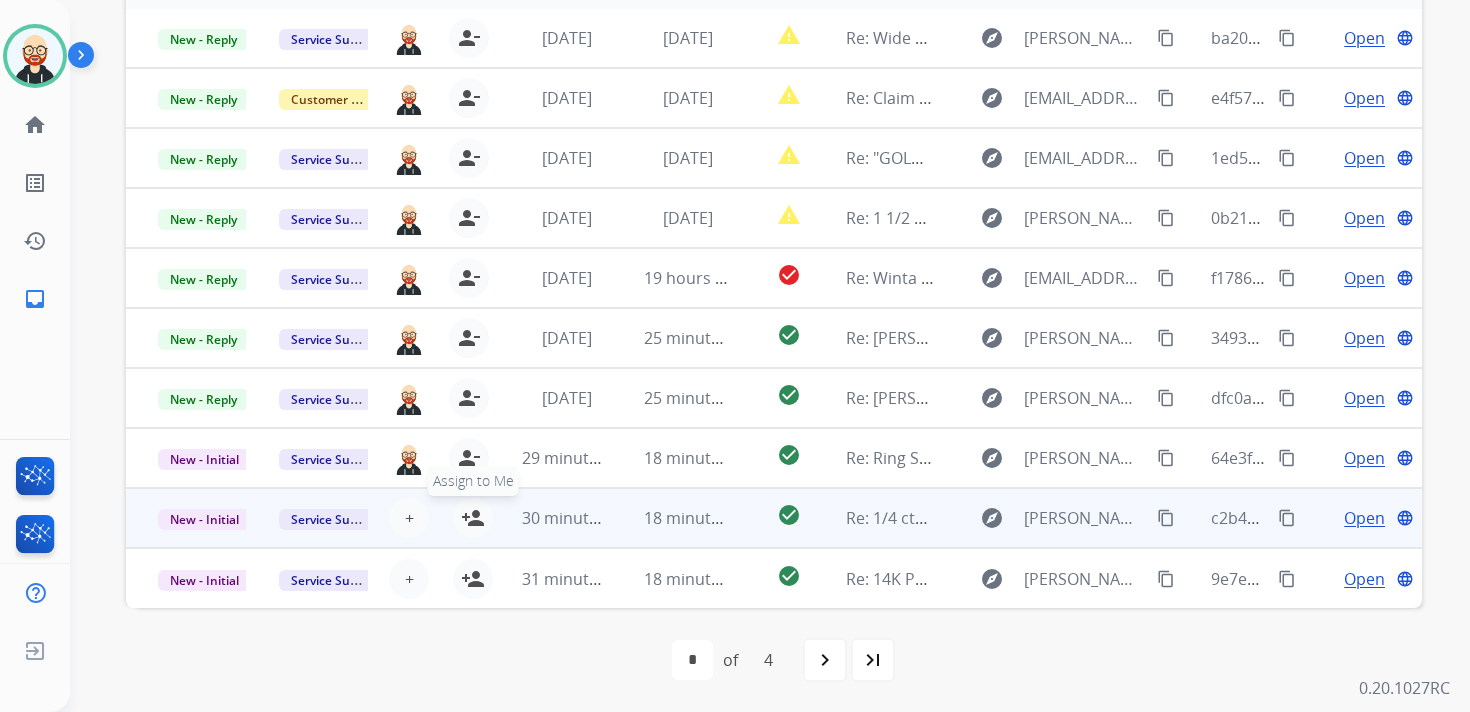 click on "person_add" at bounding box center [473, 518] 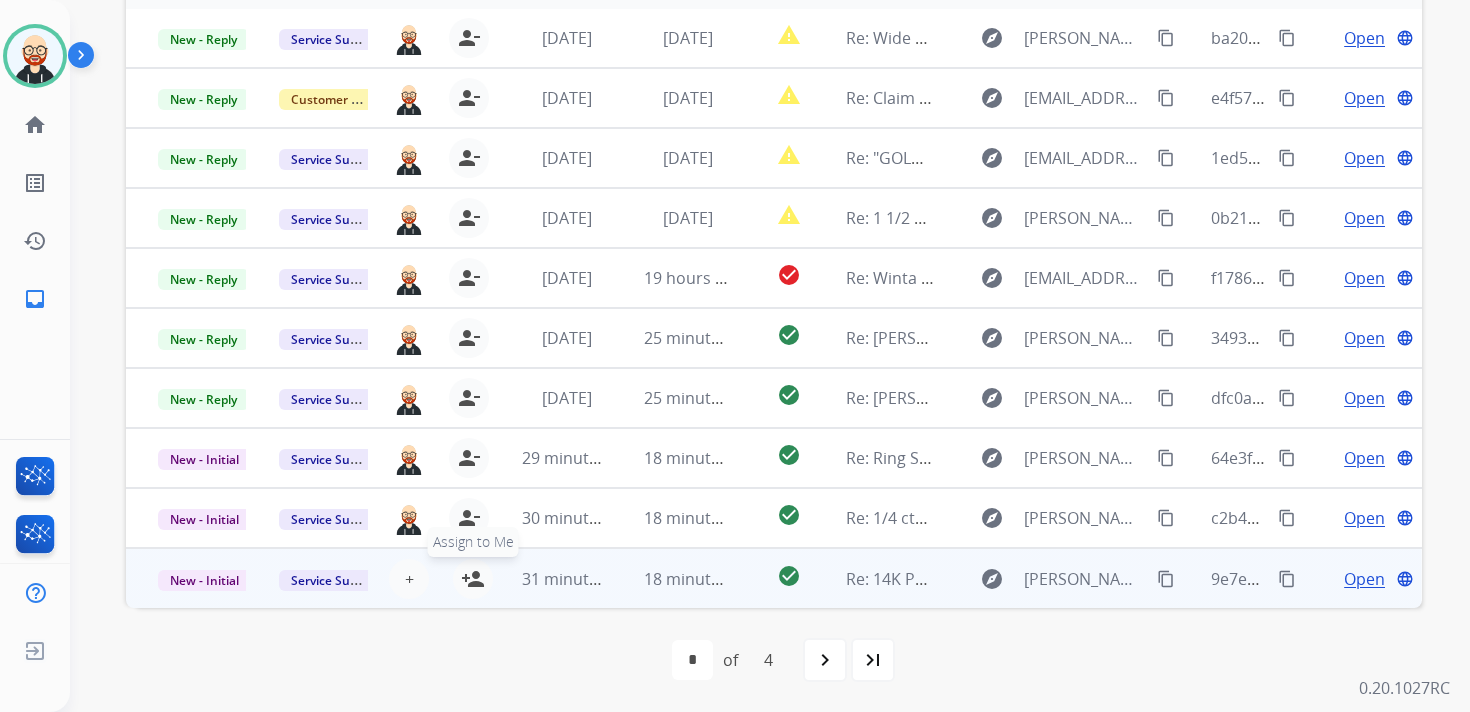 click on "person_add" at bounding box center [473, 579] 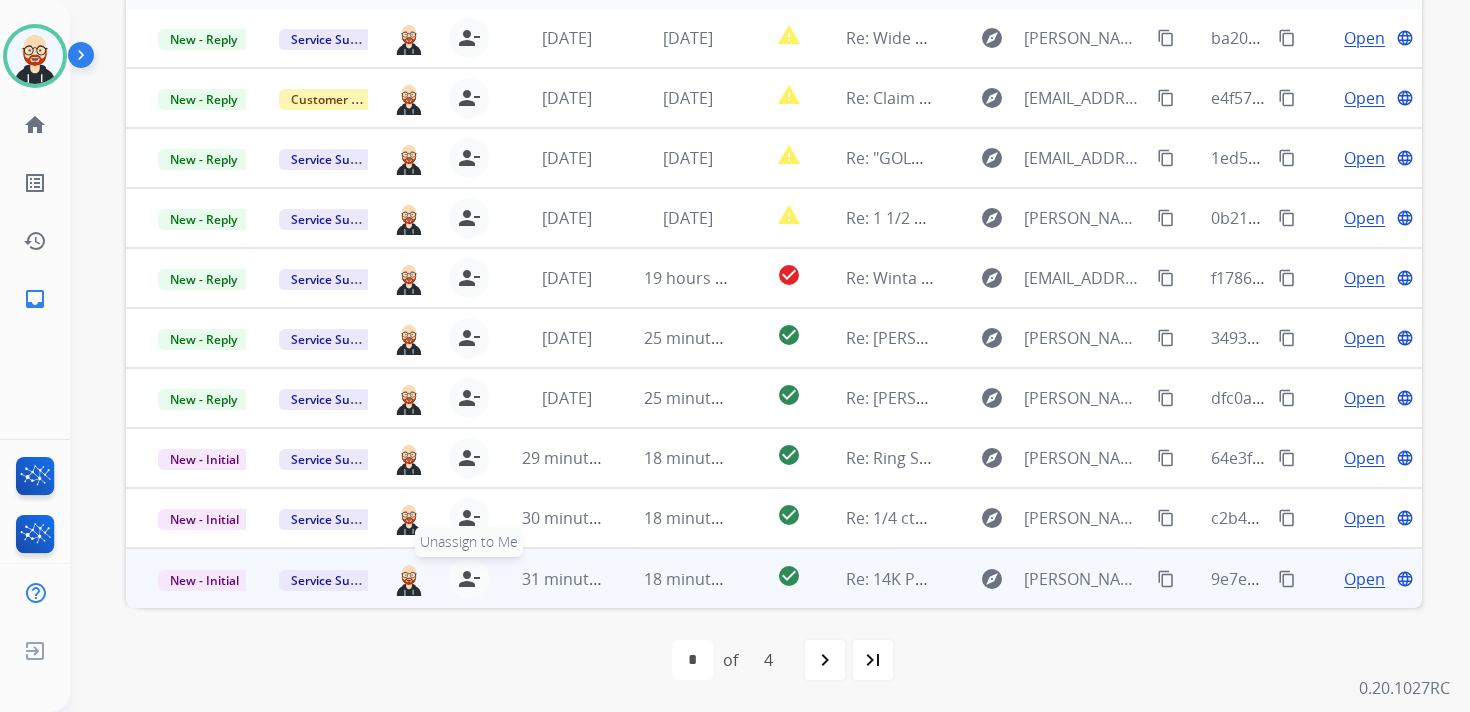 scroll, scrollTop: 0, scrollLeft: 0, axis: both 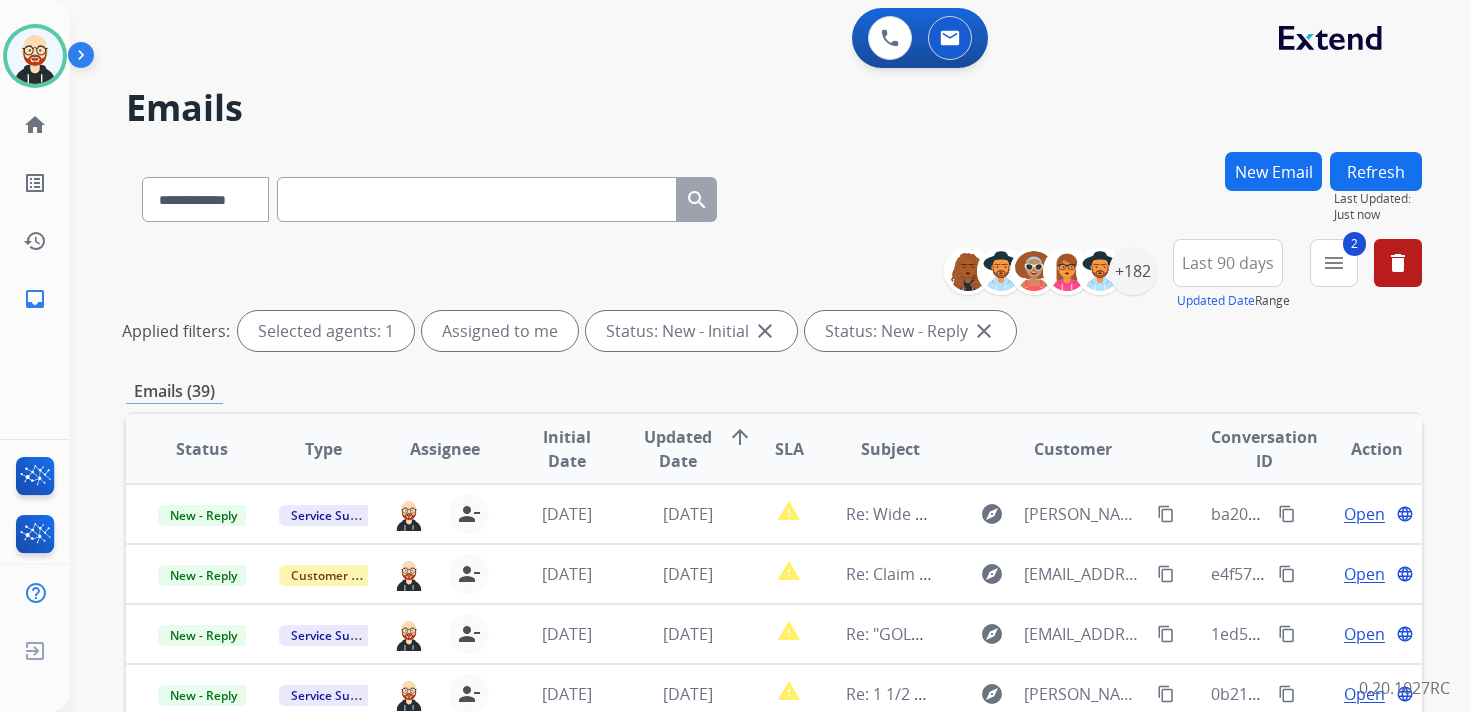 click on "Refresh" at bounding box center (1376, 171) 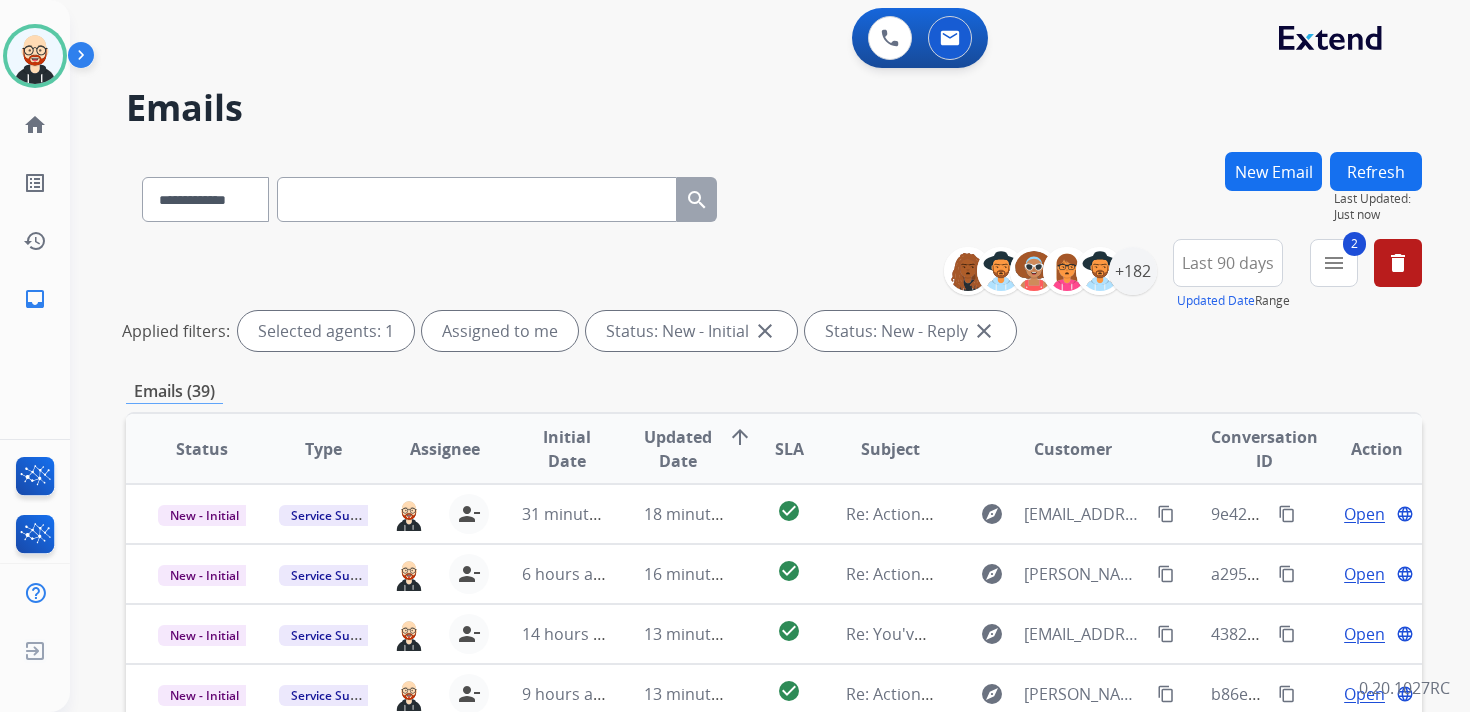 scroll, scrollTop: 2, scrollLeft: 0, axis: vertical 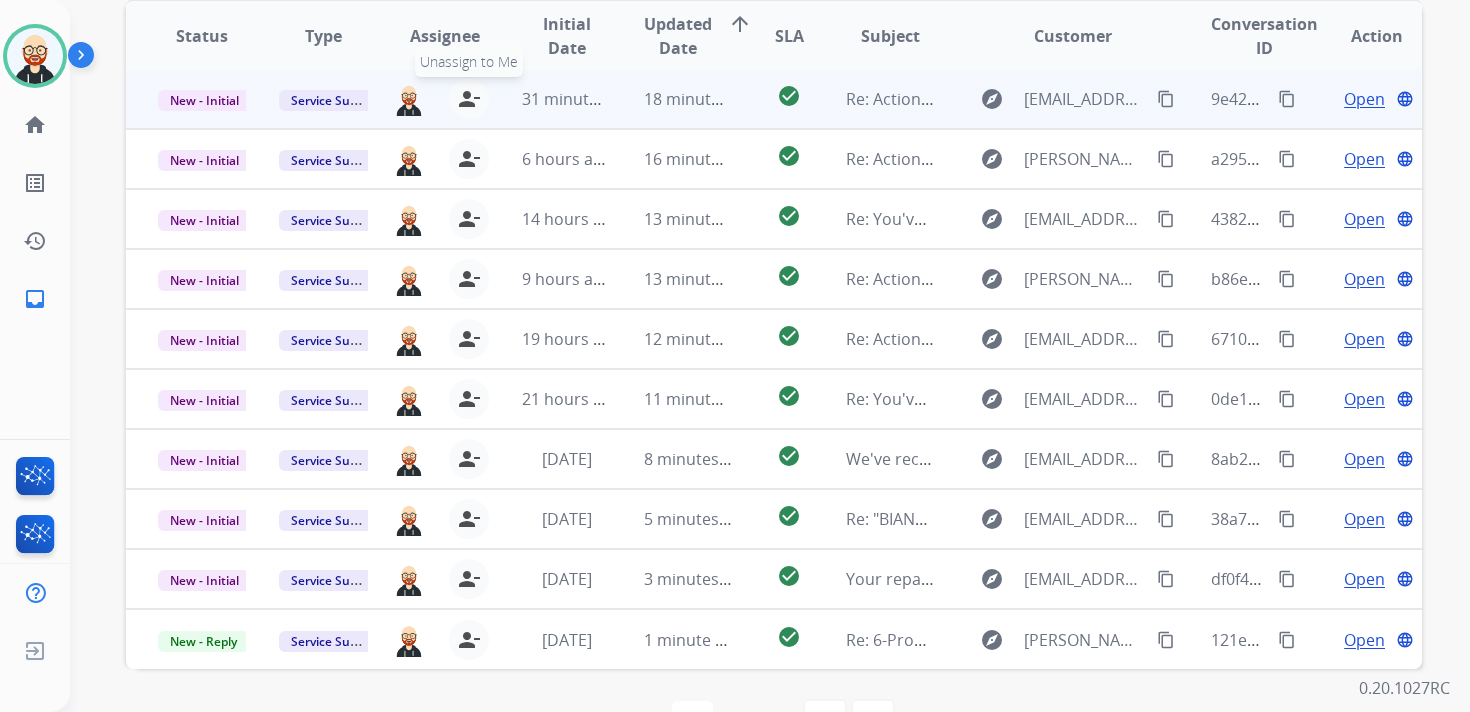 click on "person_remove [PERSON_NAME] to Me" at bounding box center (469, 99) 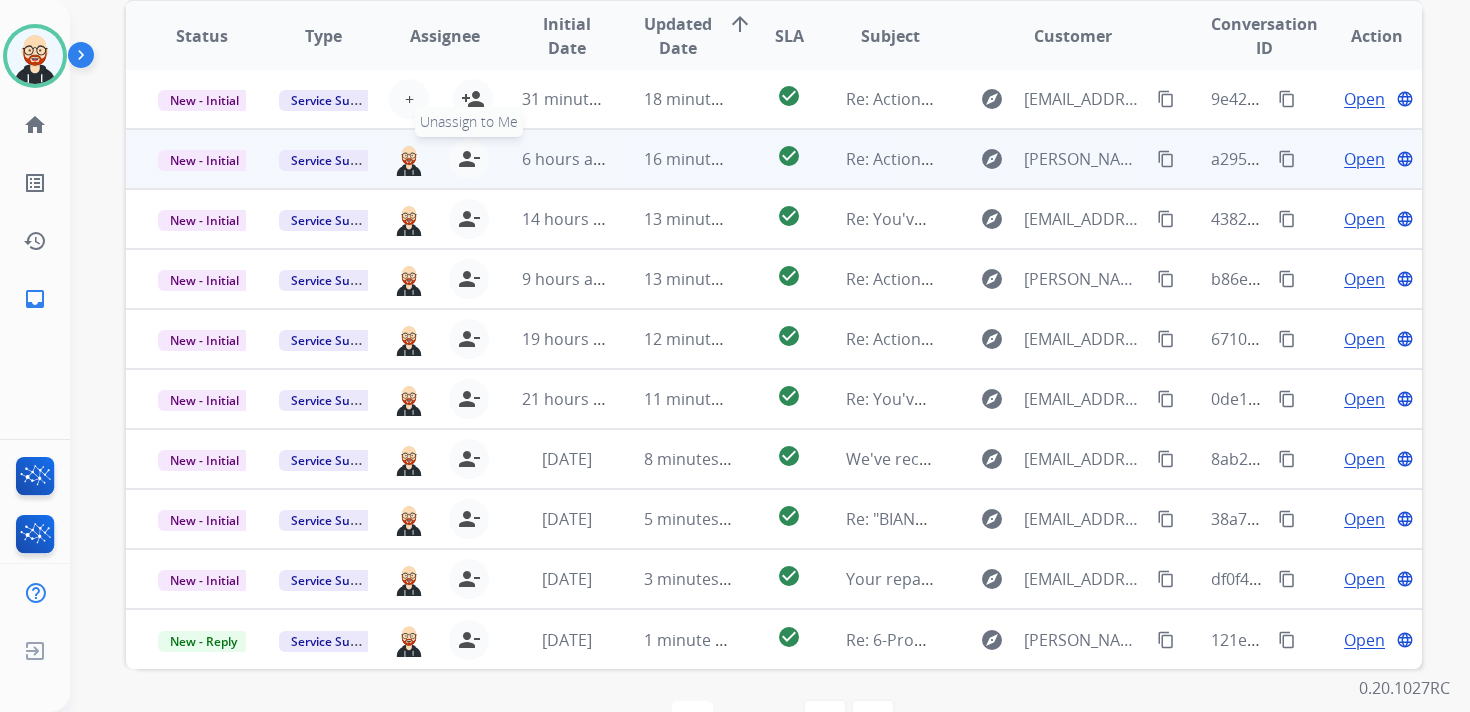 click on "person_remove" at bounding box center (469, 159) 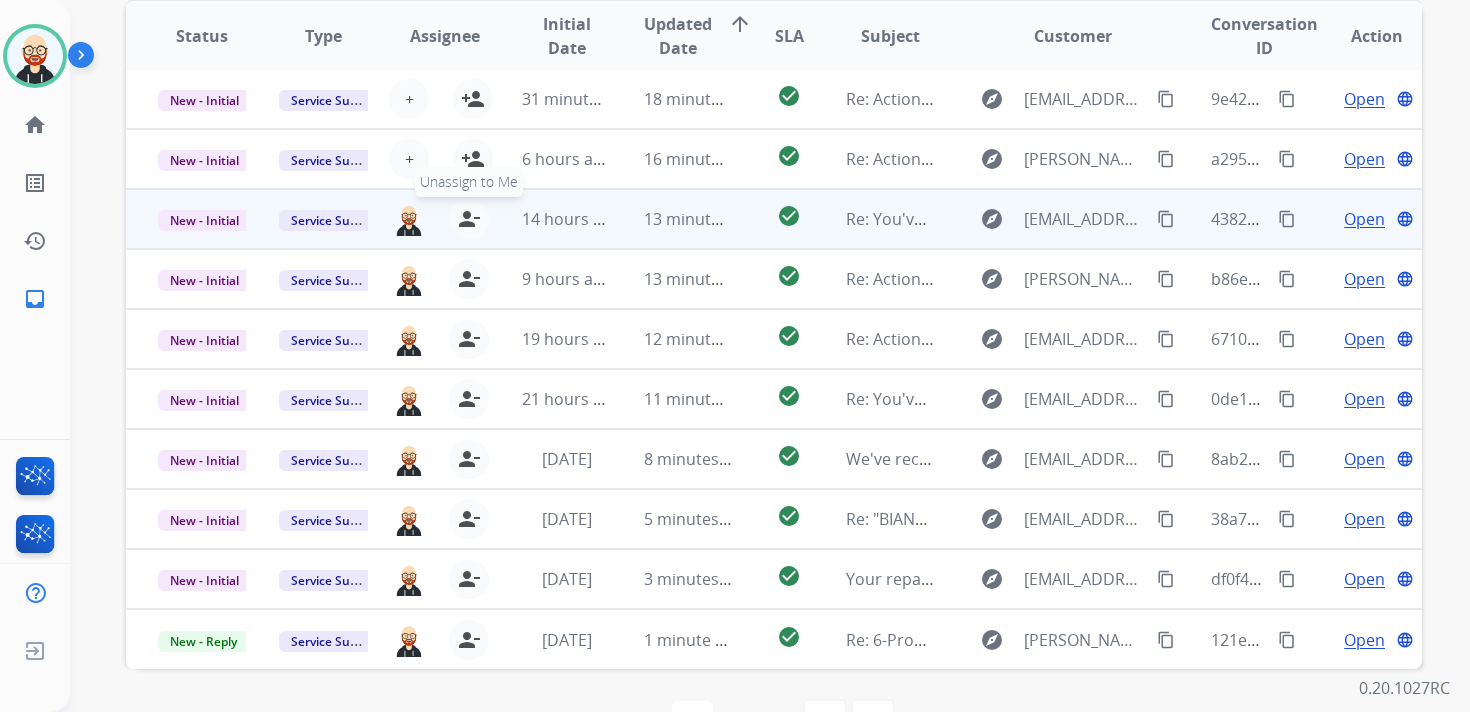 click on "person_remove" at bounding box center (469, 219) 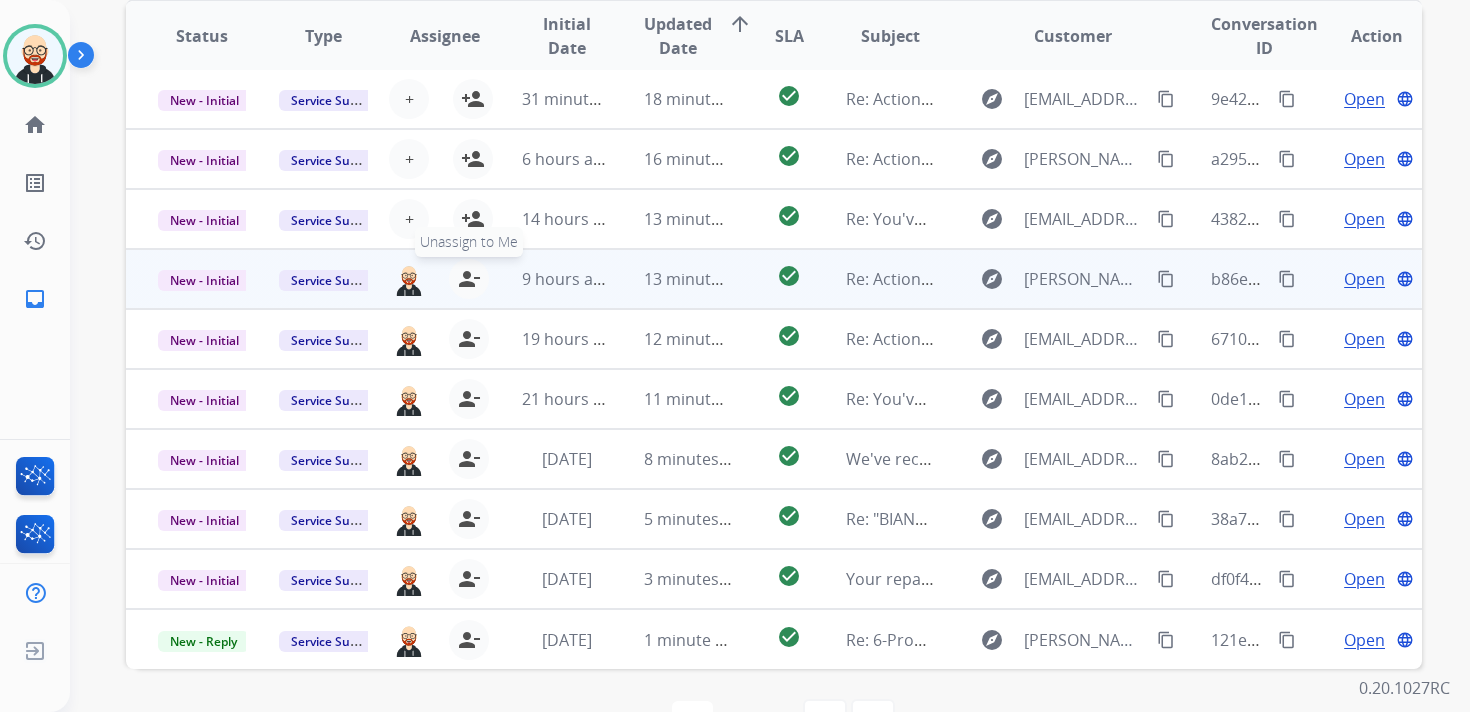 click on "person_remove" at bounding box center [469, 279] 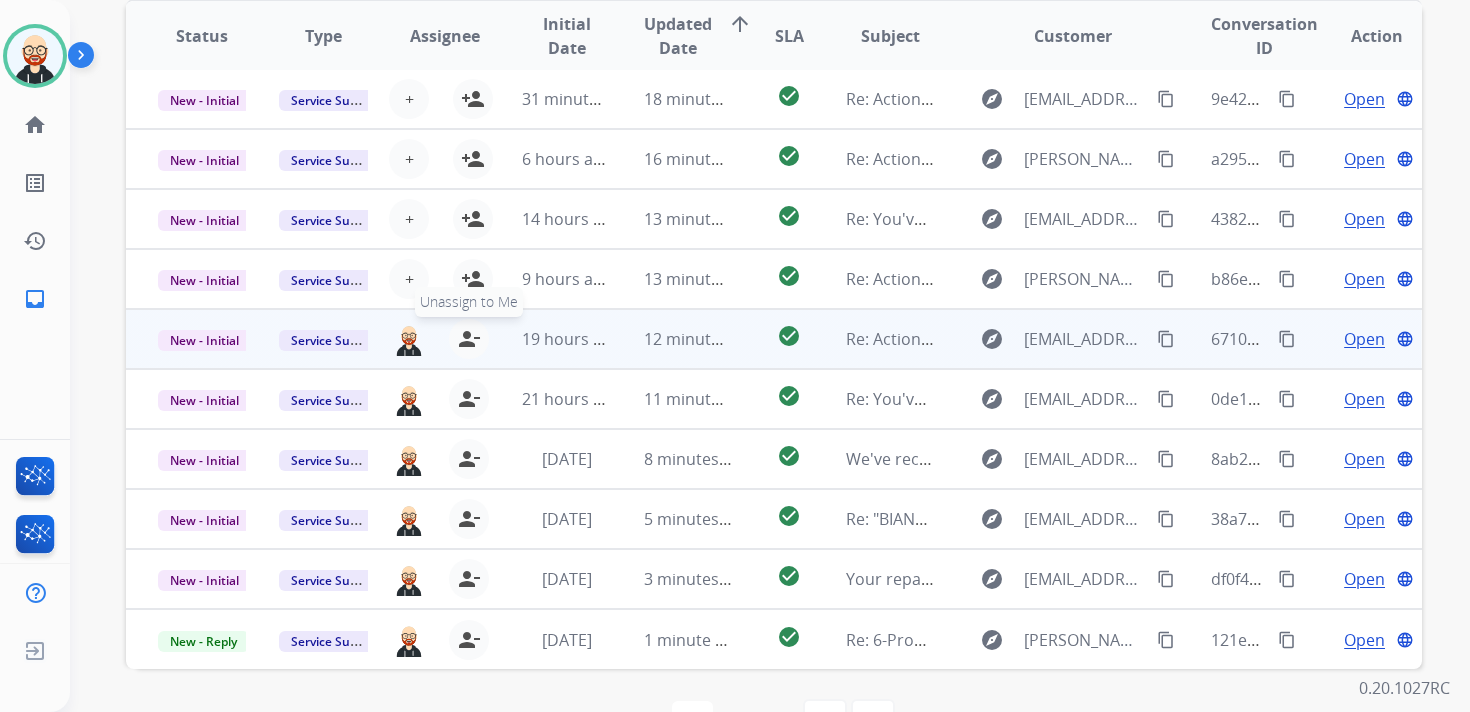 click on "person_remove" at bounding box center (469, 339) 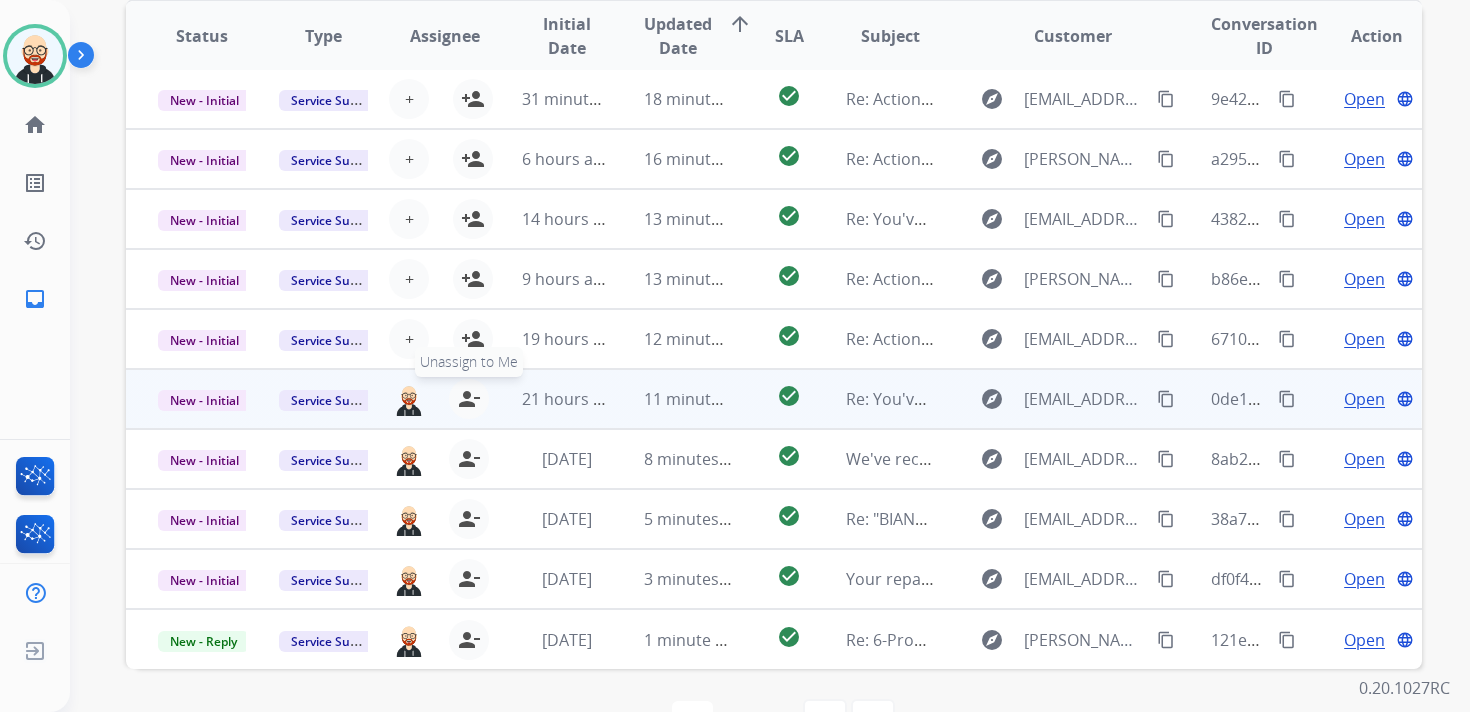 click on "person_remove" at bounding box center [469, 399] 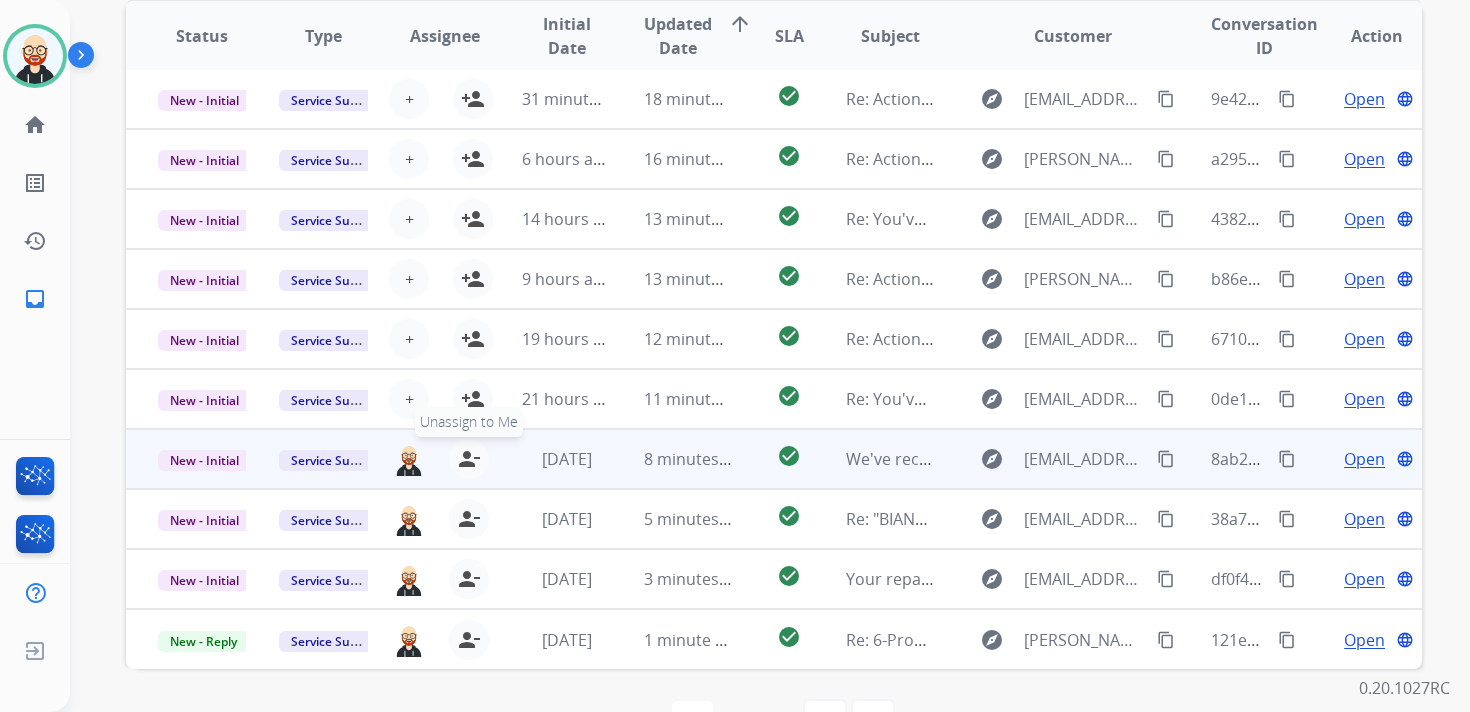 click on "person_remove" at bounding box center [469, 459] 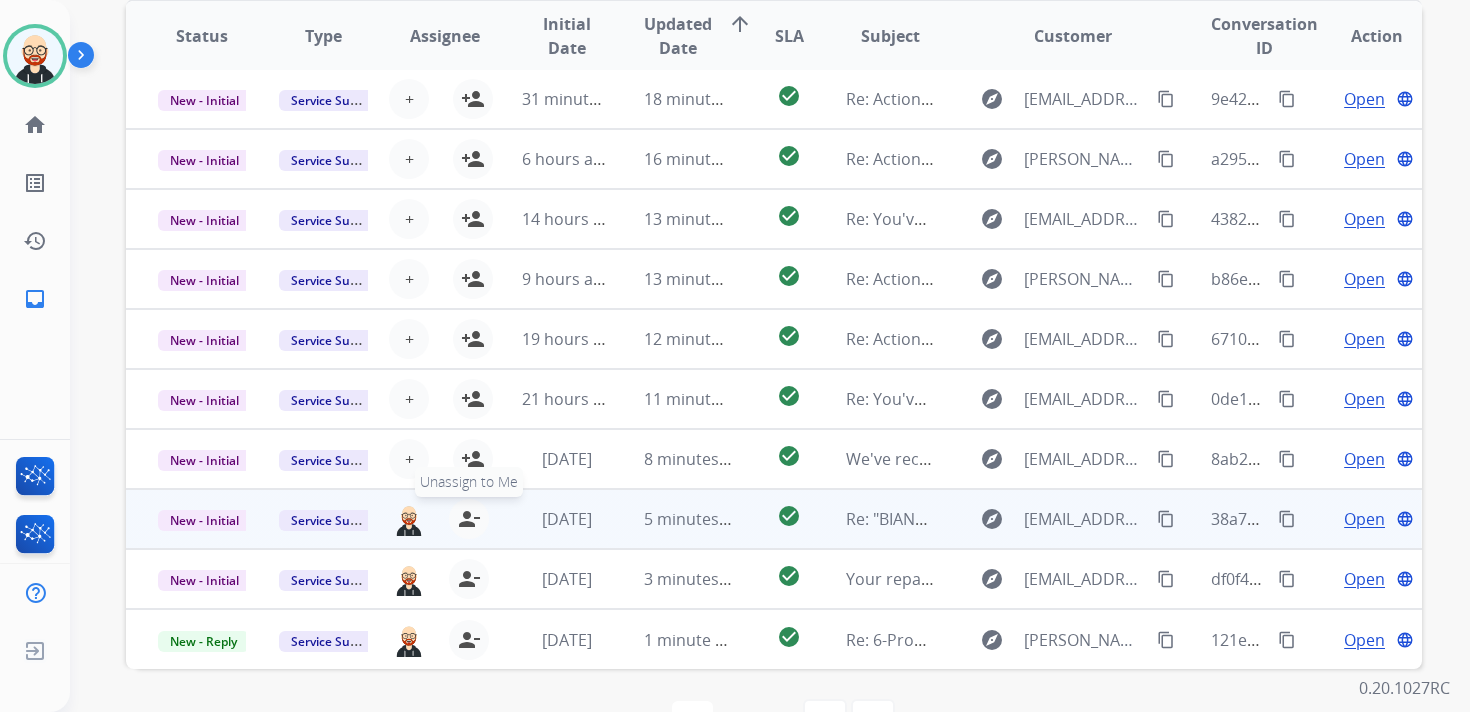click on "person_remove [PERSON_NAME] to Me" at bounding box center [469, 519] 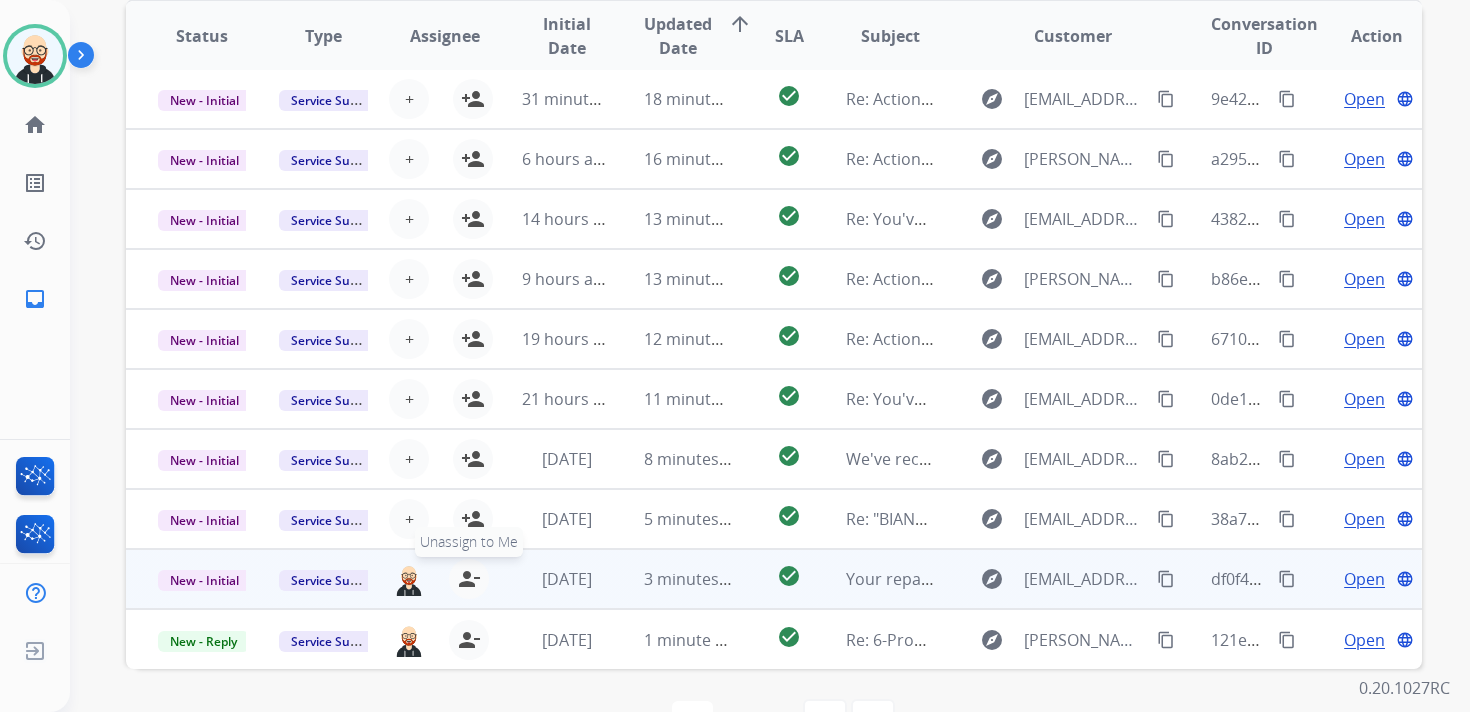 click on "person_remove" at bounding box center (469, 579) 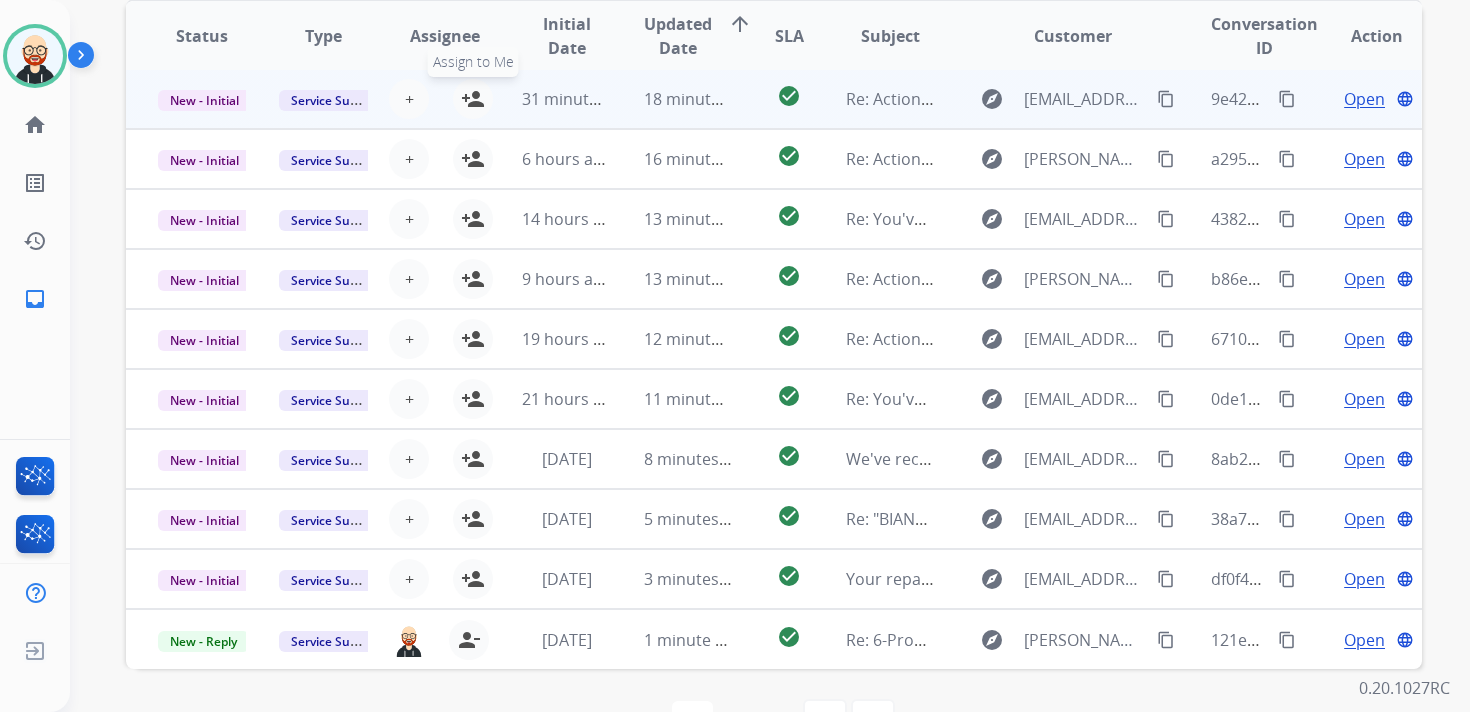 click on "person_add" at bounding box center (473, 99) 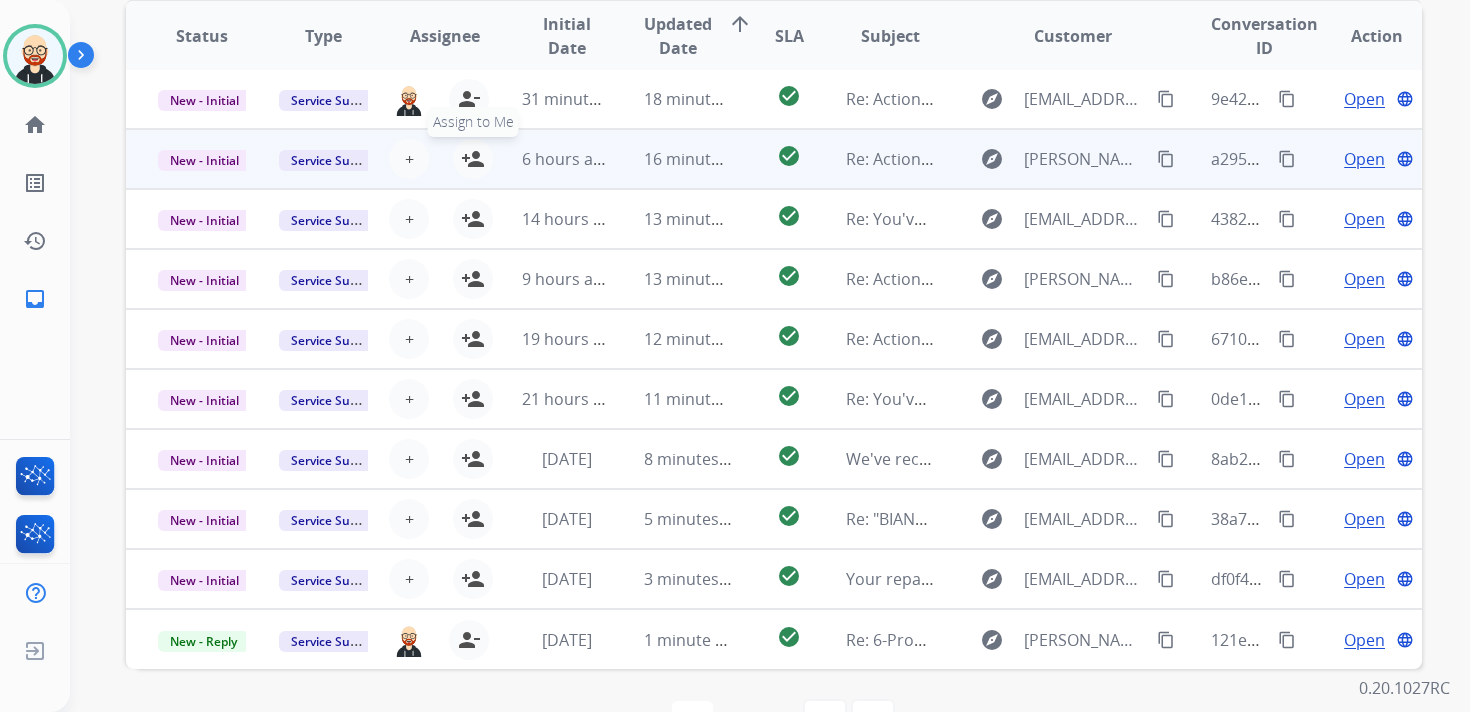click on "person_add" at bounding box center (473, 159) 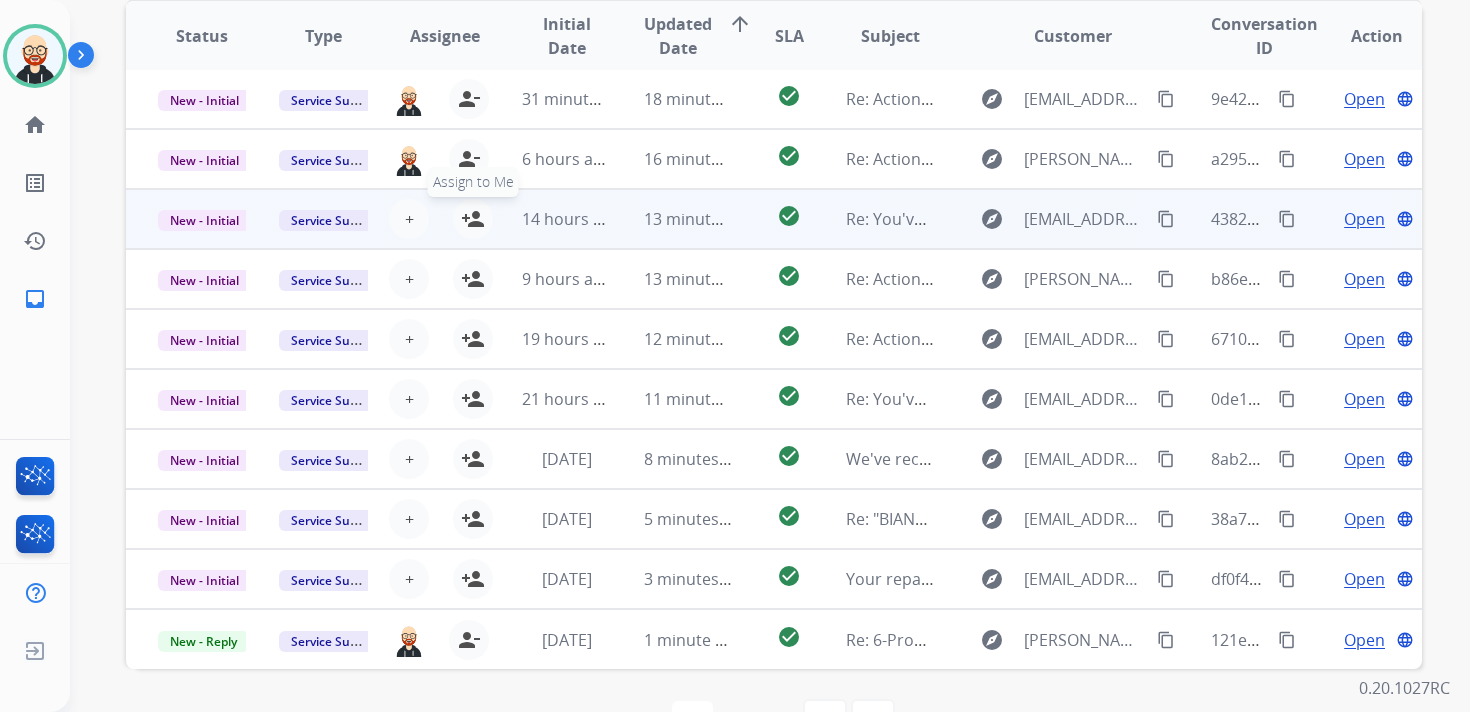 click on "person_add" at bounding box center [473, 219] 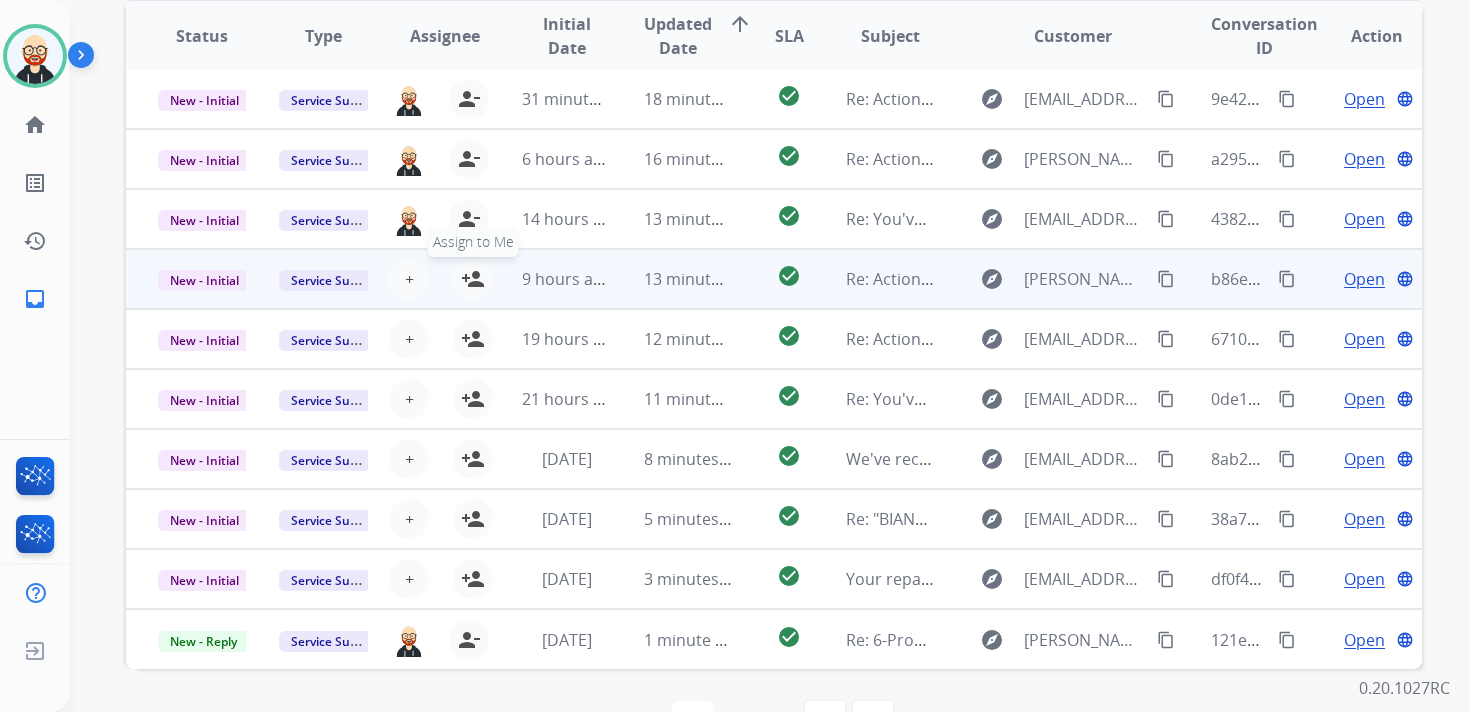 click on "person_add" at bounding box center (473, 279) 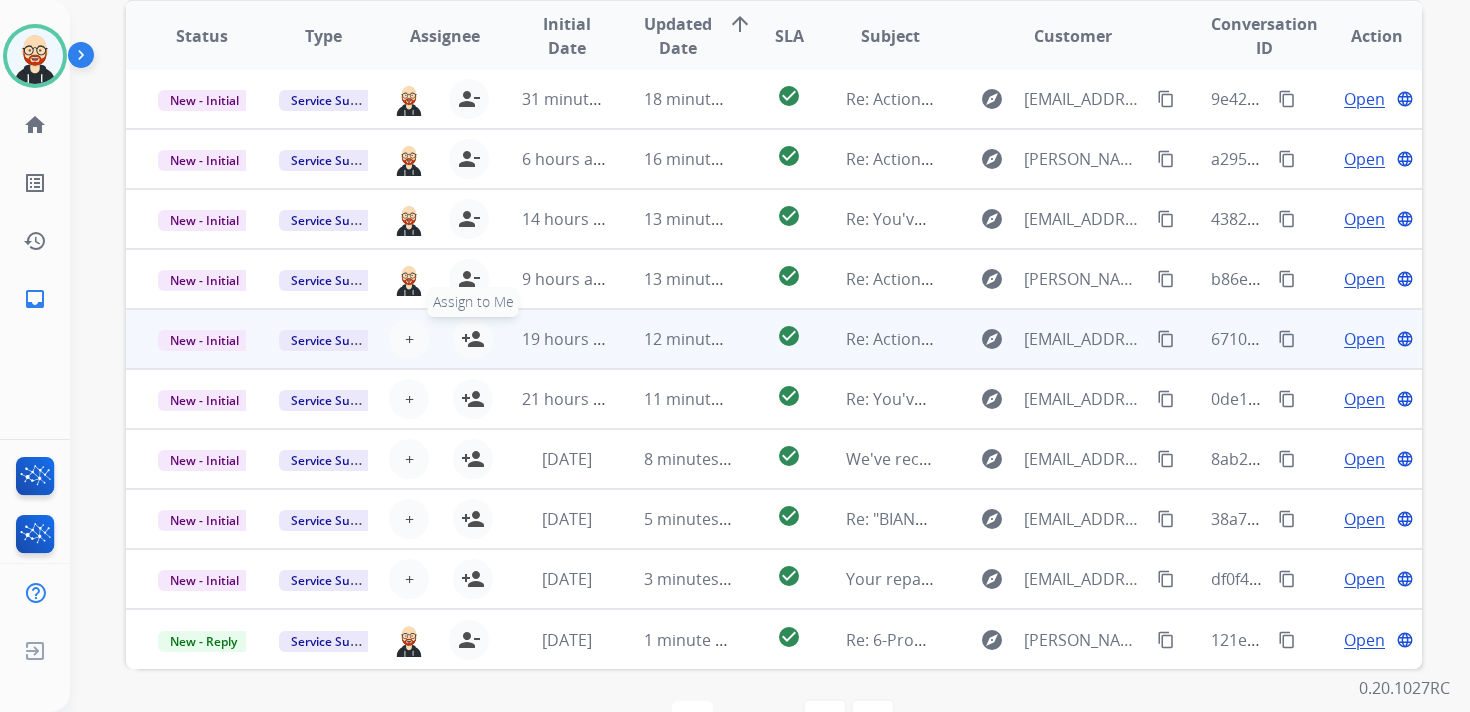 click on "person_add" at bounding box center [473, 339] 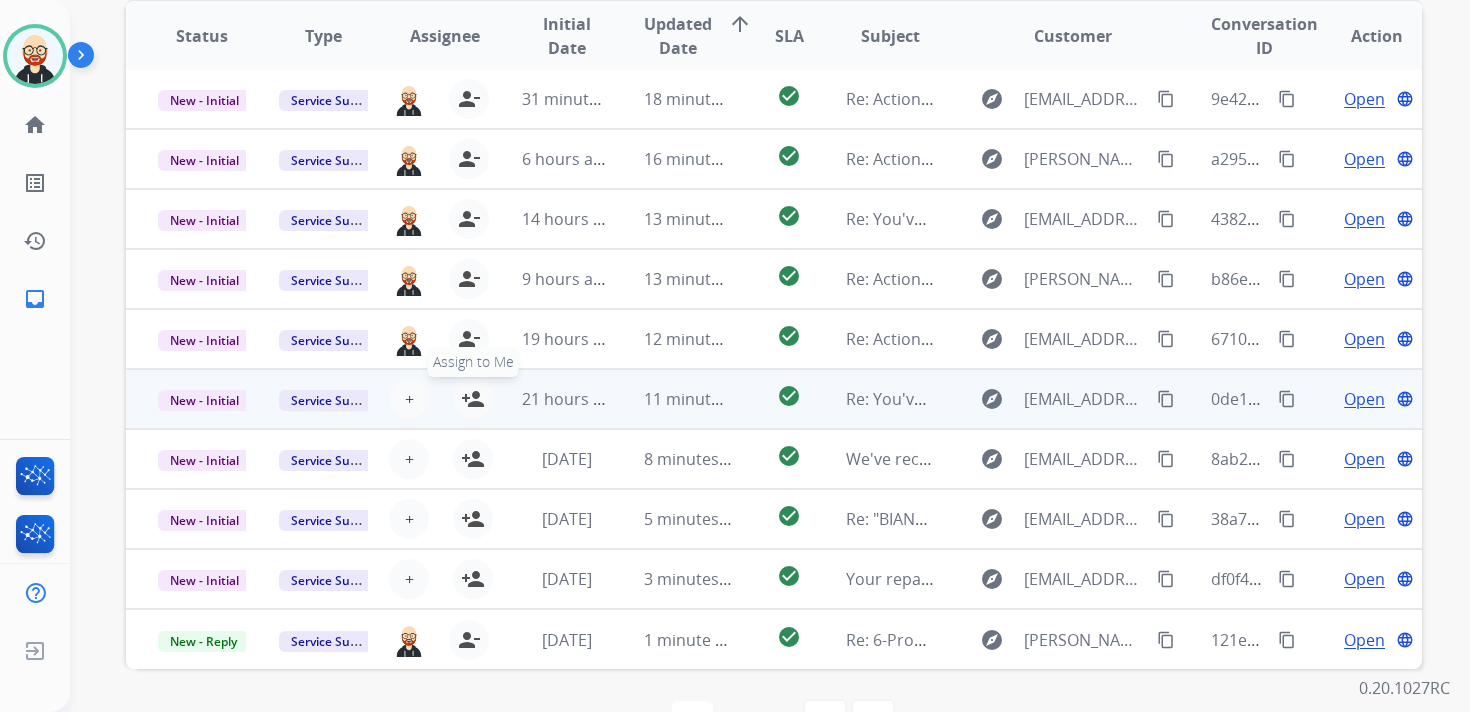 click on "person_add" at bounding box center [473, 399] 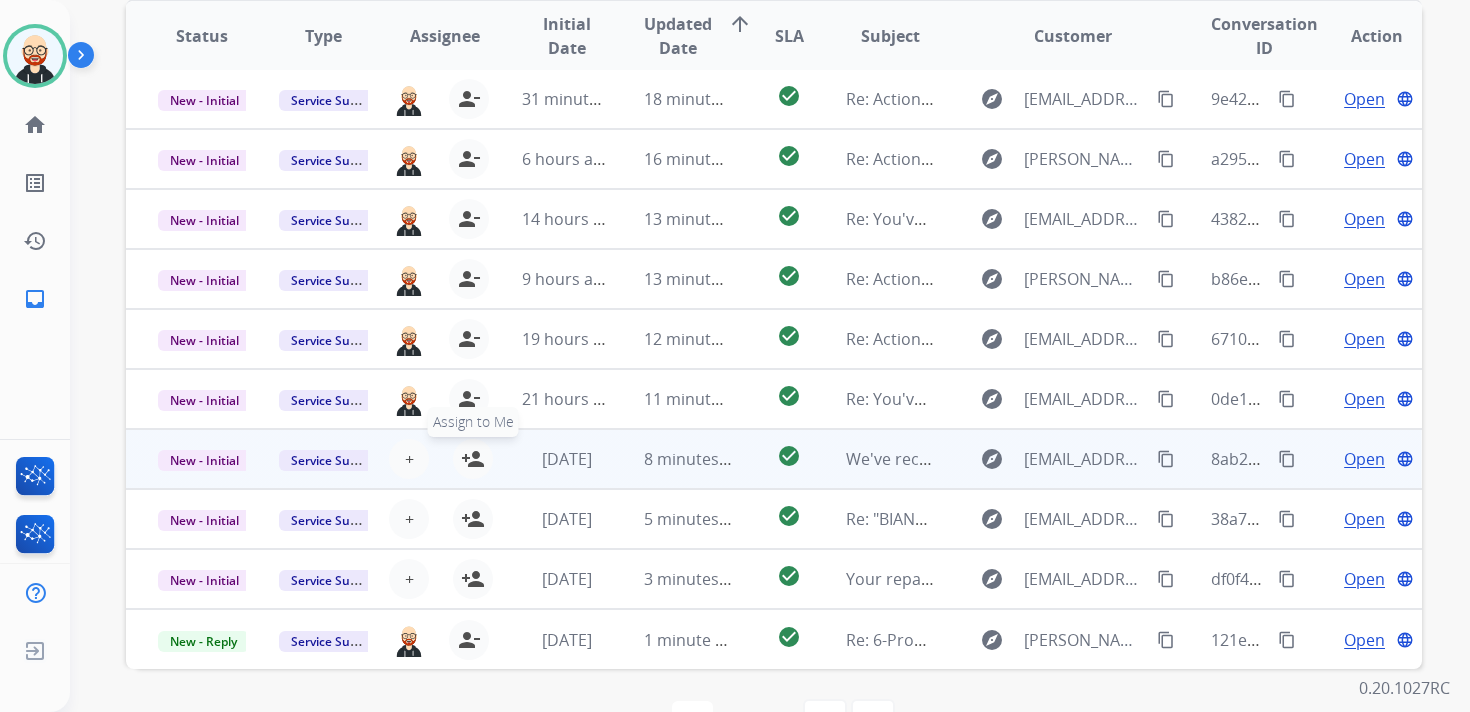click on "person_add Assign to Me" at bounding box center [473, 459] 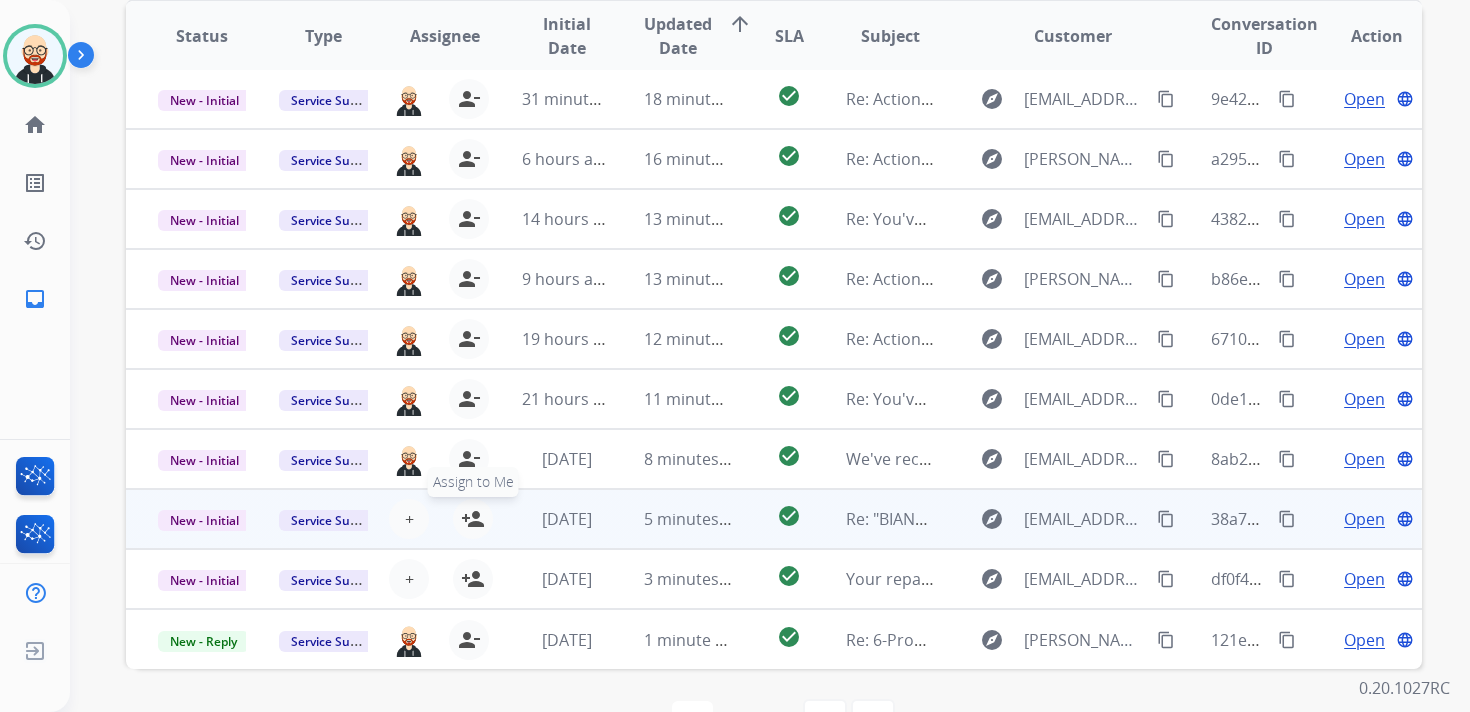click on "person_add" at bounding box center (473, 519) 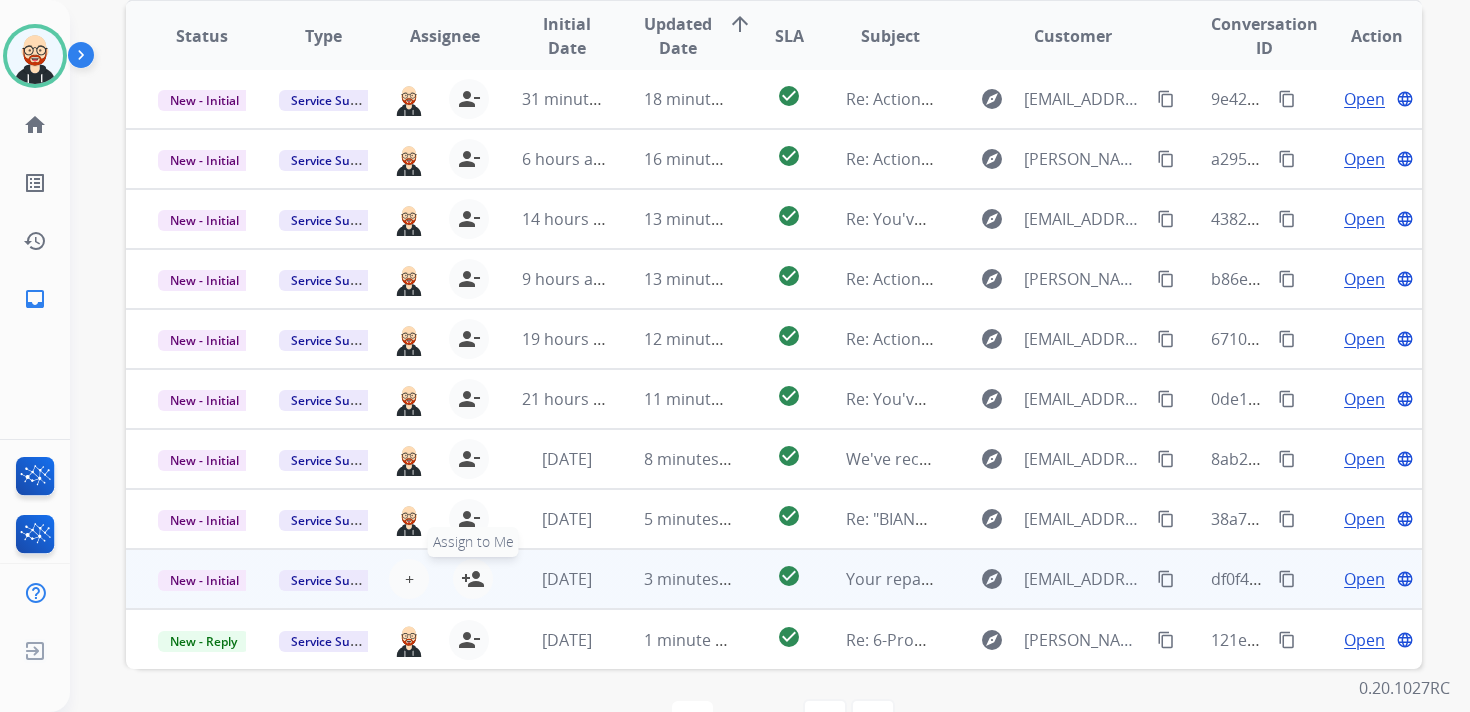 click on "person_add Assign to Me" at bounding box center [473, 579] 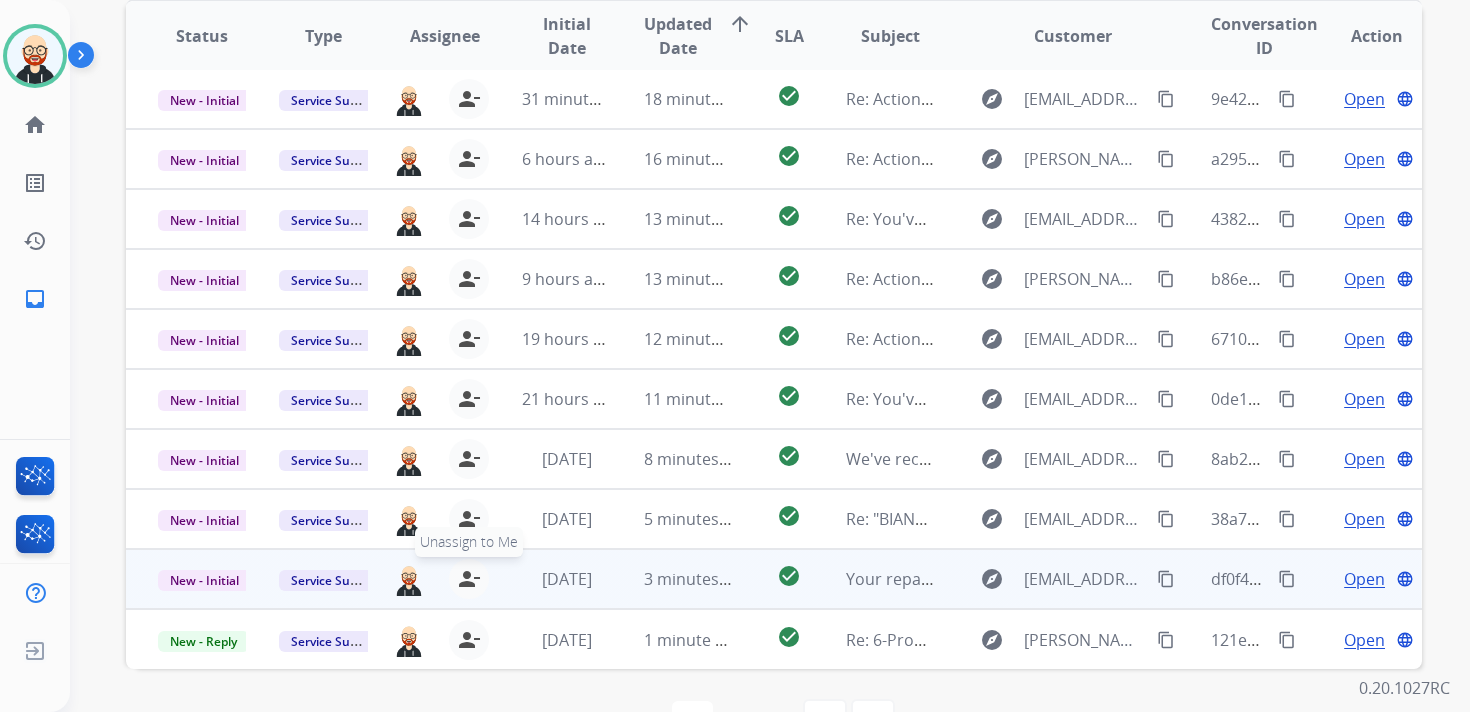 scroll, scrollTop: 0, scrollLeft: 0, axis: both 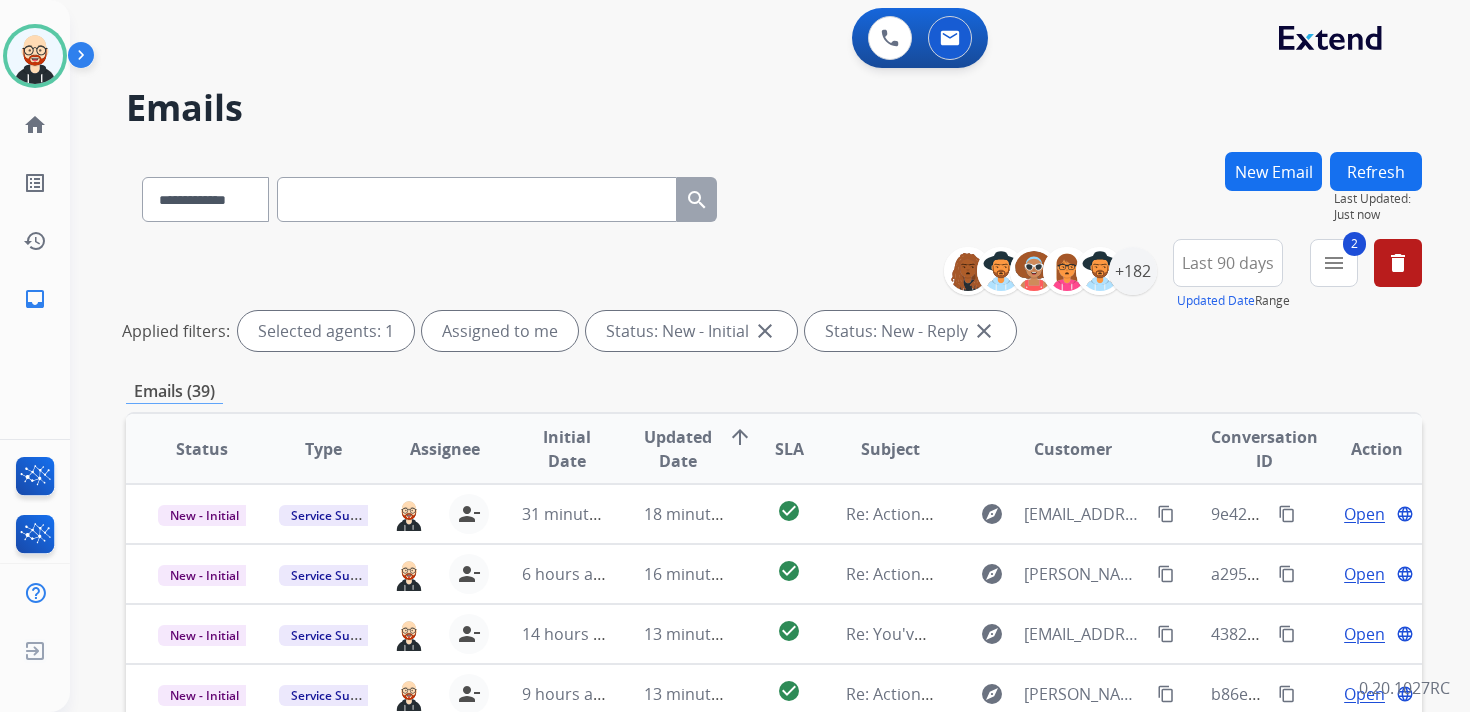 click on "Refresh" at bounding box center [1376, 171] 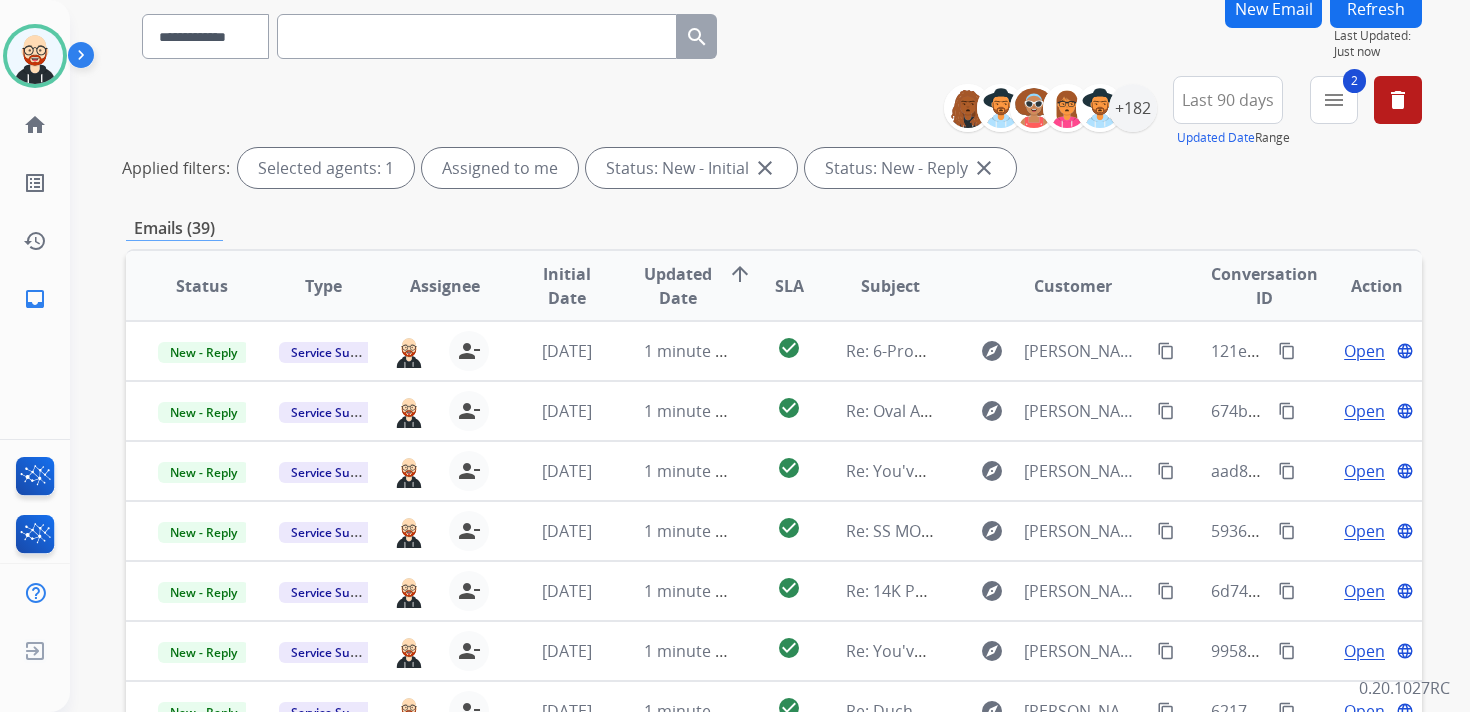 scroll, scrollTop: 170, scrollLeft: 0, axis: vertical 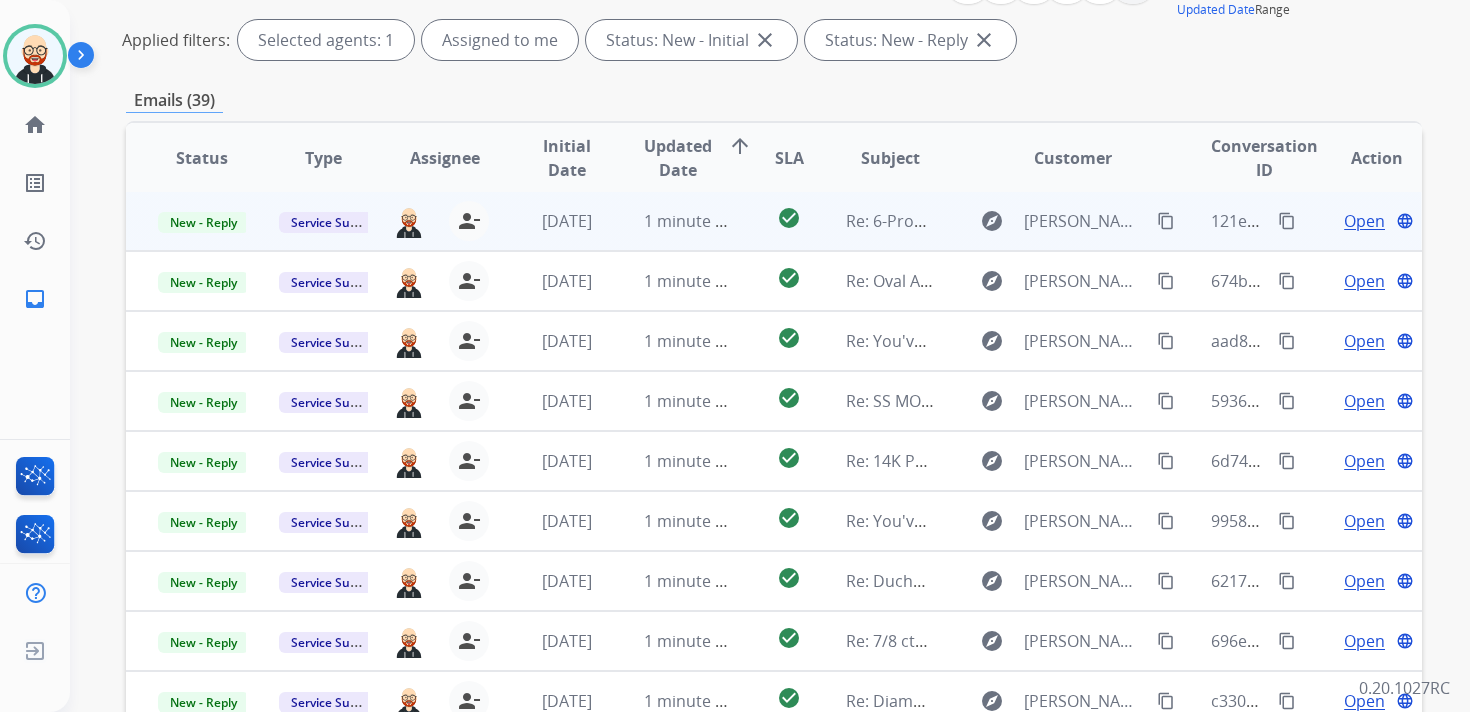 click on "Open" at bounding box center (1364, 221) 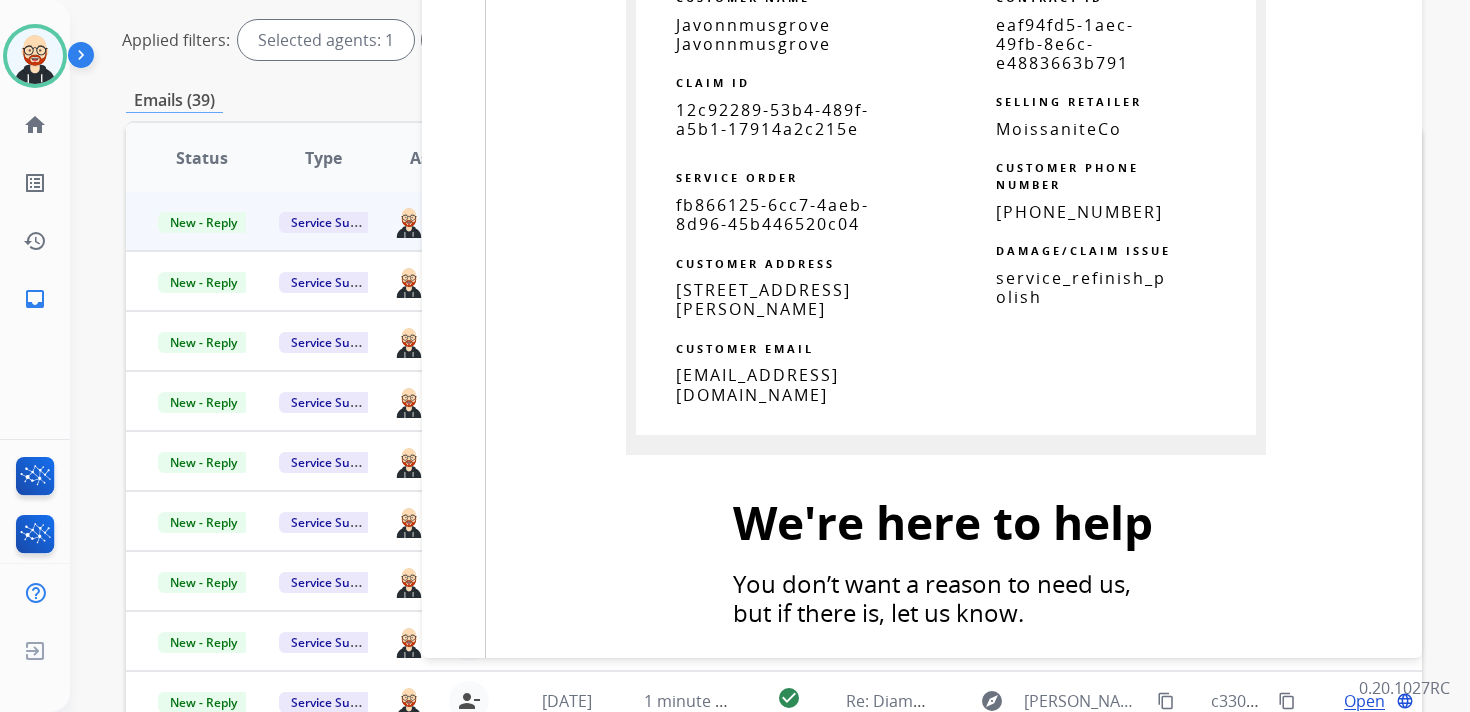 scroll, scrollTop: 2035, scrollLeft: 0, axis: vertical 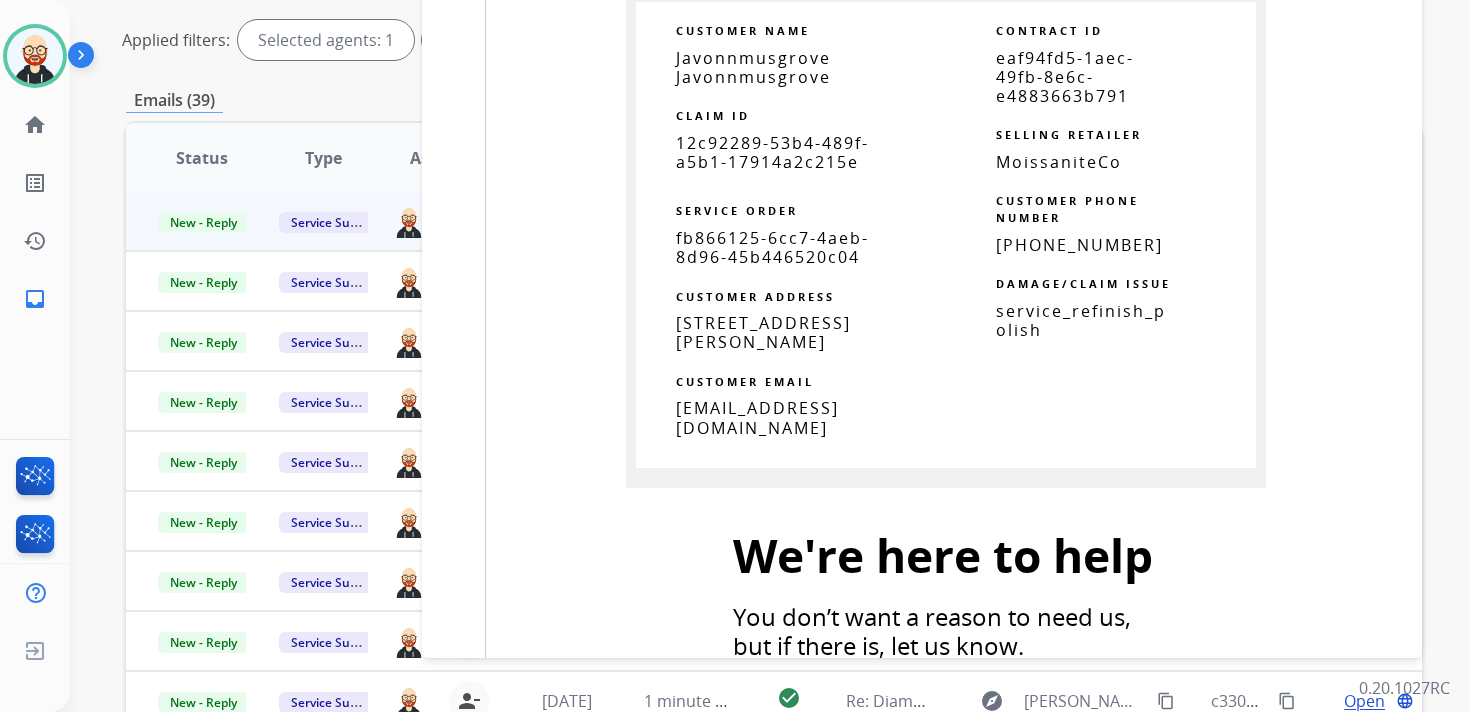 click on "12c92289-53b4-489f-a5b1-17914a2c215e" at bounding box center (772, 152) 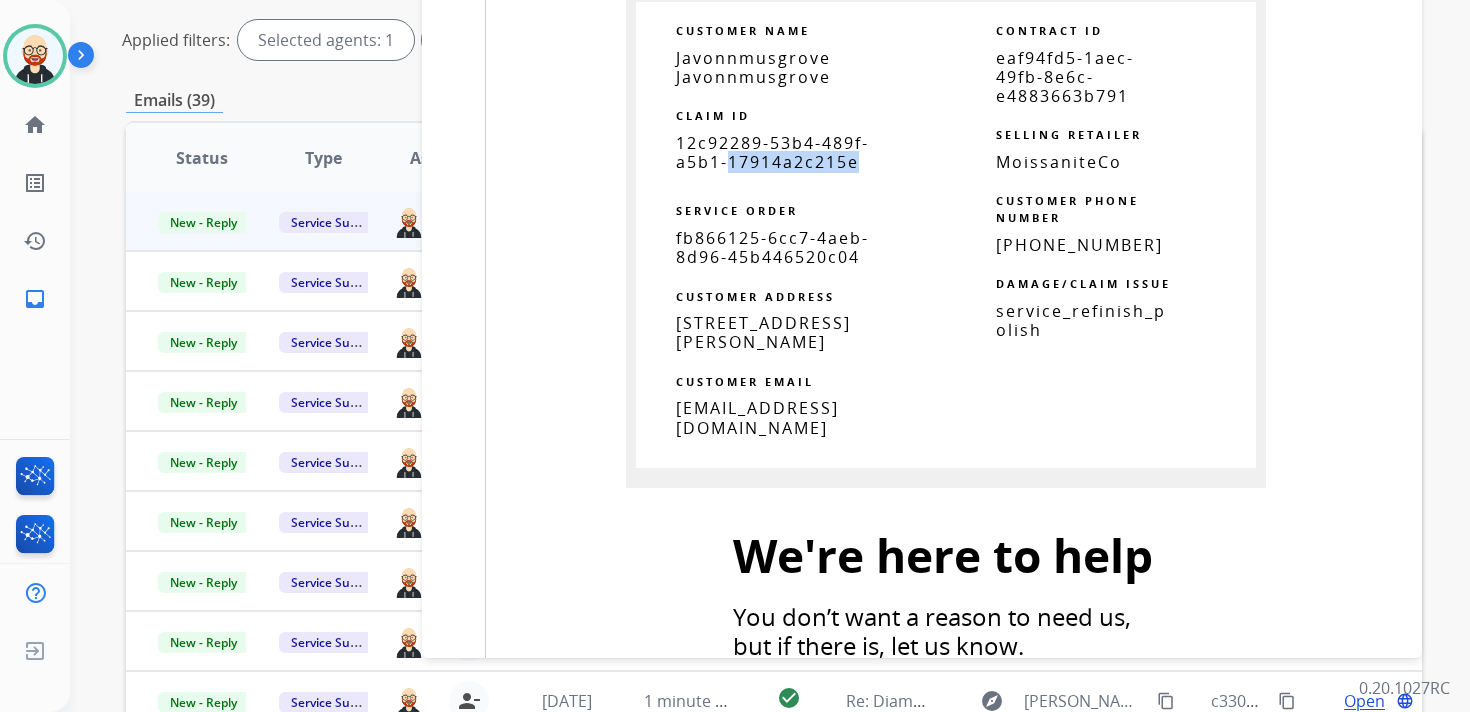 click on "12c92289-53b4-489f-a5b1-17914a2c215e" at bounding box center [772, 152] 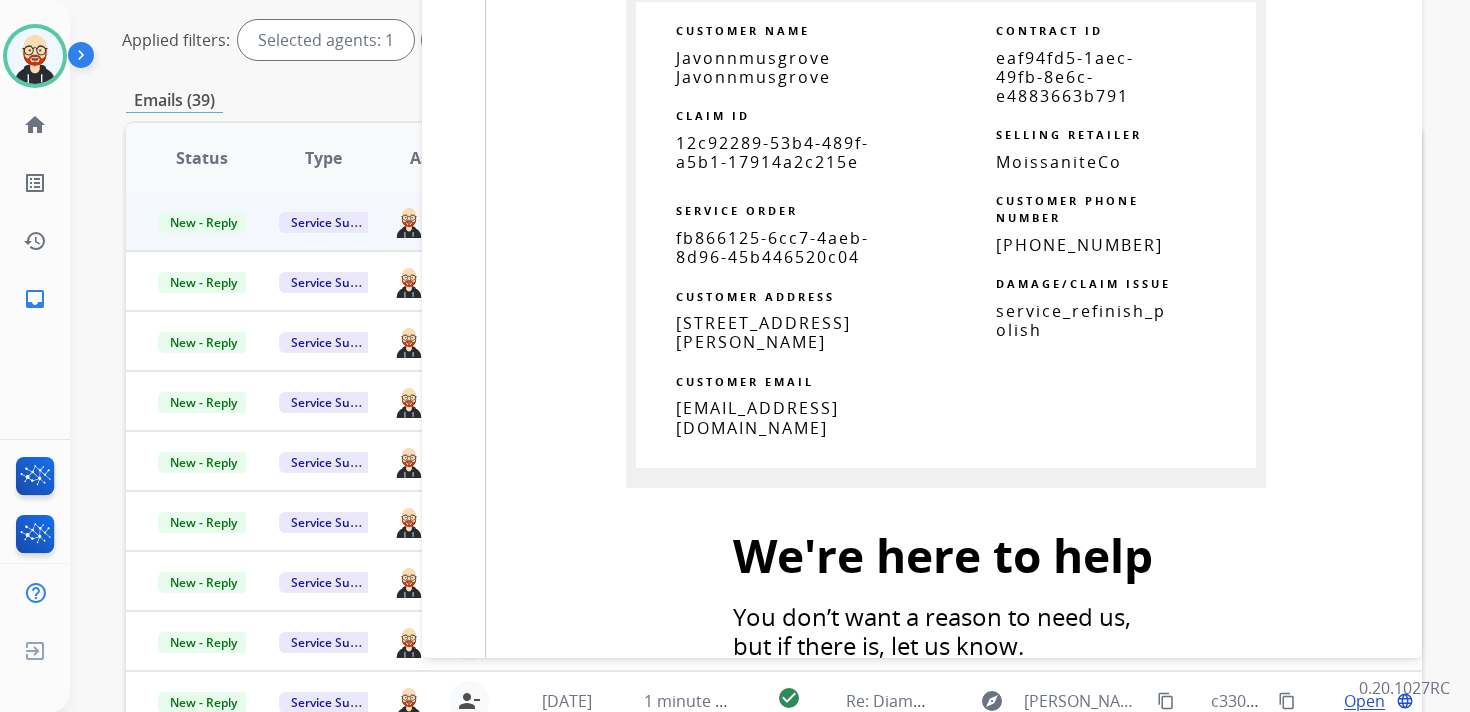 click on "12c92289-53b4-489f-a5b1-17914a2c215e" at bounding box center [772, 152] 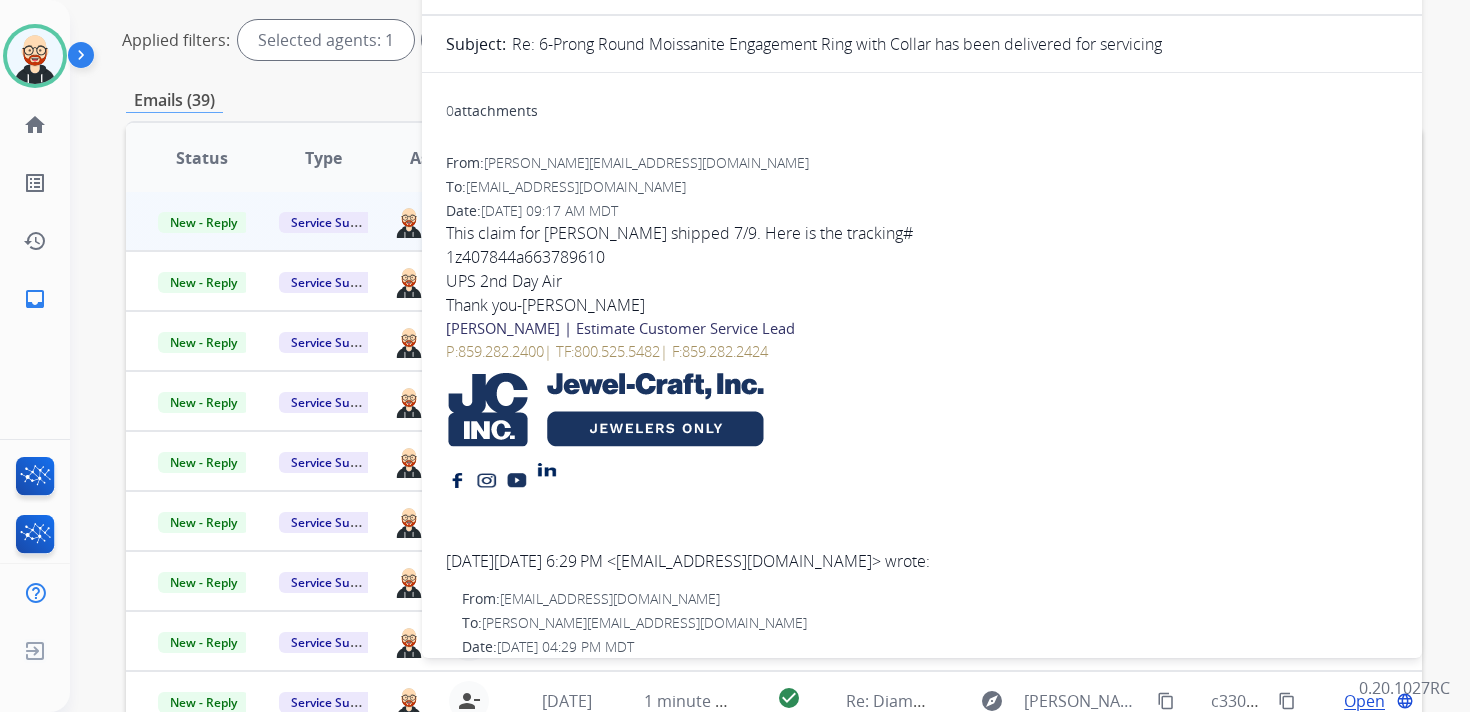 scroll, scrollTop: 0, scrollLeft: 0, axis: both 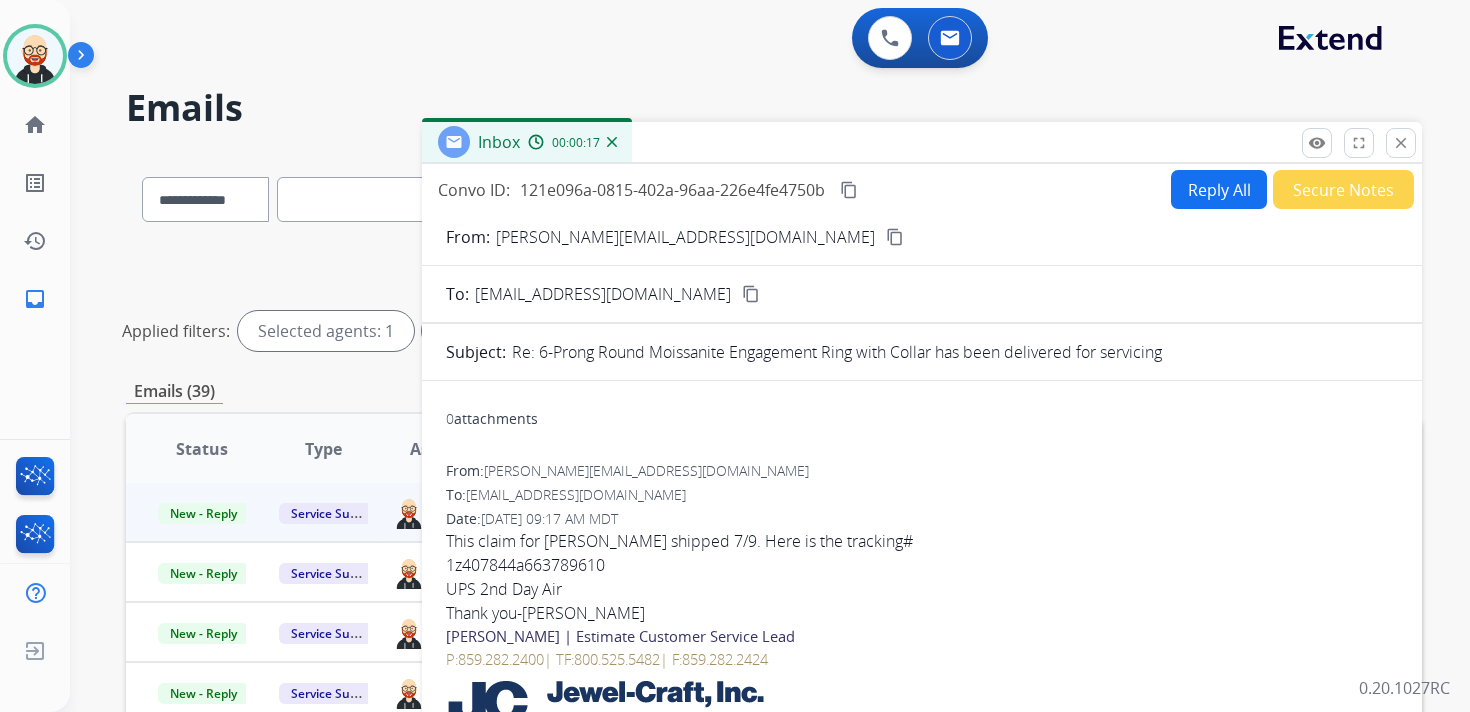 click on "content_copy" at bounding box center [849, 190] 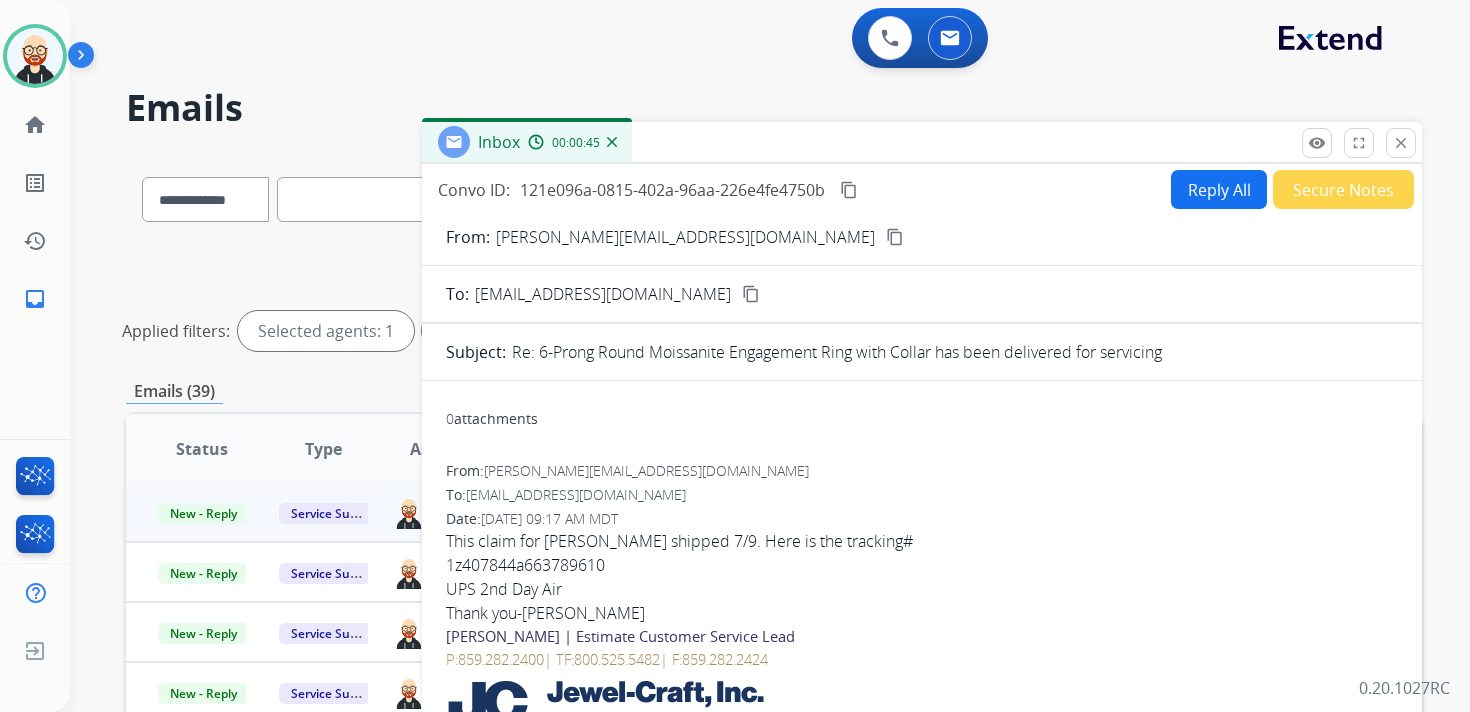 click on "This claim for [PERSON_NAME] shipped 7/9. Here is the tracking#" at bounding box center [922, 541] 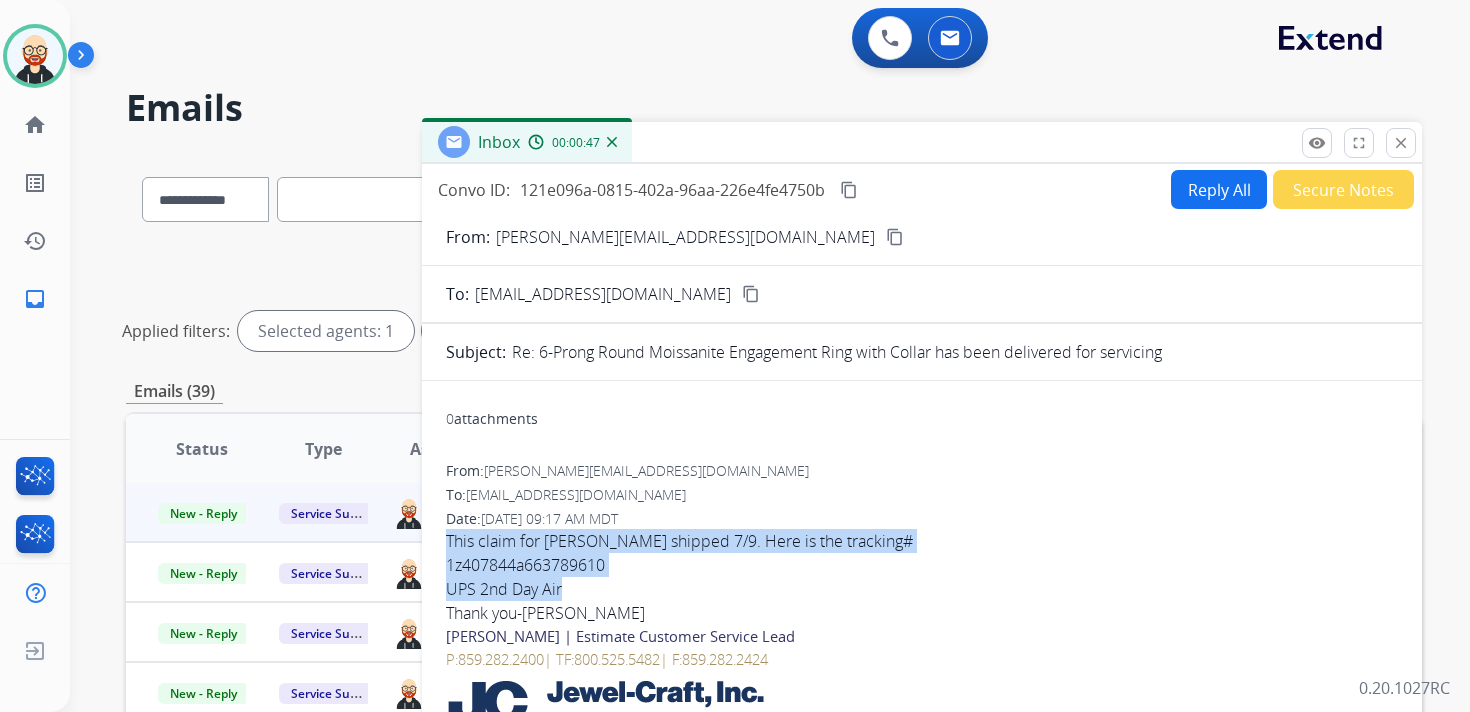 drag, startPoint x: 443, startPoint y: 535, endPoint x: 612, endPoint y: 590, distance: 177.7245 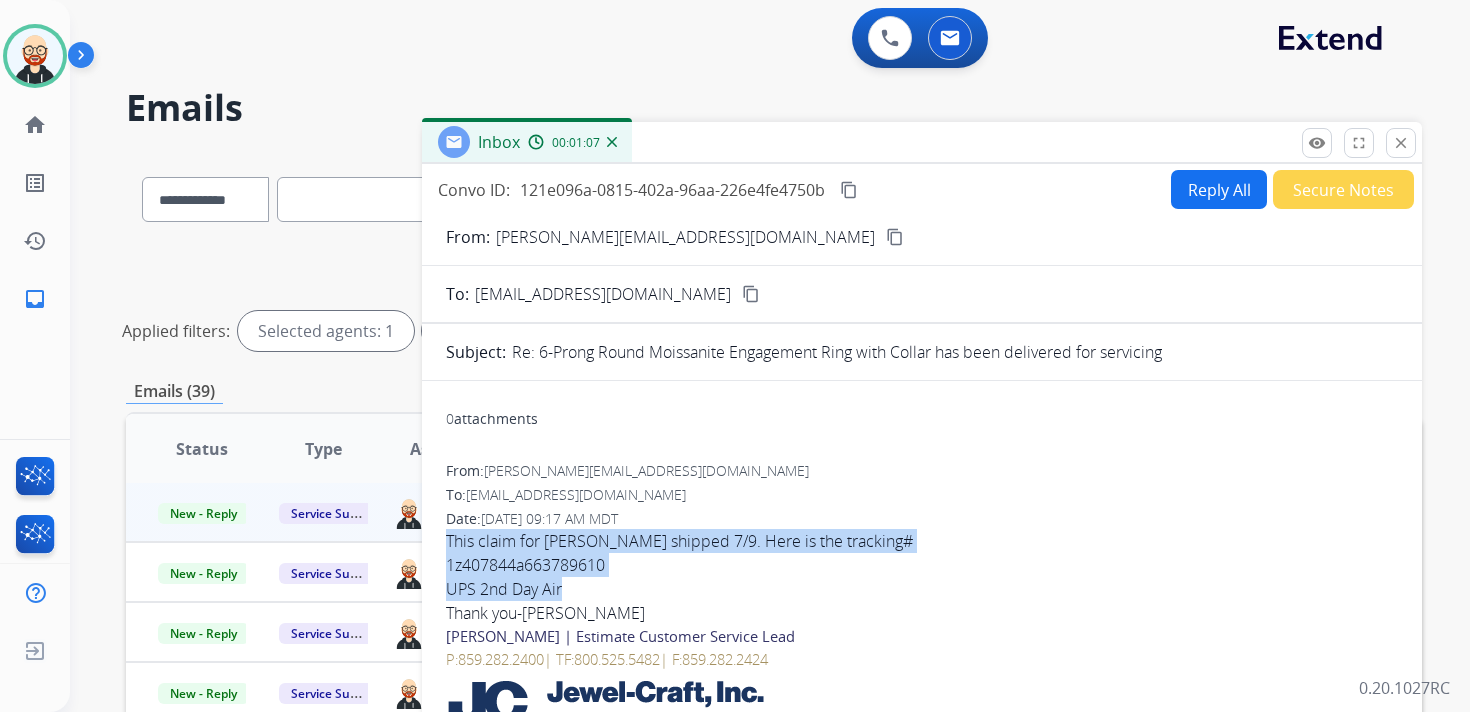 click on "Reply All" at bounding box center (1219, 189) 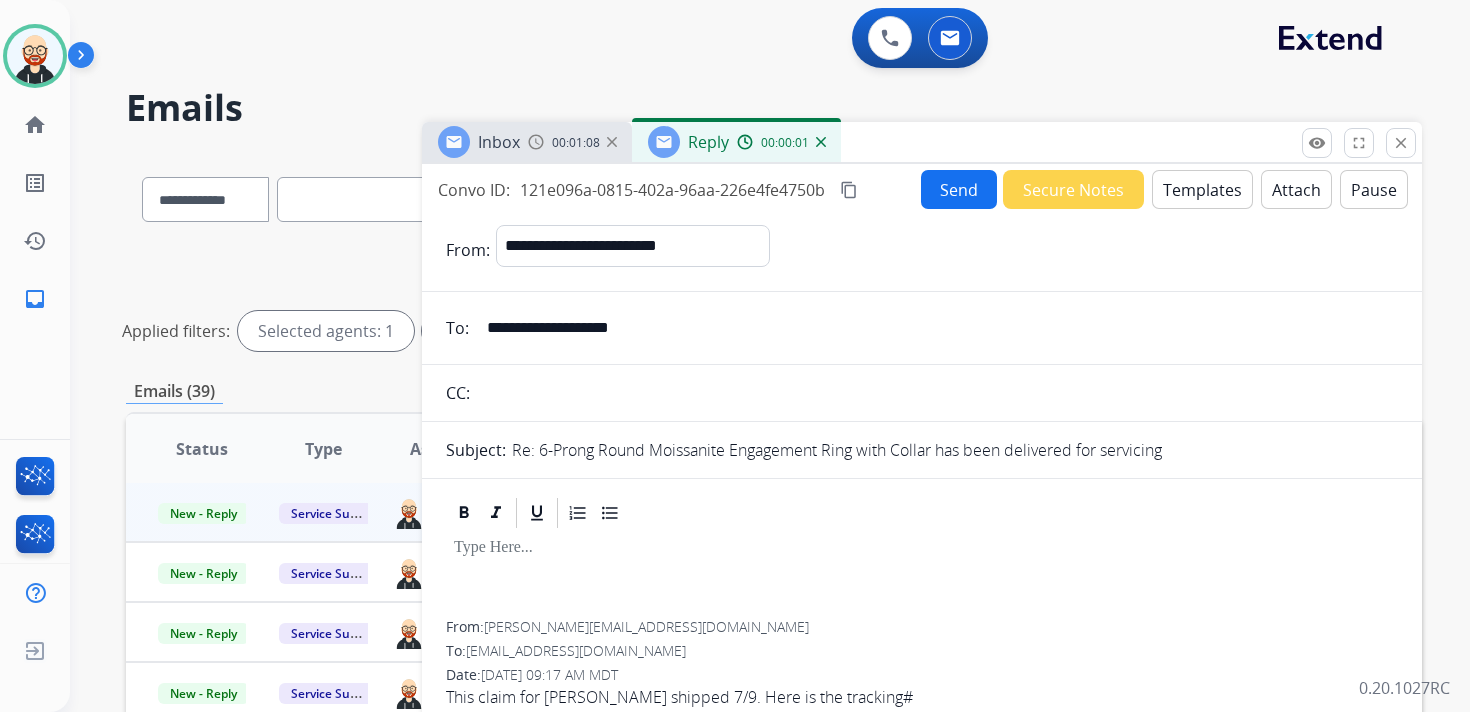 click at bounding box center (922, 576) 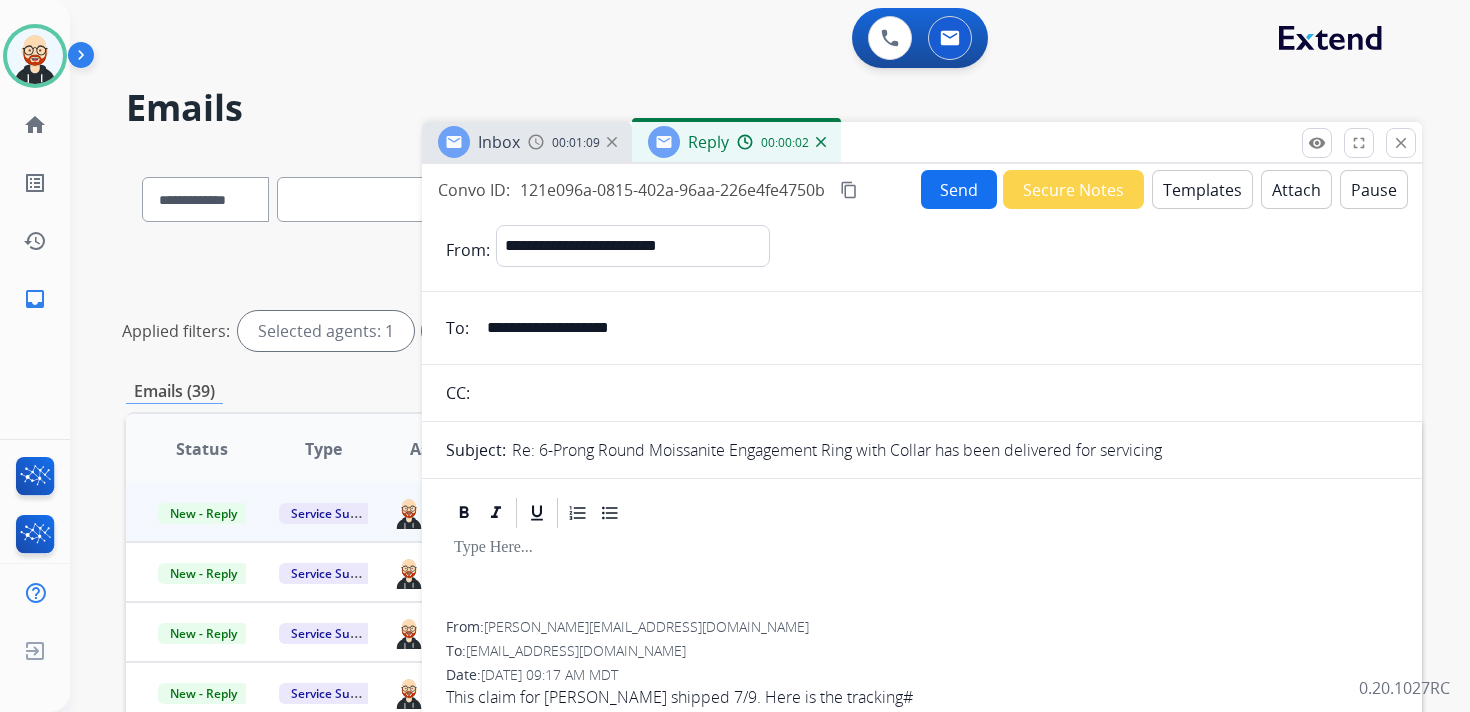 type 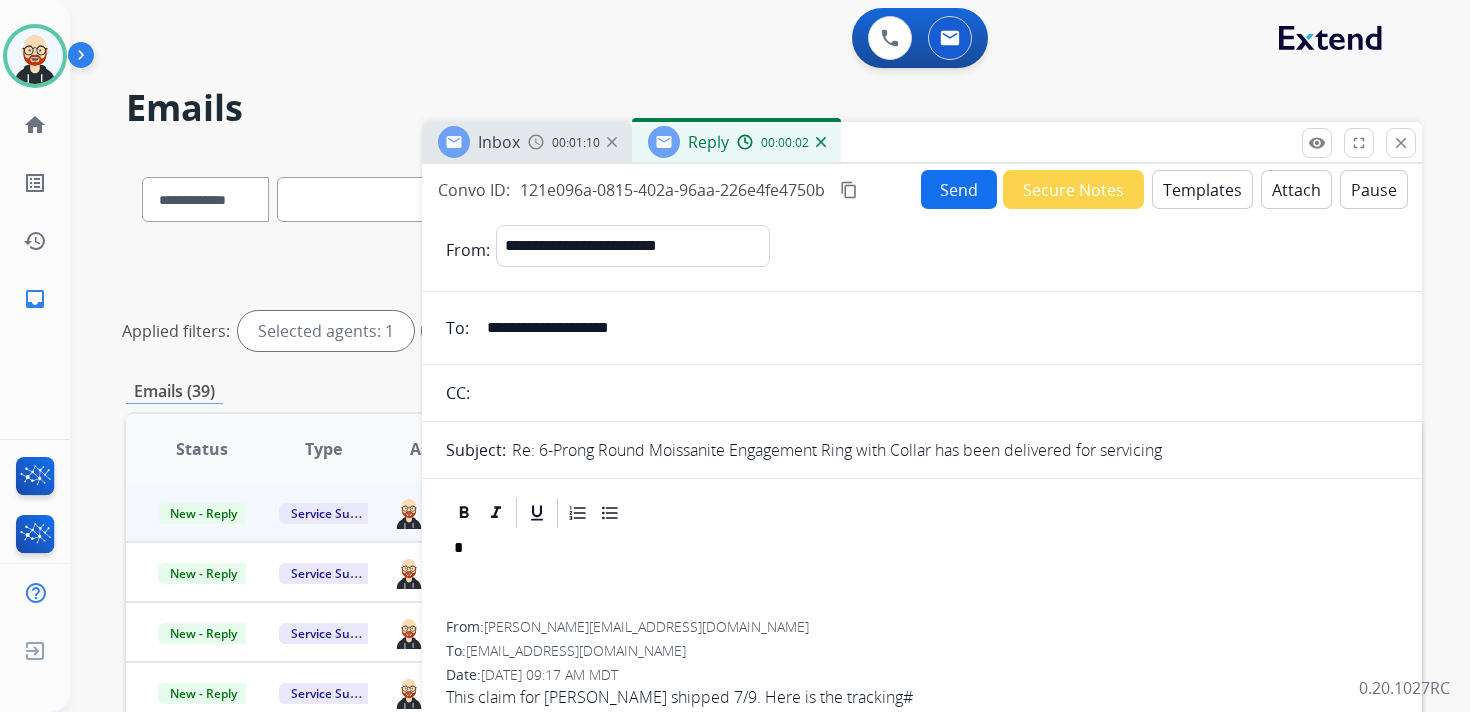 scroll, scrollTop: 5, scrollLeft: 0, axis: vertical 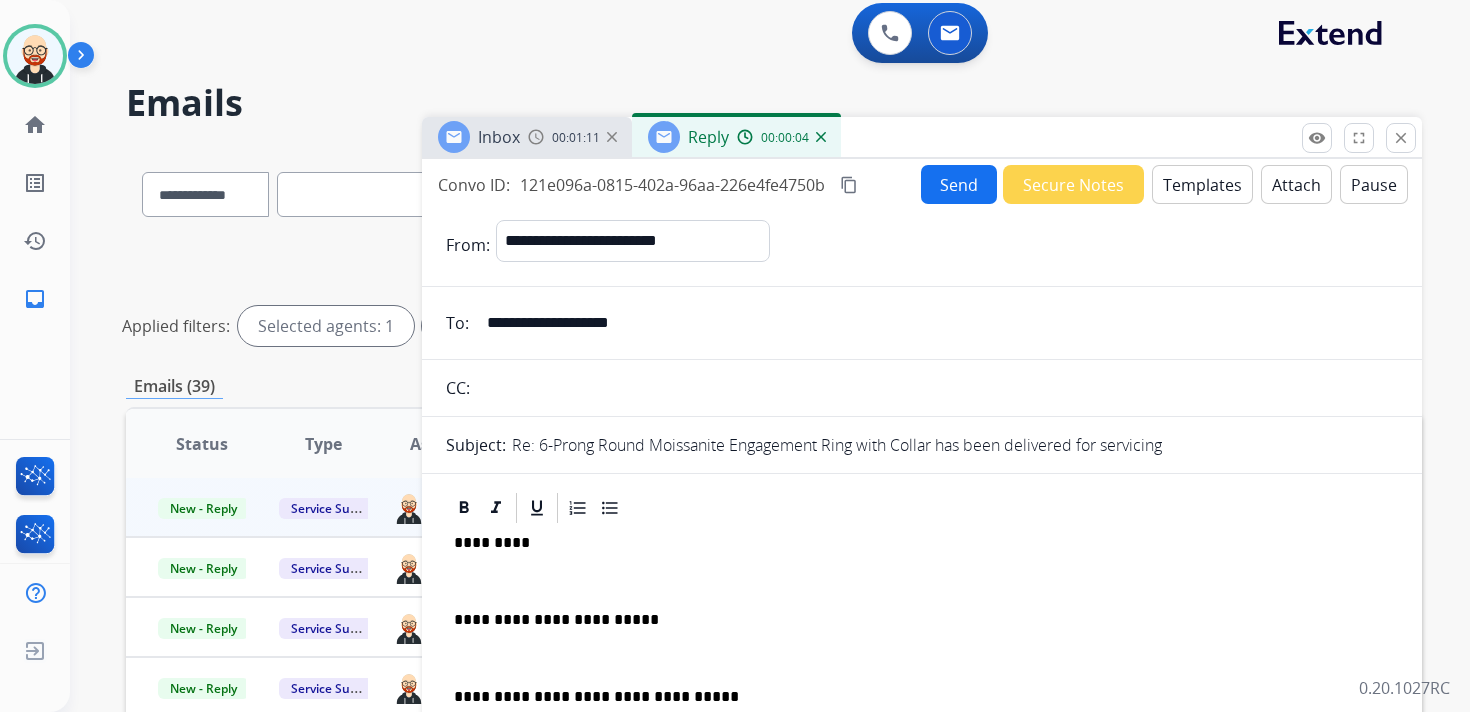 click on "*********" at bounding box center [914, 543] 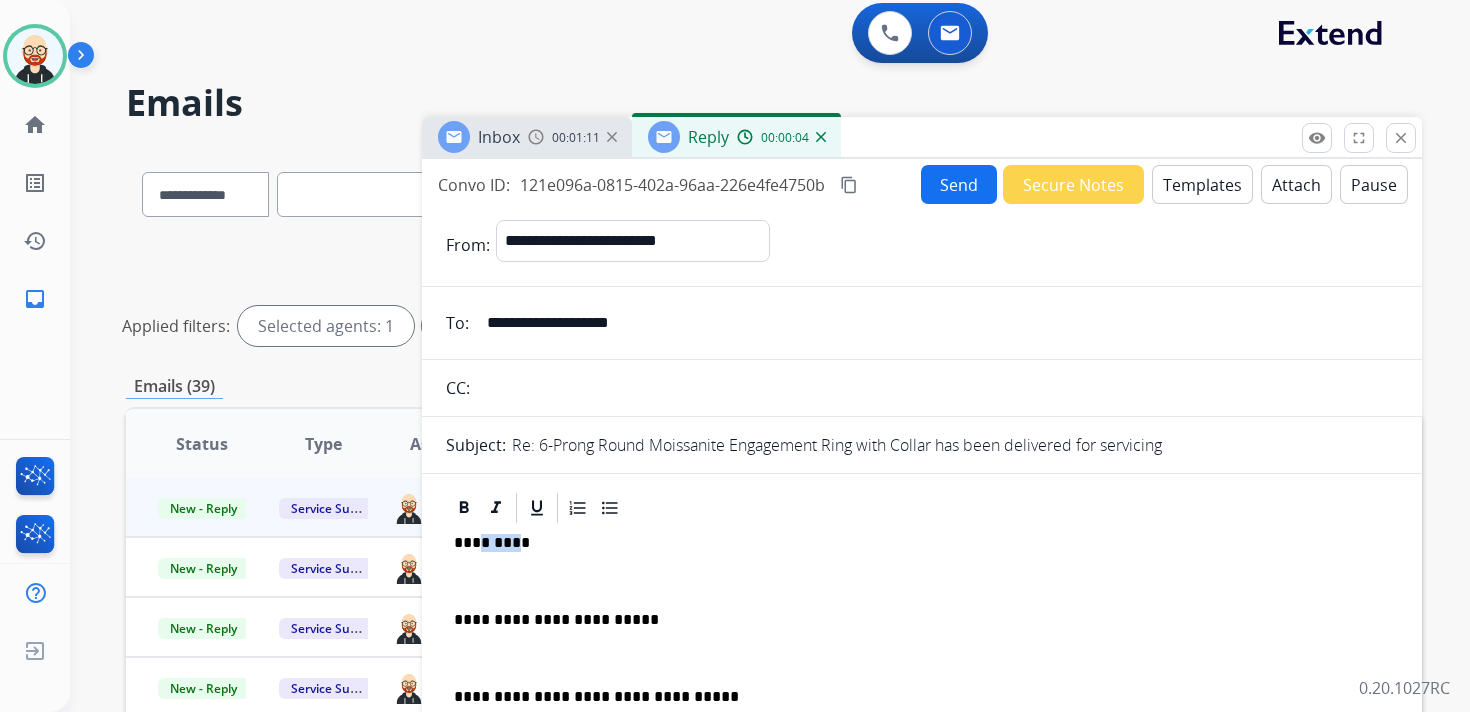 click on "*********" at bounding box center (914, 543) 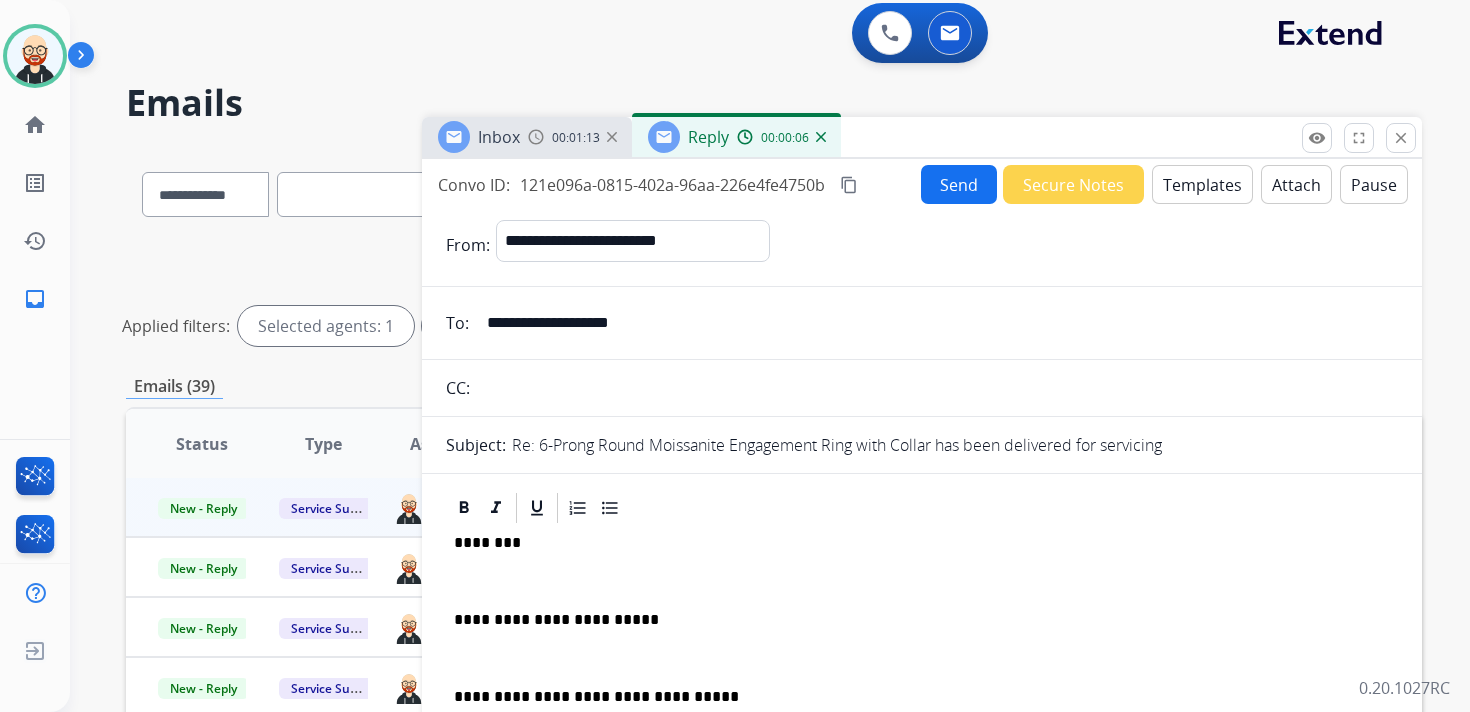click at bounding box center (922, 581) 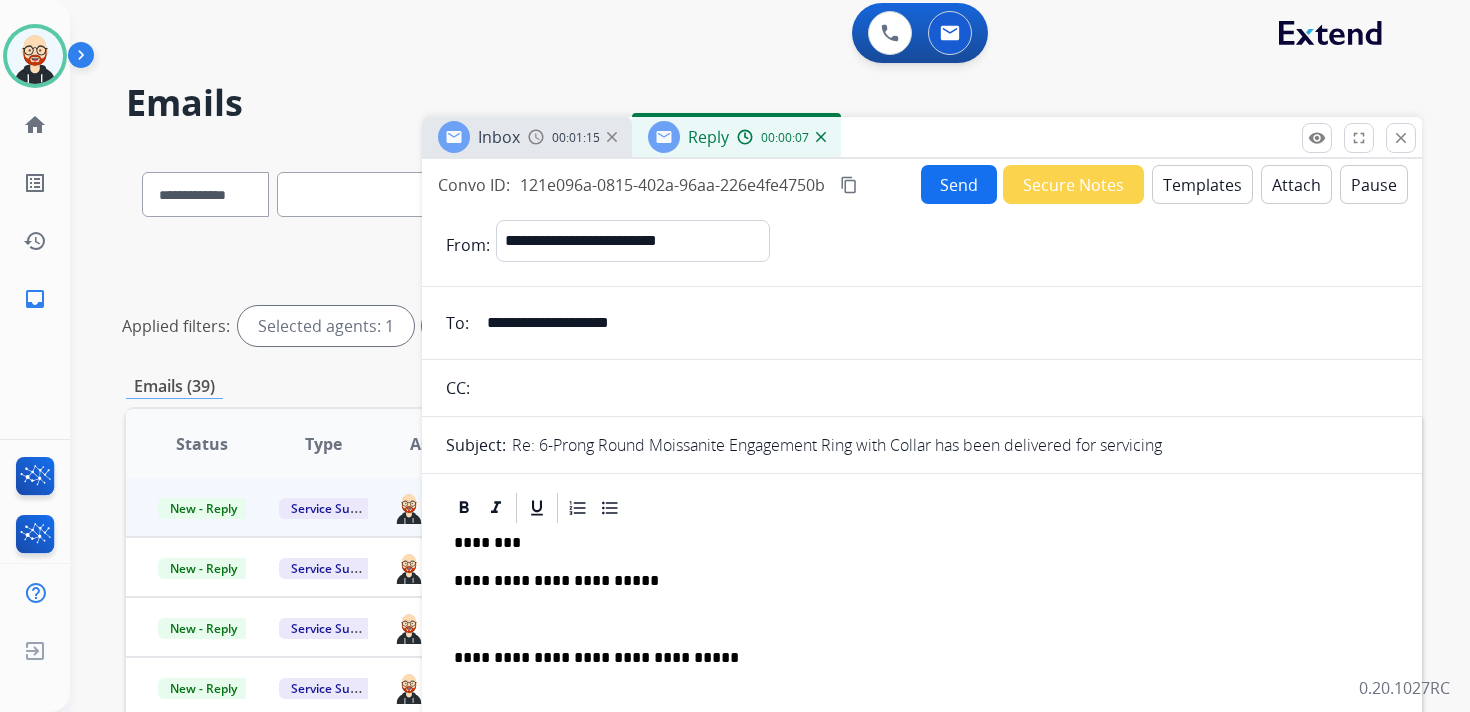click on "**********" at bounding box center [922, 648] 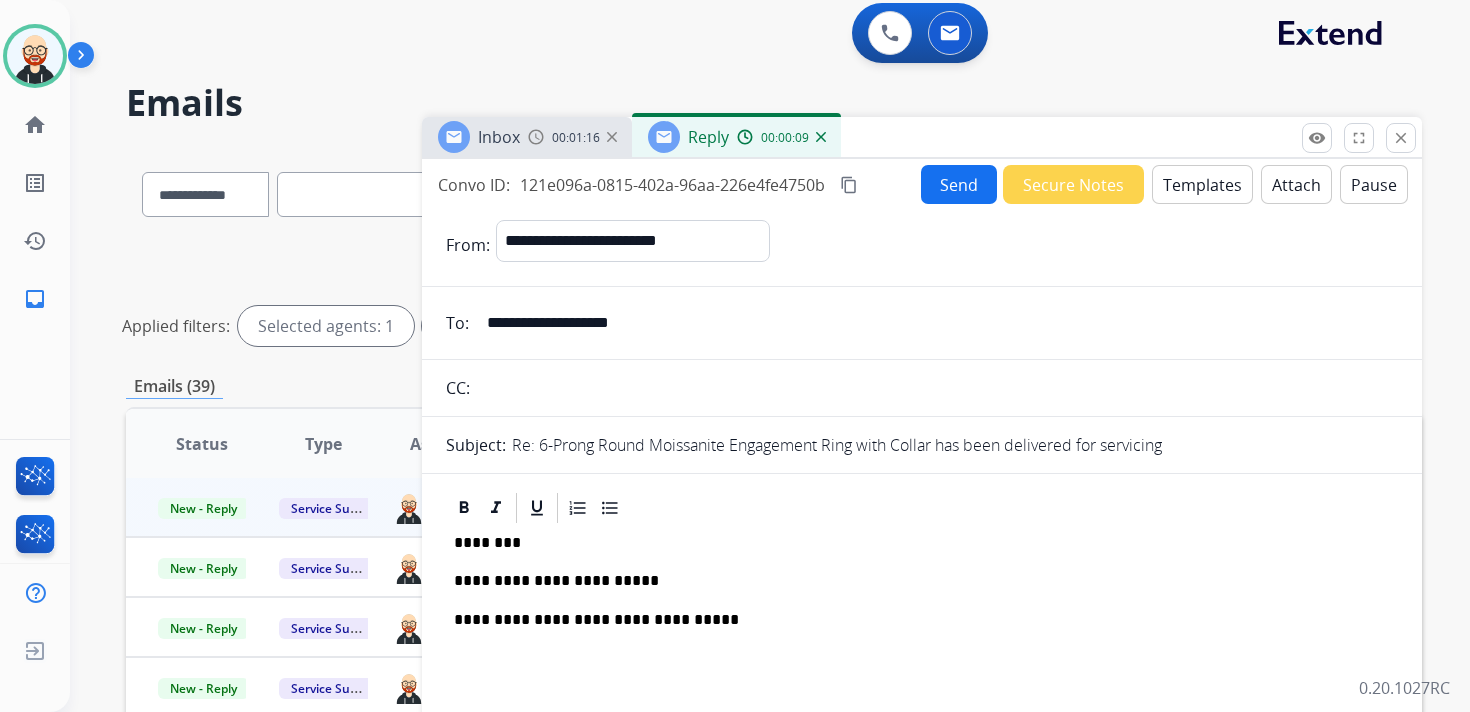 click on "Send" at bounding box center (959, 184) 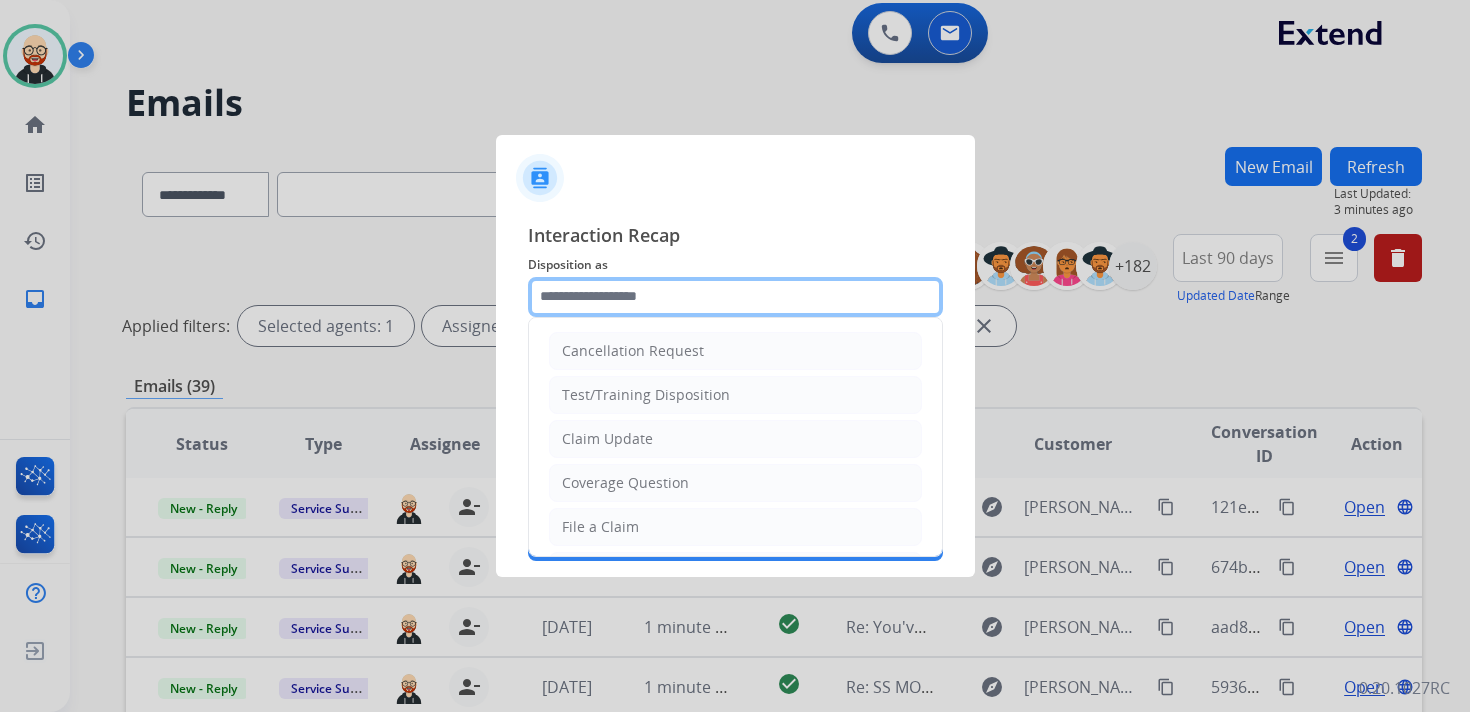 click 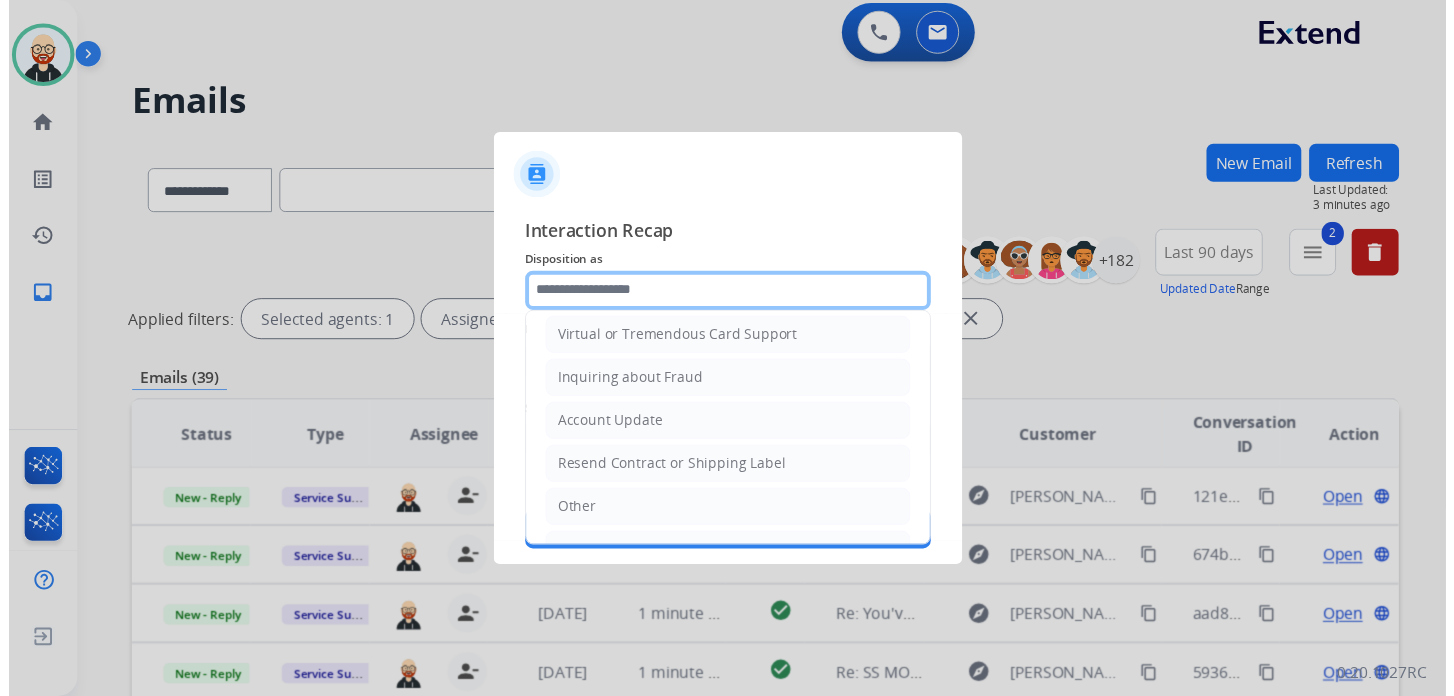 scroll, scrollTop: 300, scrollLeft: 0, axis: vertical 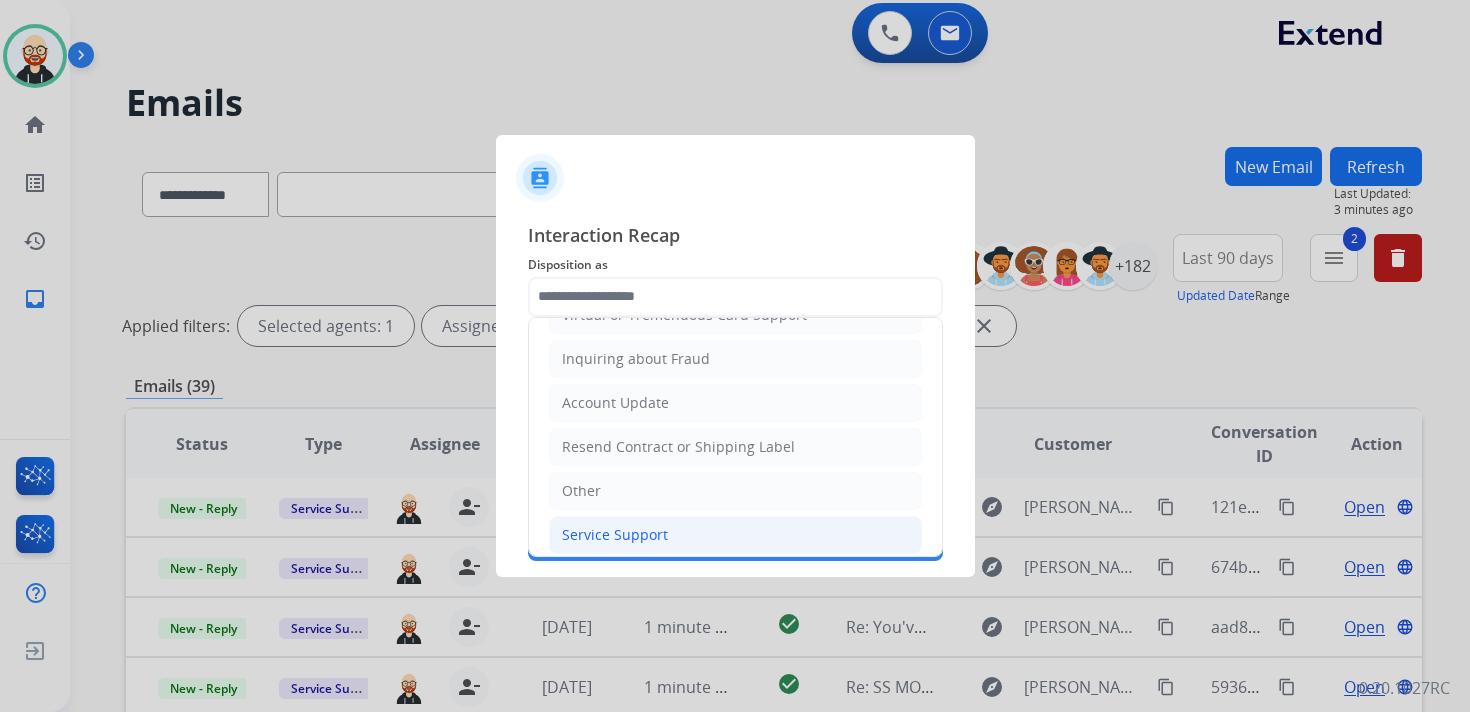 click on "Service Support" 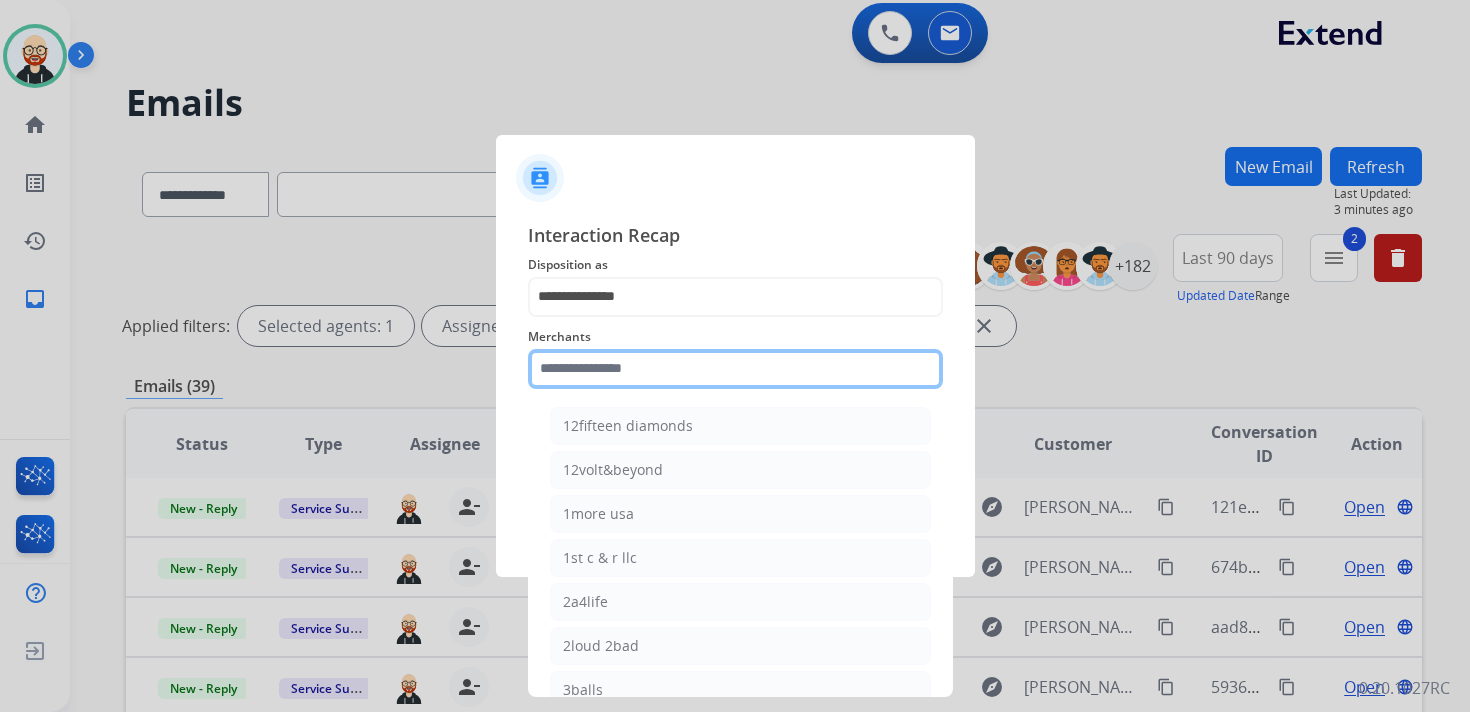 click 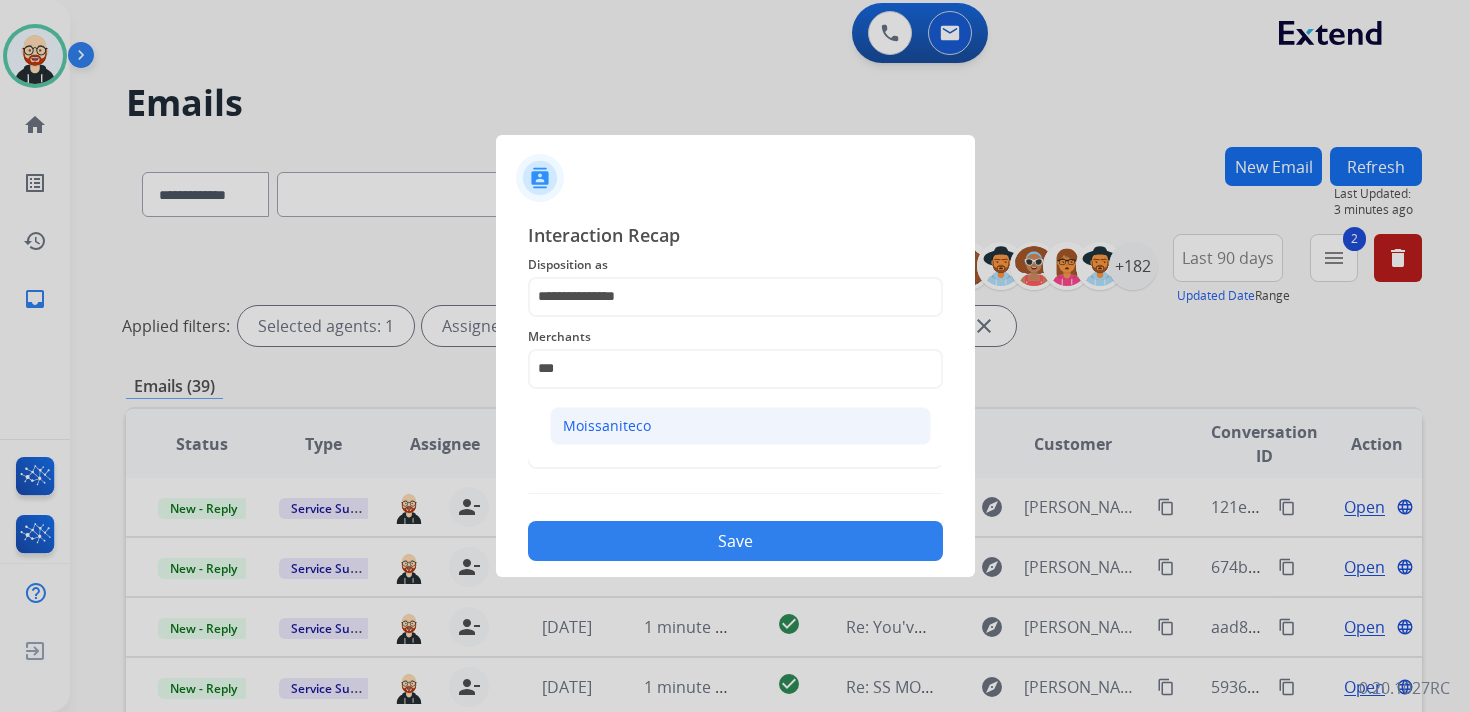 click on "Moissaniteco" 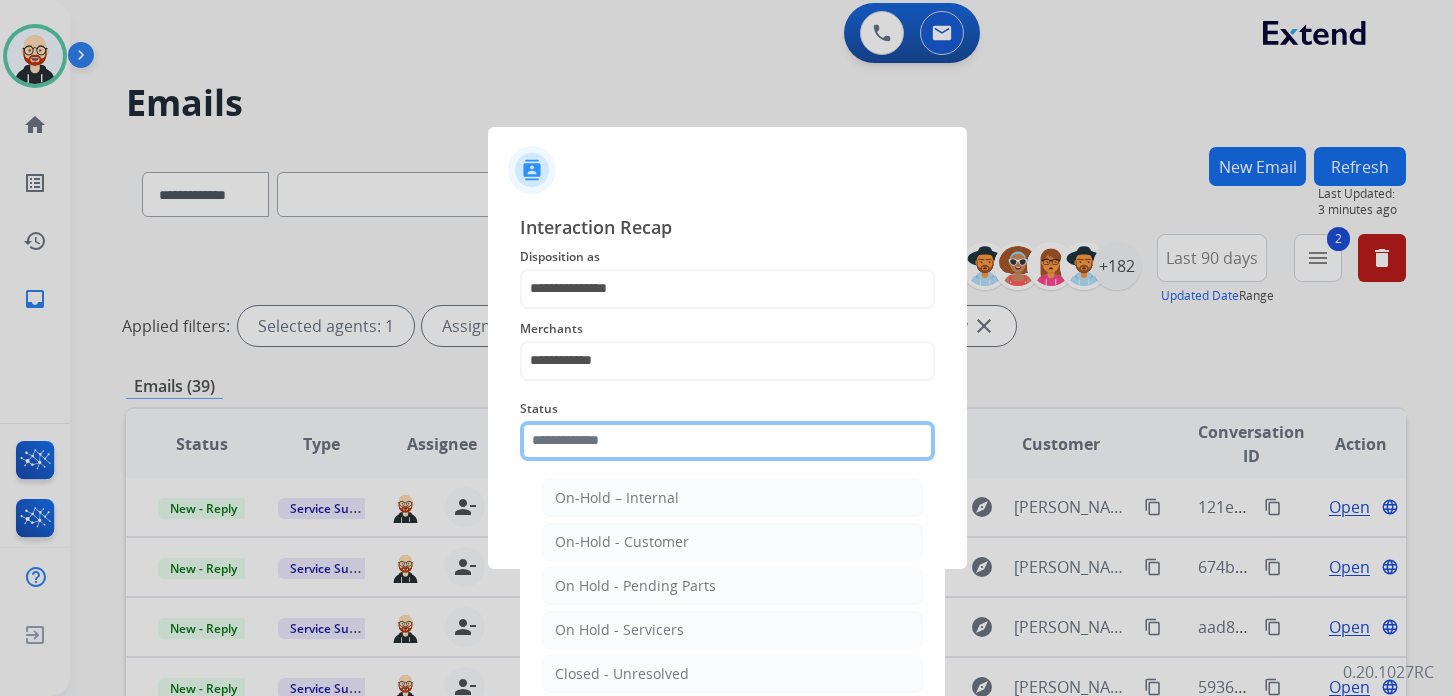 click 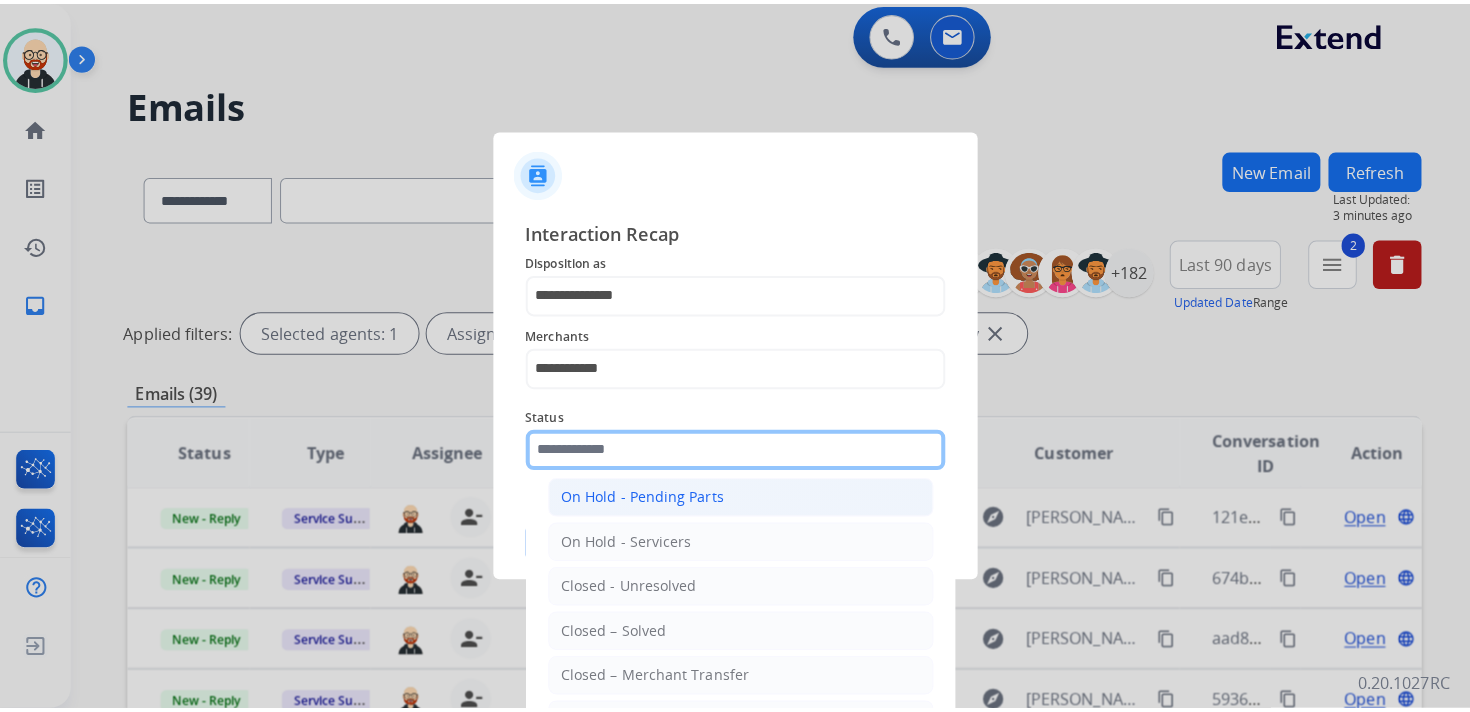 scroll, scrollTop: 111, scrollLeft: 0, axis: vertical 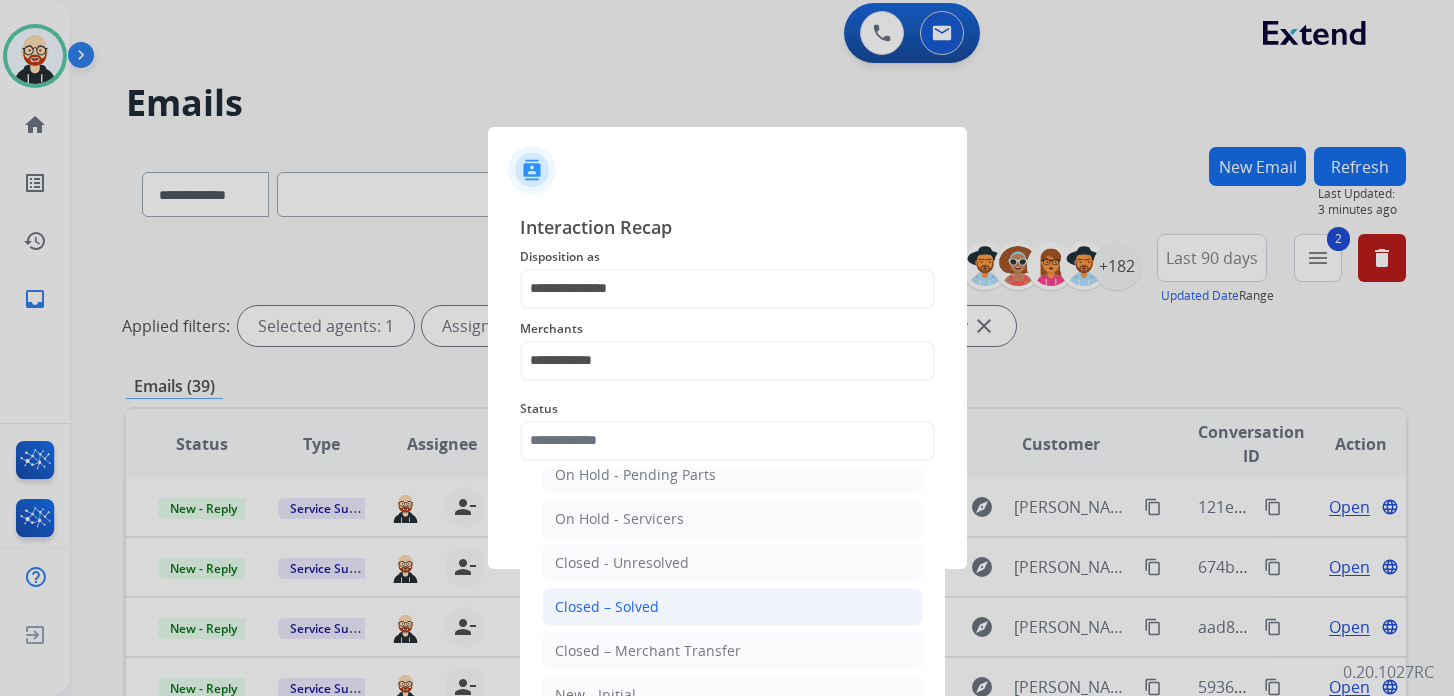 click on "Closed – Solved" 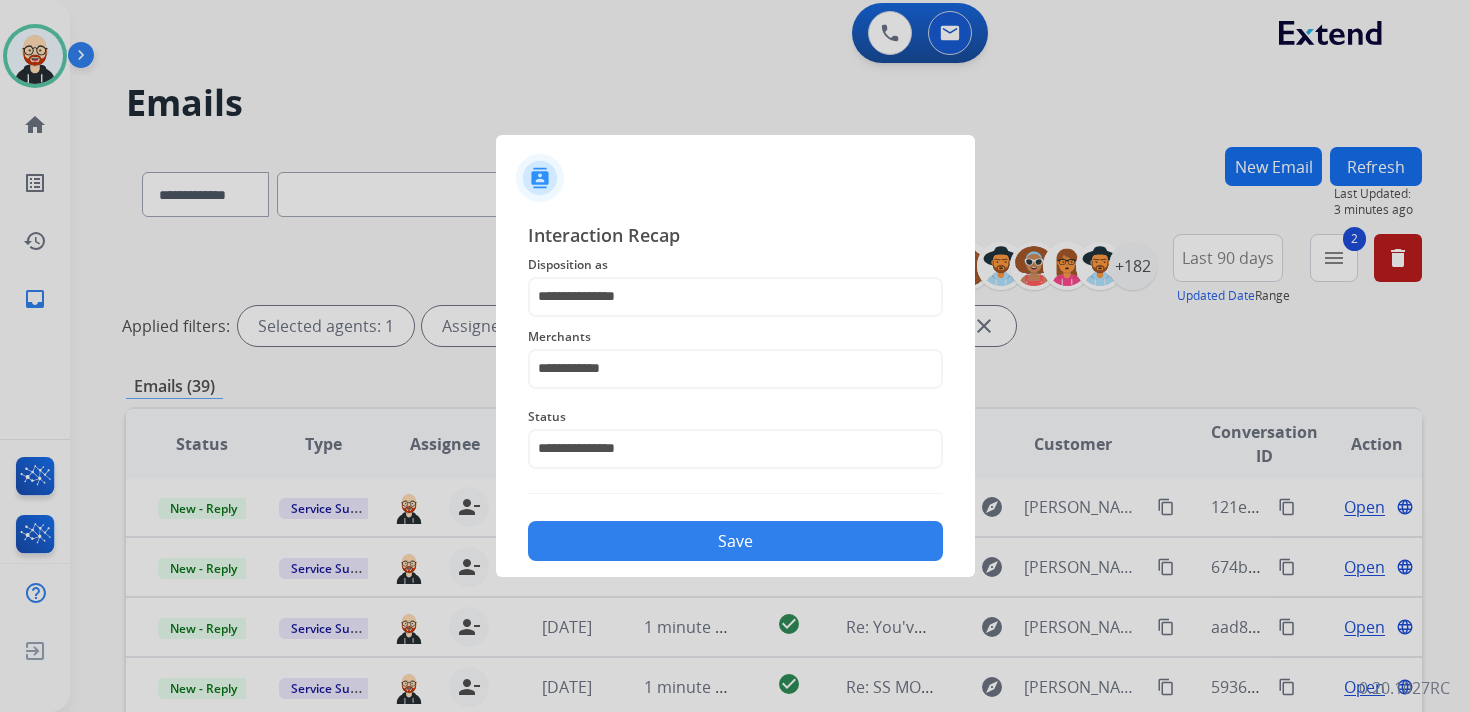 click on "Save" 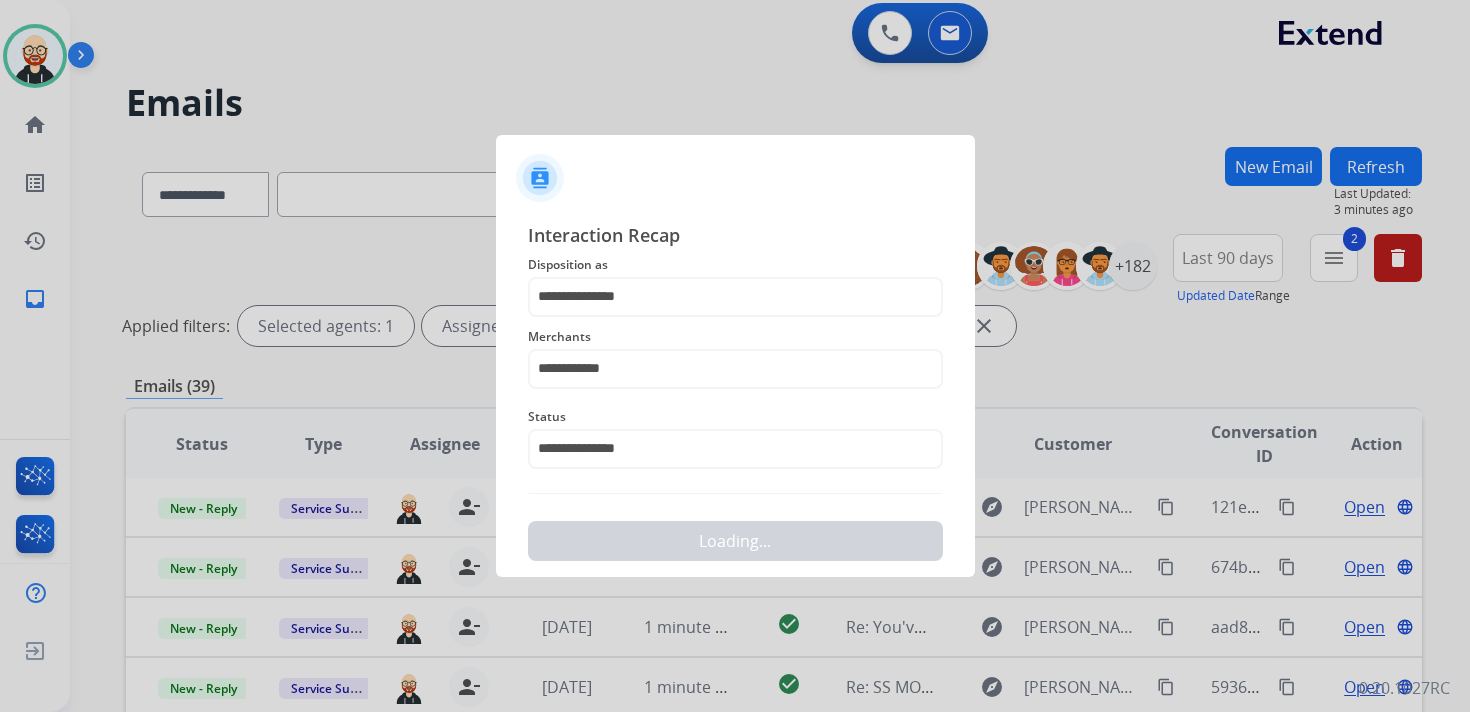 scroll, scrollTop: 0, scrollLeft: 0, axis: both 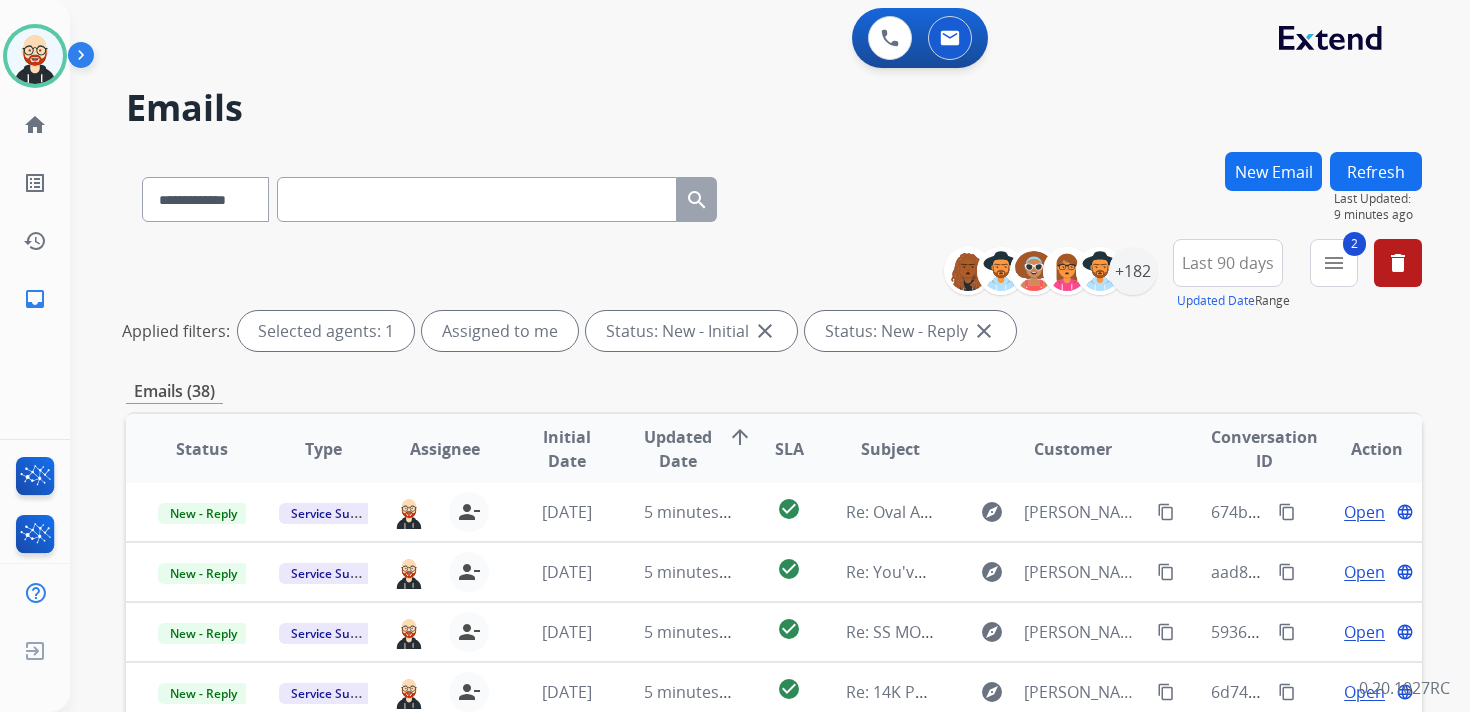 click on "Refresh" at bounding box center (1376, 171) 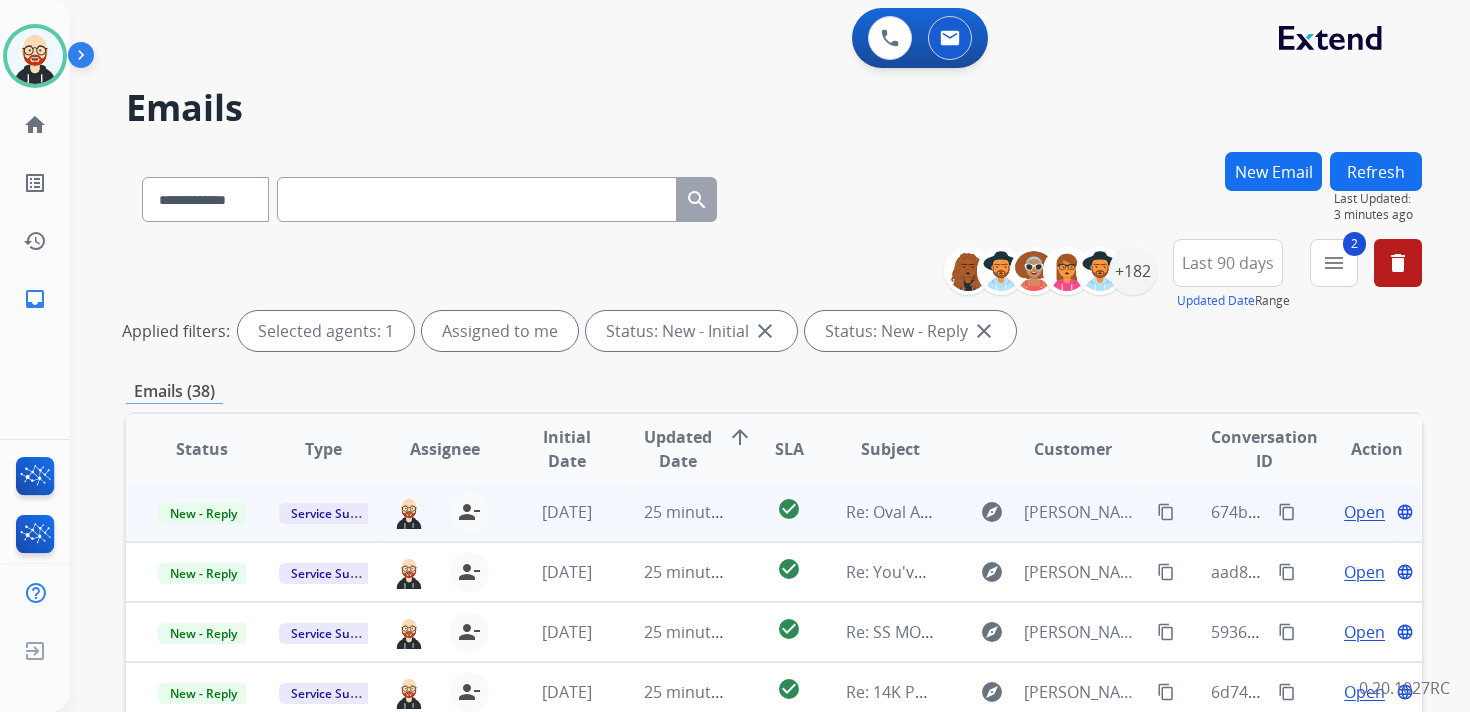 click on "Open" at bounding box center [1364, 512] 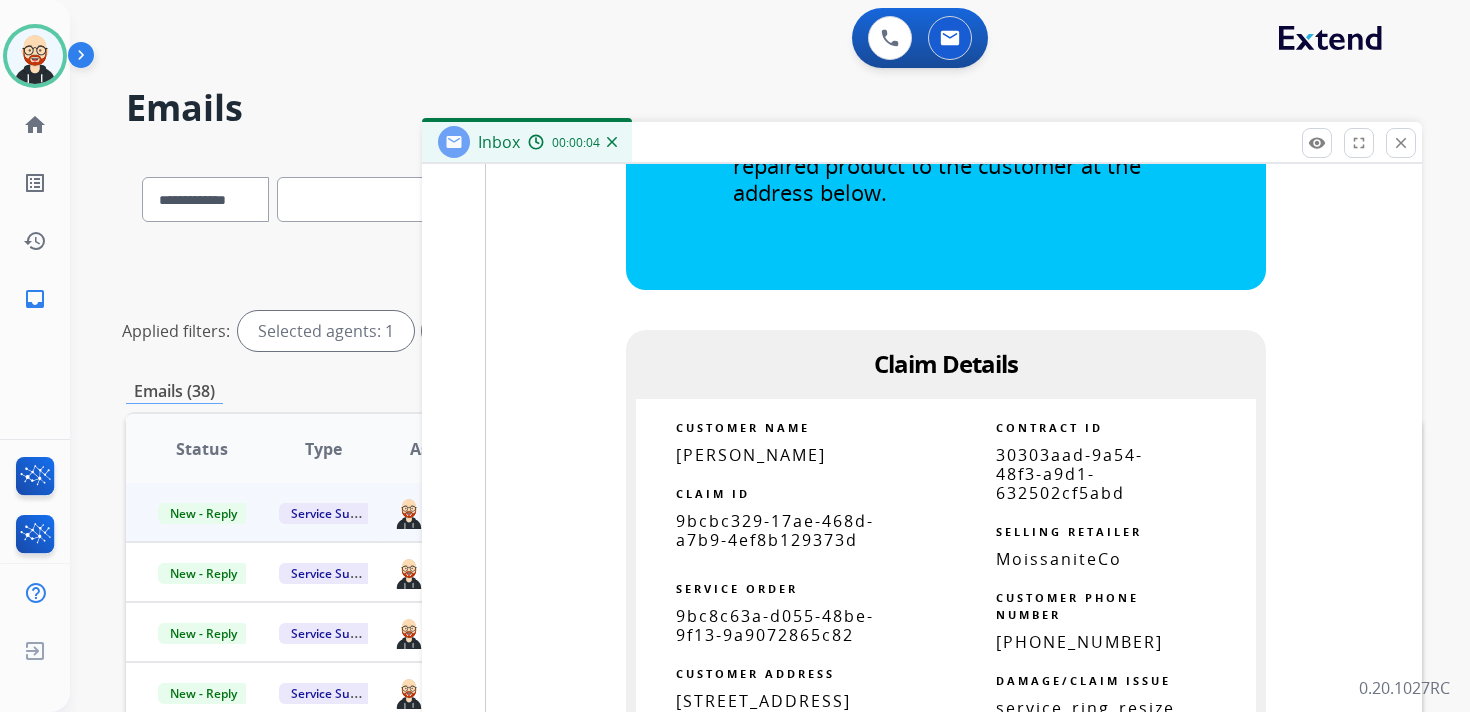 scroll, scrollTop: 1938, scrollLeft: 0, axis: vertical 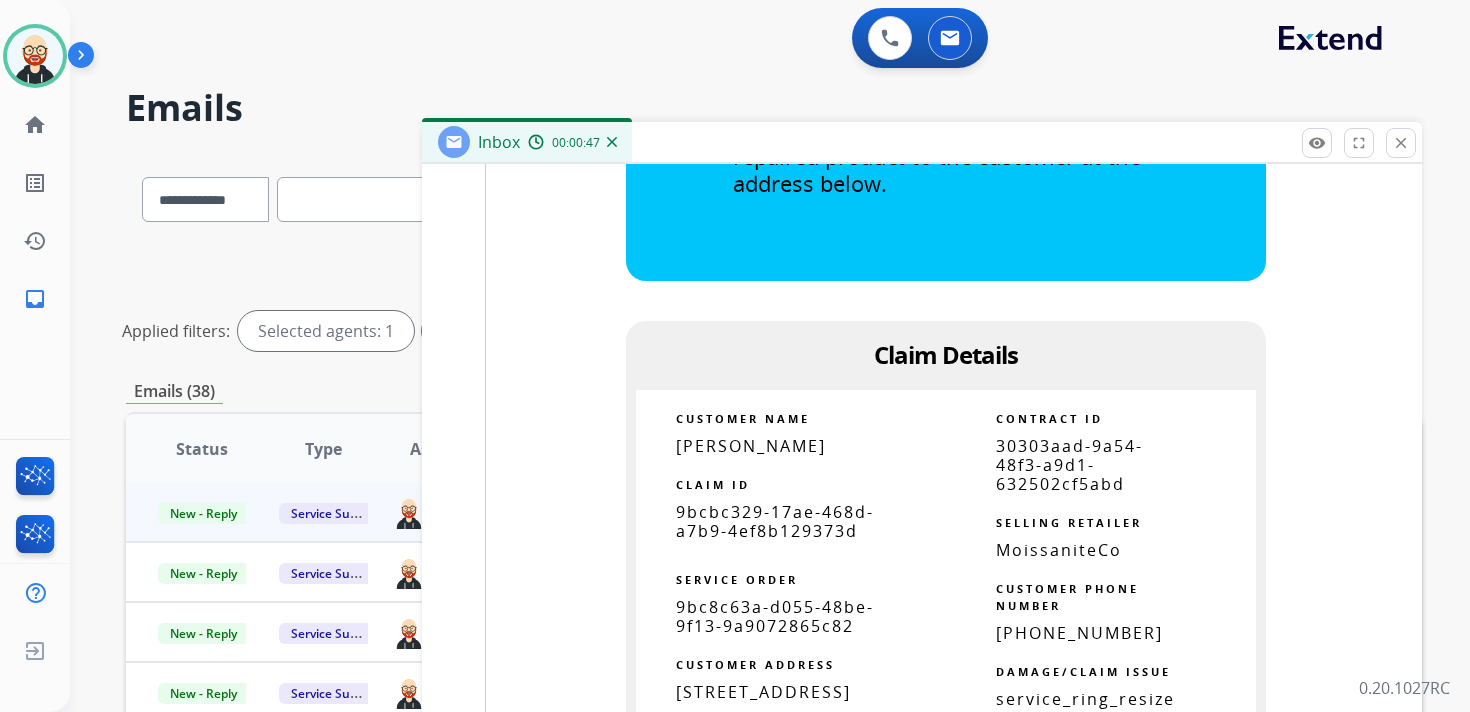 click on "30303aad-9a54-48f3-a9d1-632502cf5abd" at bounding box center [1069, 465] 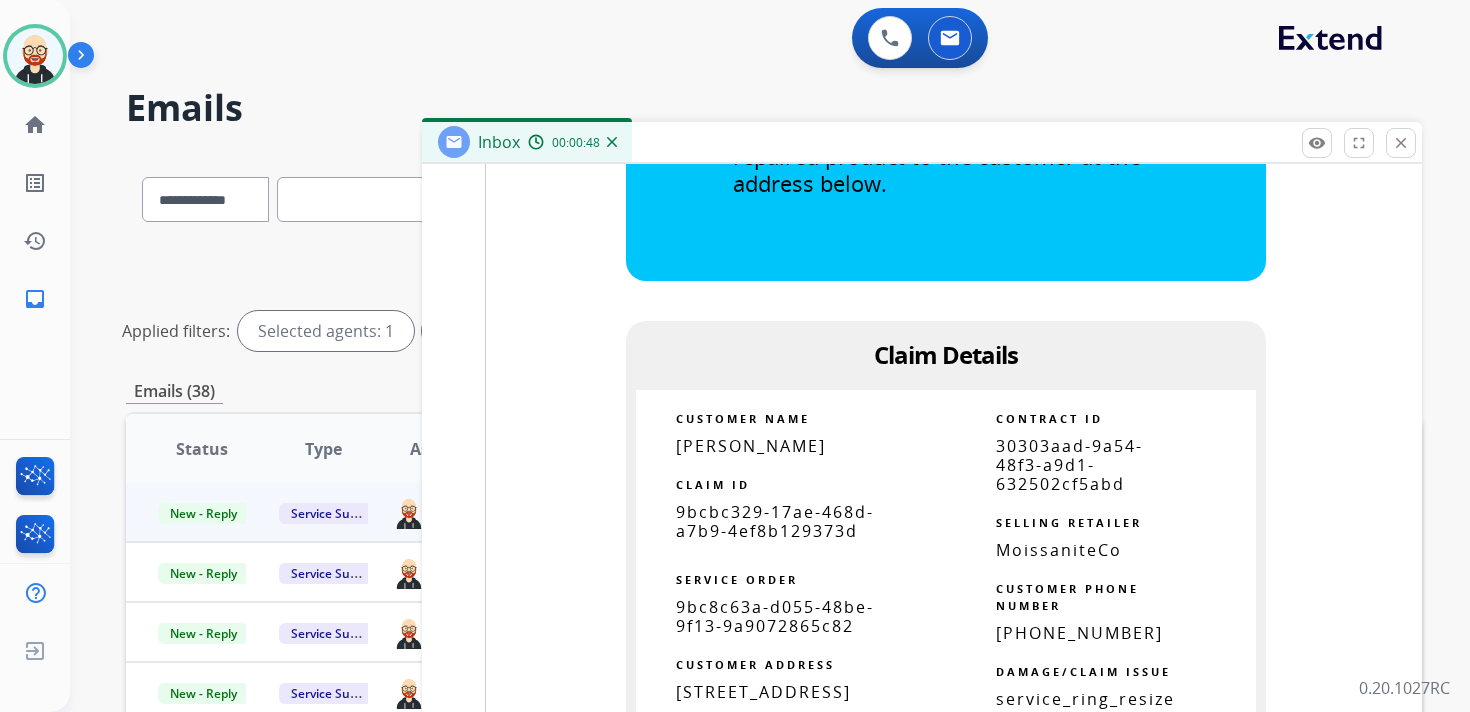 click on "9bcbc329-17ae-468d-a7b9-4ef8b129373d" at bounding box center (775, 521) 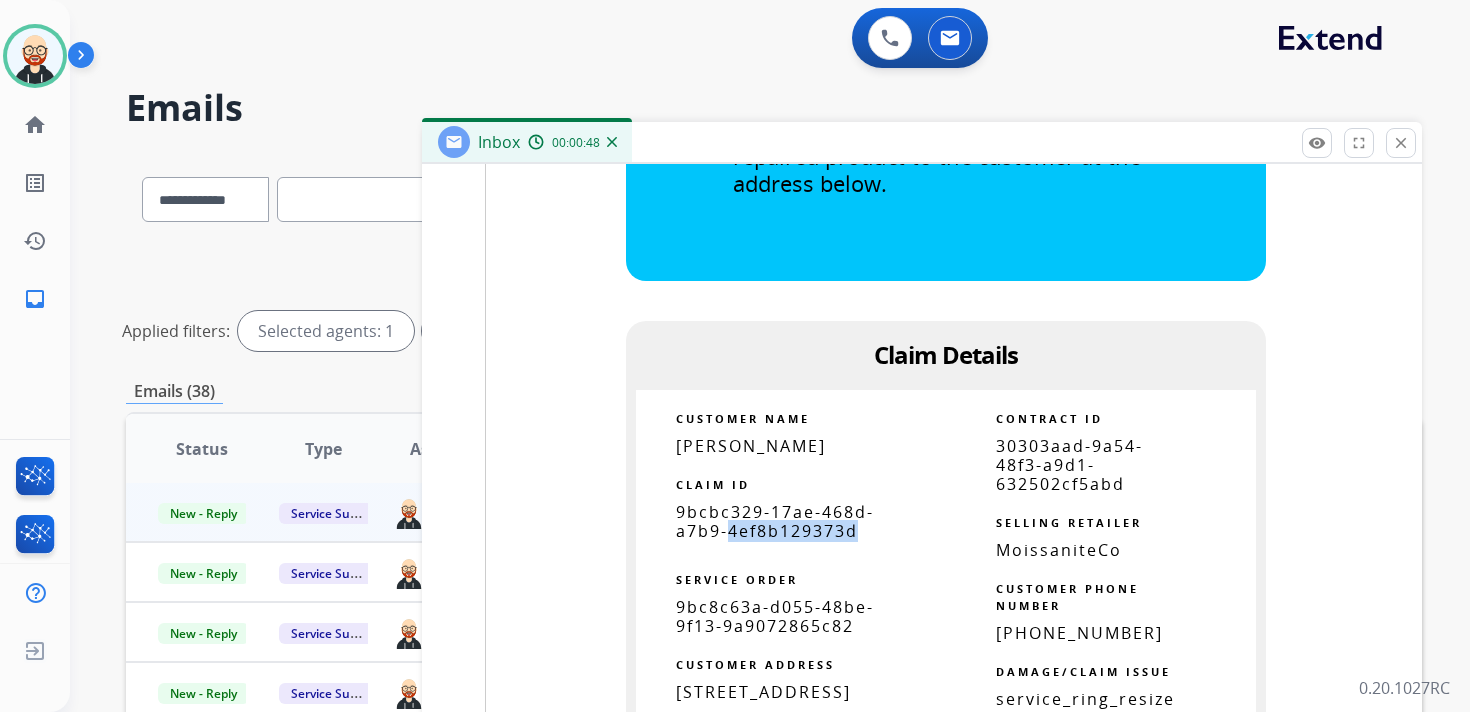 click on "9bcbc329-17ae-468d-a7b9-4ef8b129373d" at bounding box center (775, 521) 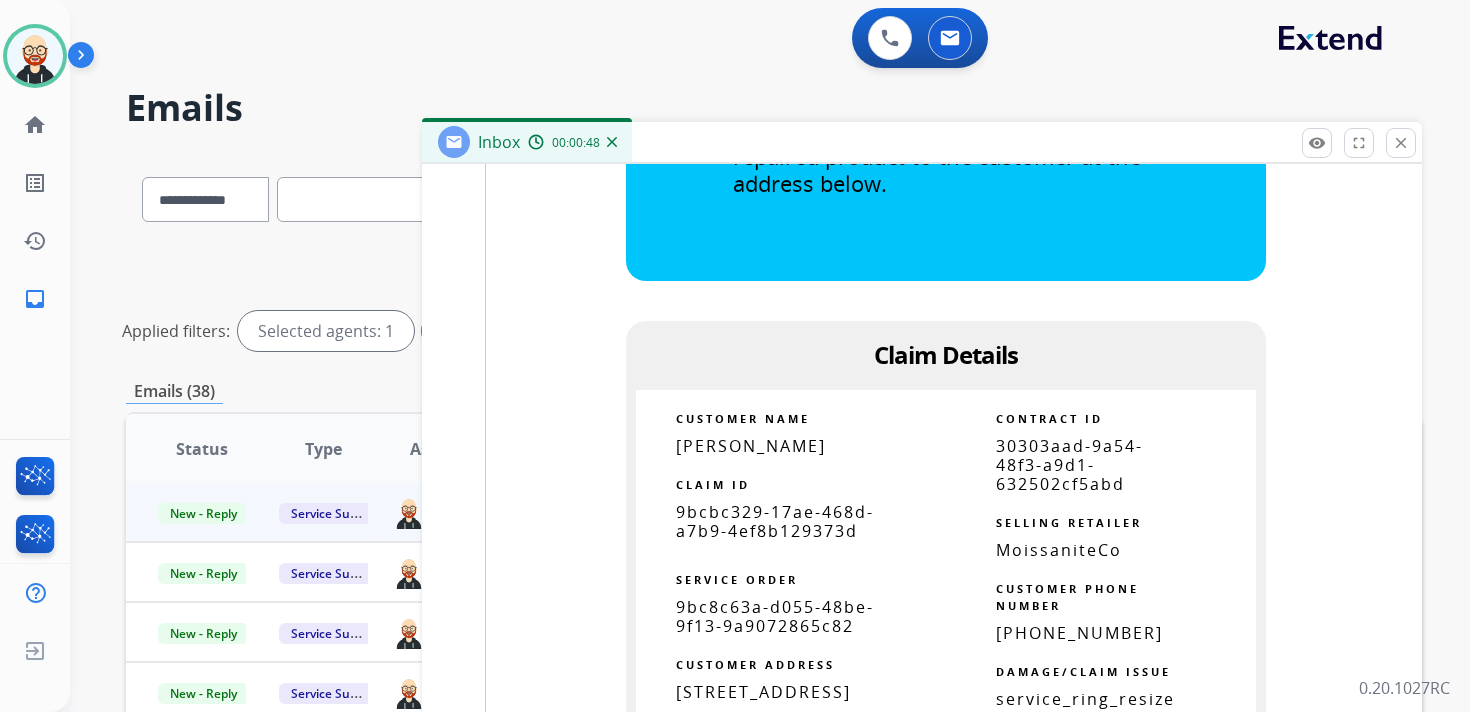 click on "9bcbc329-17ae-468d-a7b9-4ef8b129373d" at bounding box center [775, 521] 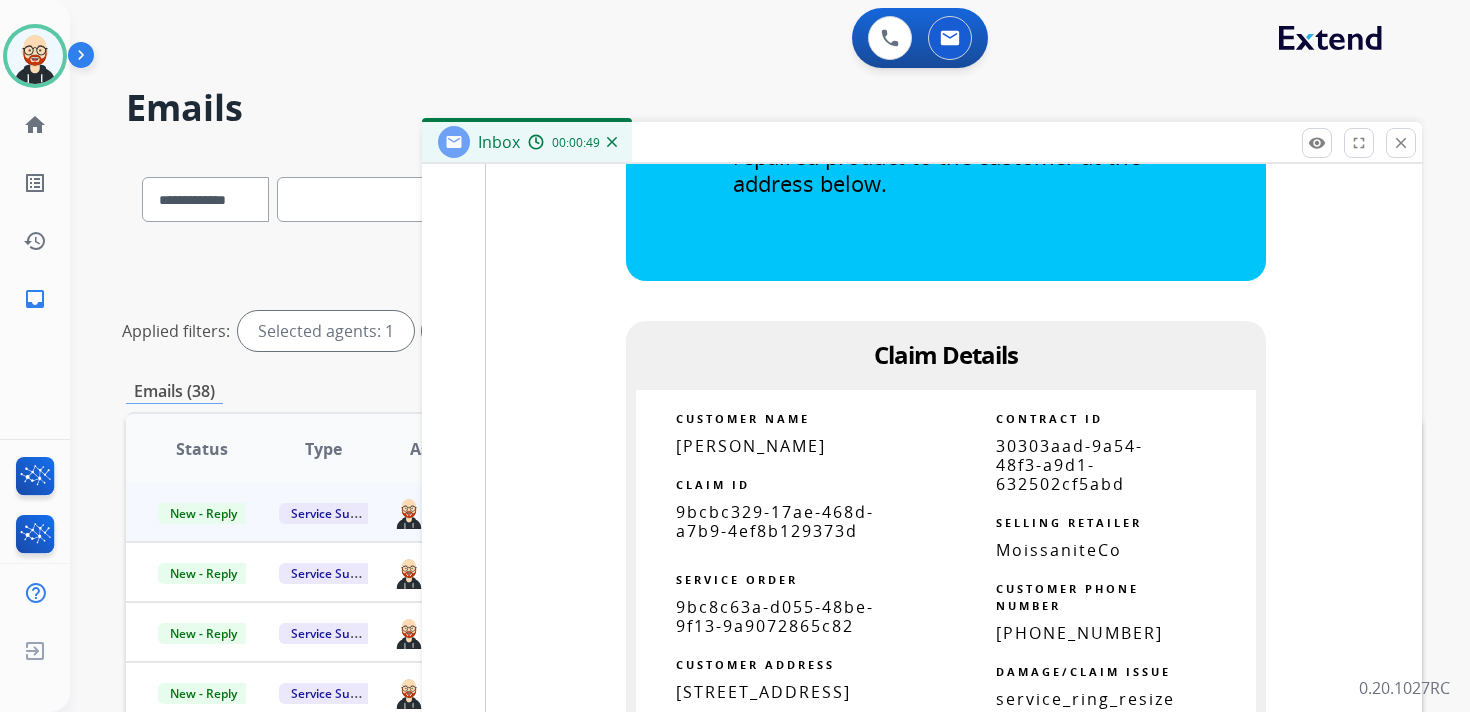 copy 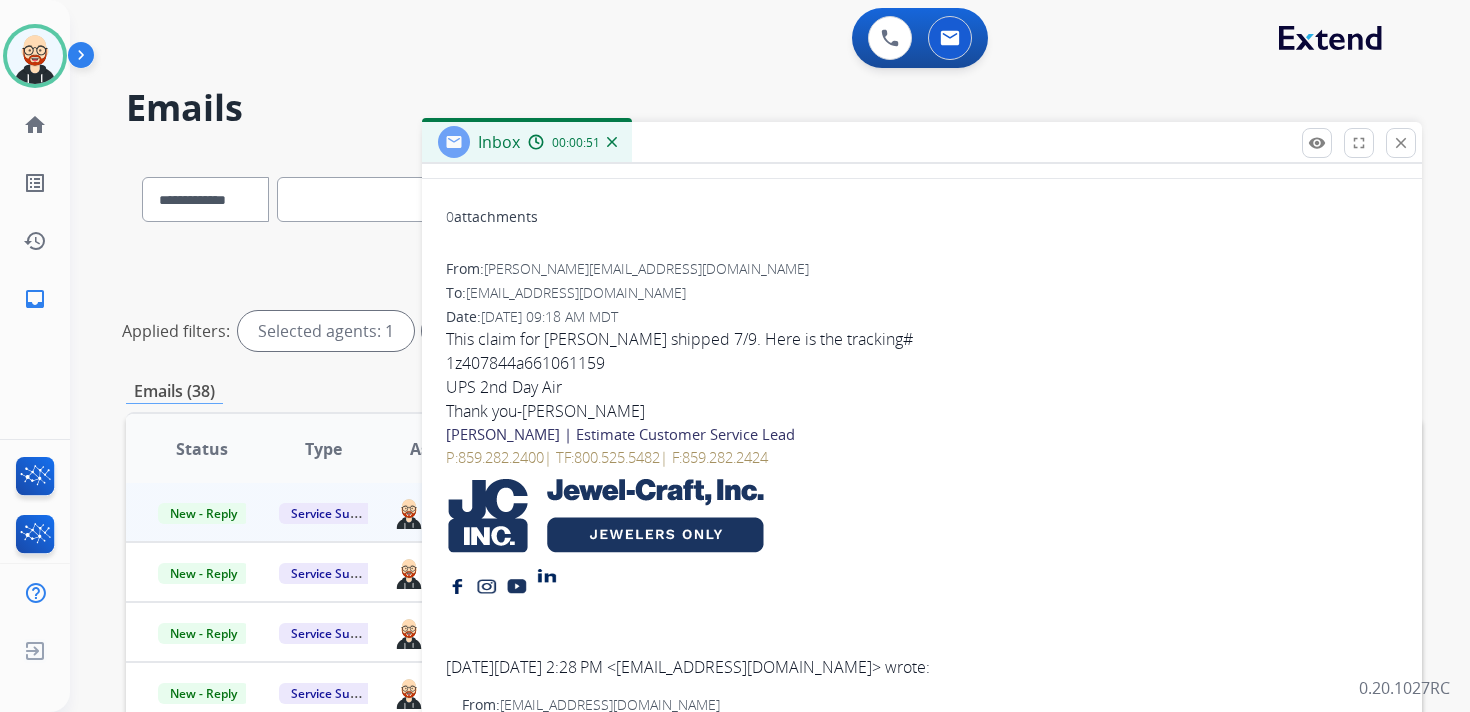 scroll, scrollTop: 0, scrollLeft: 0, axis: both 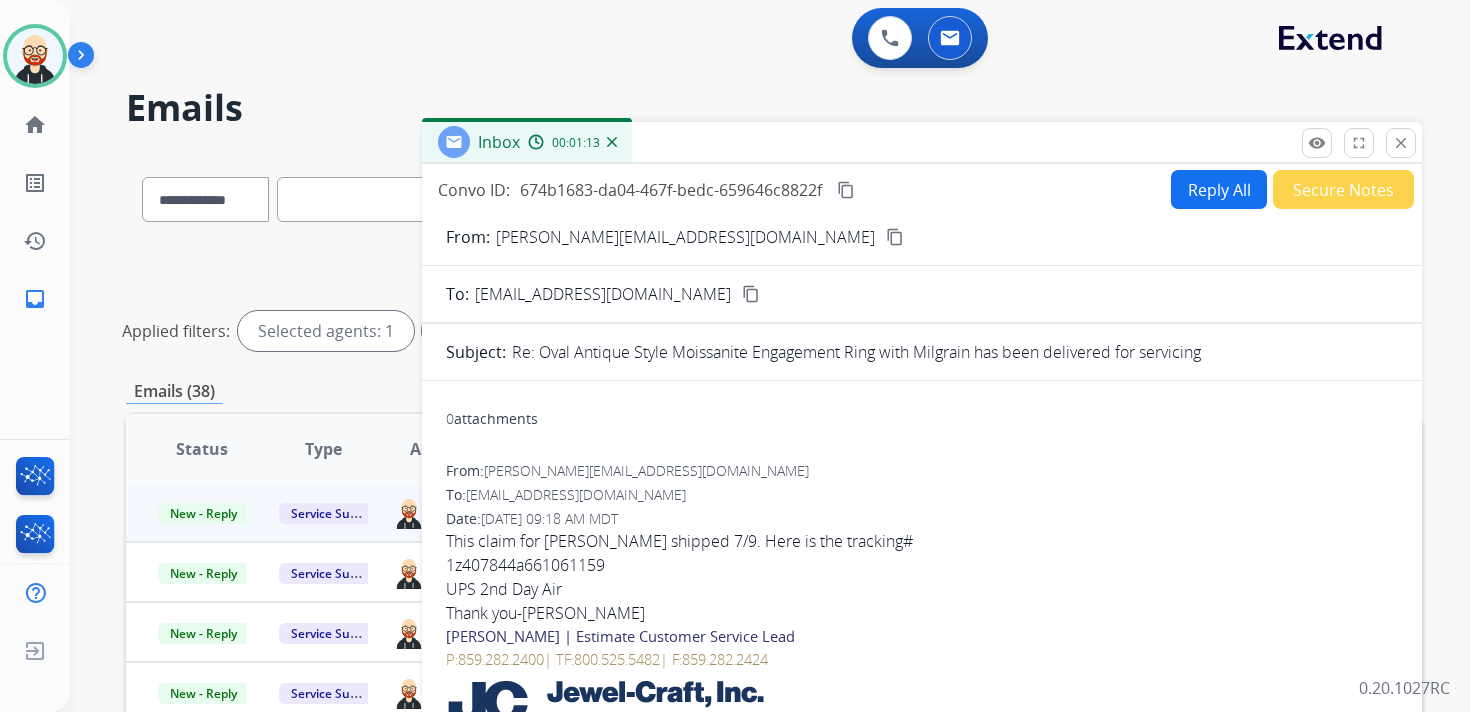 click on "content_copy" at bounding box center (846, 190) 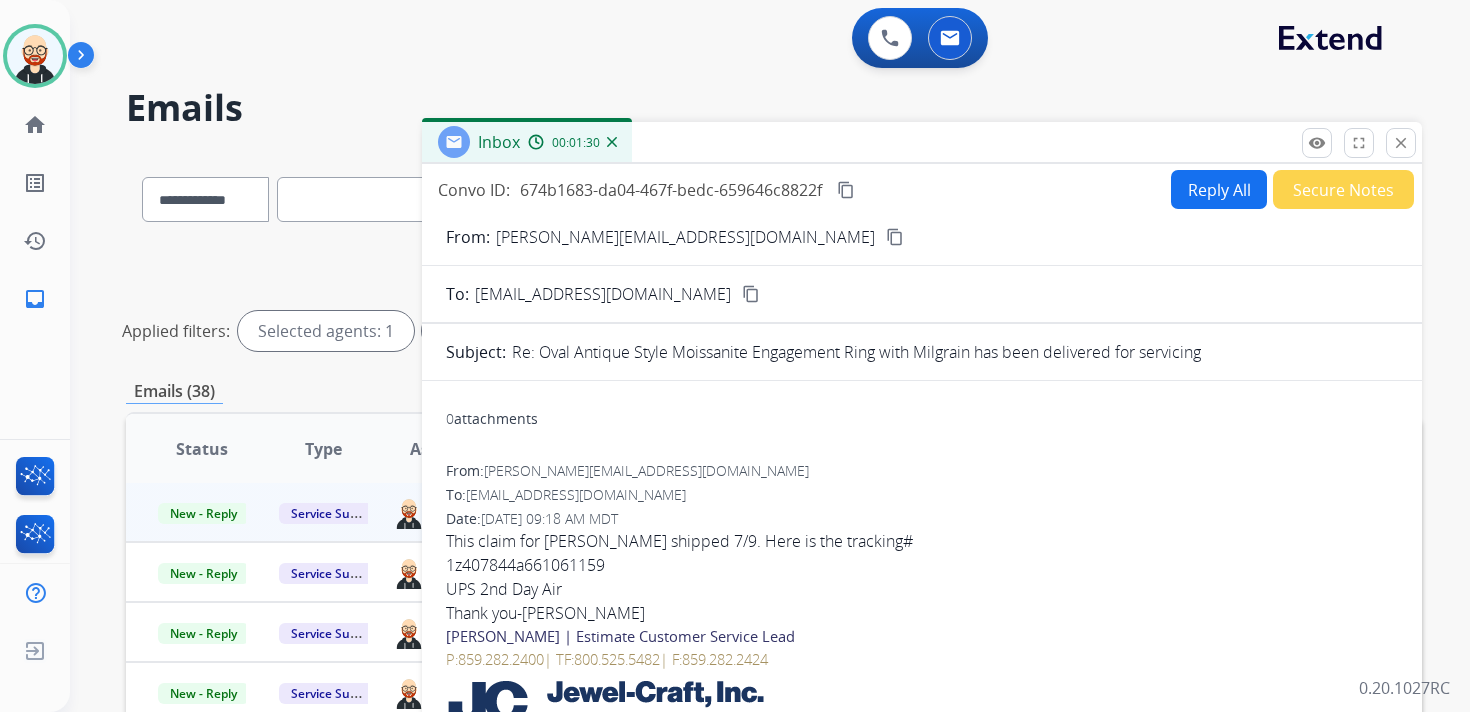 click on "This claim for [PERSON_NAME] shipped 7/9. Here is the tracking#" at bounding box center (922, 541) 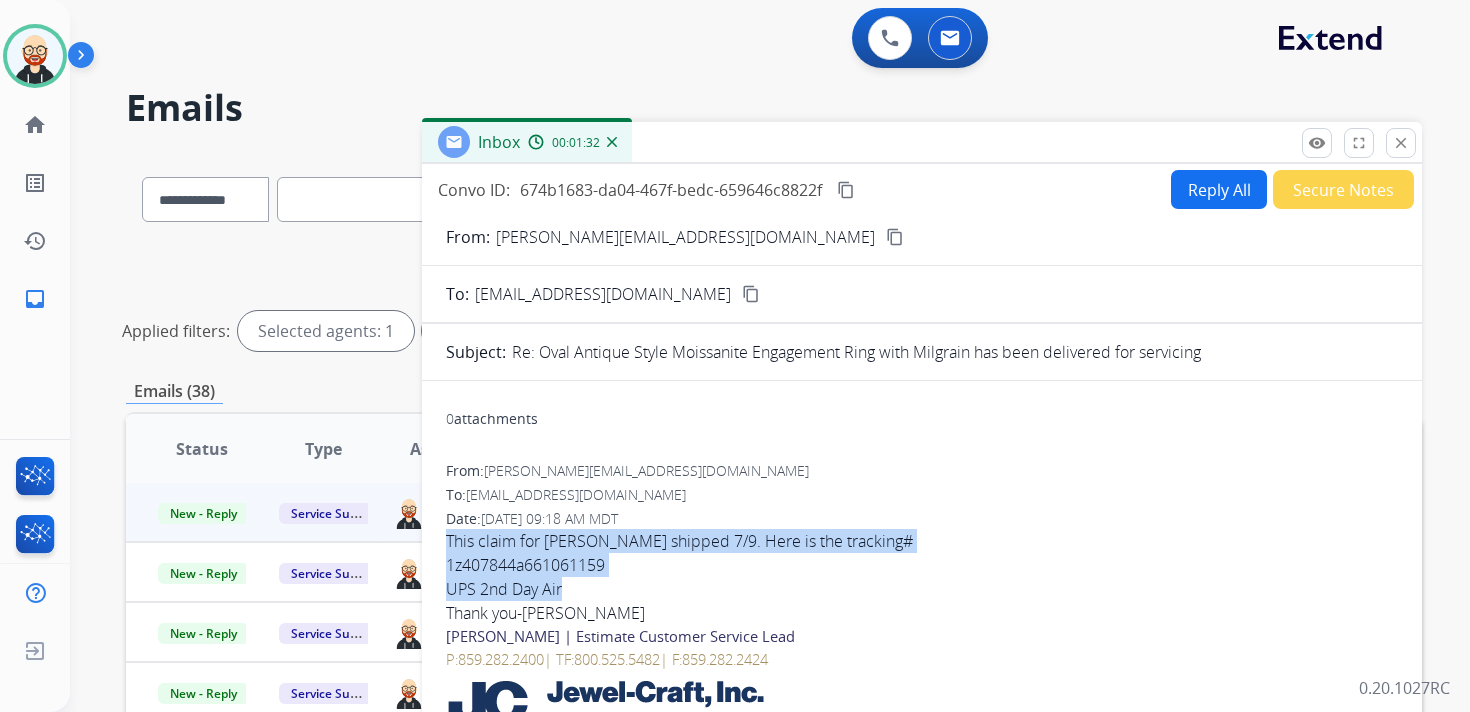 drag, startPoint x: 446, startPoint y: 546, endPoint x: 590, endPoint y: 600, distance: 153.79207 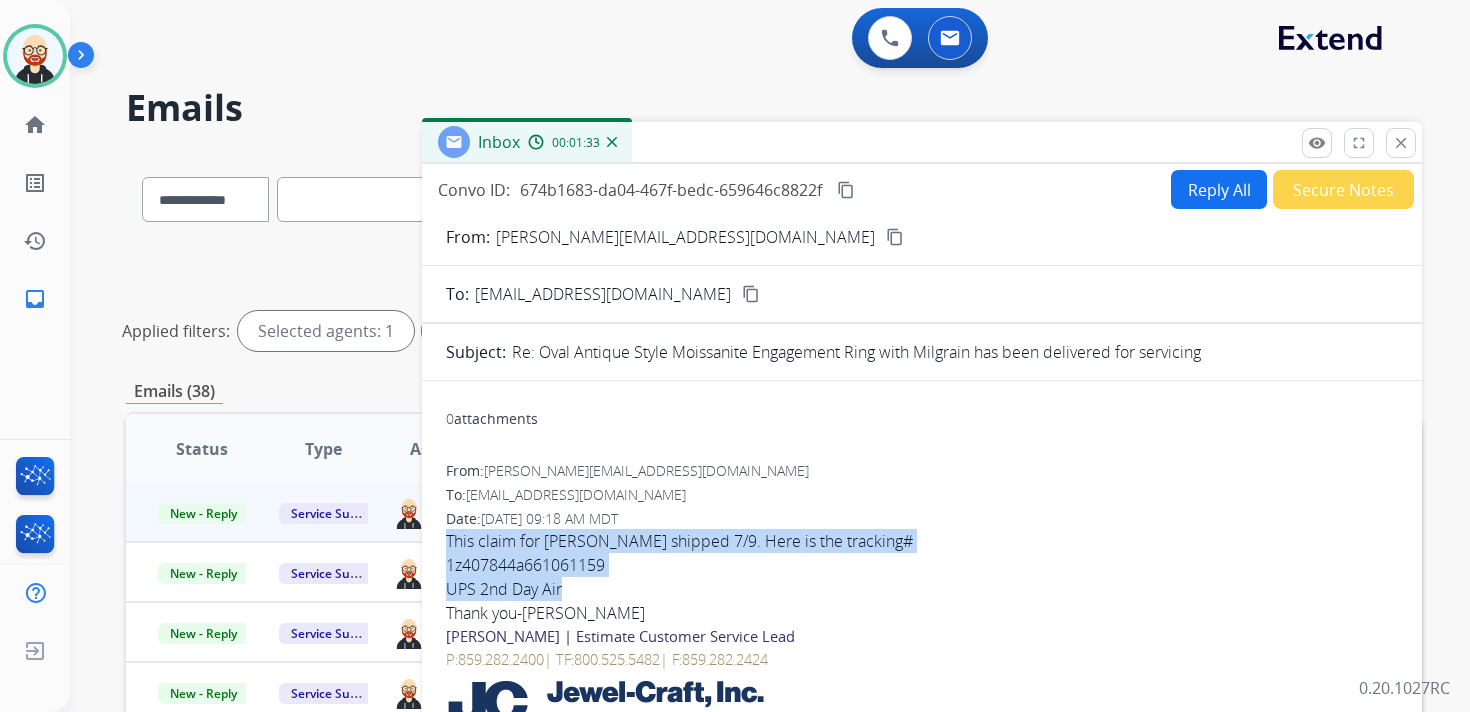 copy on "This claim for [PERSON_NAME] shipped 7/9. Here is the tracking# 1z407844a661061159 UPS 2nd Day Air" 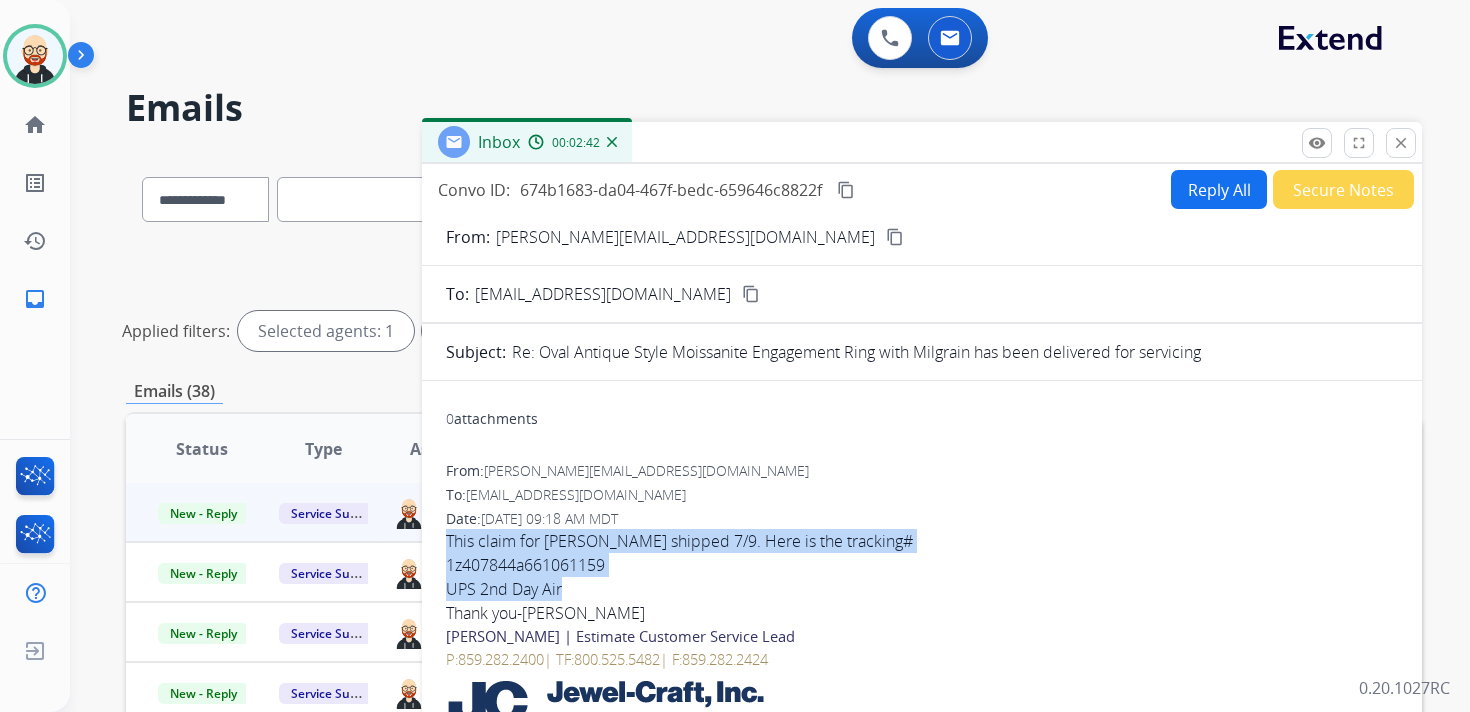 click on "Reply All" at bounding box center (1219, 189) 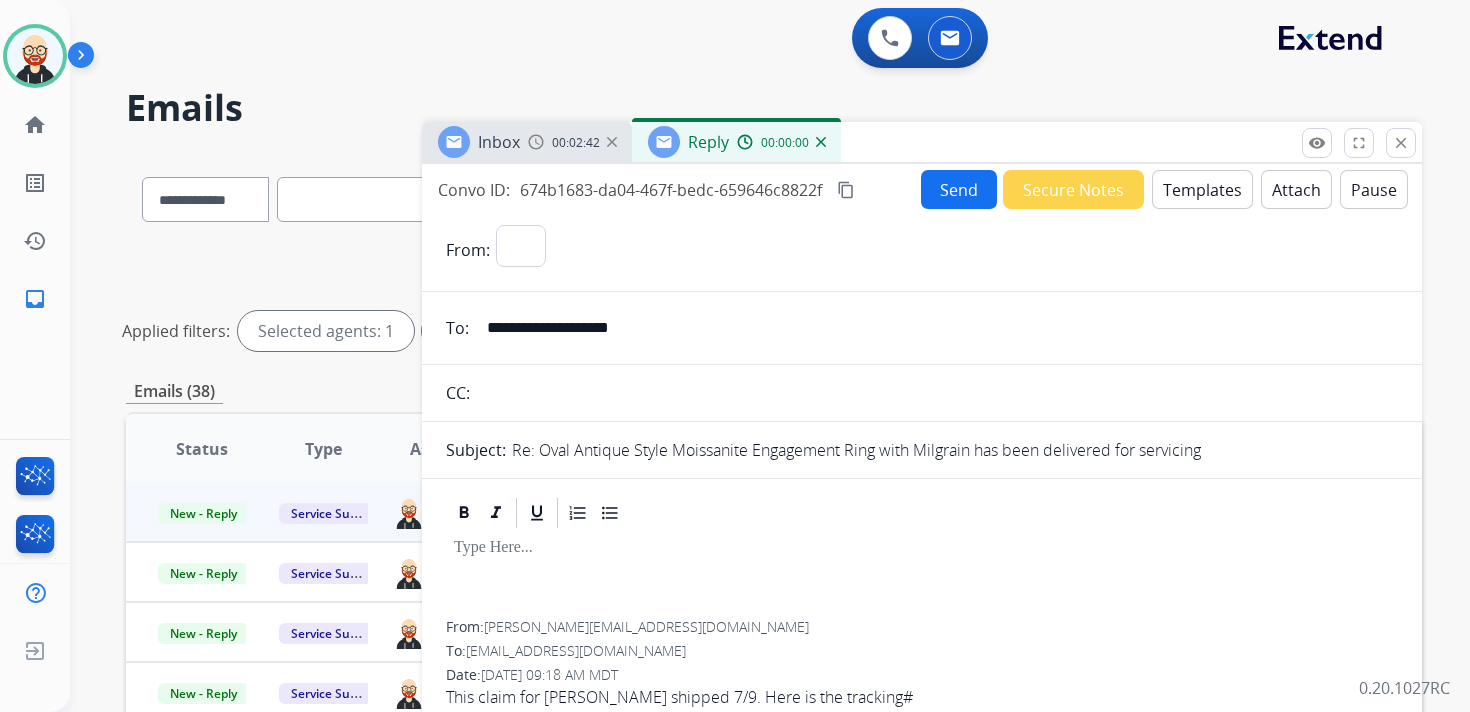 select on "**********" 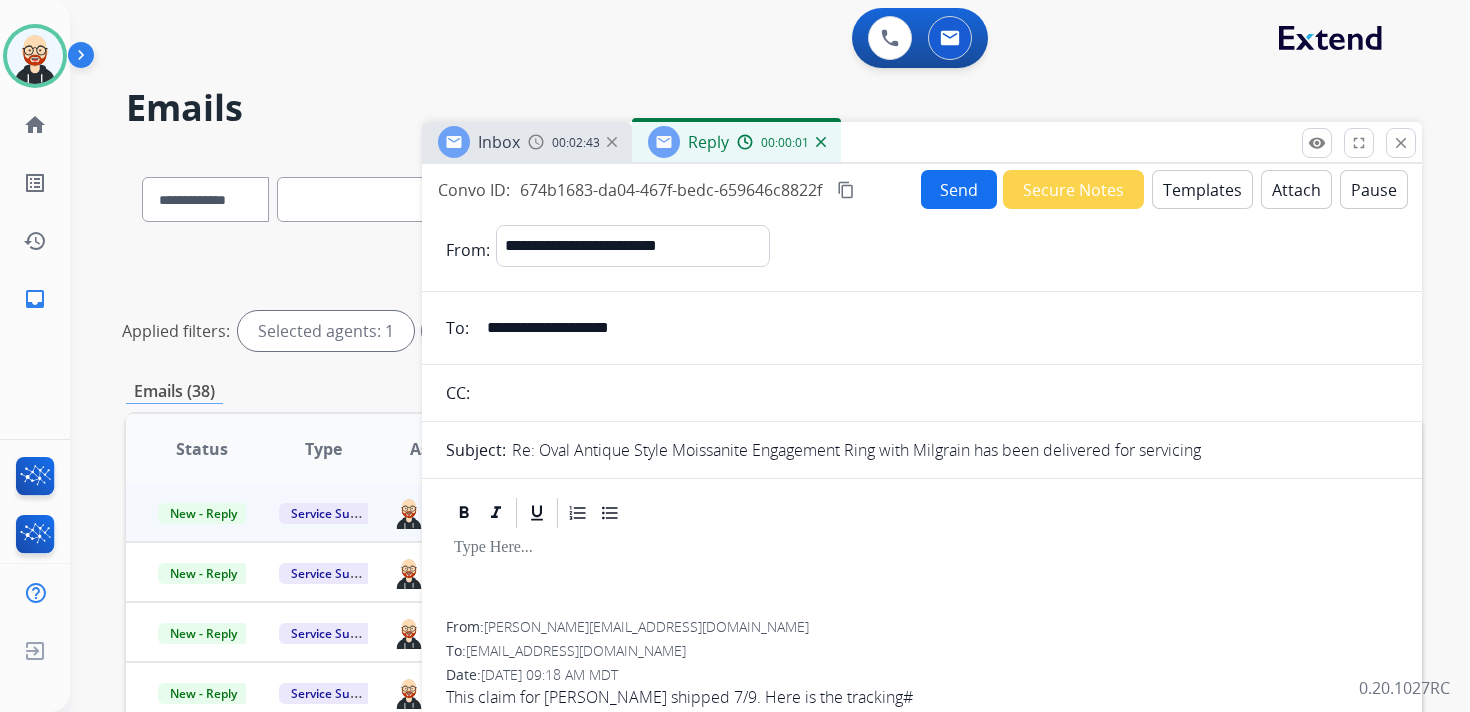 click at bounding box center [922, 576] 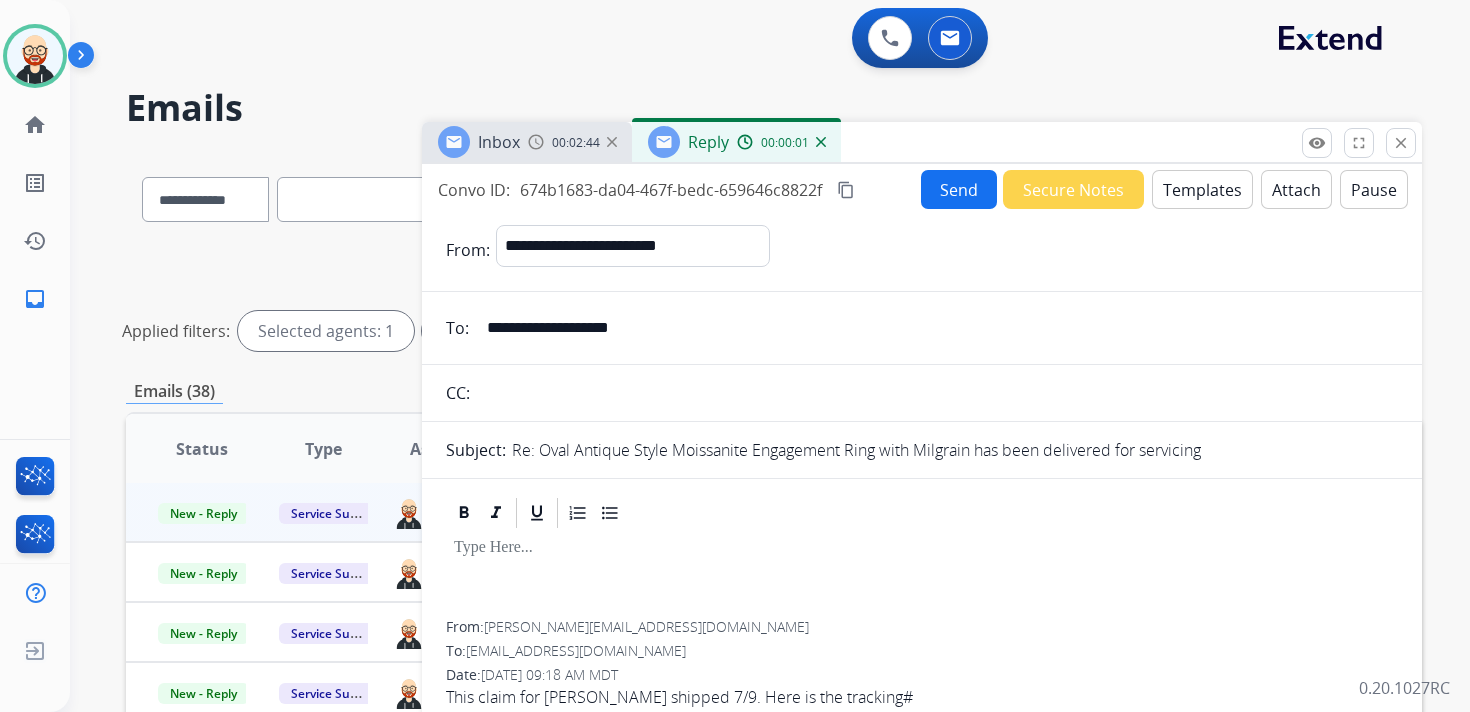 type 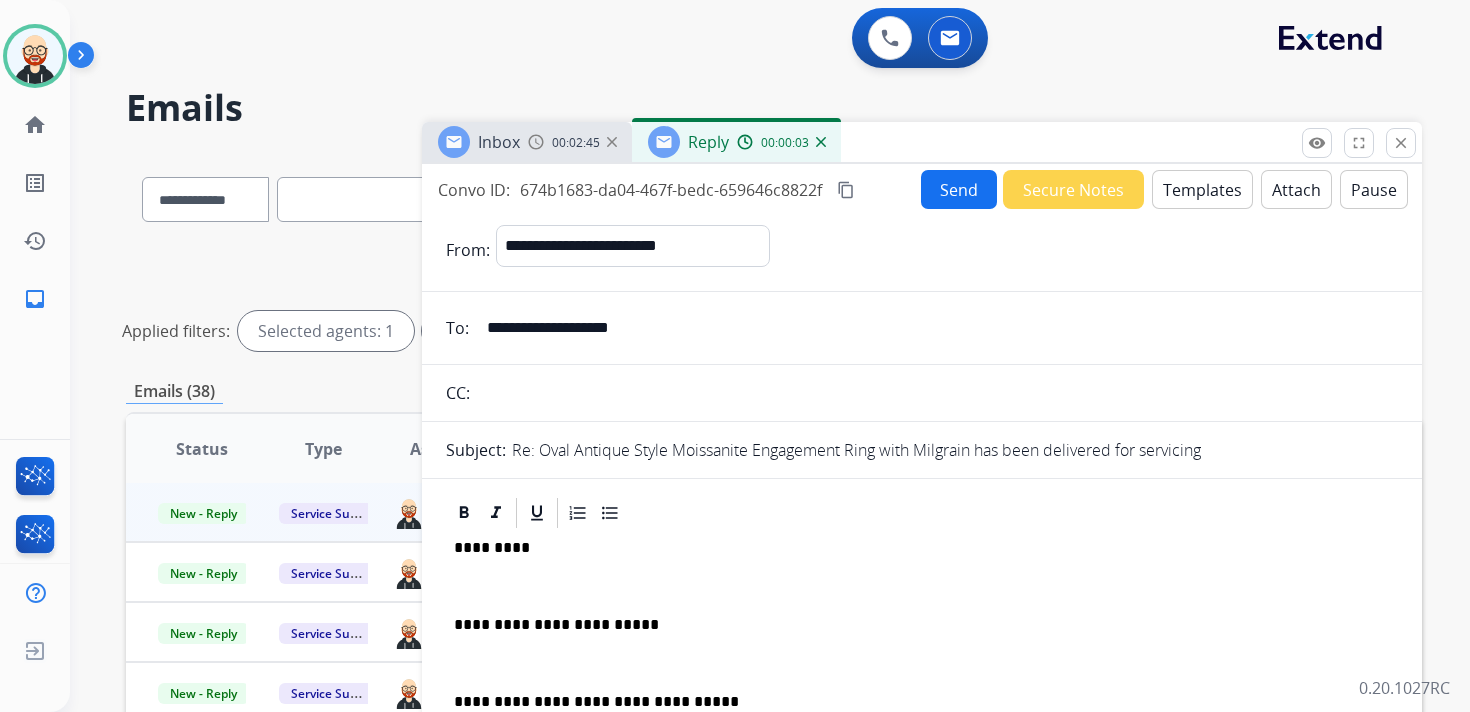 scroll, scrollTop: 5, scrollLeft: 0, axis: vertical 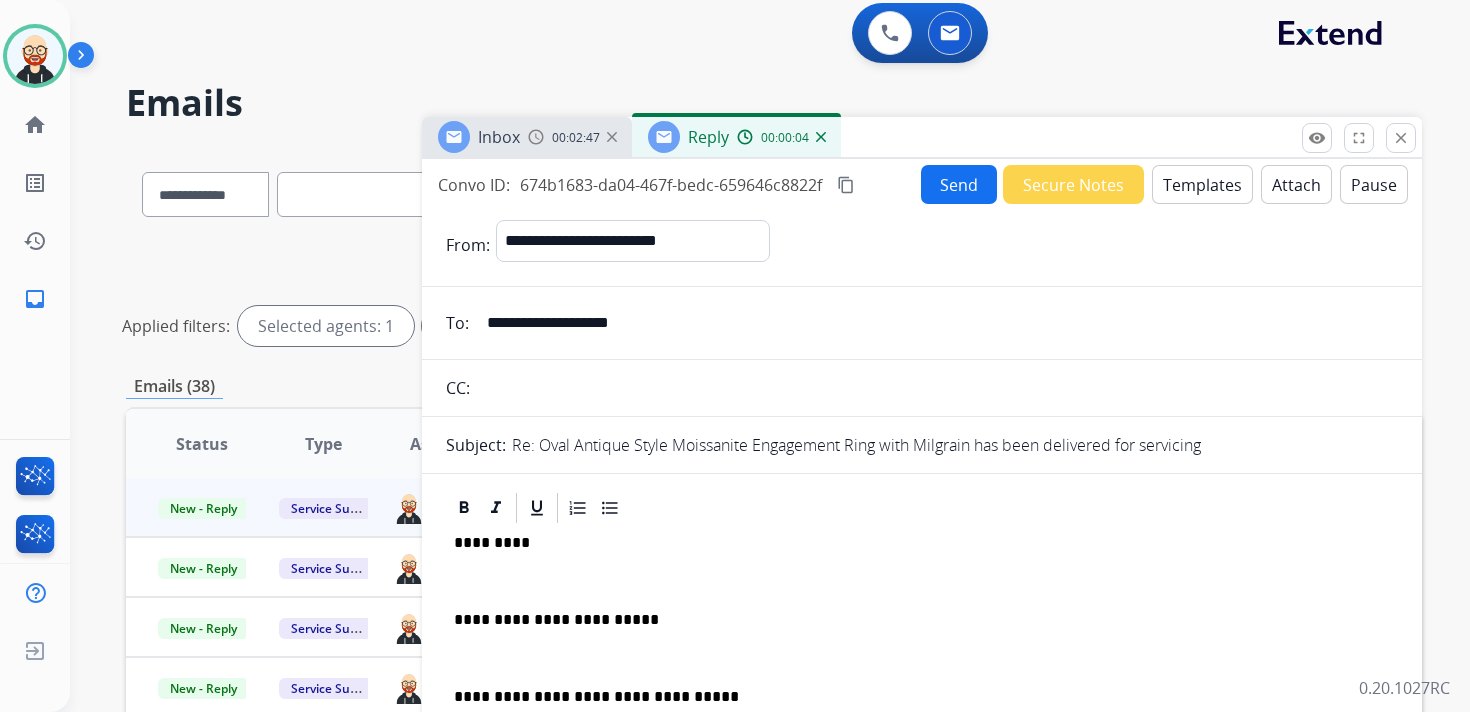click on "*********" at bounding box center [914, 543] 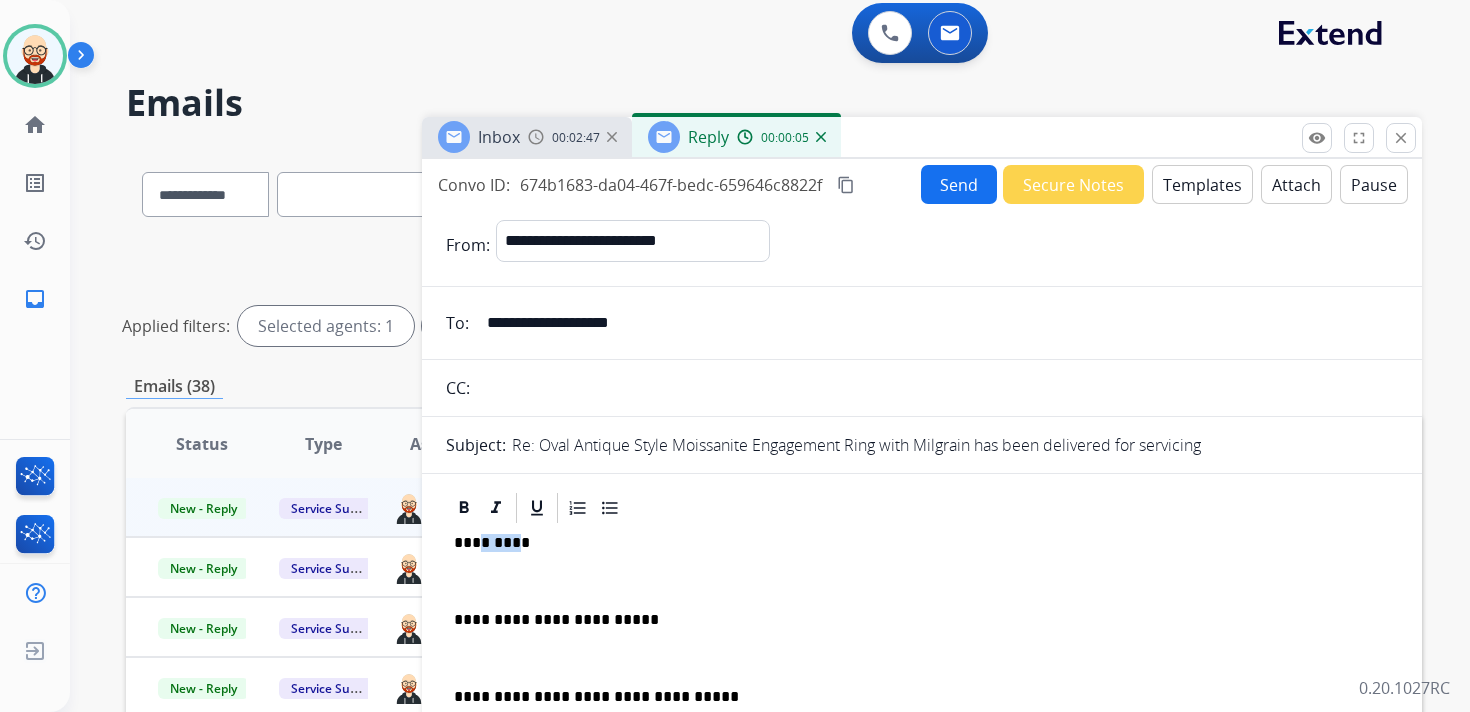 click on "*********" at bounding box center [914, 543] 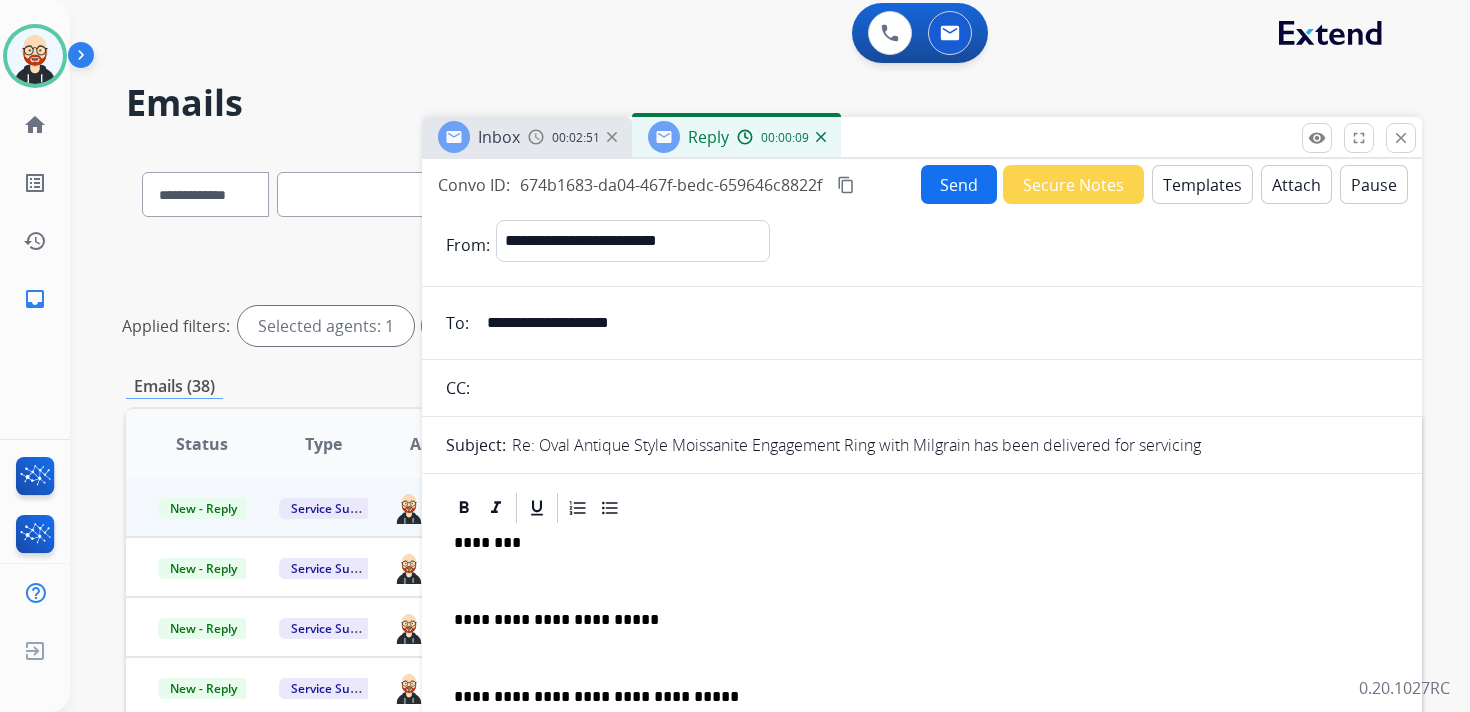click on "**********" at bounding box center (922, 667) 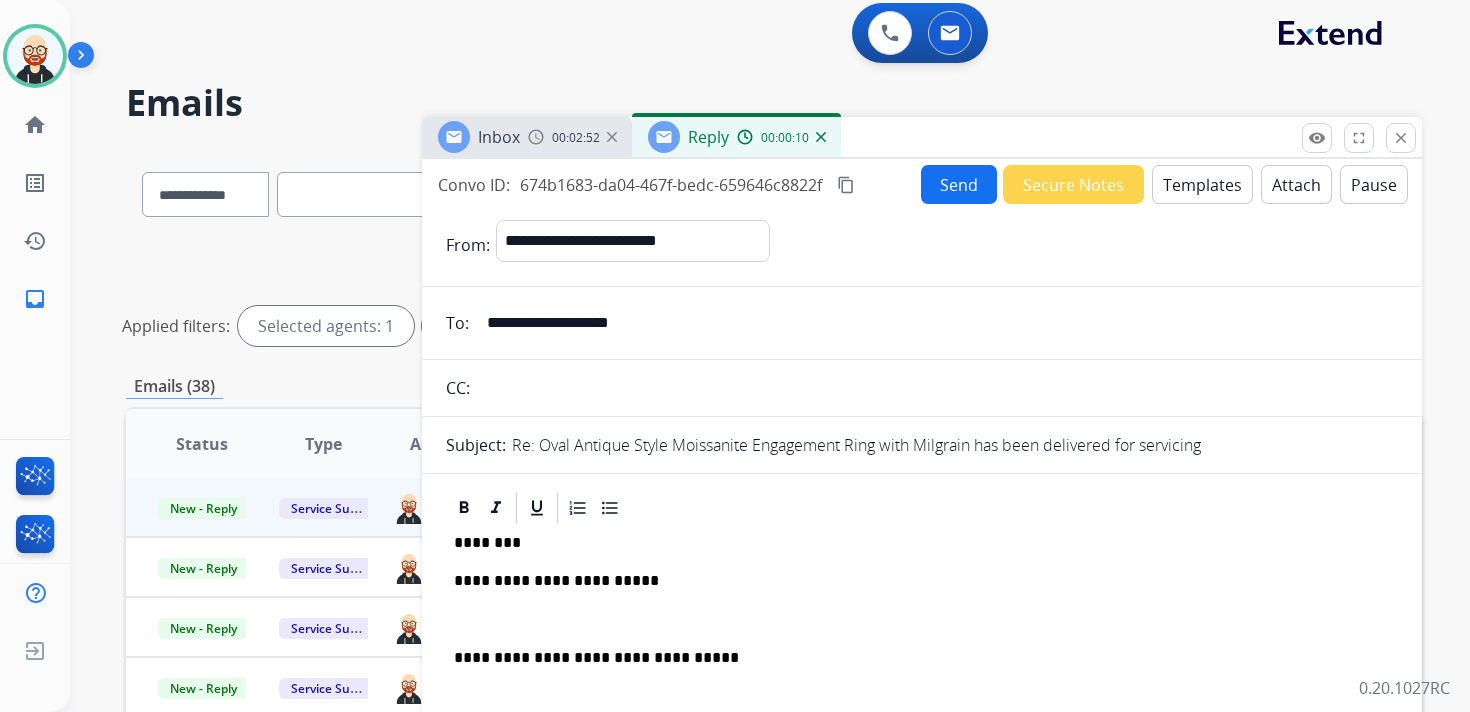 click at bounding box center (922, 620) 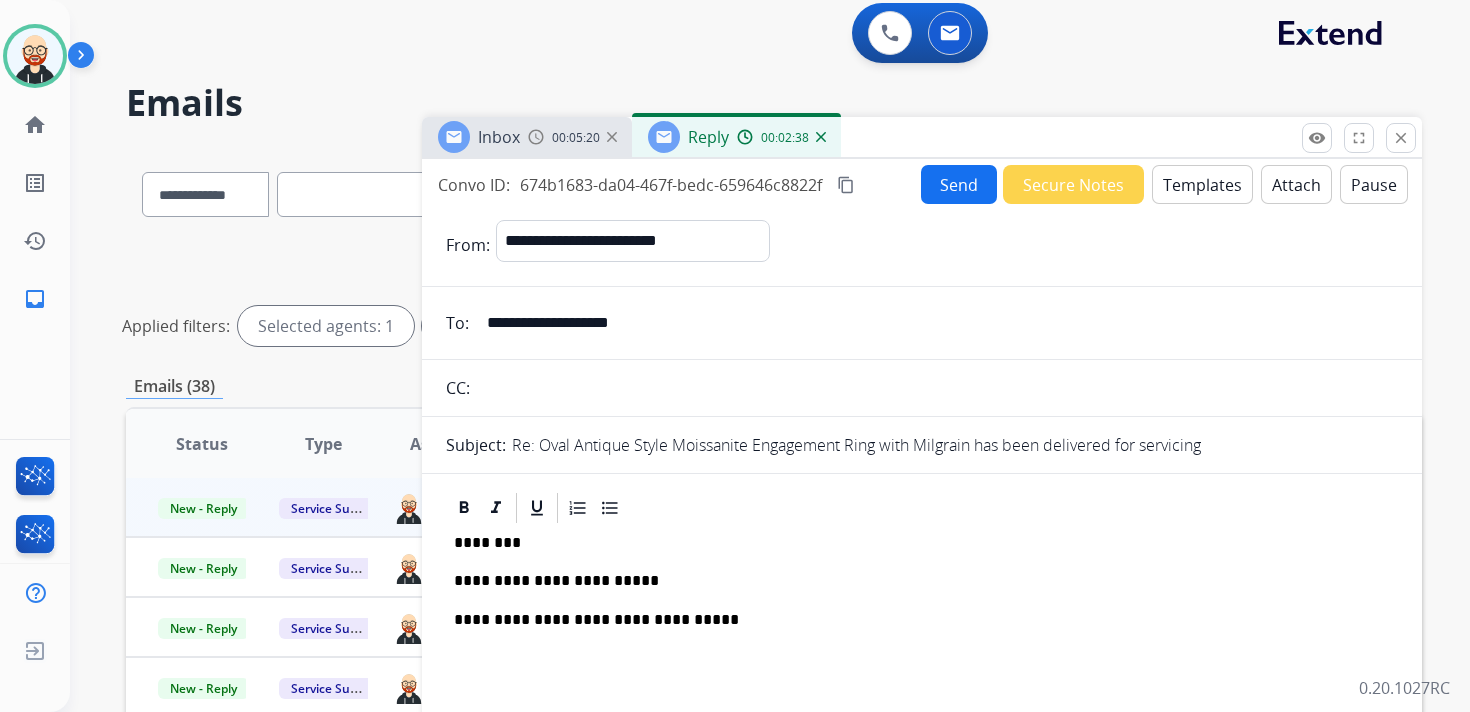 click on "**********" at bounding box center (922, 1935) 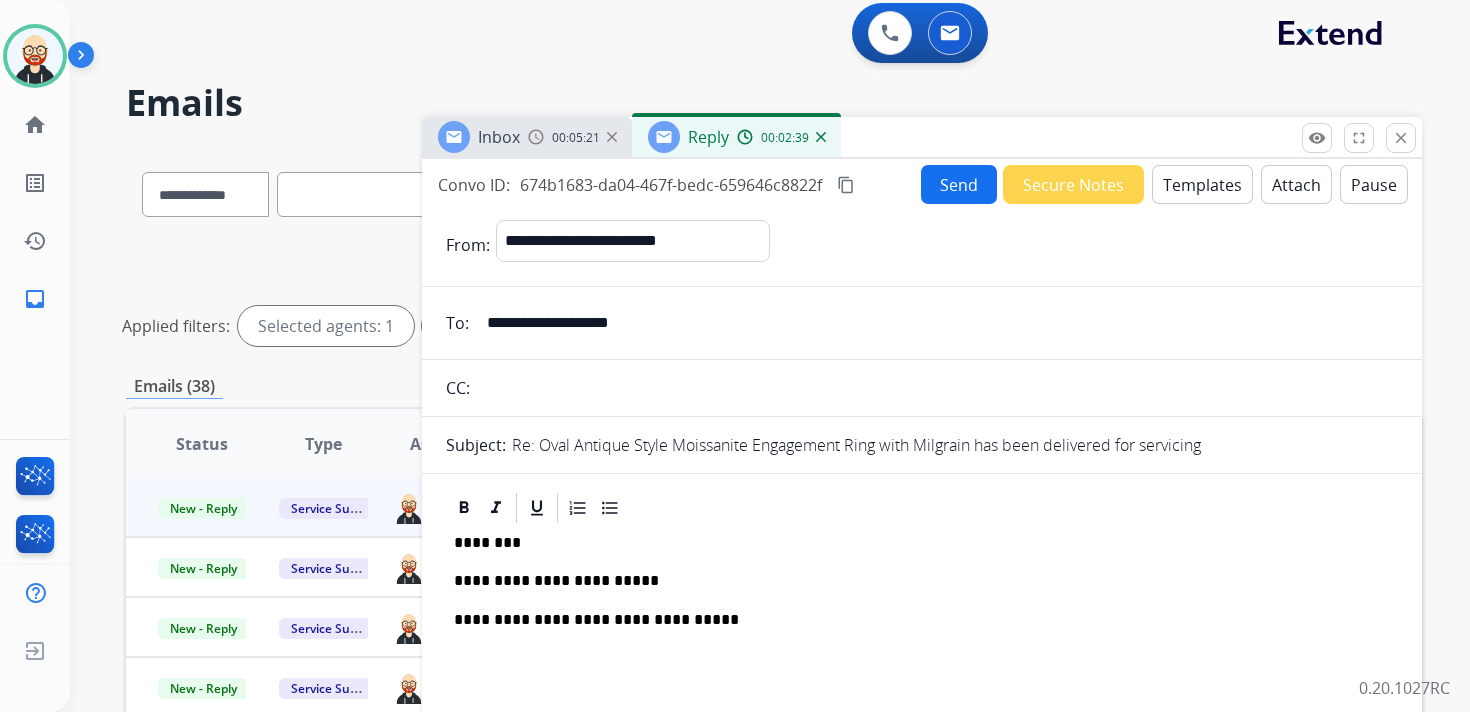 click on "Send" at bounding box center (959, 184) 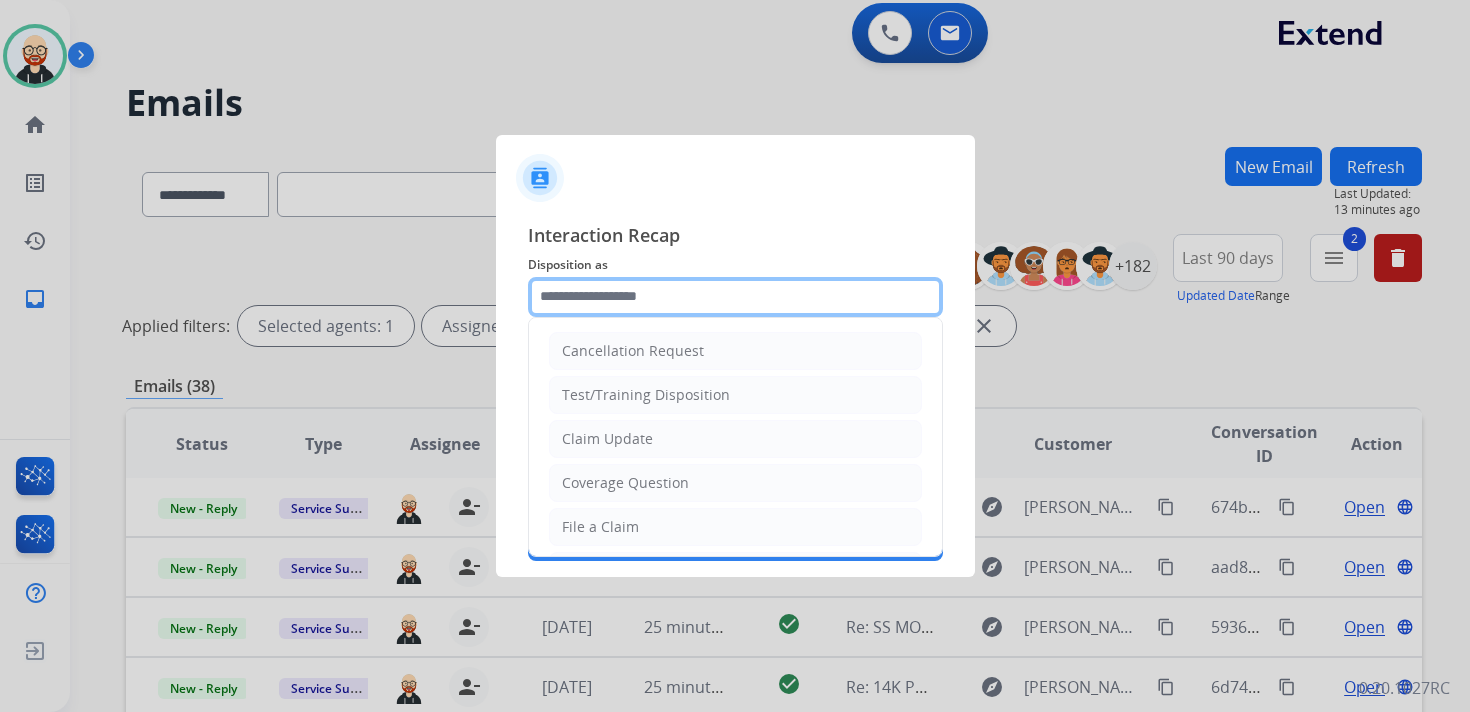 click 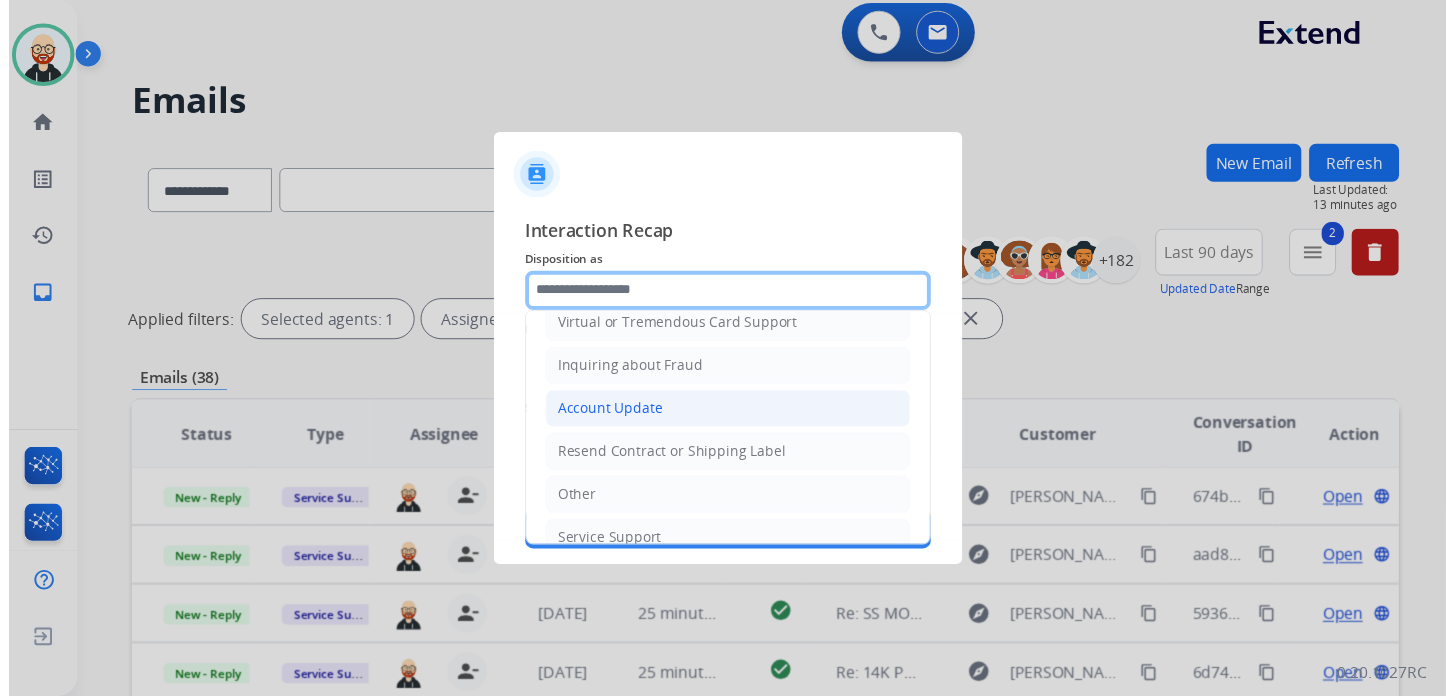 scroll, scrollTop: 283, scrollLeft: 0, axis: vertical 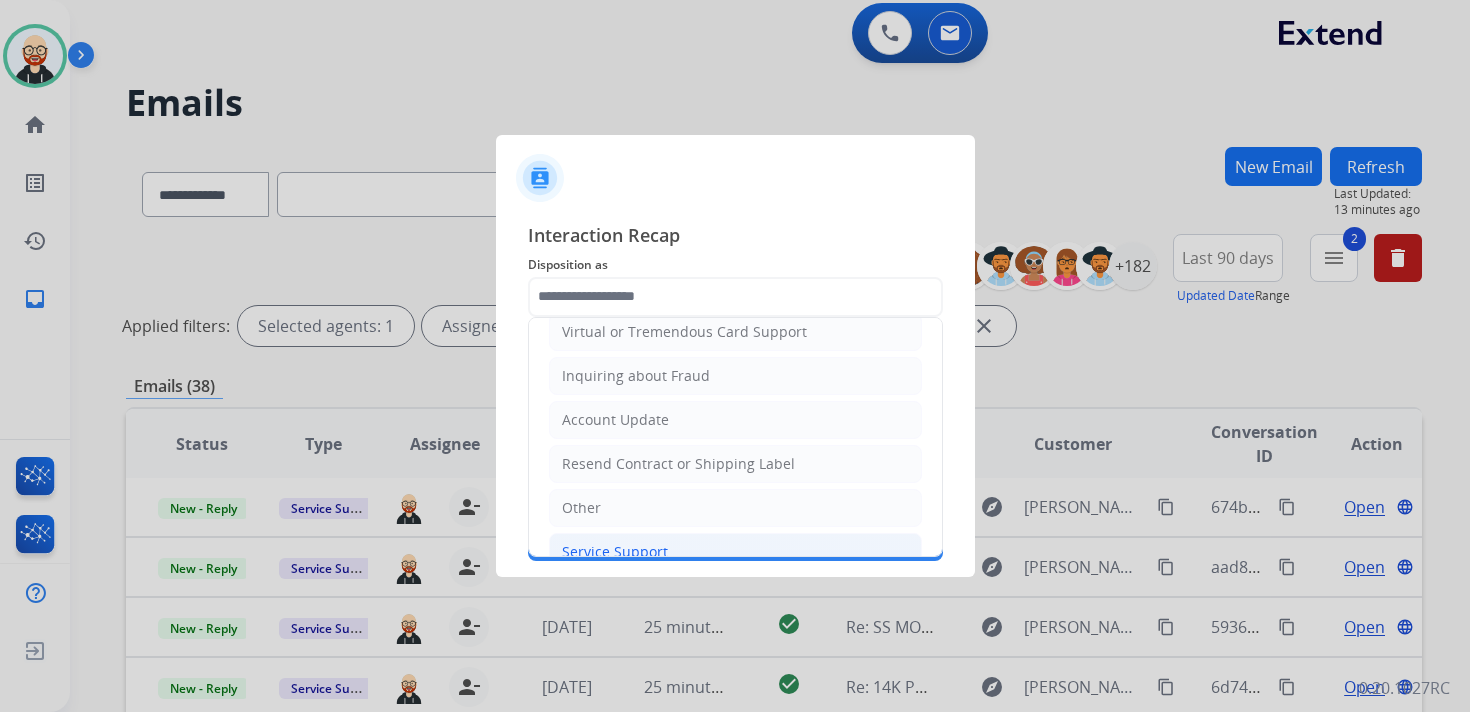 click on "Service Support" 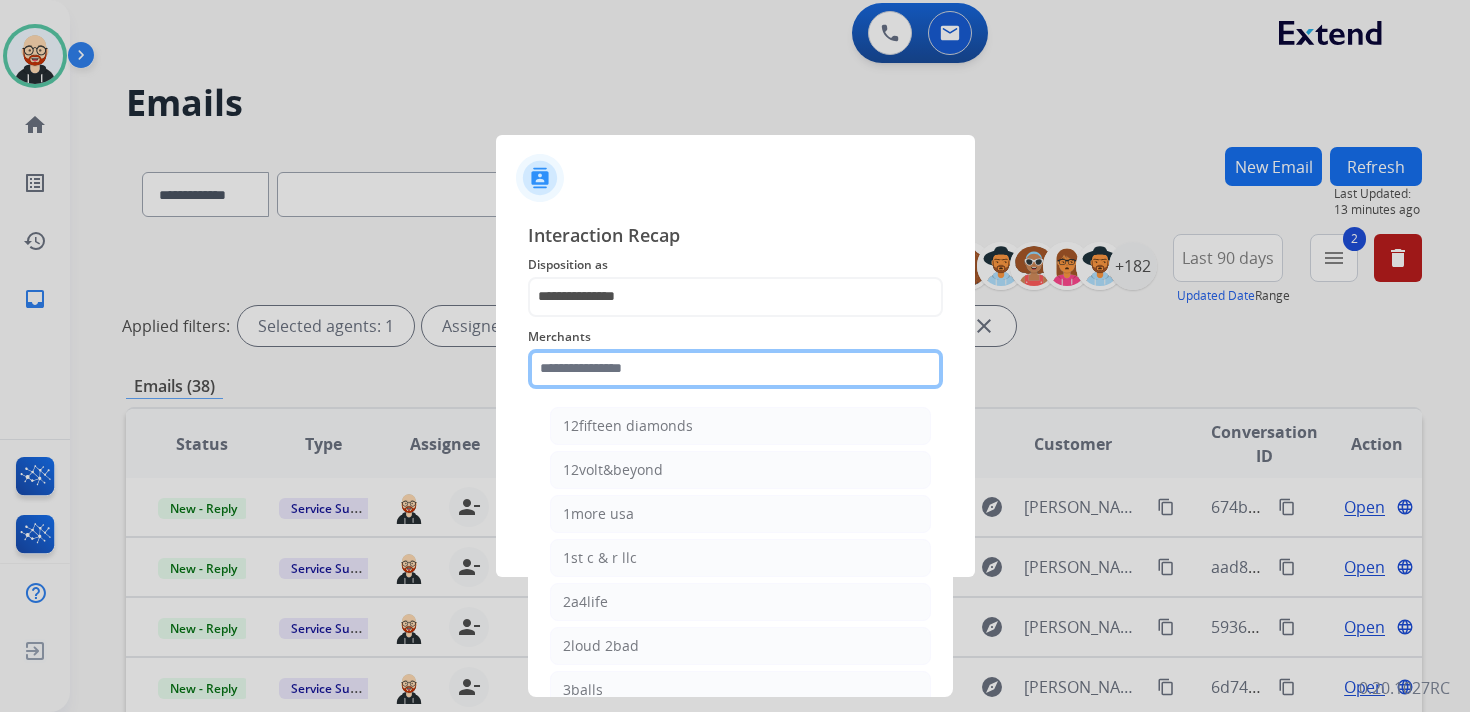 click 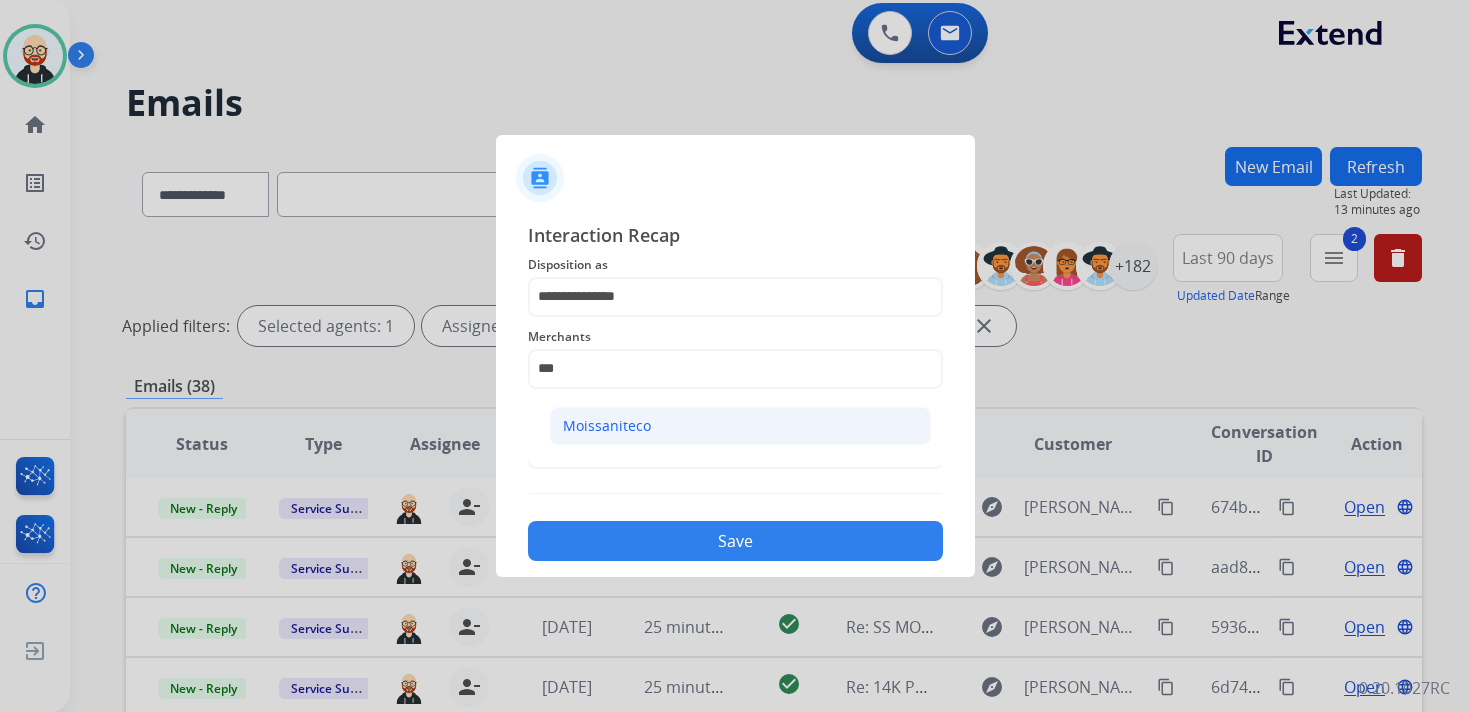 click on "Moissaniteco" 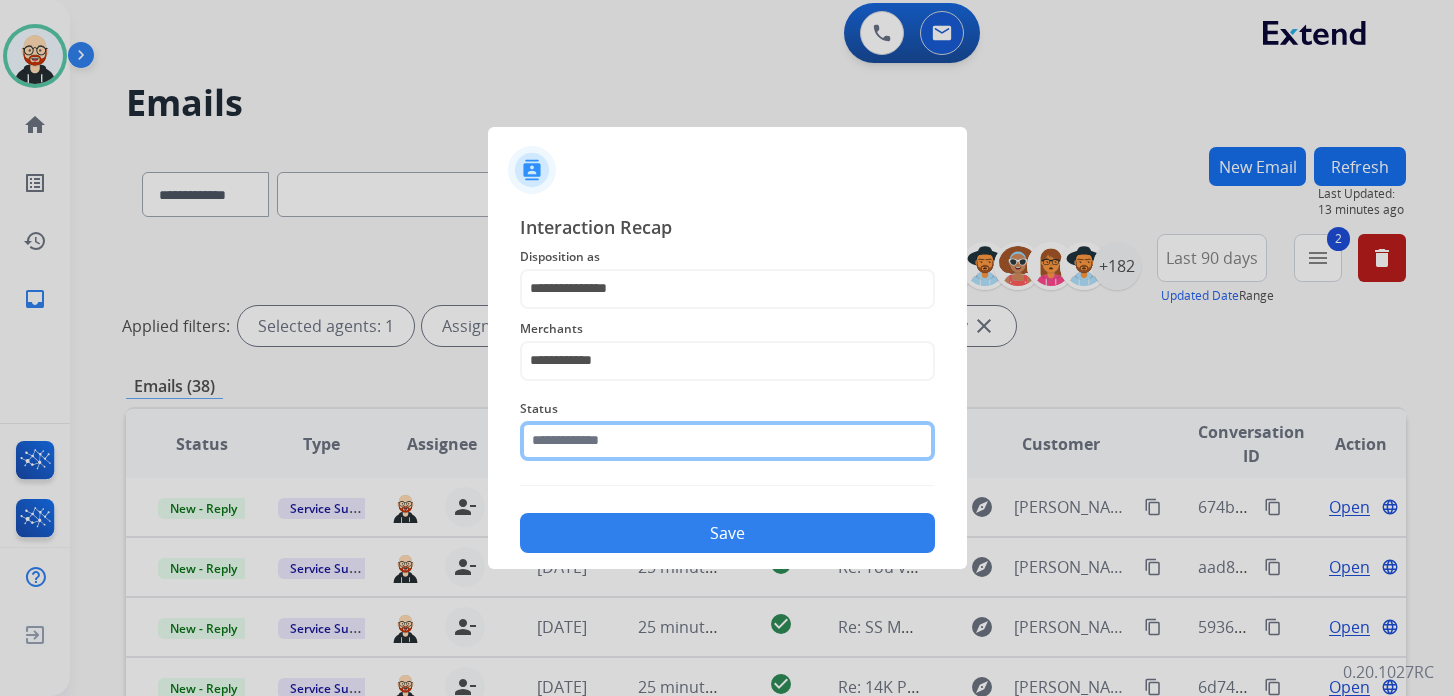 click 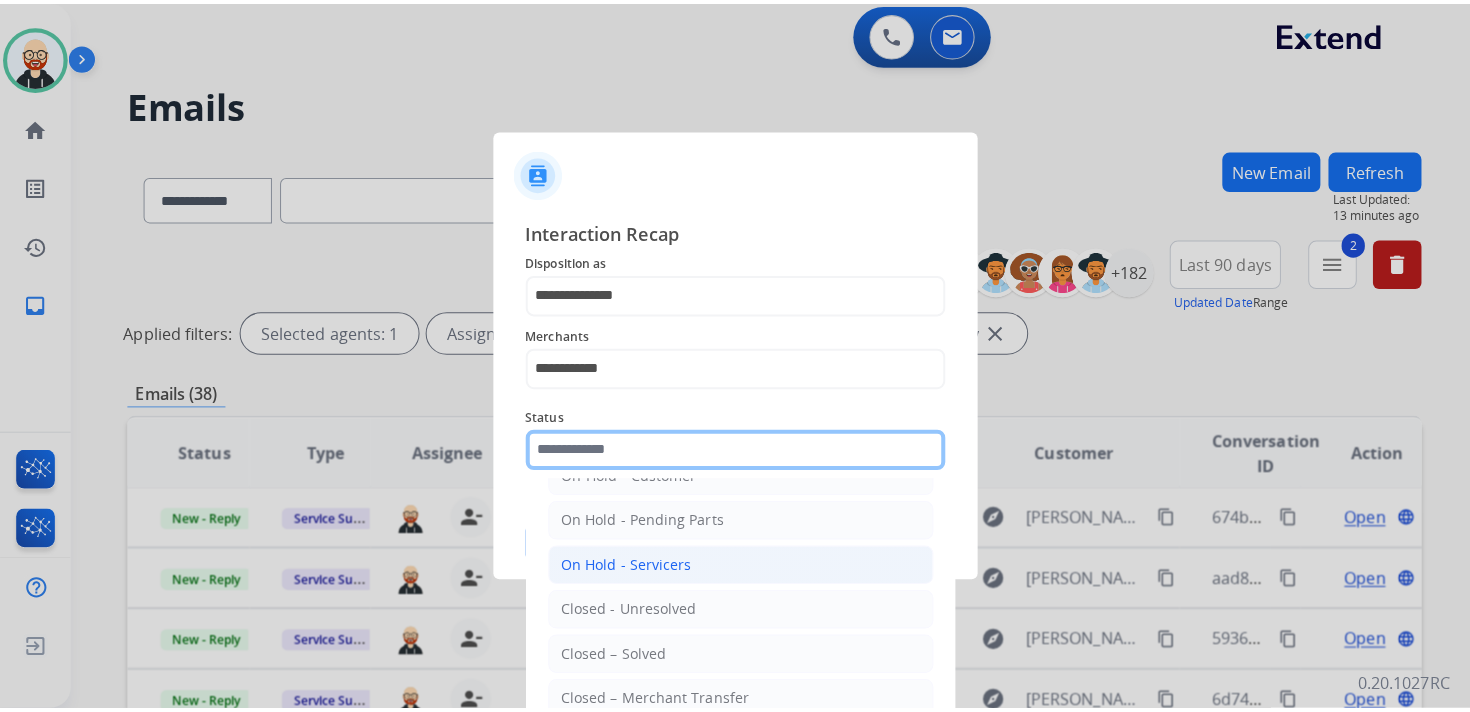 scroll, scrollTop: 111, scrollLeft: 0, axis: vertical 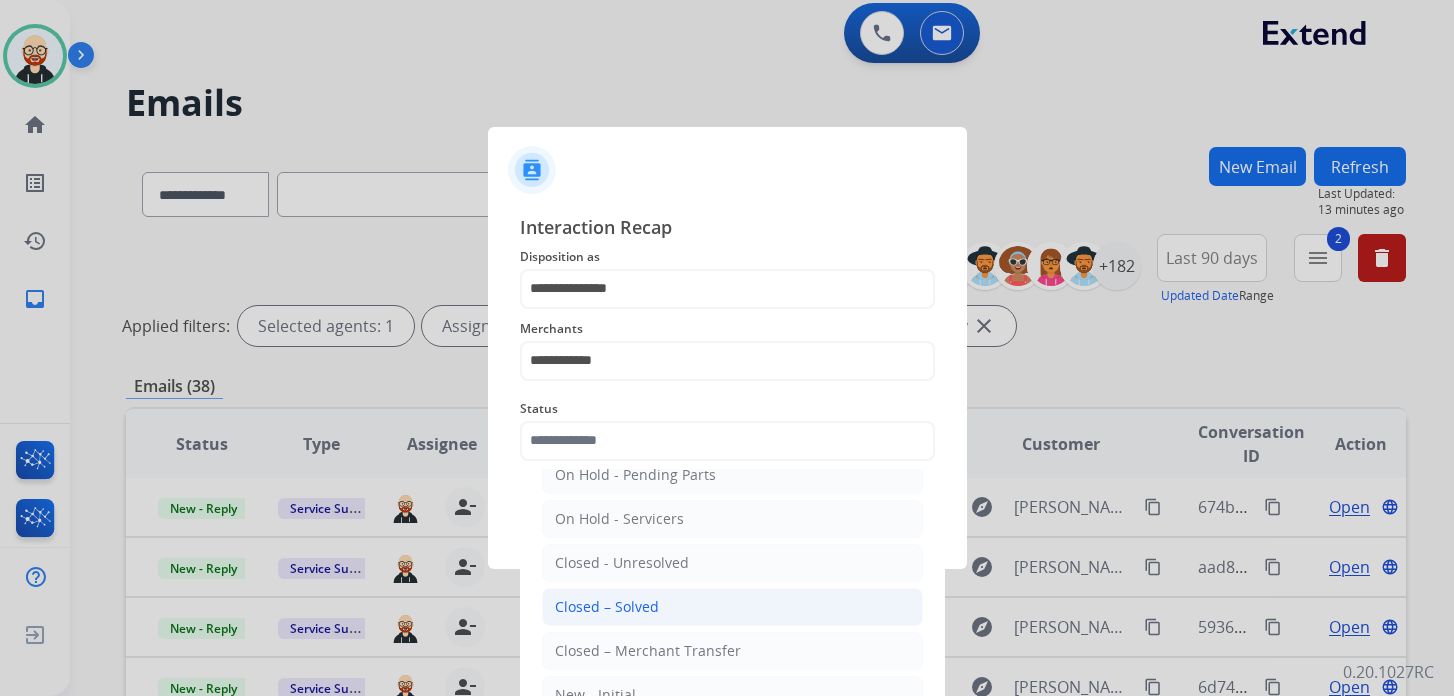 click on "Closed – Solved" 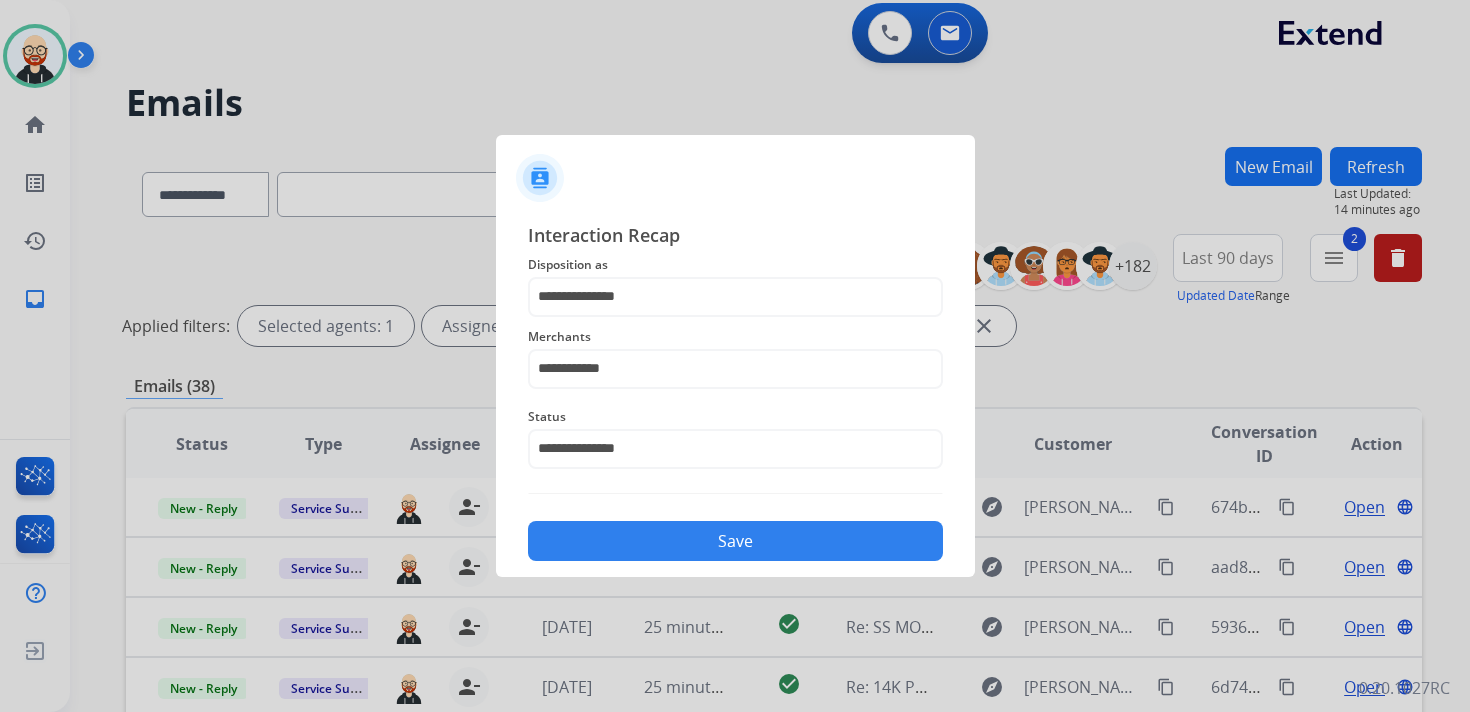 click on "Save" 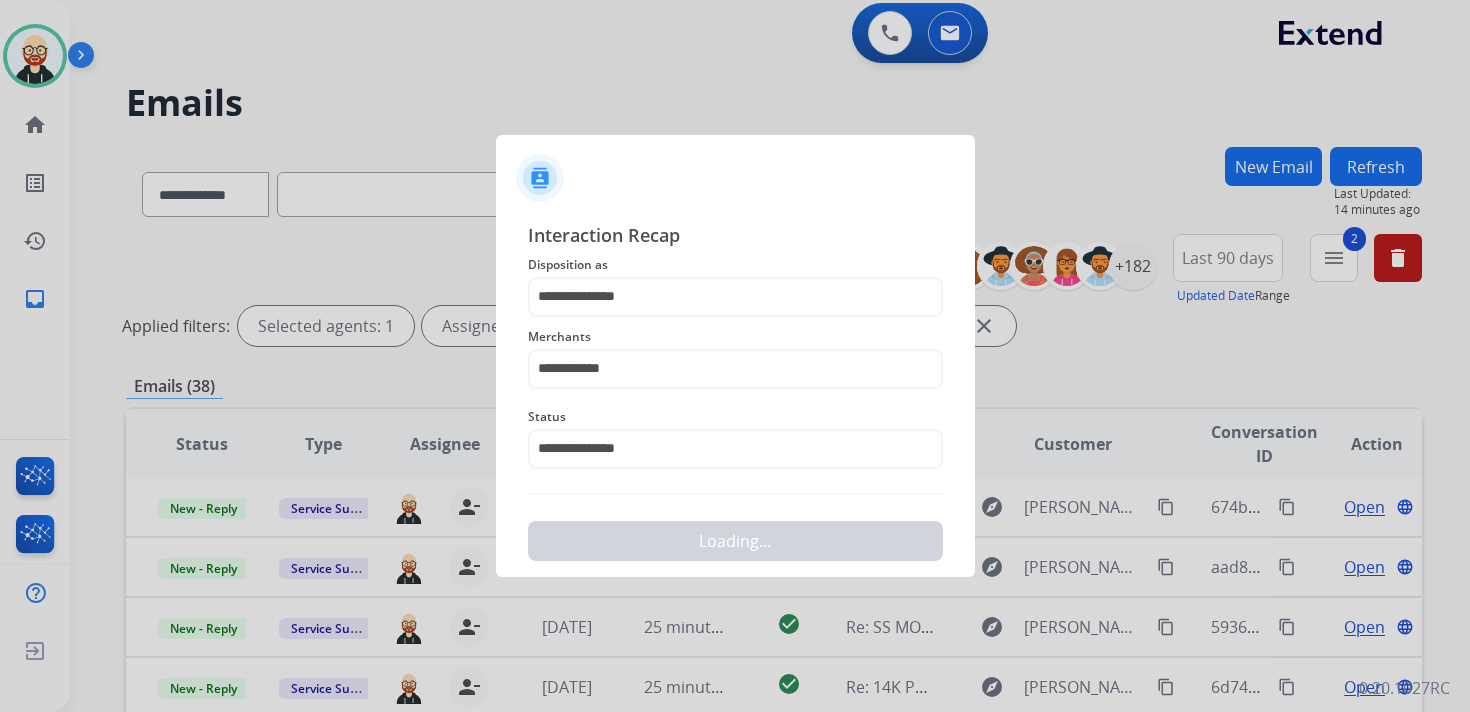 scroll, scrollTop: 0, scrollLeft: 0, axis: both 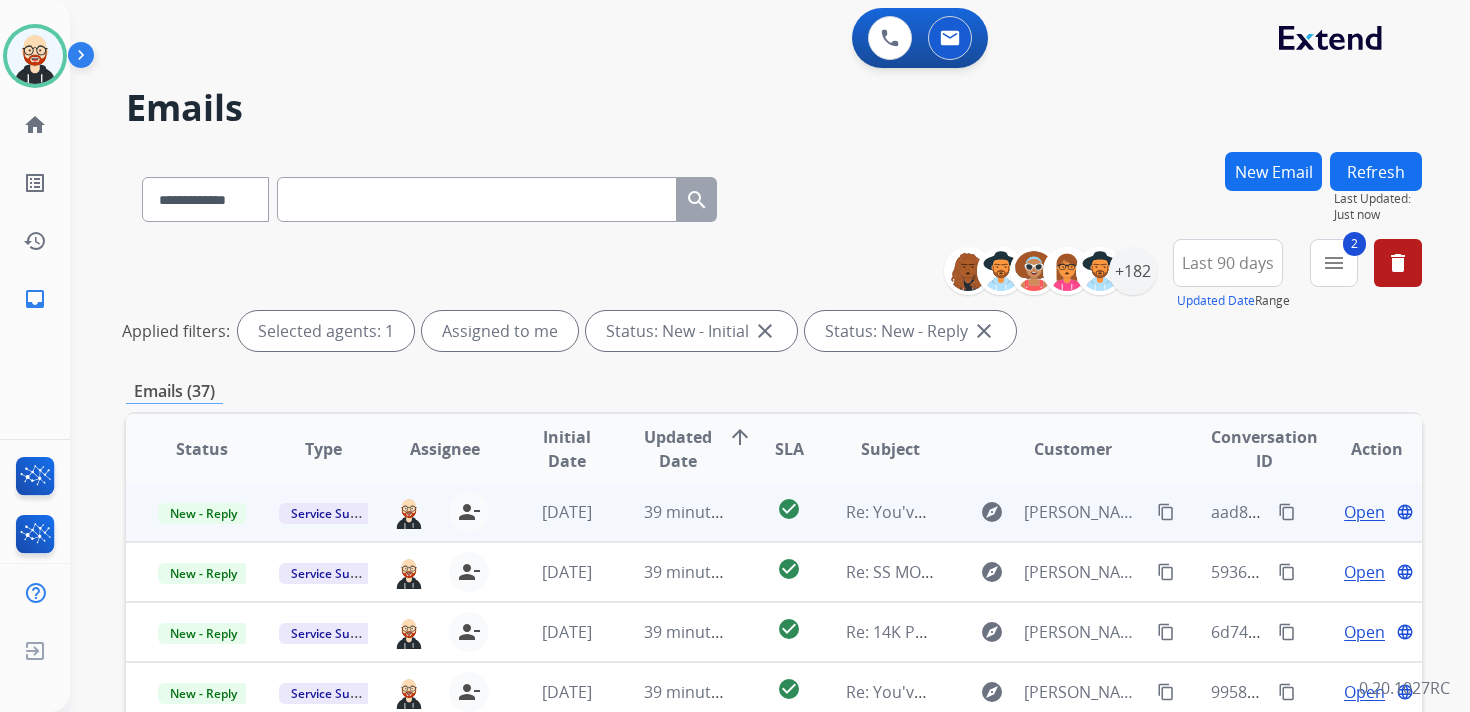 click on "Open" at bounding box center (1364, 512) 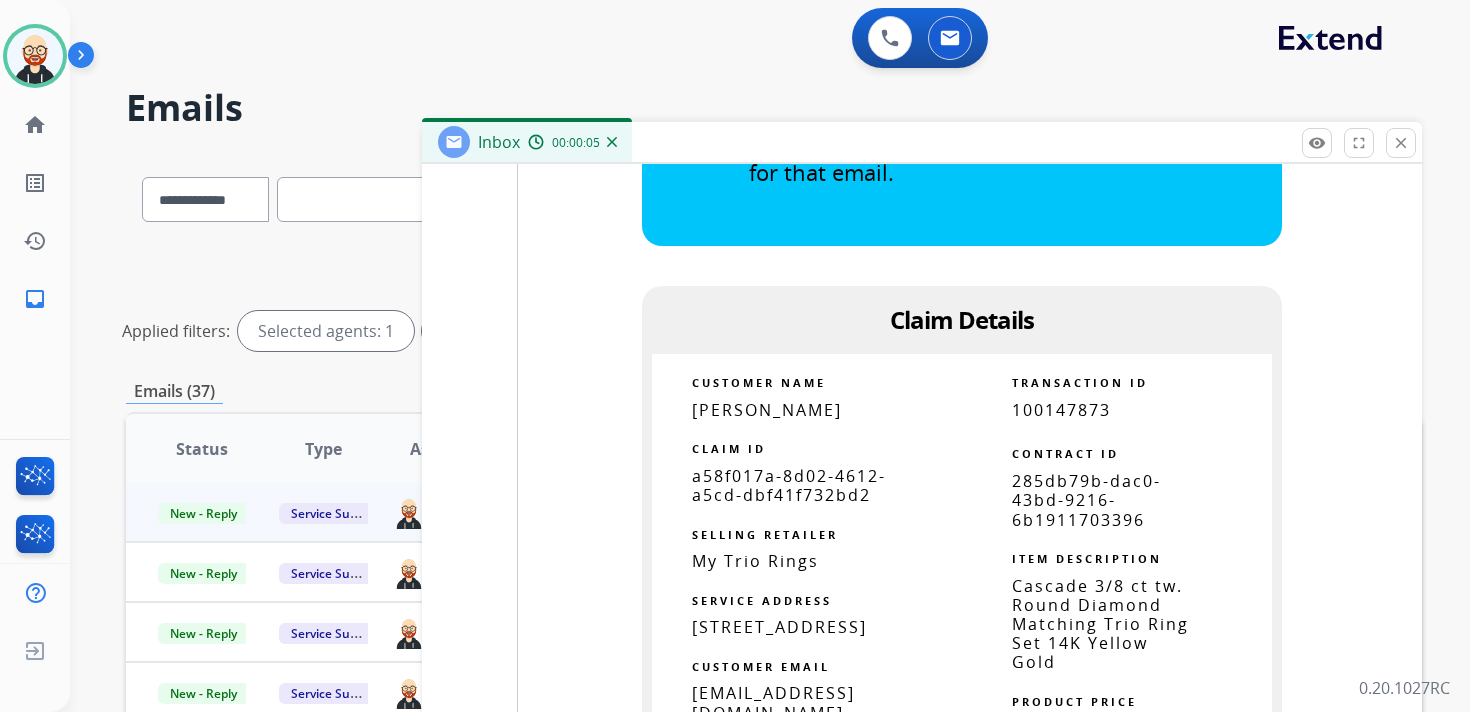 scroll, scrollTop: 2303, scrollLeft: 0, axis: vertical 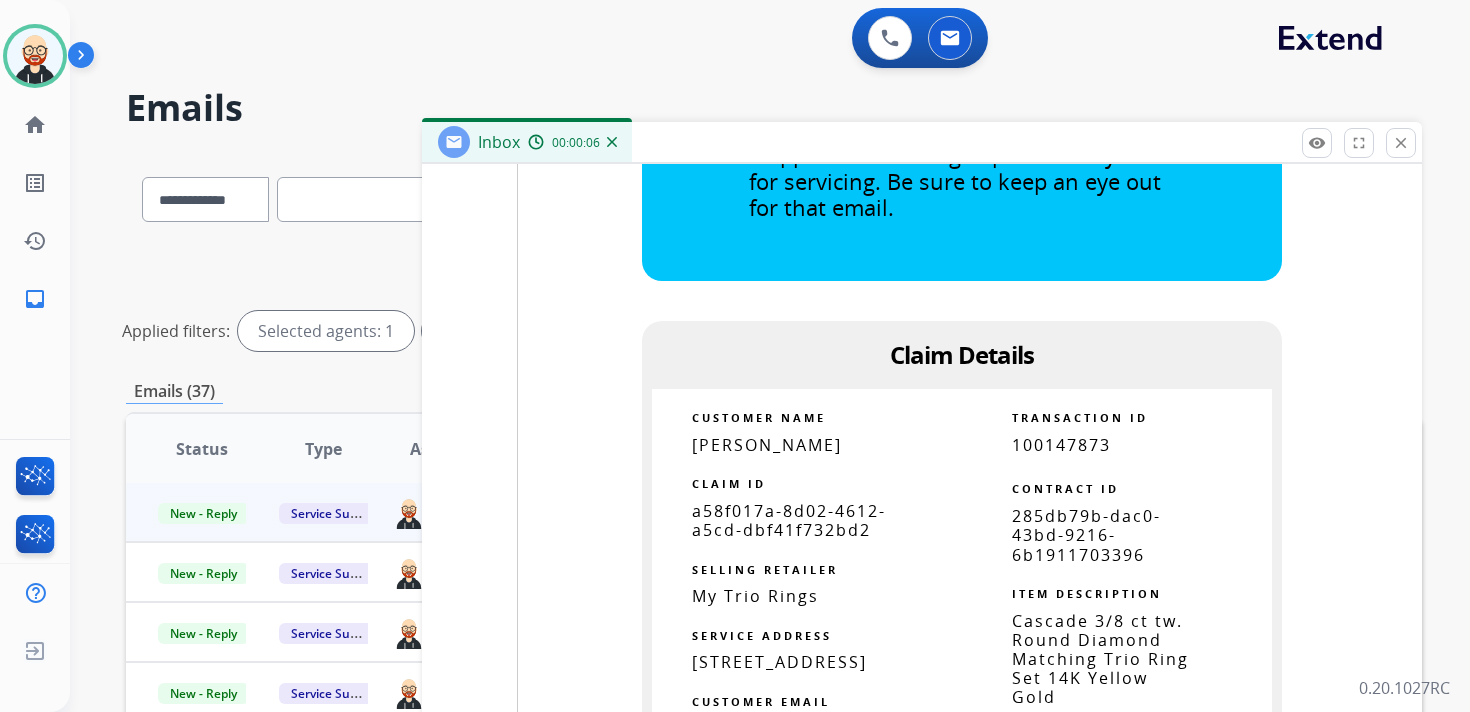 click on "a58f017a-8d02-4612-a5cd-dbf41f732bd2" at bounding box center (789, 520) 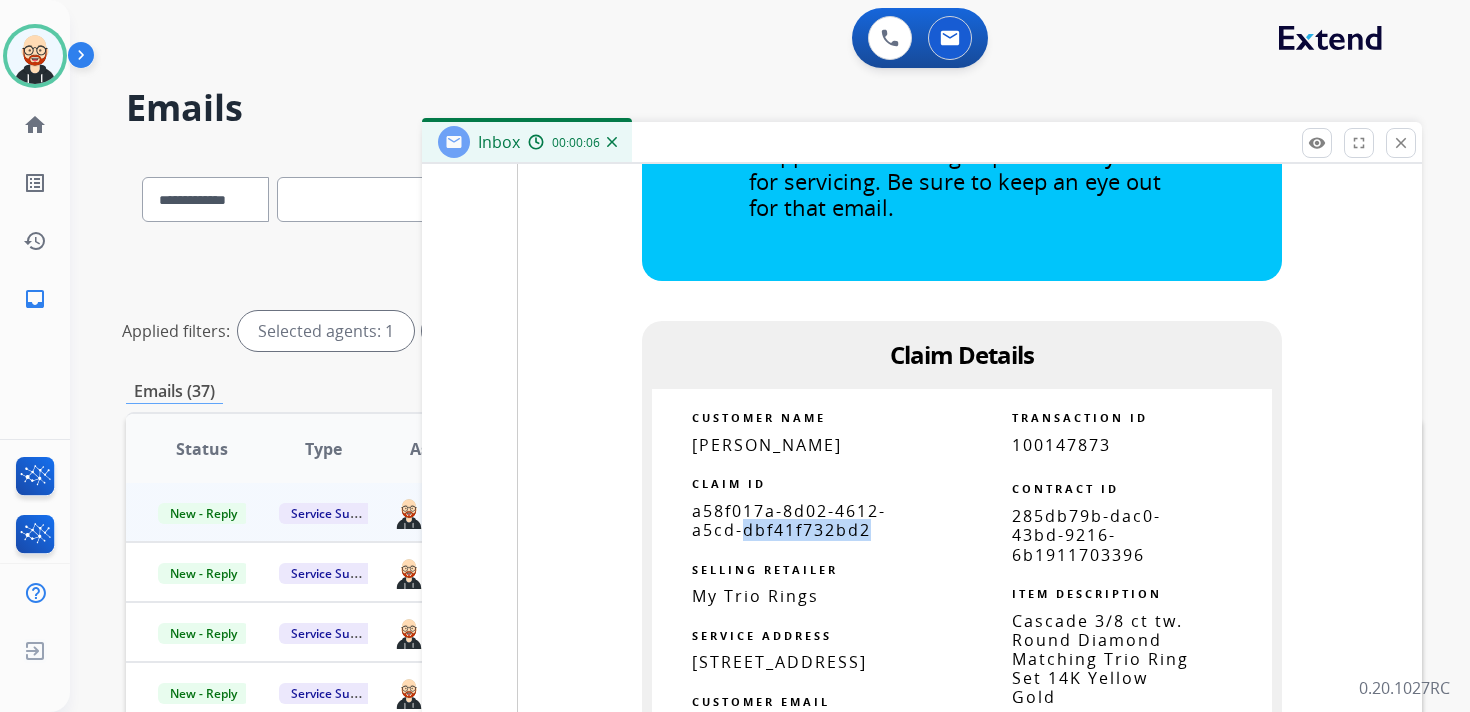 click on "a58f017a-8d02-4612-a5cd-dbf41f732bd2" at bounding box center [789, 520] 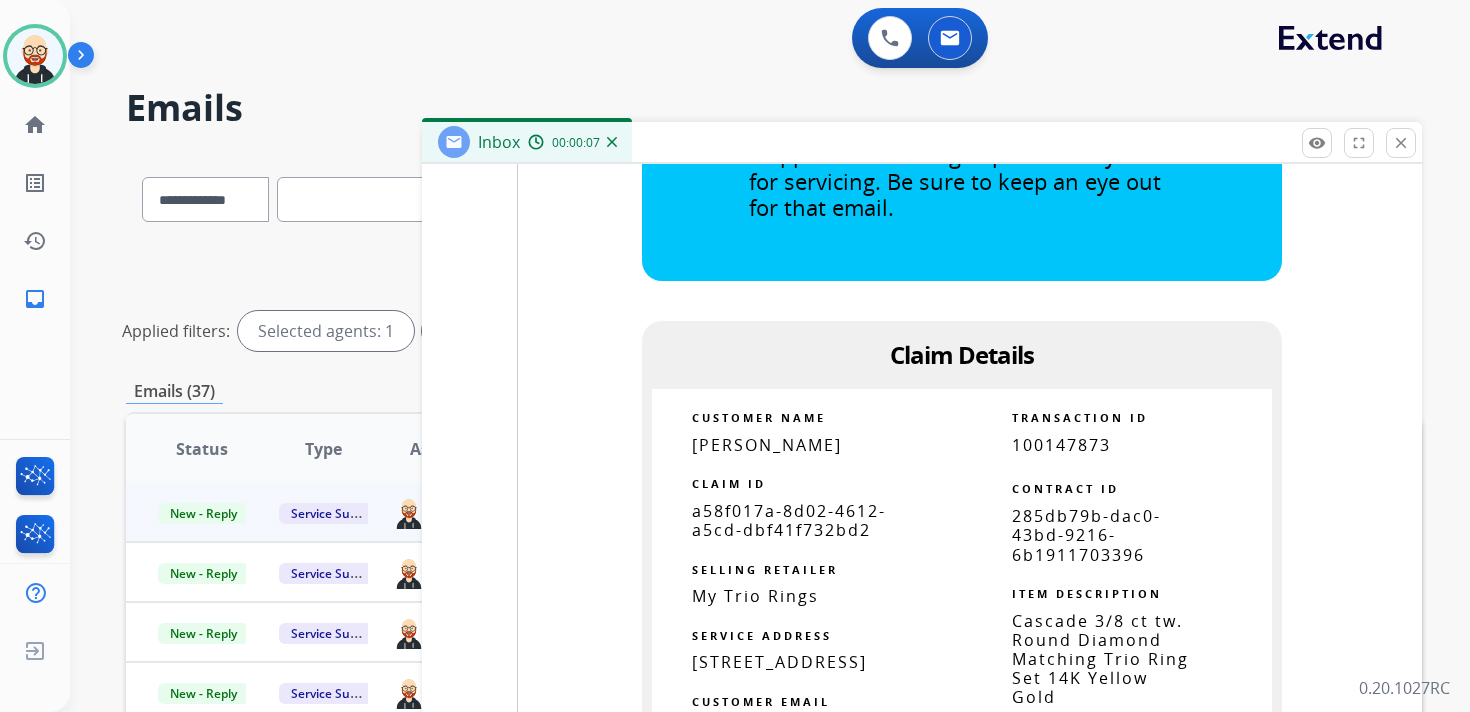 click on "a58f017a-8d02-4612-a5cd-dbf41f732bd2" at bounding box center [789, 520] 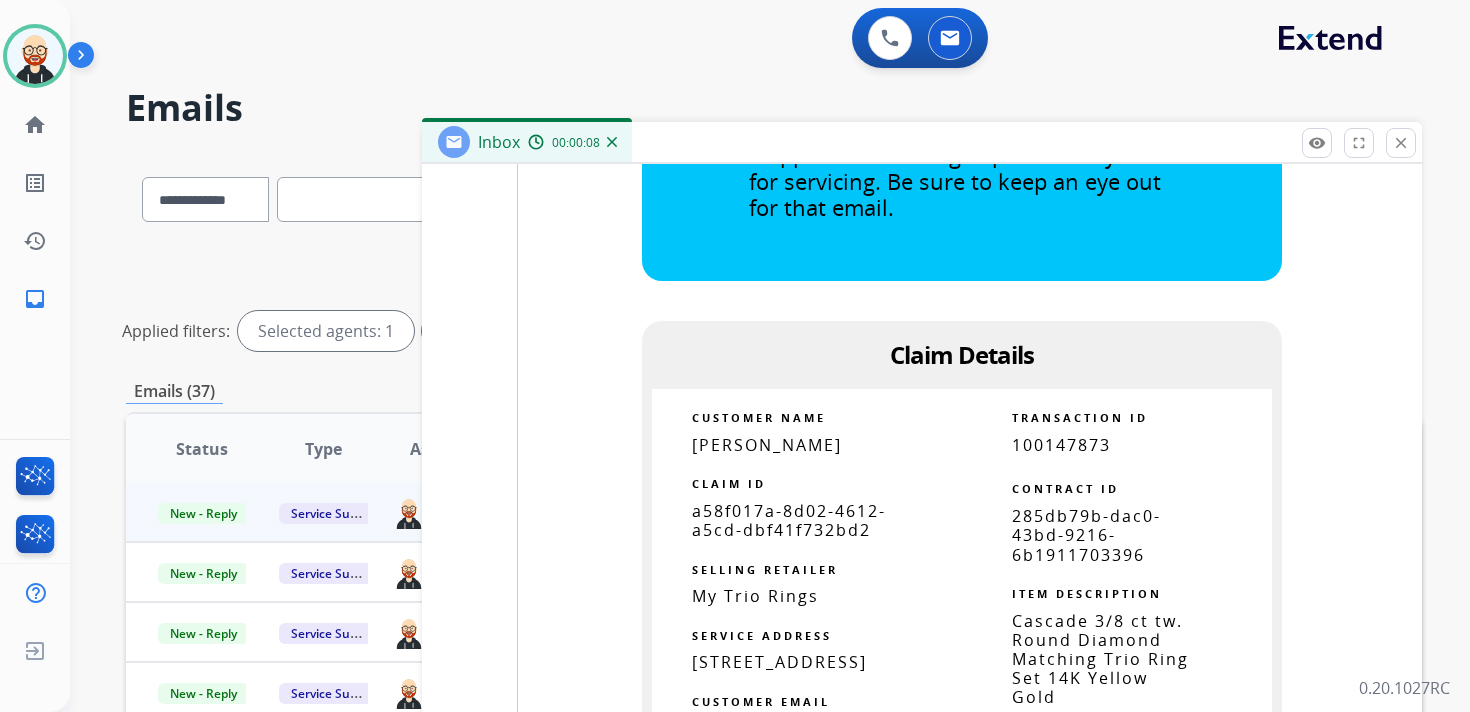 copy 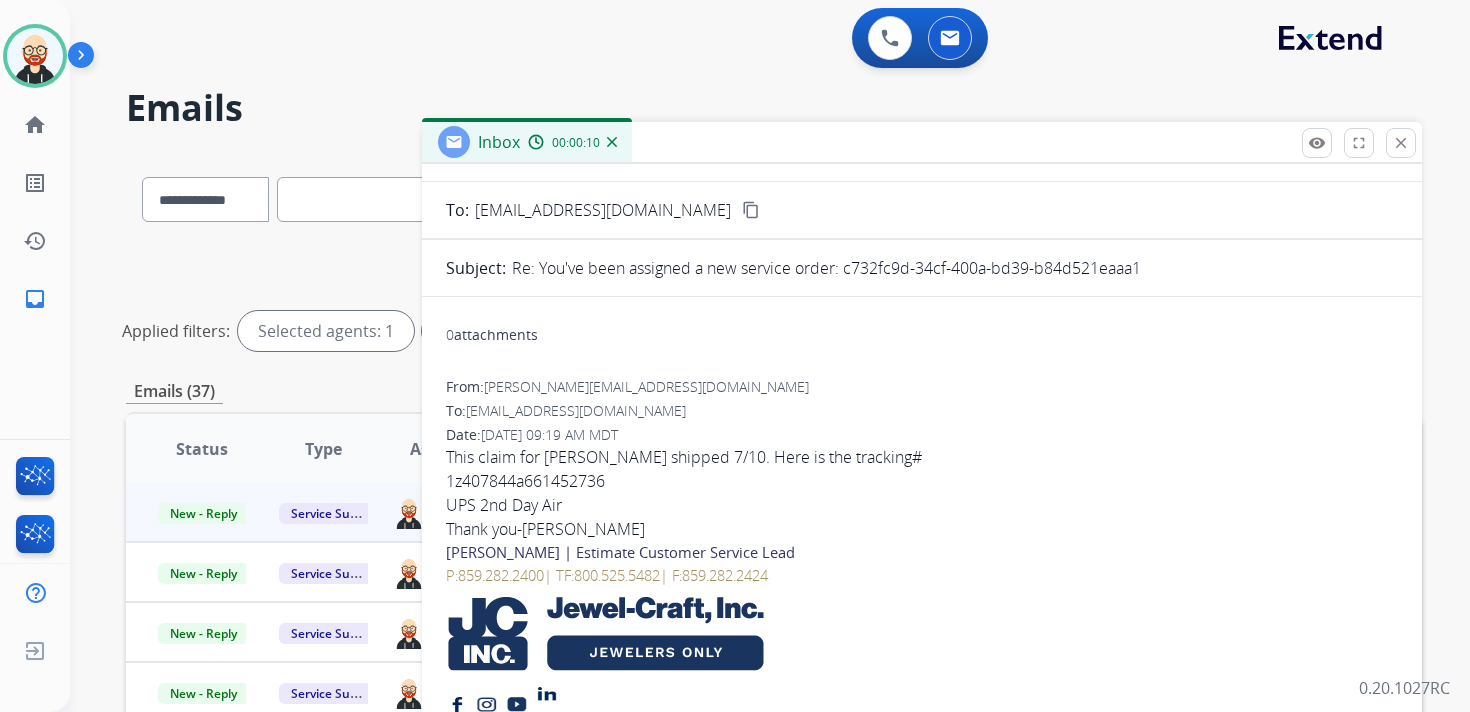 scroll, scrollTop: 0, scrollLeft: 0, axis: both 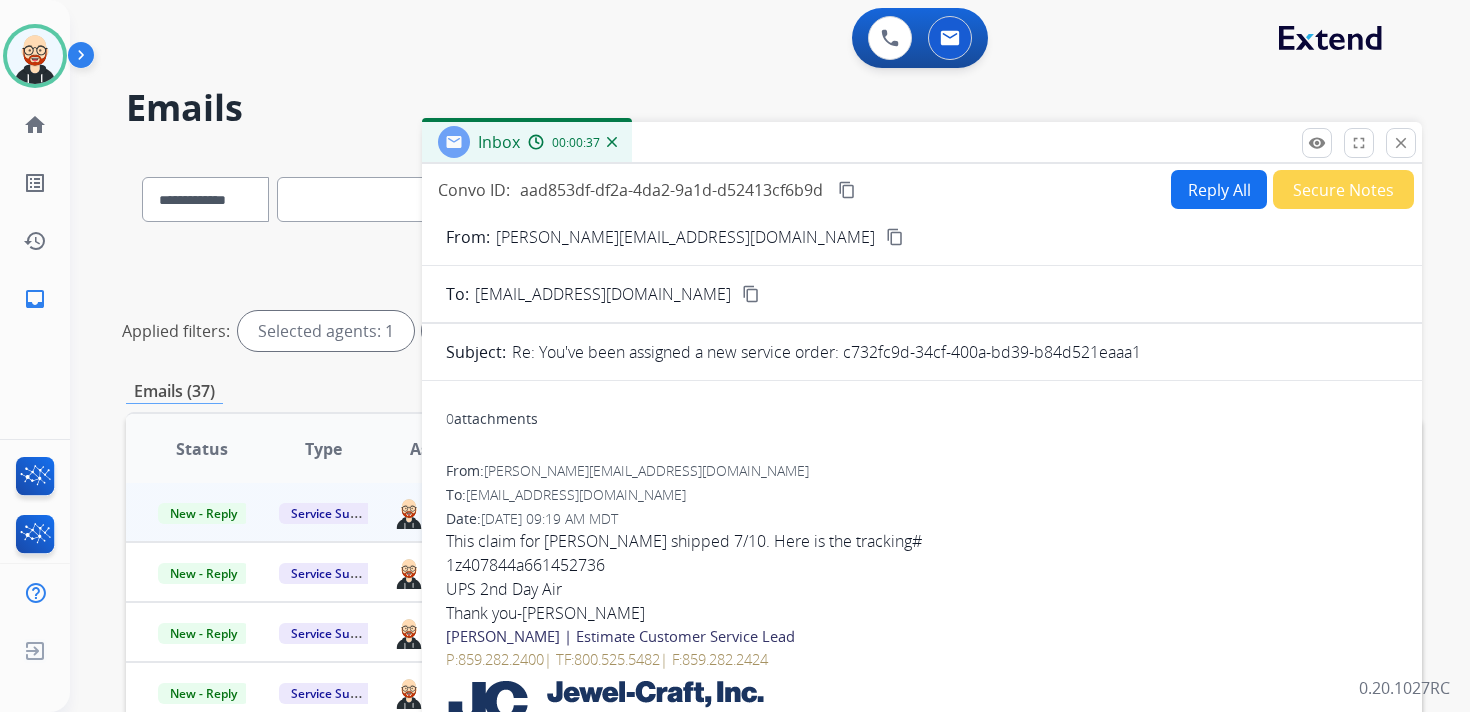 click on "content_copy" at bounding box center (847, 190) 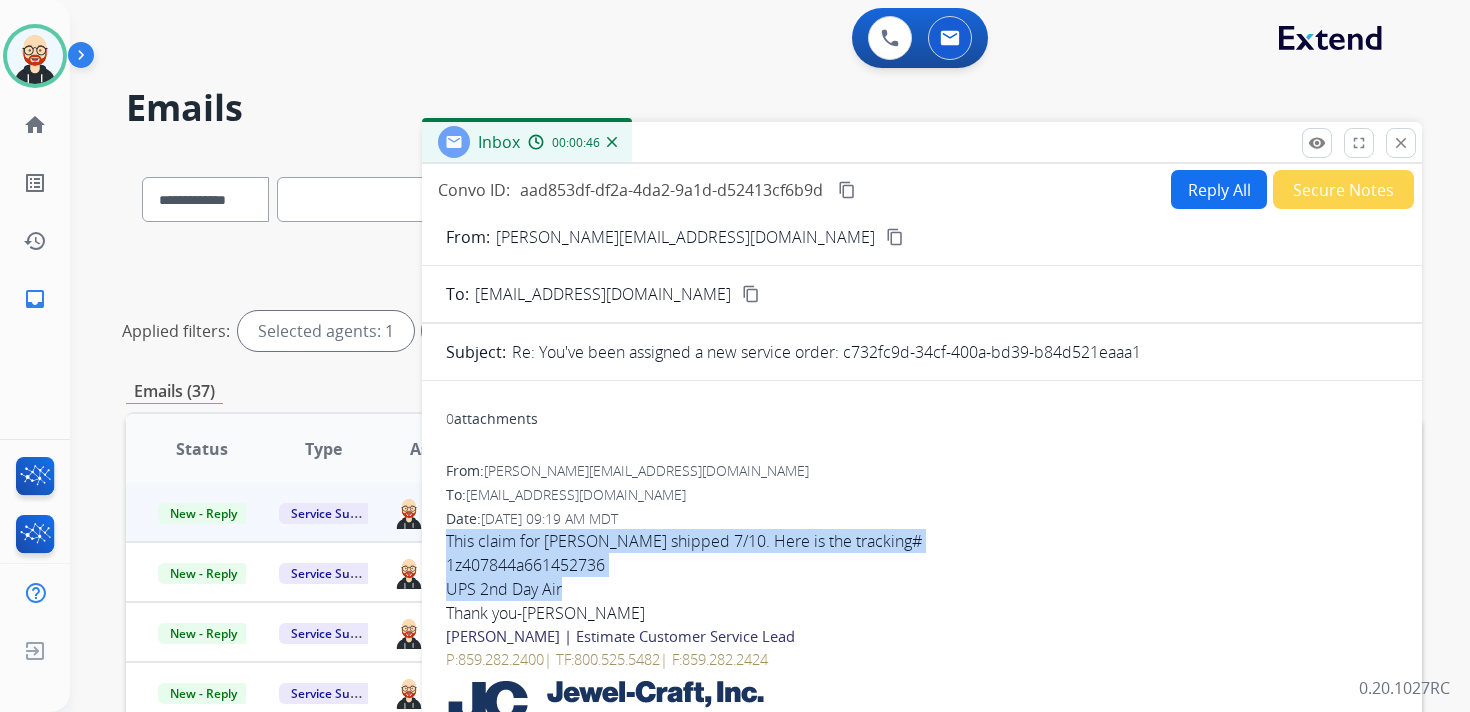 drag, startPoint x: 582, startPoint y: 591, endPoint x: 427, endPoint y: 551, distance: 160.07811 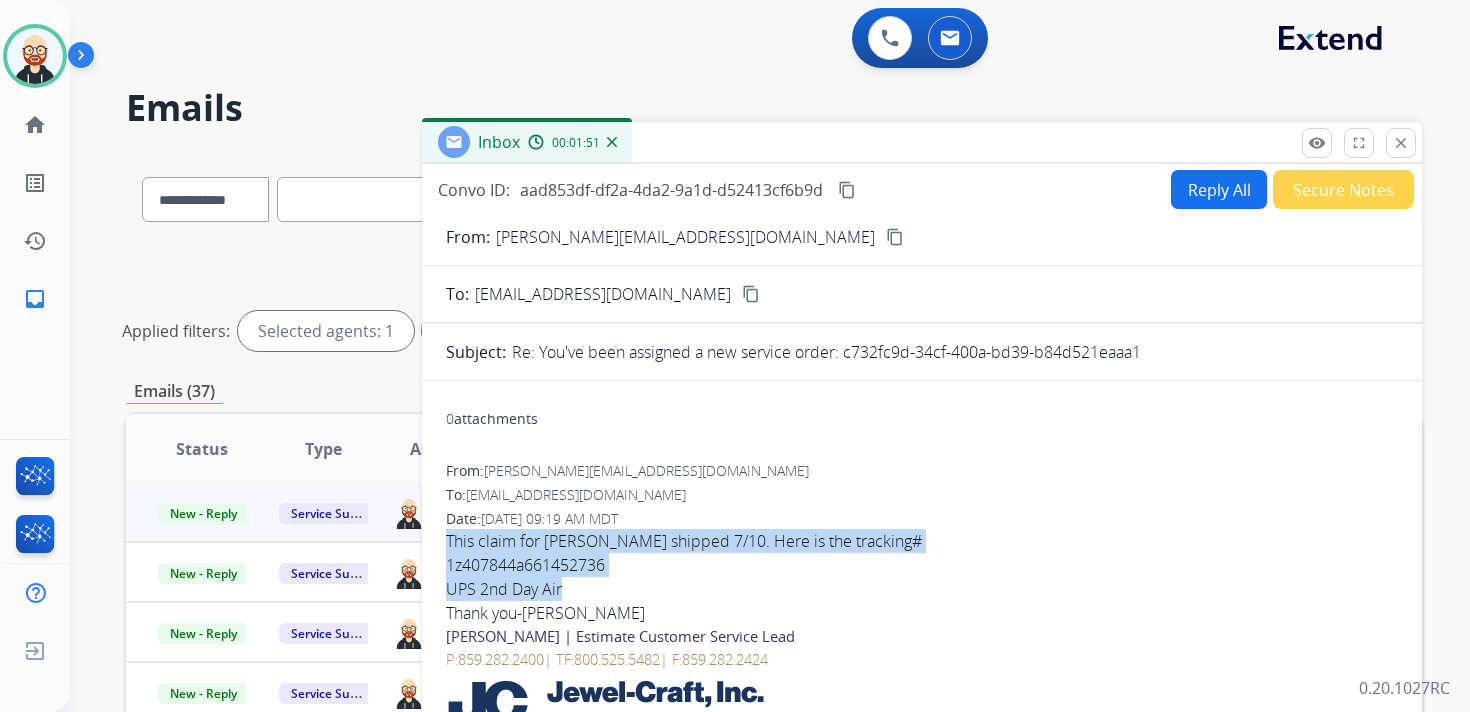 click on "Reply All" at bounding box center (1219, 189) 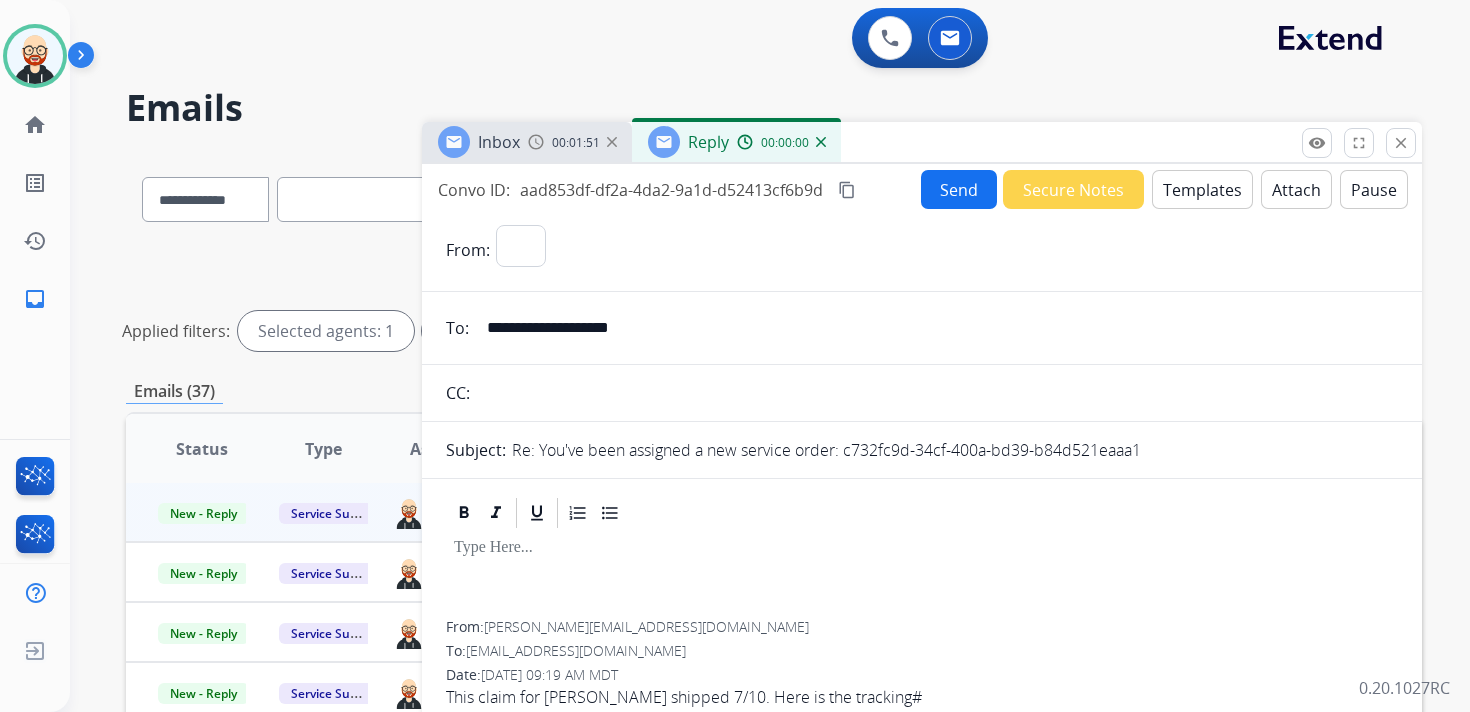 select on "**********" 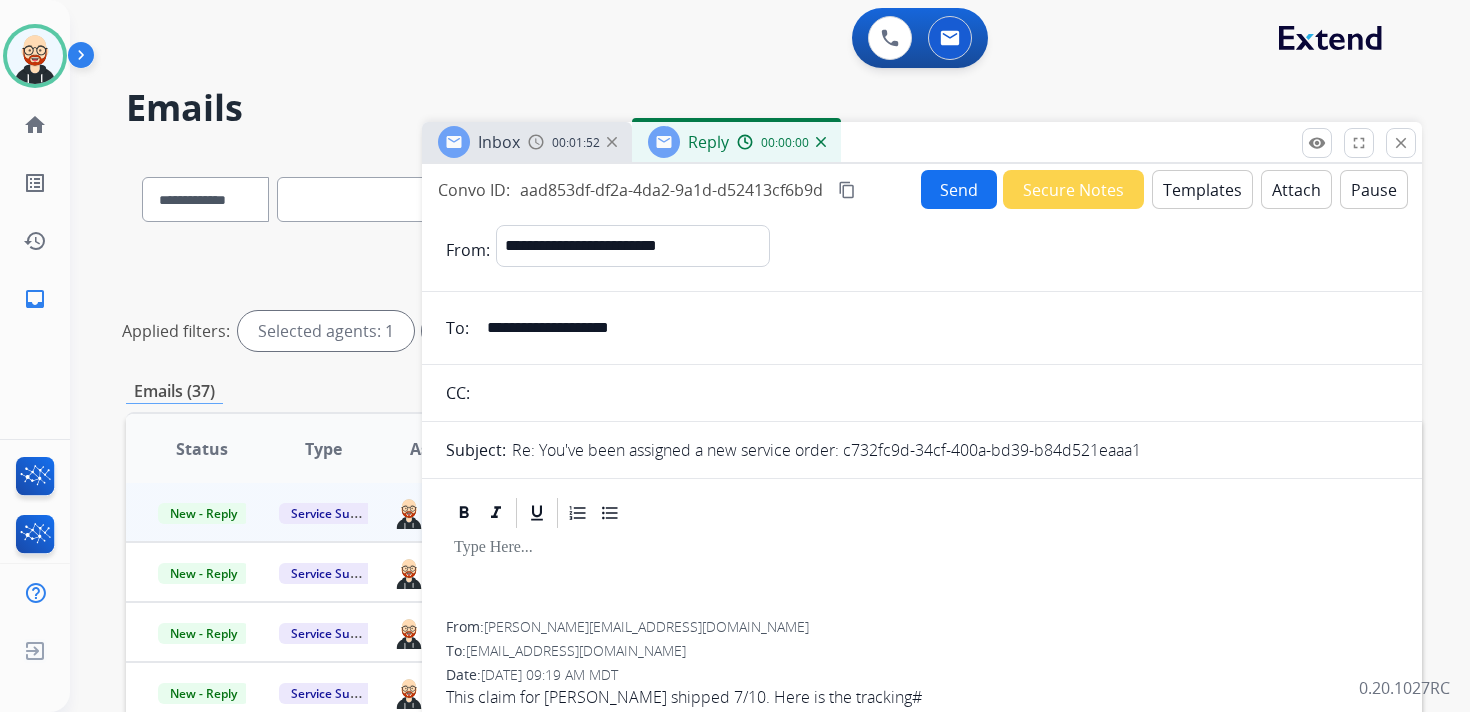click at bounding box center (922, 576) 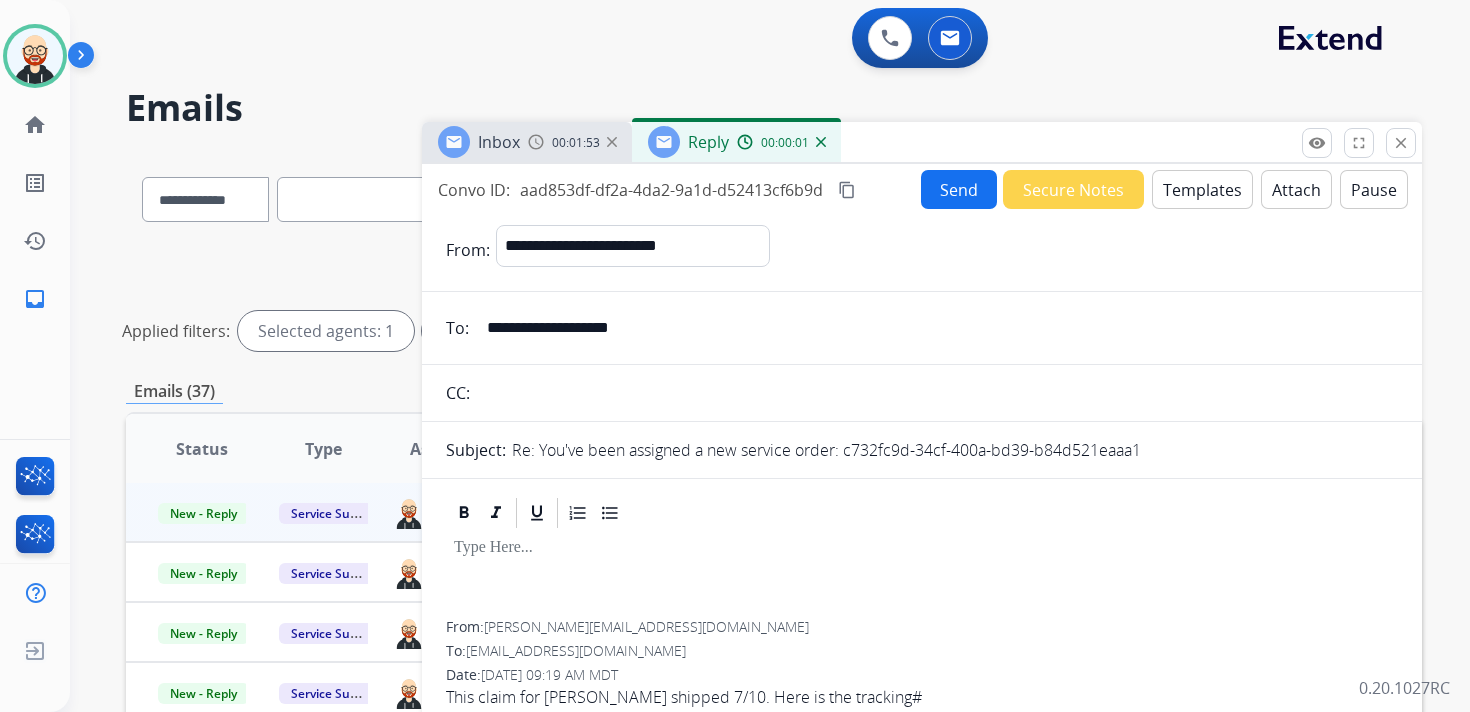 type 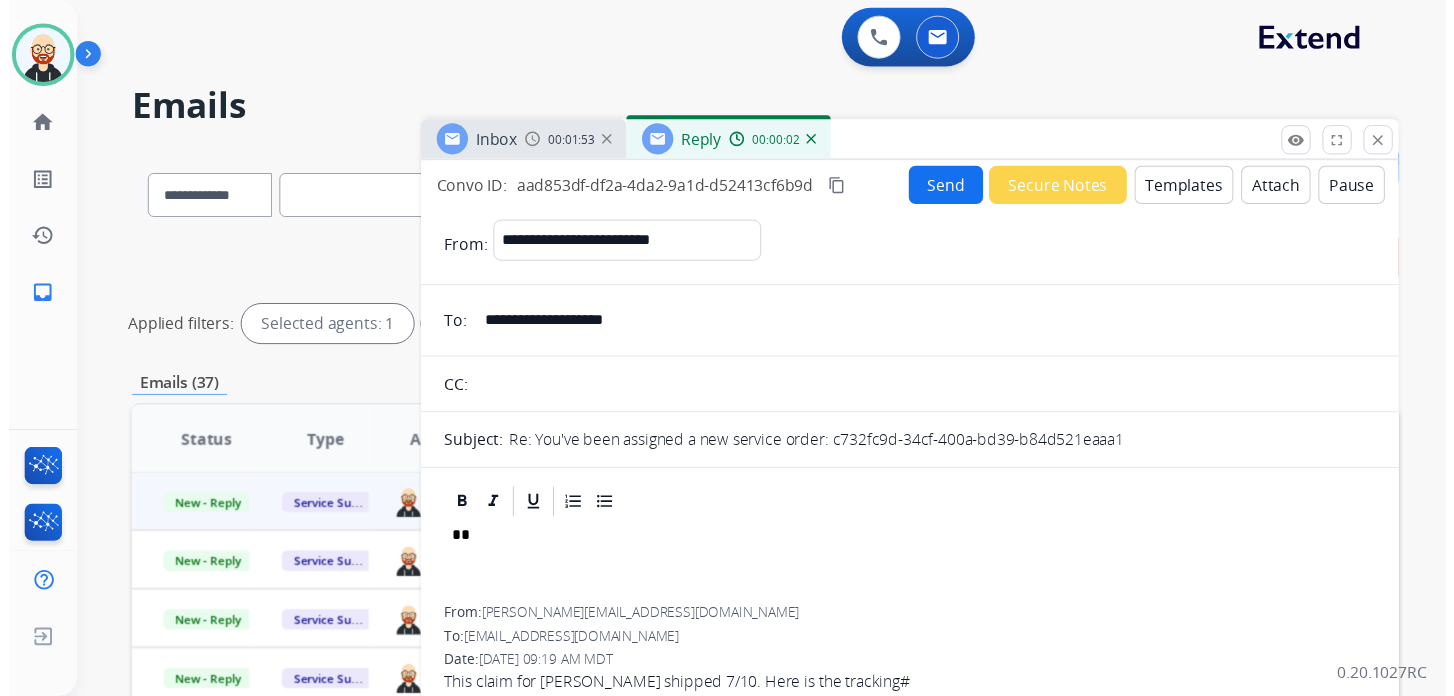 scroll, scrollTop: 5, scrollLeft: 0, axis: vertical 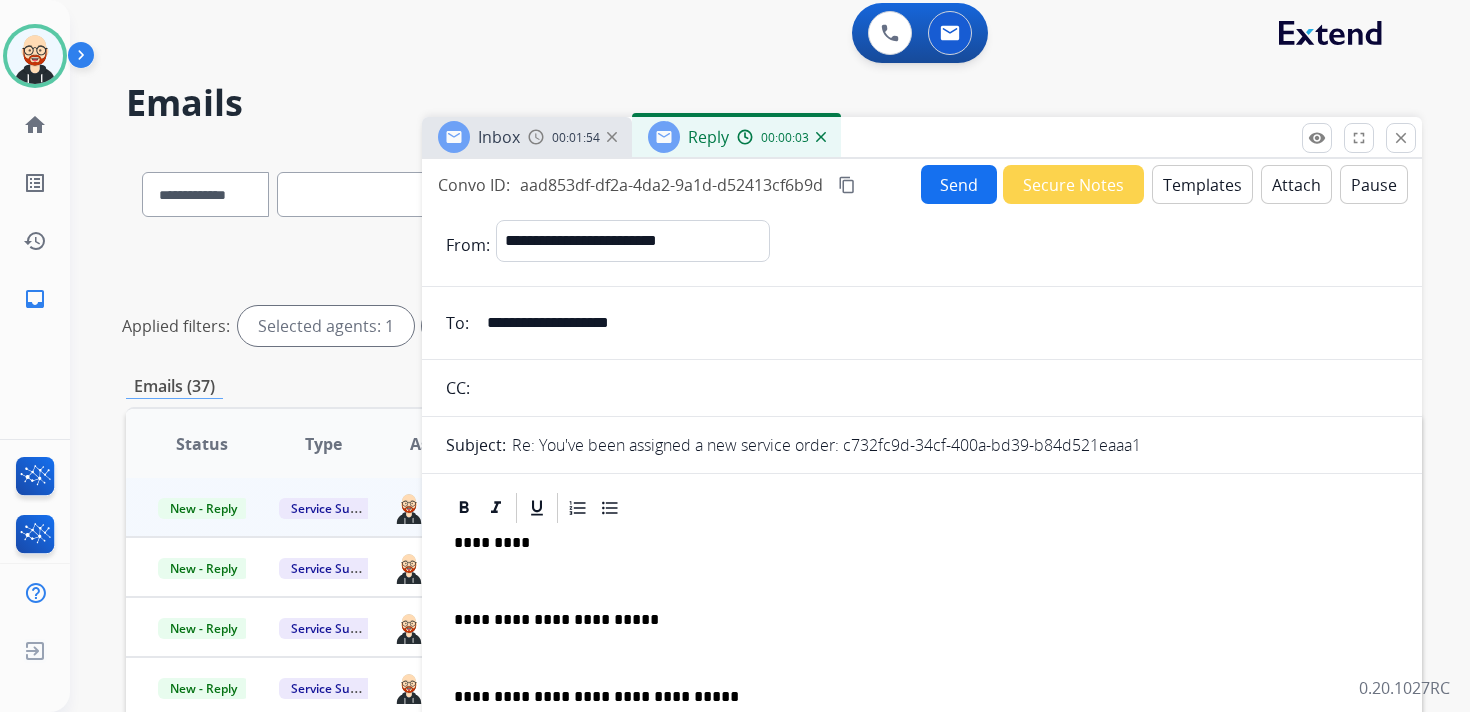 click on "*********" at bounding box center [914, 543] 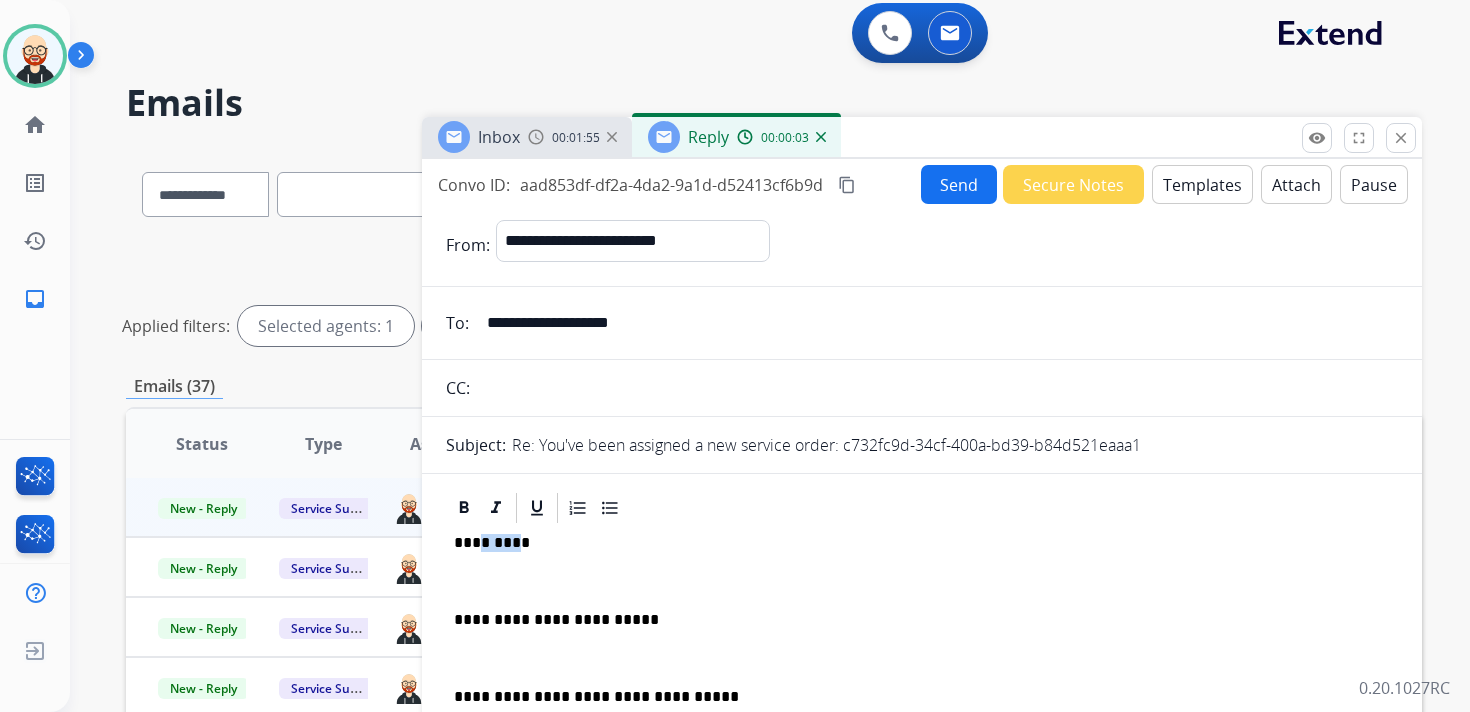 click on "*********" at bounding box center [914, 543] 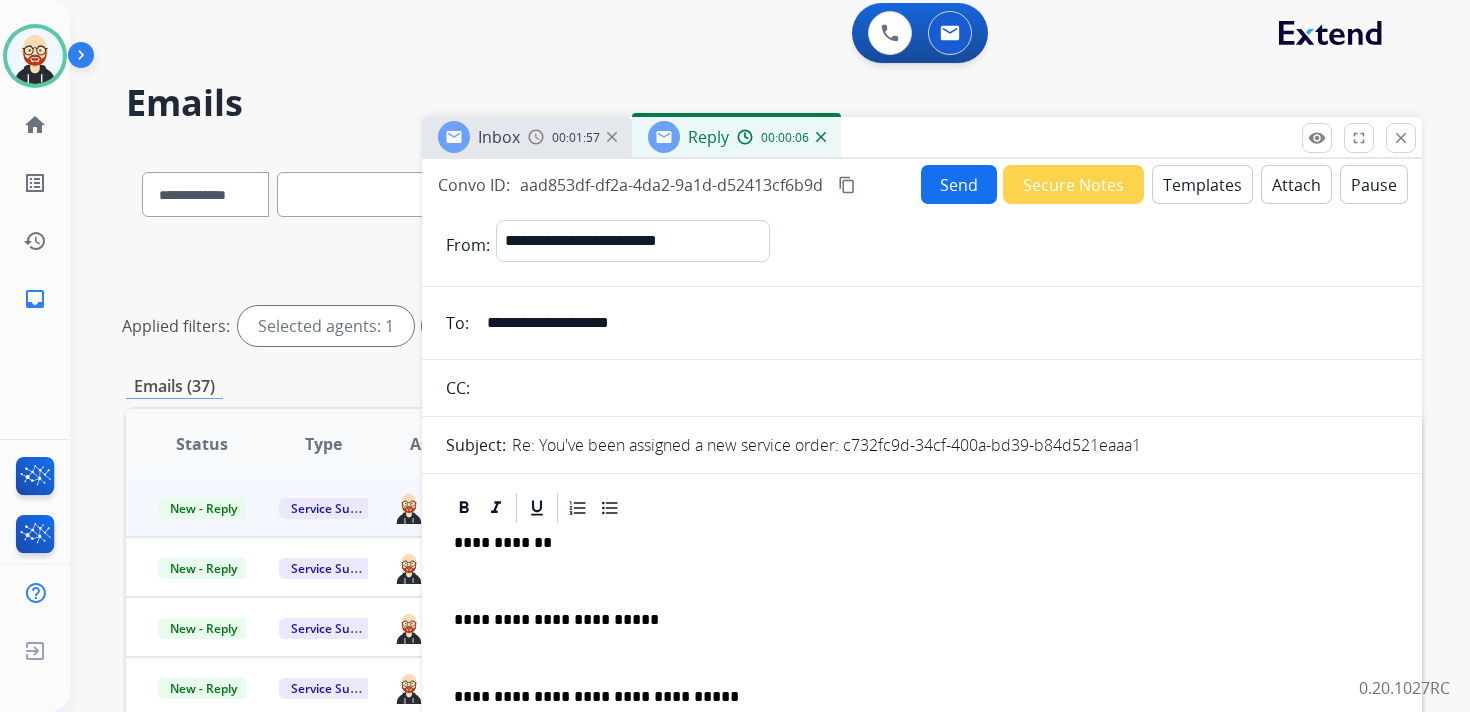 click on "**********" at bounding box center (922, 667) 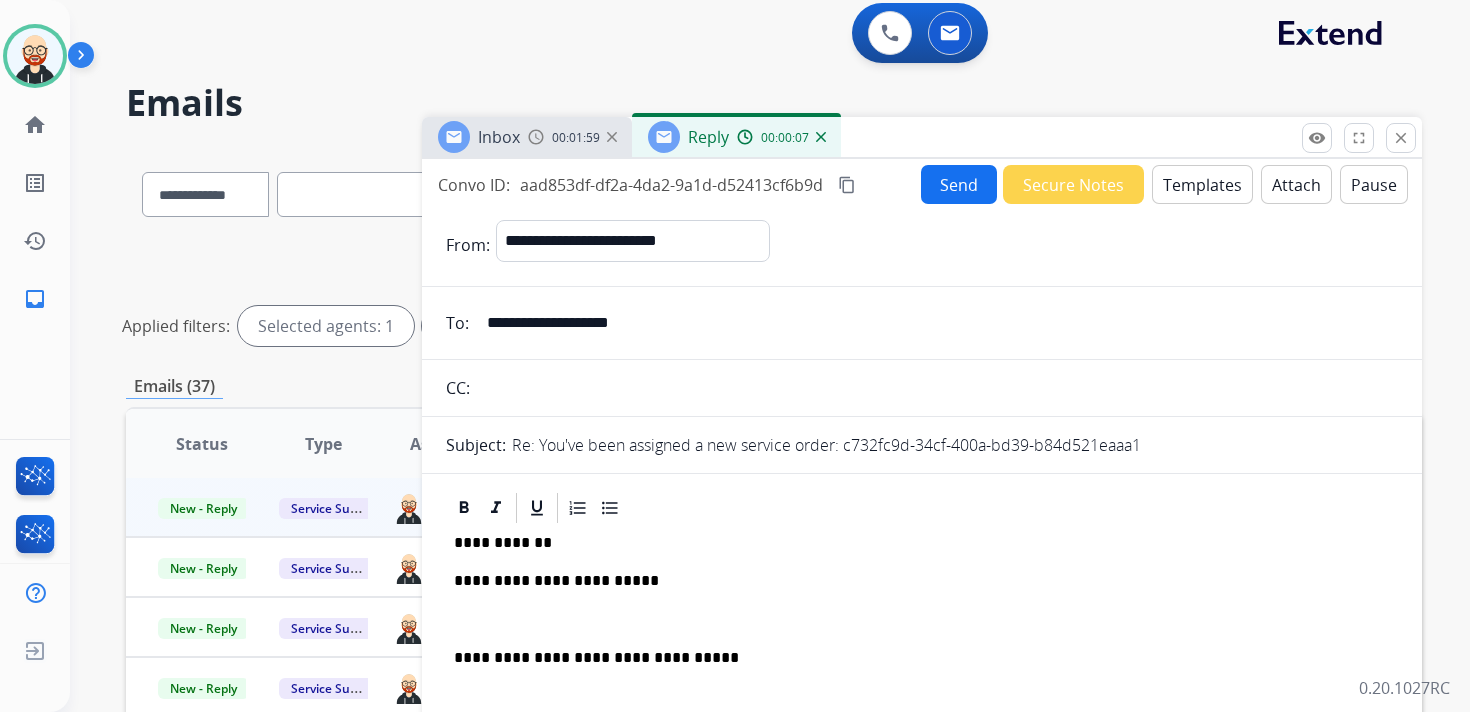 click at bounding box center [922, 620] 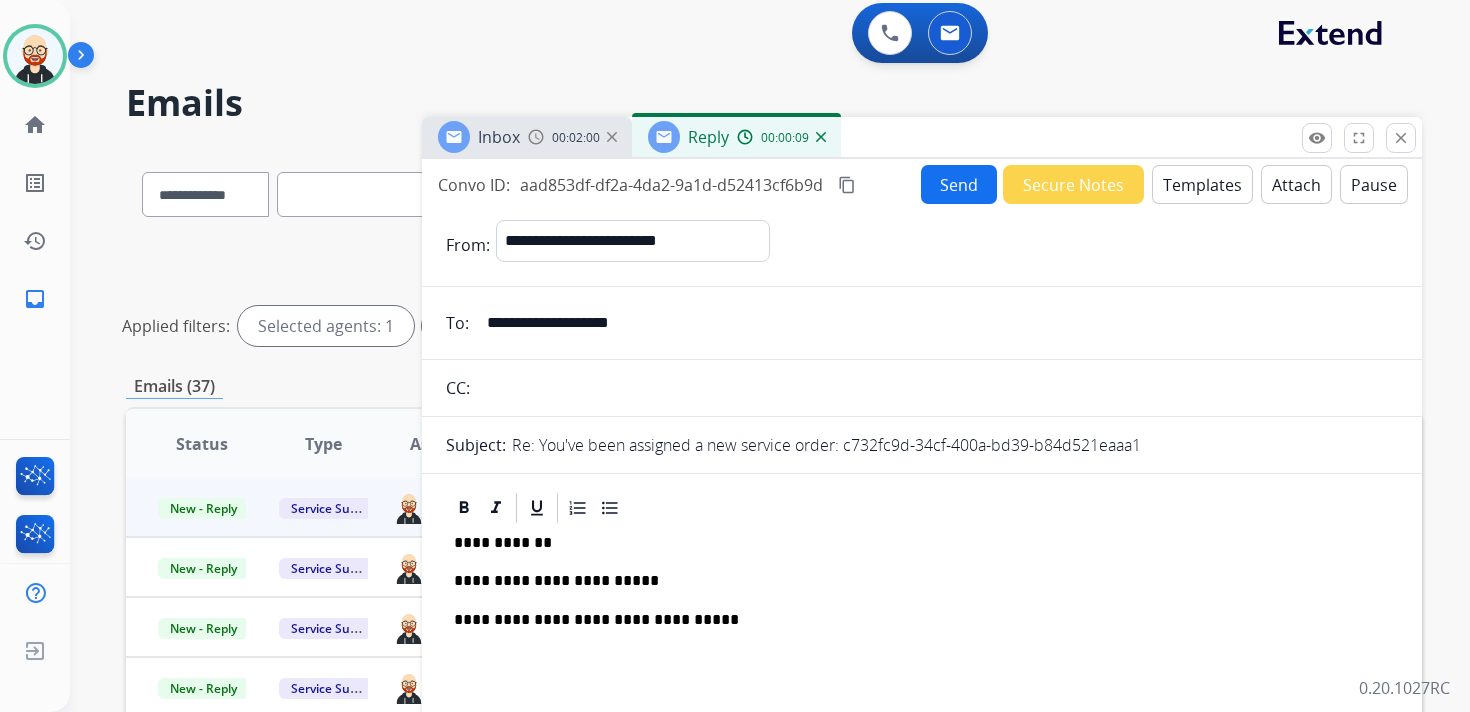 click on "Send" at bounding box center [959, 184] 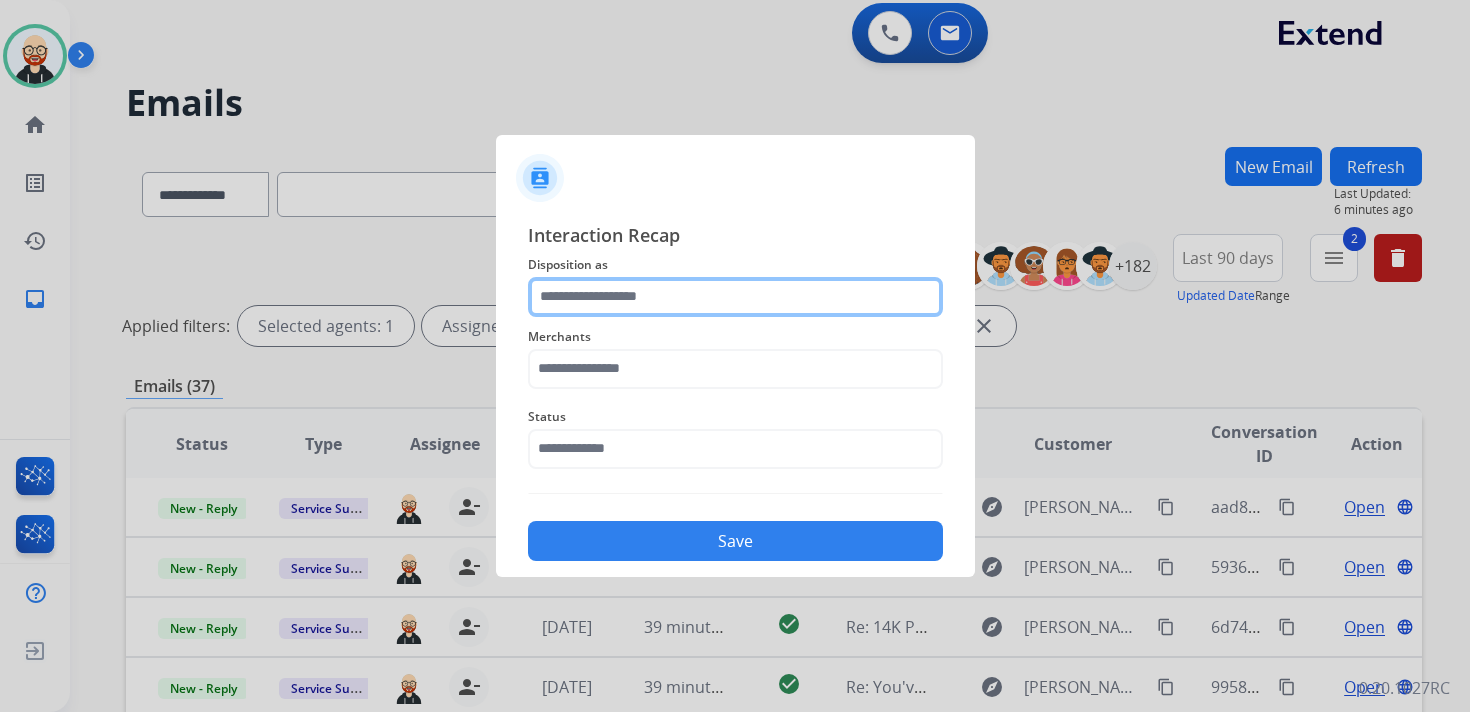 click 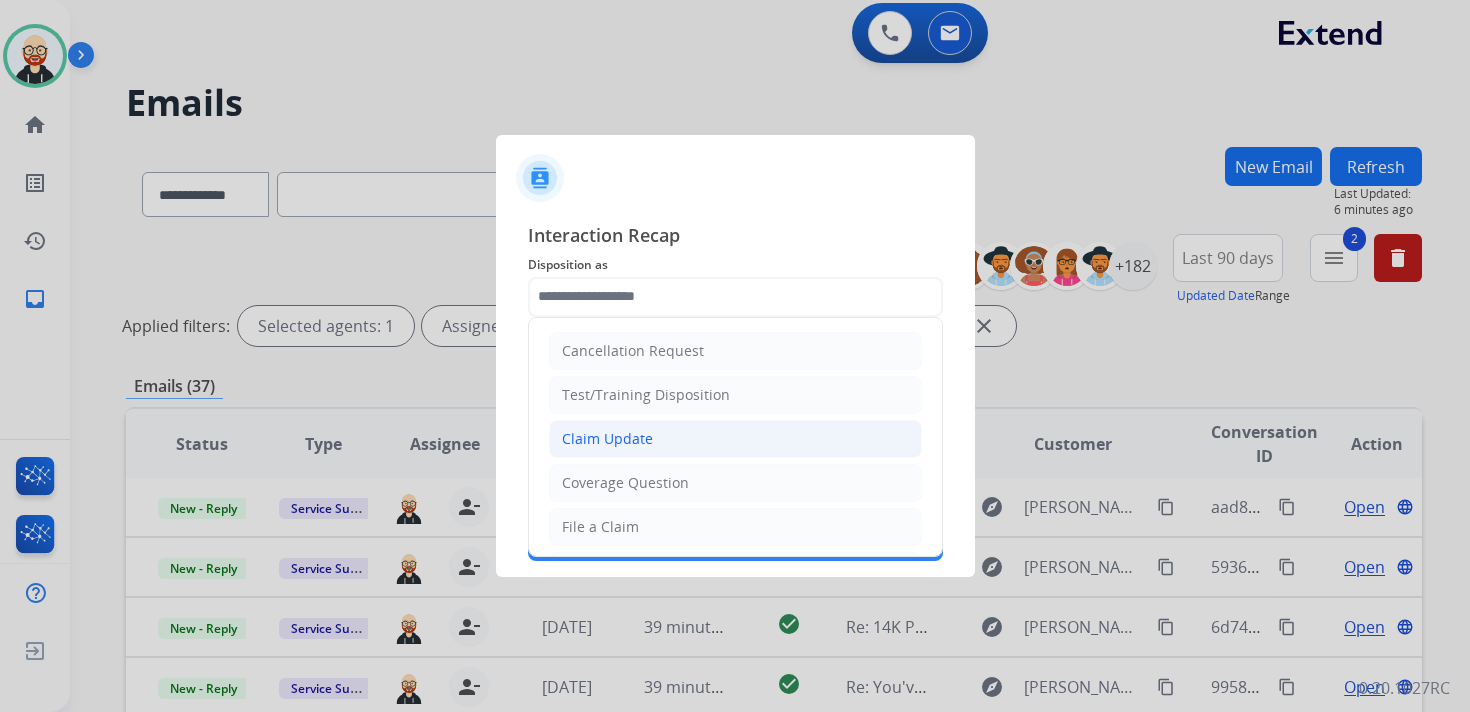 click on "Claim Update" 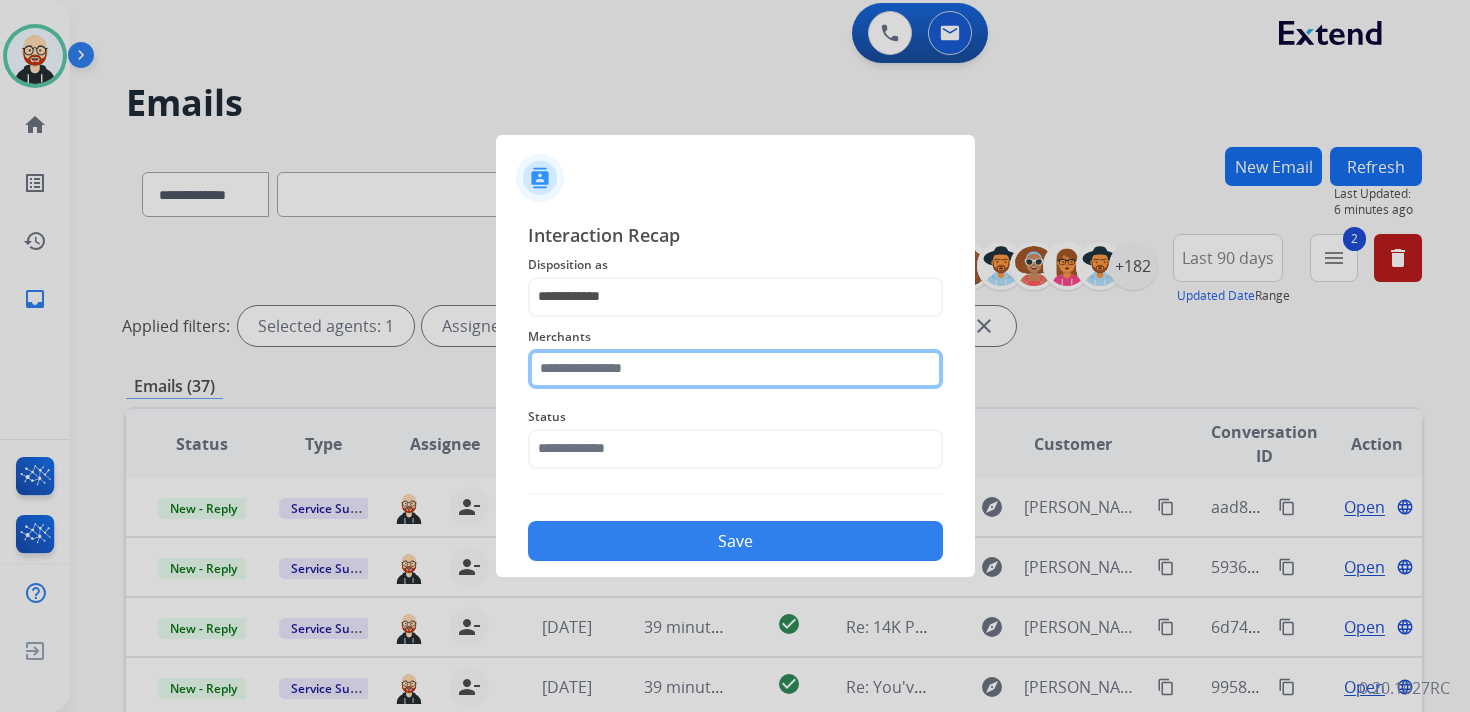 click 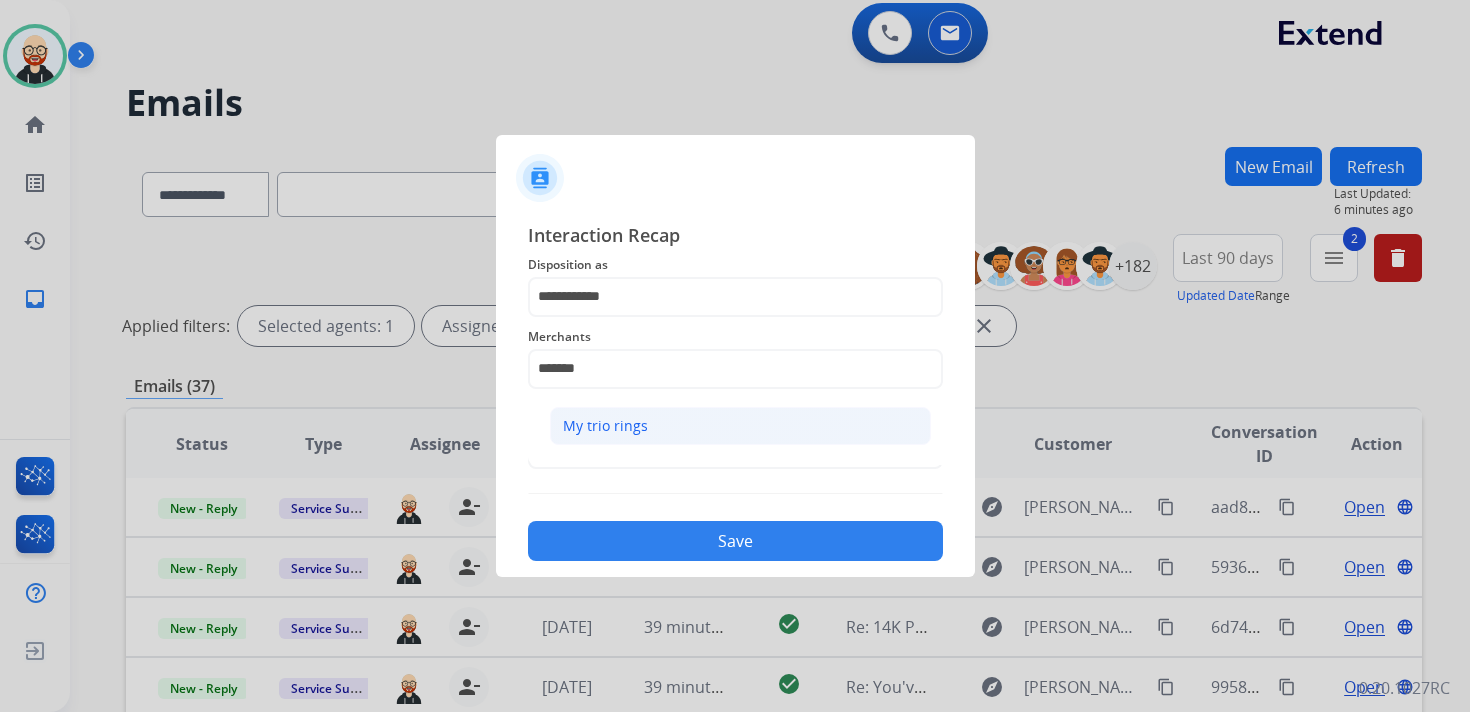 click on "My trio rings" 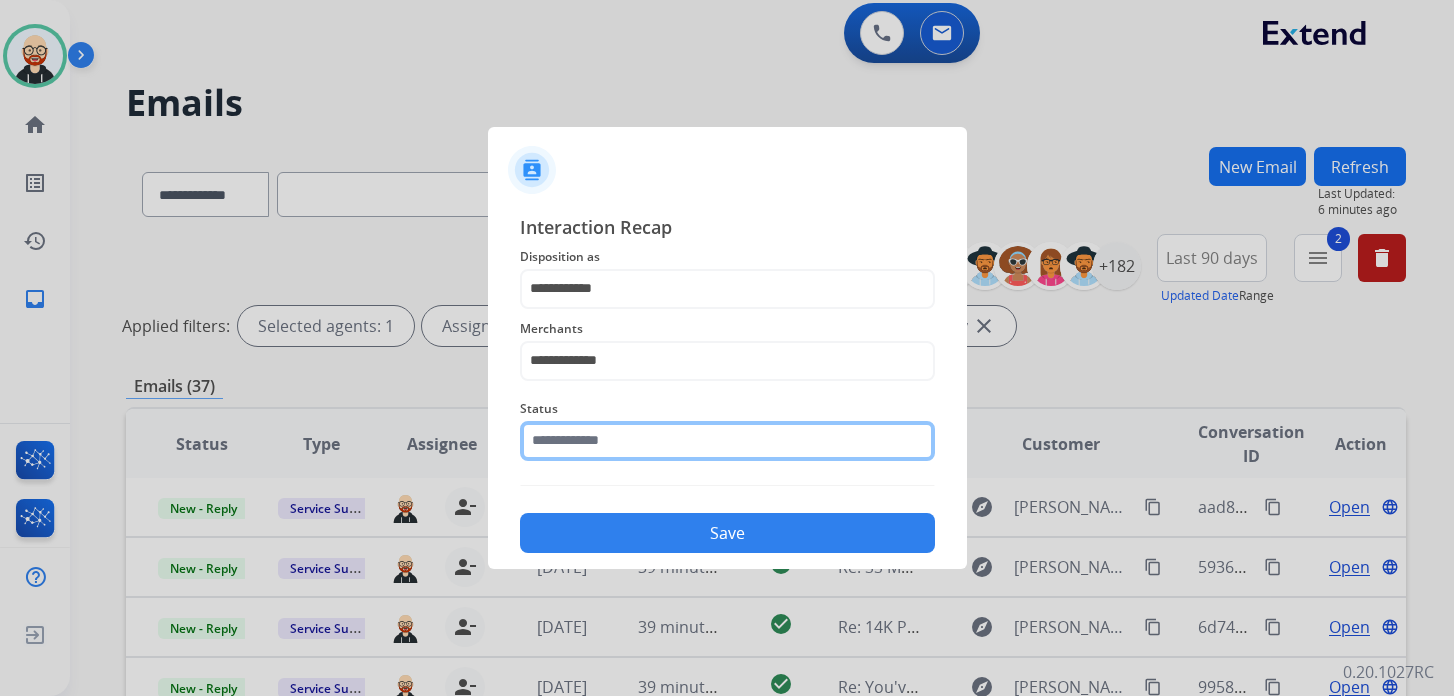 click 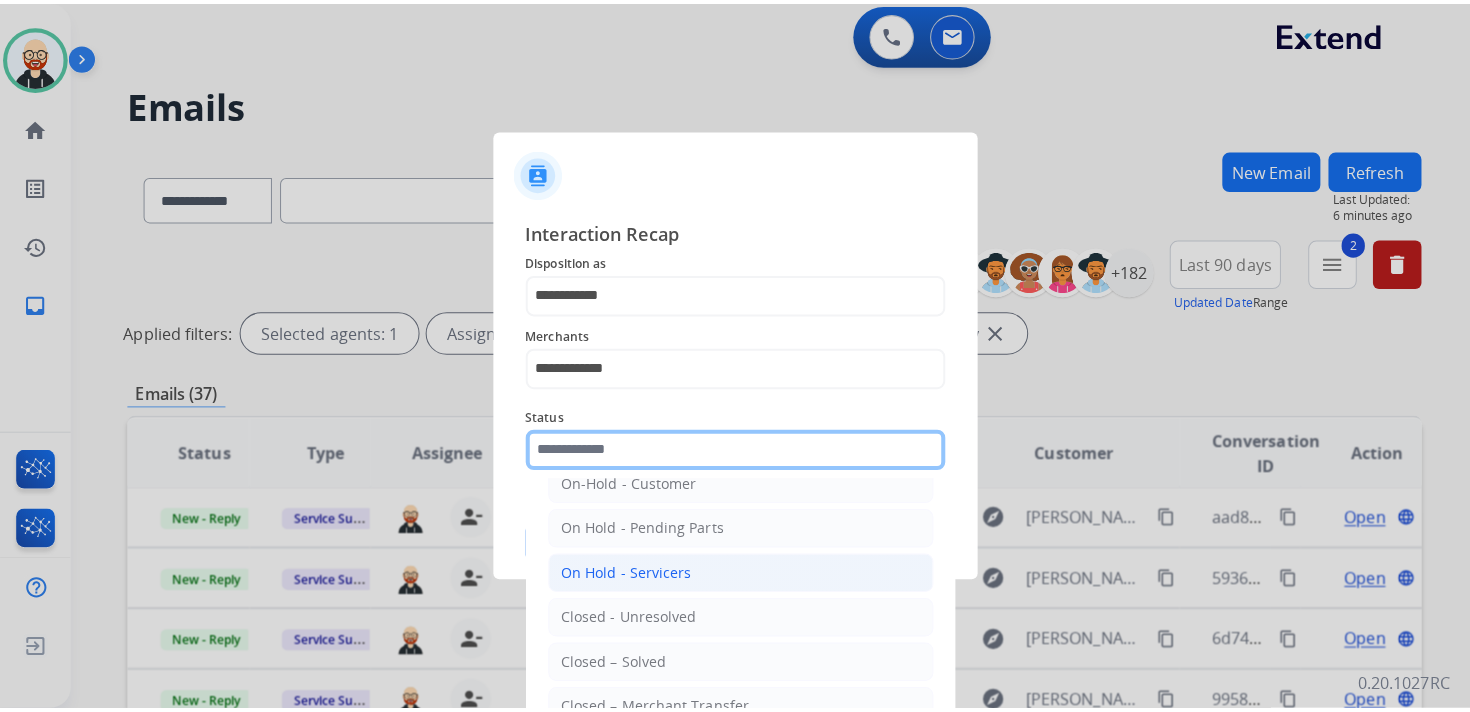 scroll, scrollTop: 111, scrollLeft: 0, axis: vertical 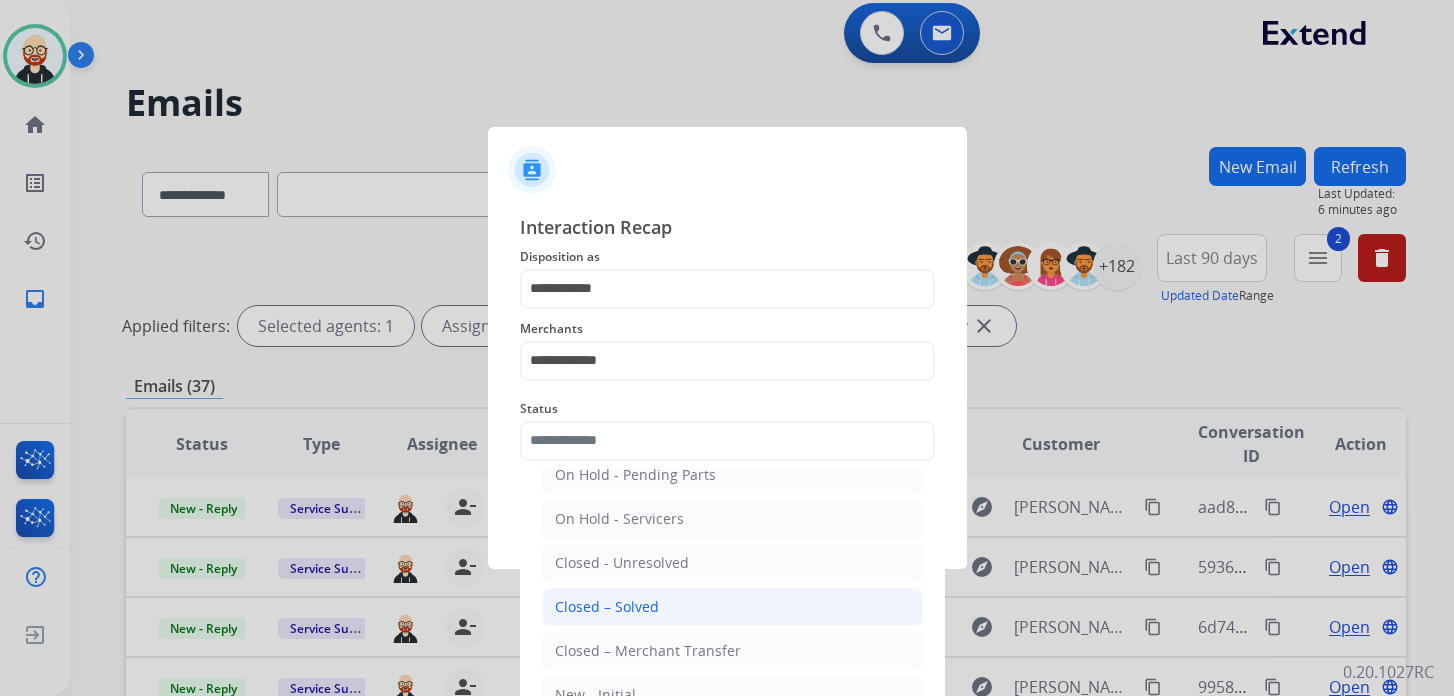 click on "Closed – Solved" 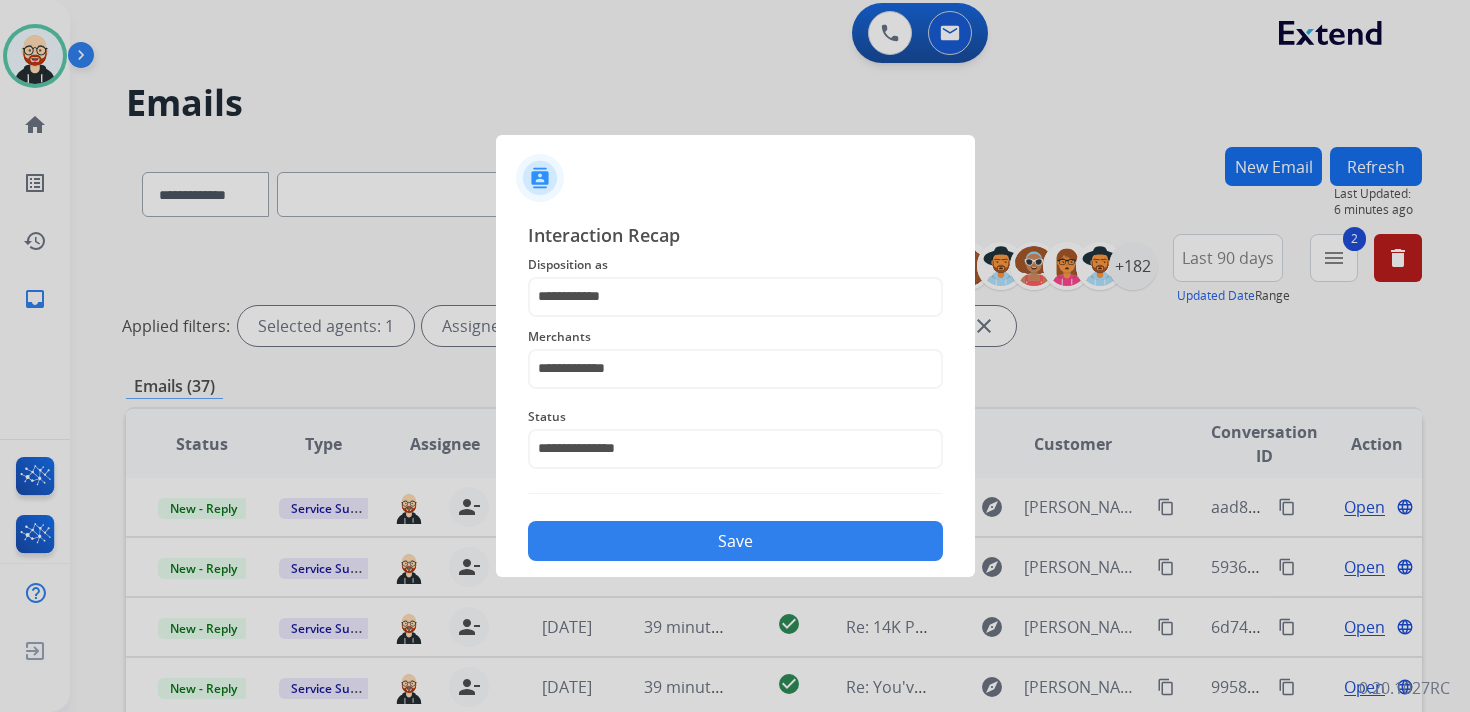 click on "Save" 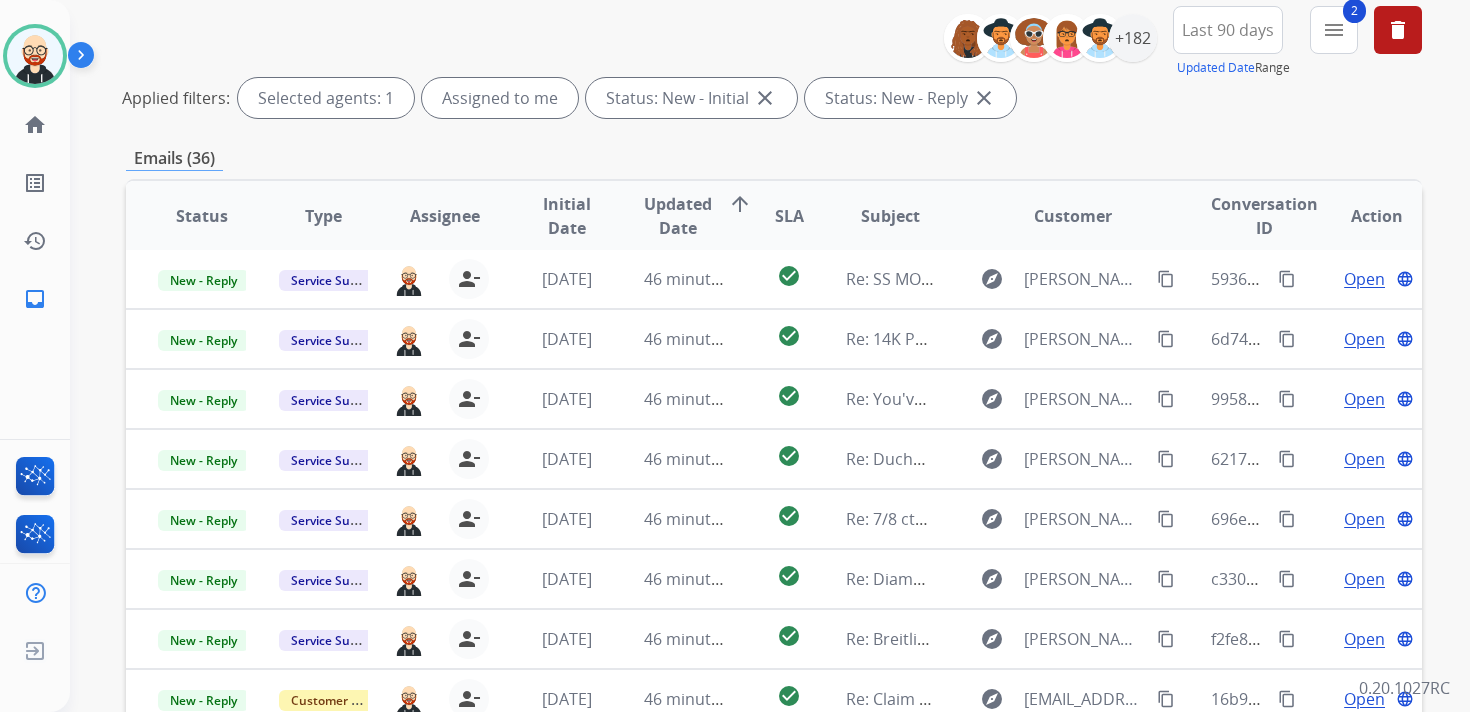 scroll, scrollTop: 474, scrollLeft: 0, axis: vertical 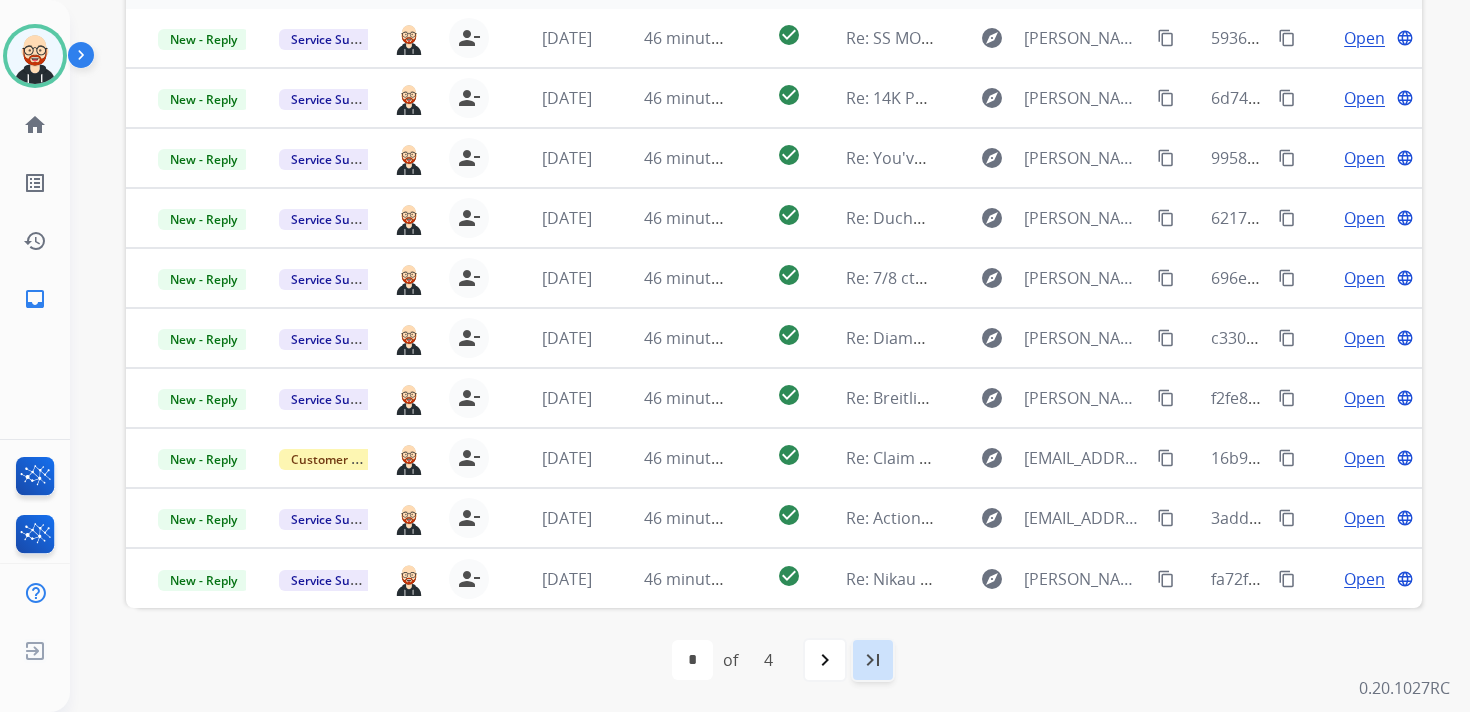 click on "last_page" at bounding box center (873, 660) 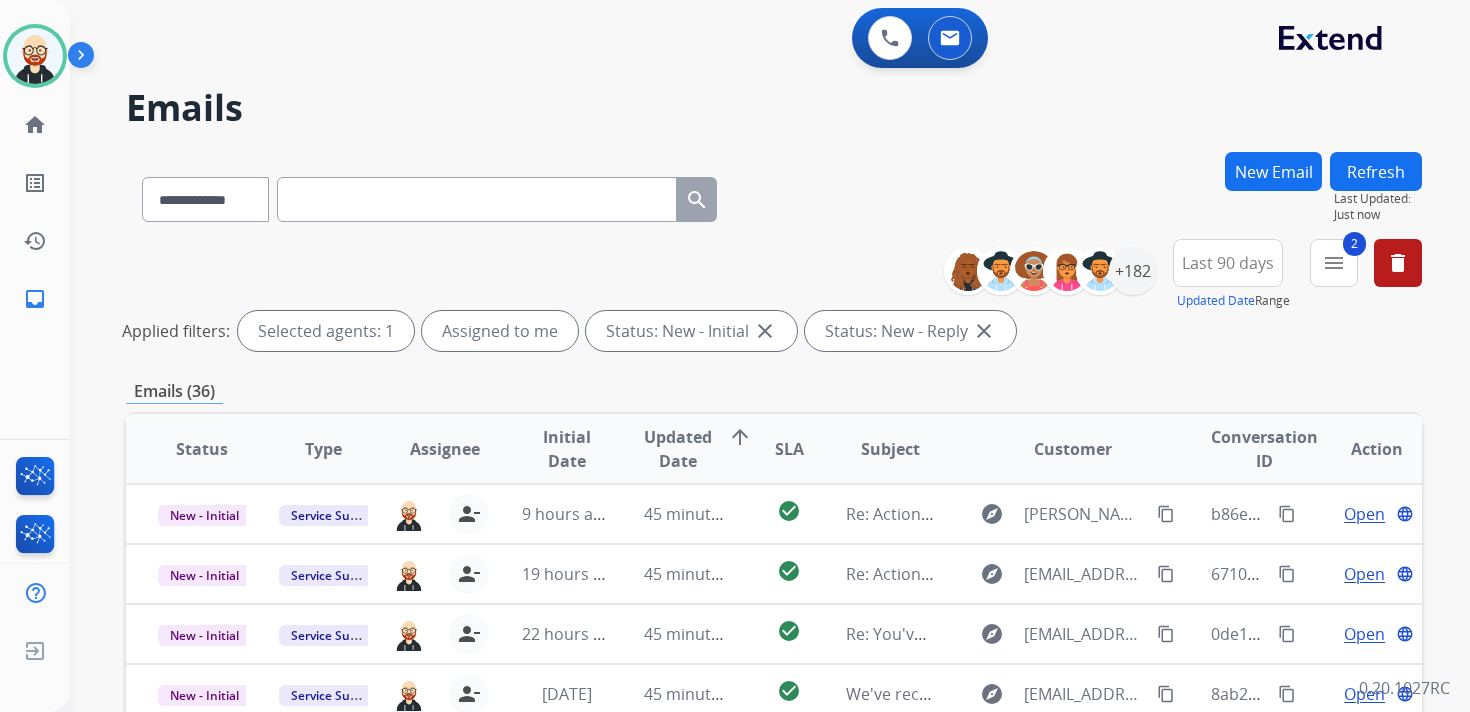 scroll, scrollTop: 0, scrollLeft: 0, axis: both 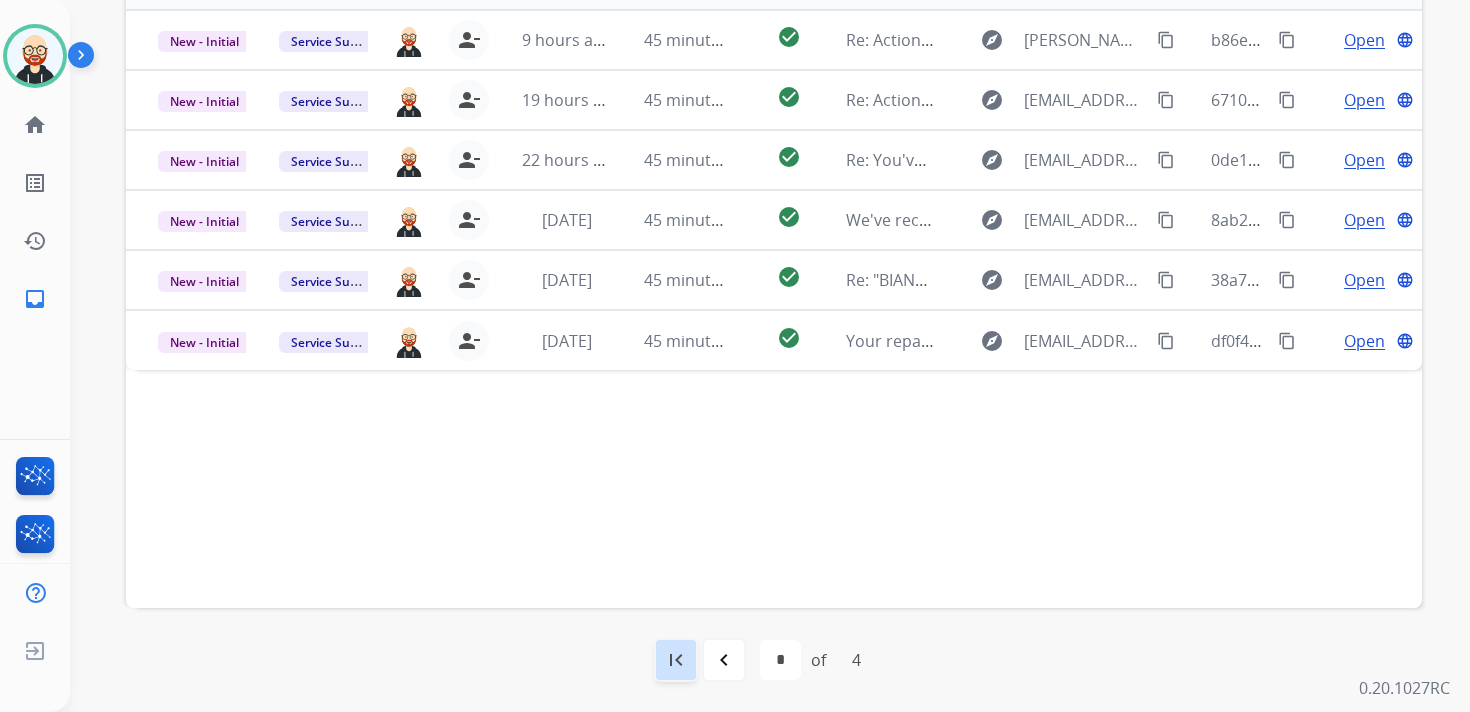 click on "first_page" at bounding box center [676, 660] 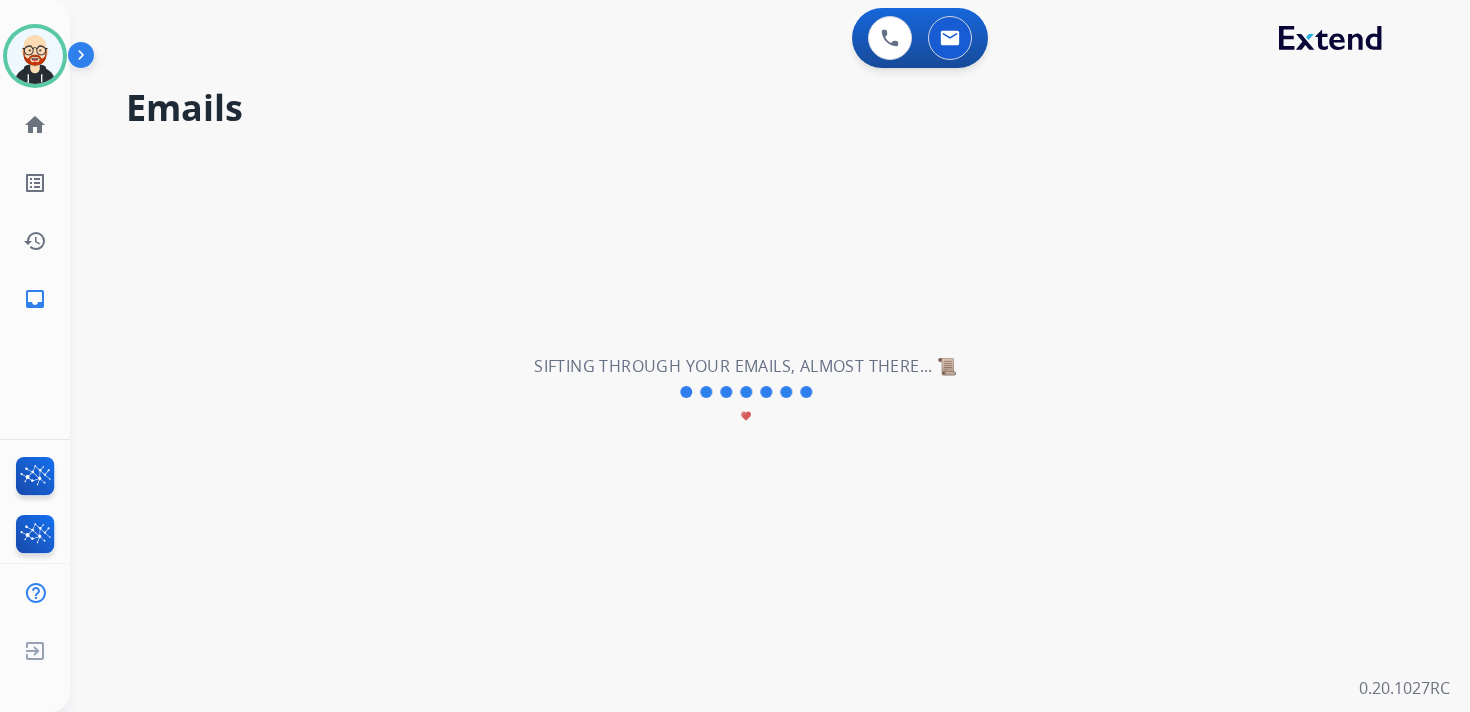 scroll, scrollTop: 0, scrollLeft: 0, axis: both 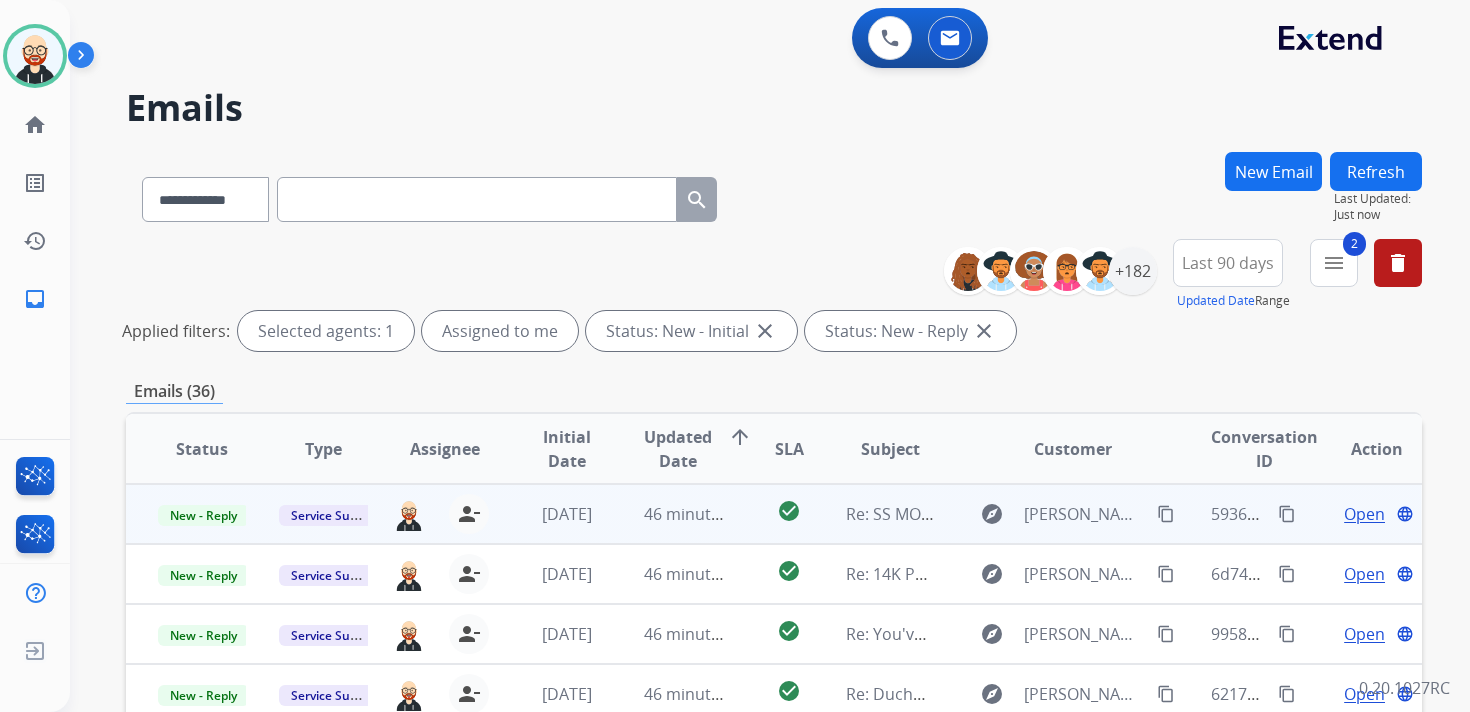 click on "Open" at bounding box center [1364, 514] 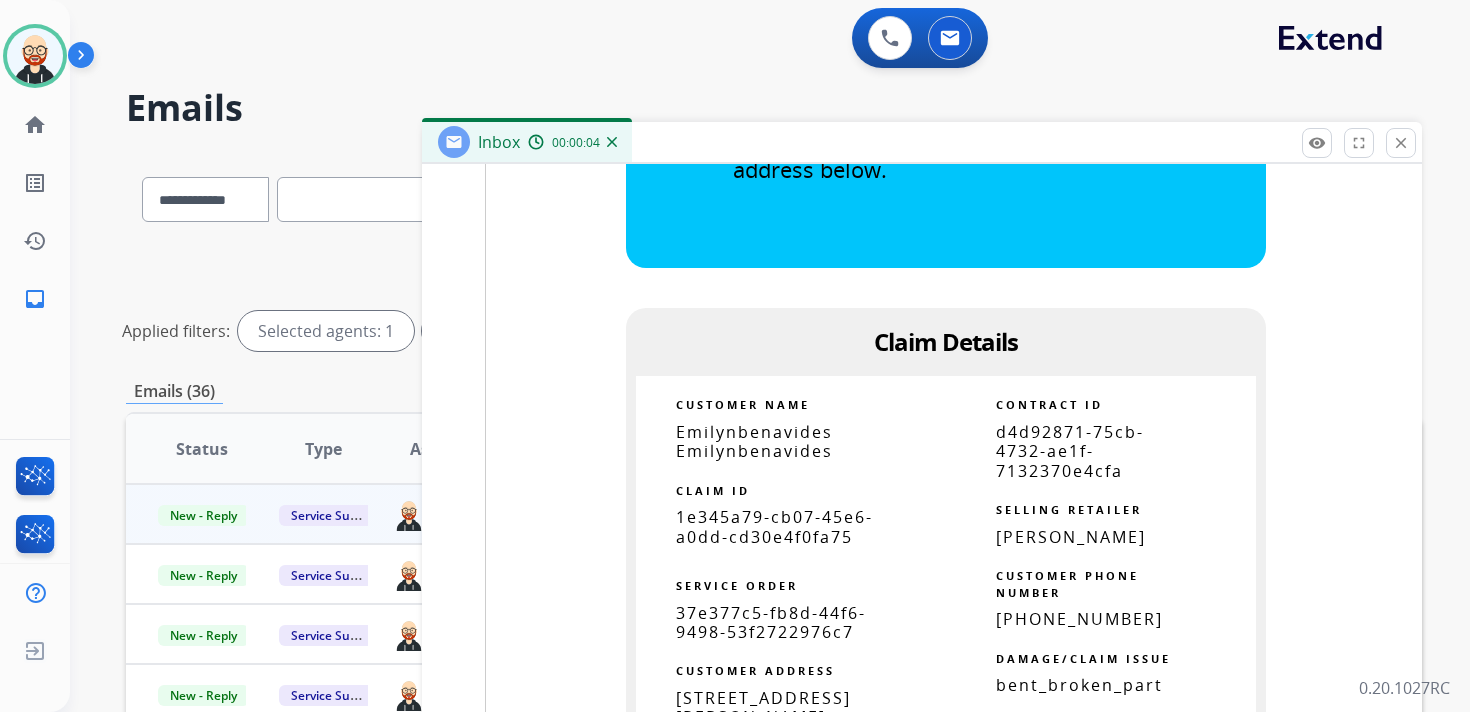 scroll, scrollTop: 2008, scrollLeft: 0, axis: vertical 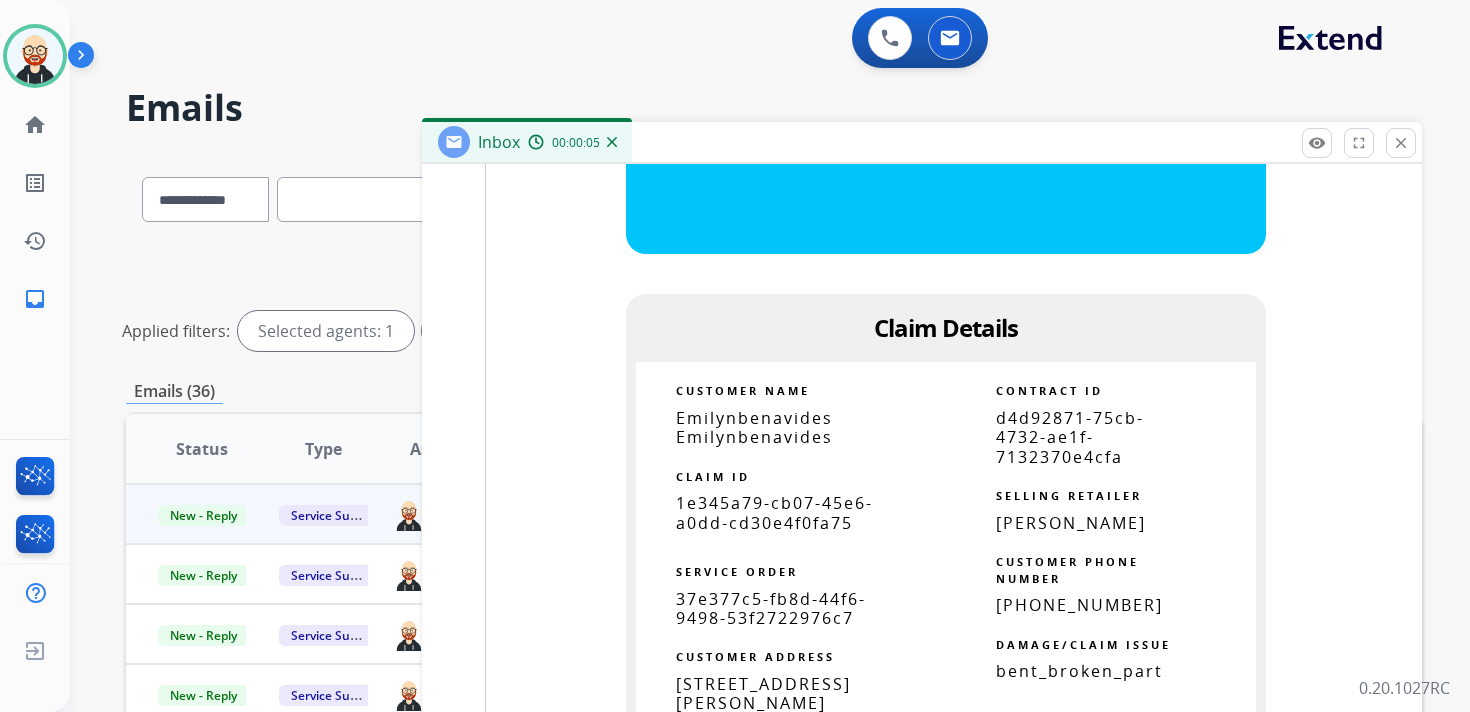 click on "1e345a79-cb07-45e6-a0dd-cd30e4f0fa75" at bounding box center [774, 512] 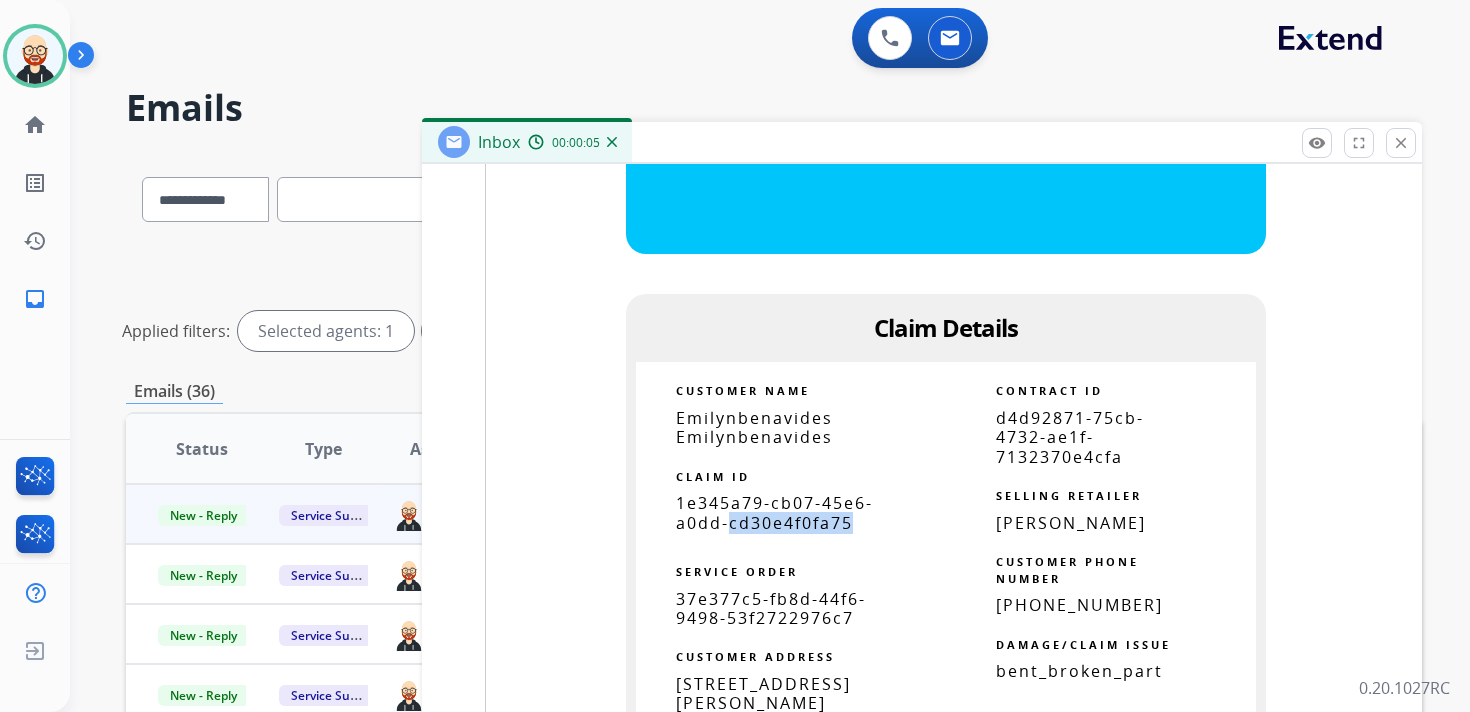 click on "1e345a79-cb07-45e6-a0dd-cd30e4f0fa75" at bounding box center (774, 512) 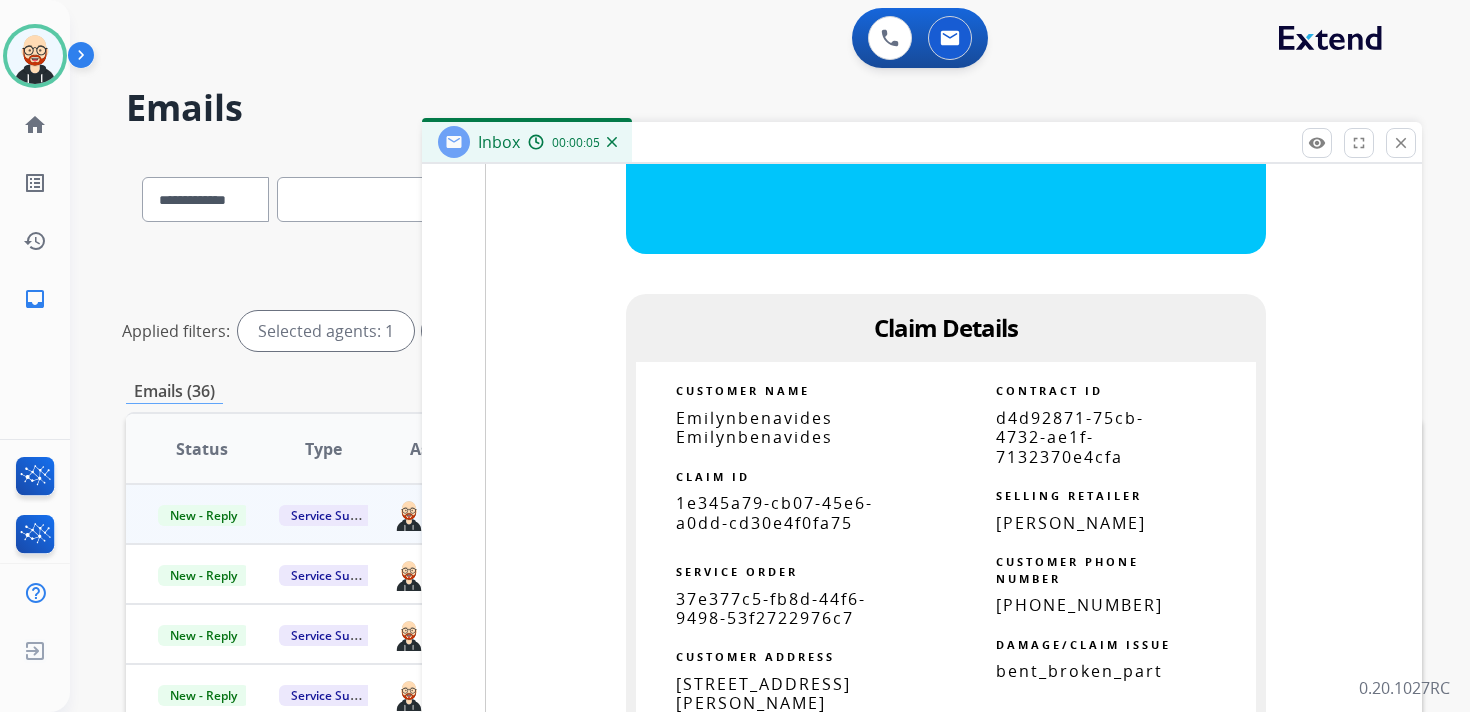 click on "1e345a79-cb07-45e6-a0dd-cd30e4f0fa75" at bounding box center (774, 512) 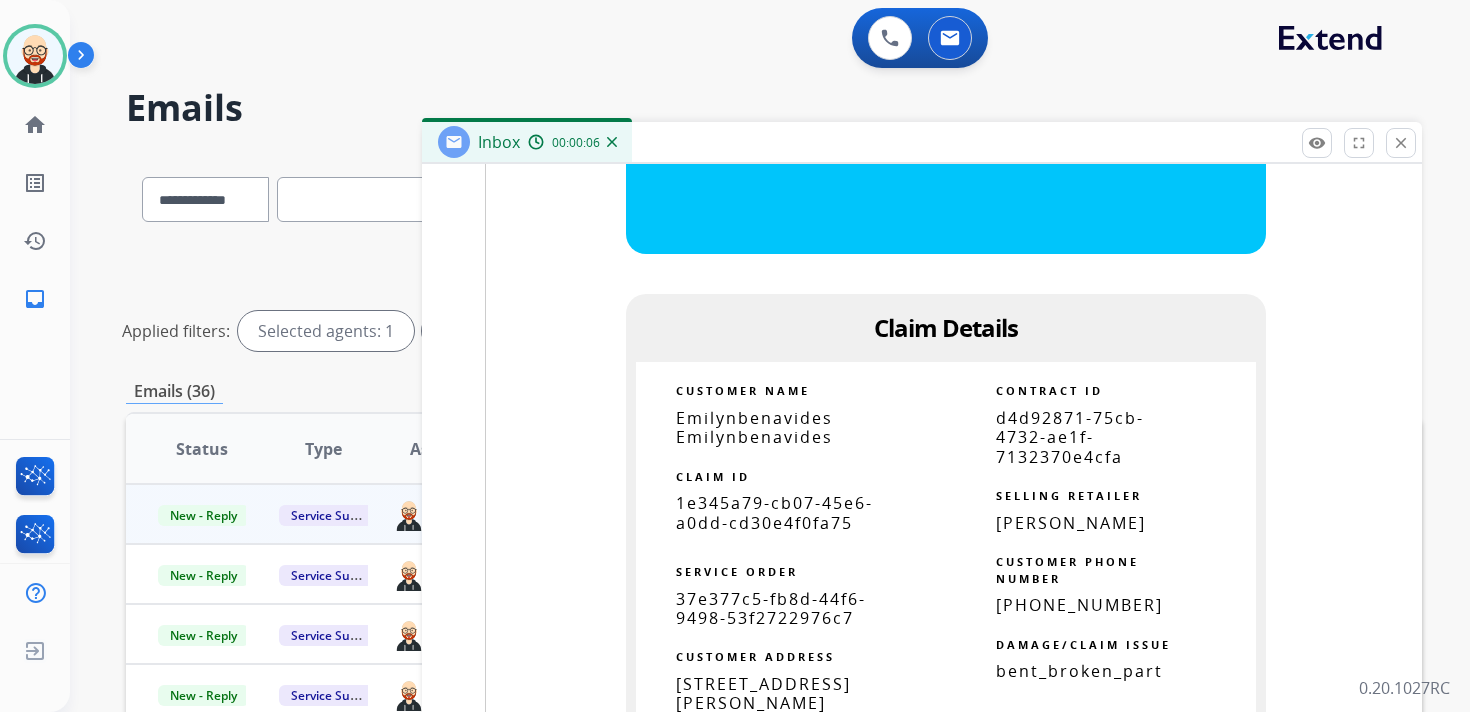 copy 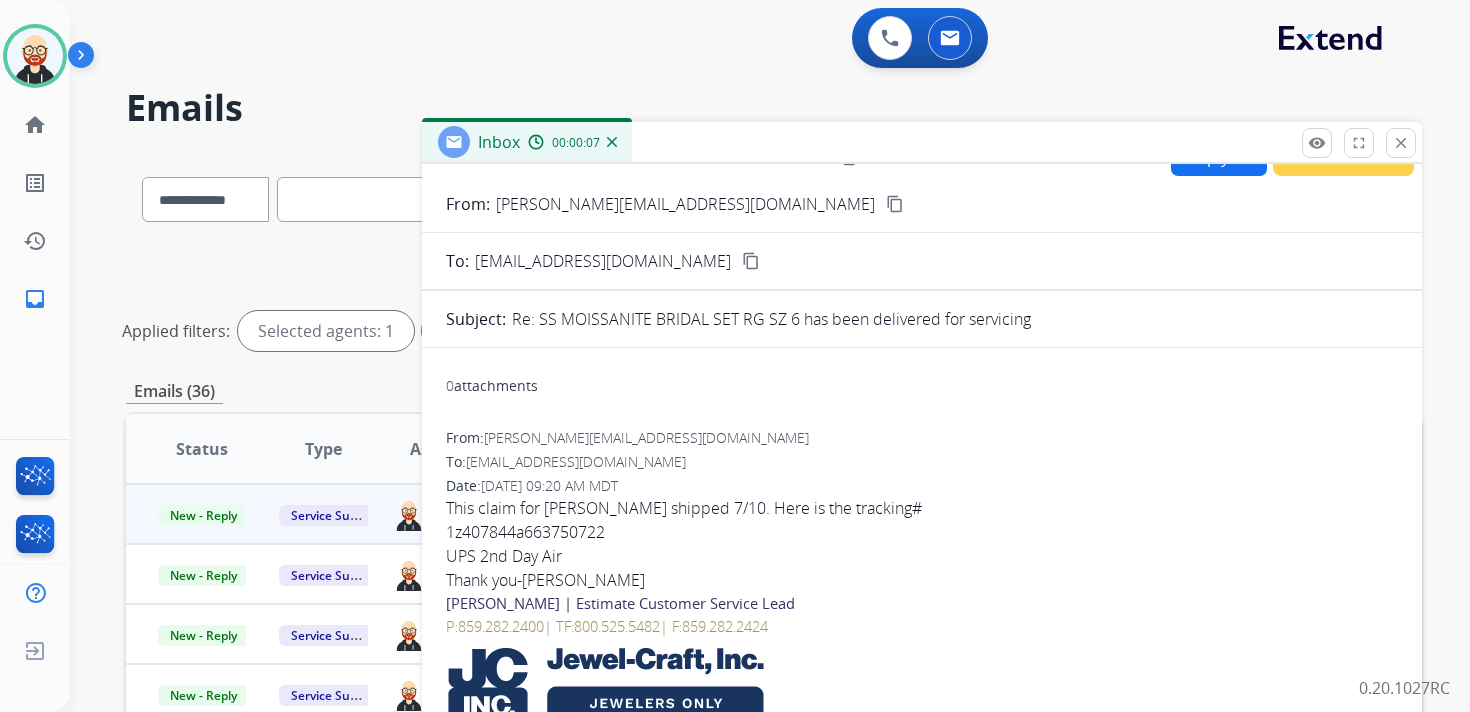 scroll, scrollTop: 0, scrollLeft: 0, axis: both 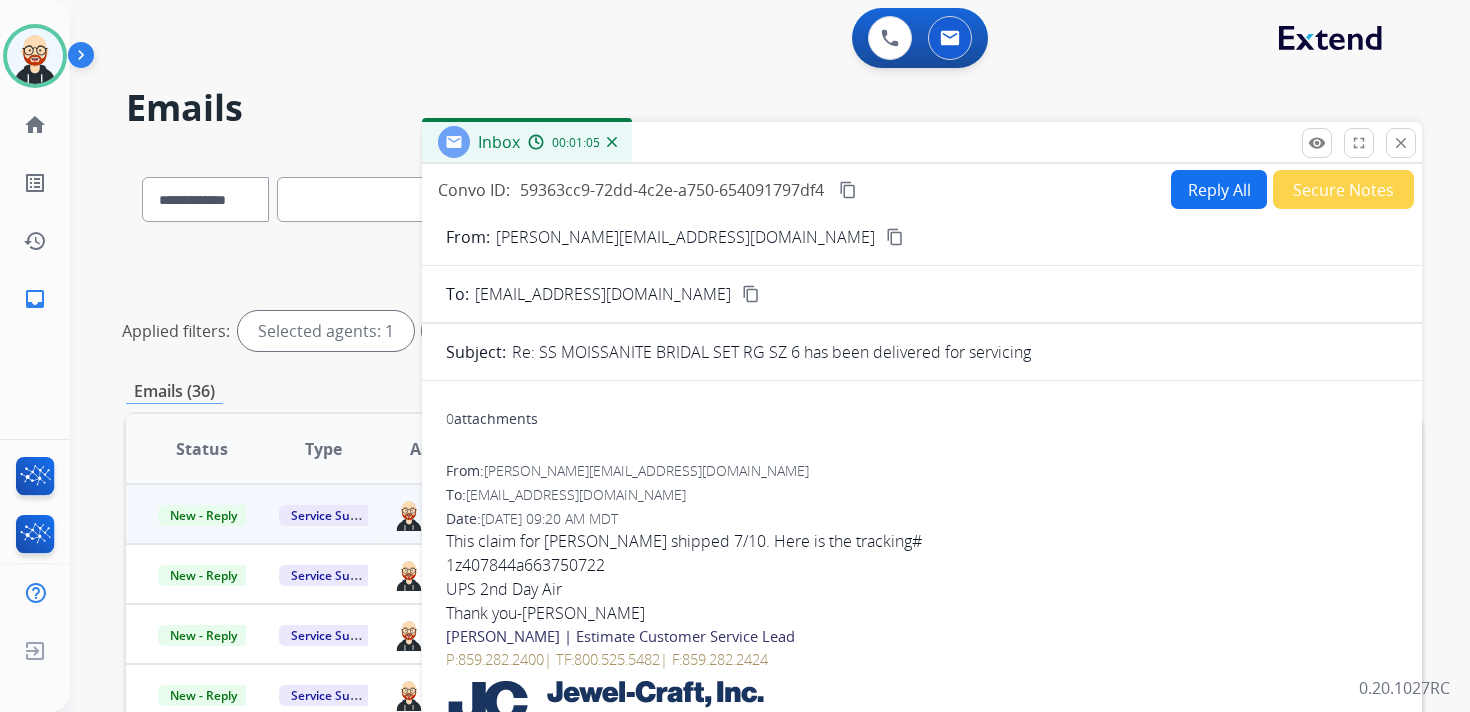 click on "content_copy" at bounding box center [848, 190] 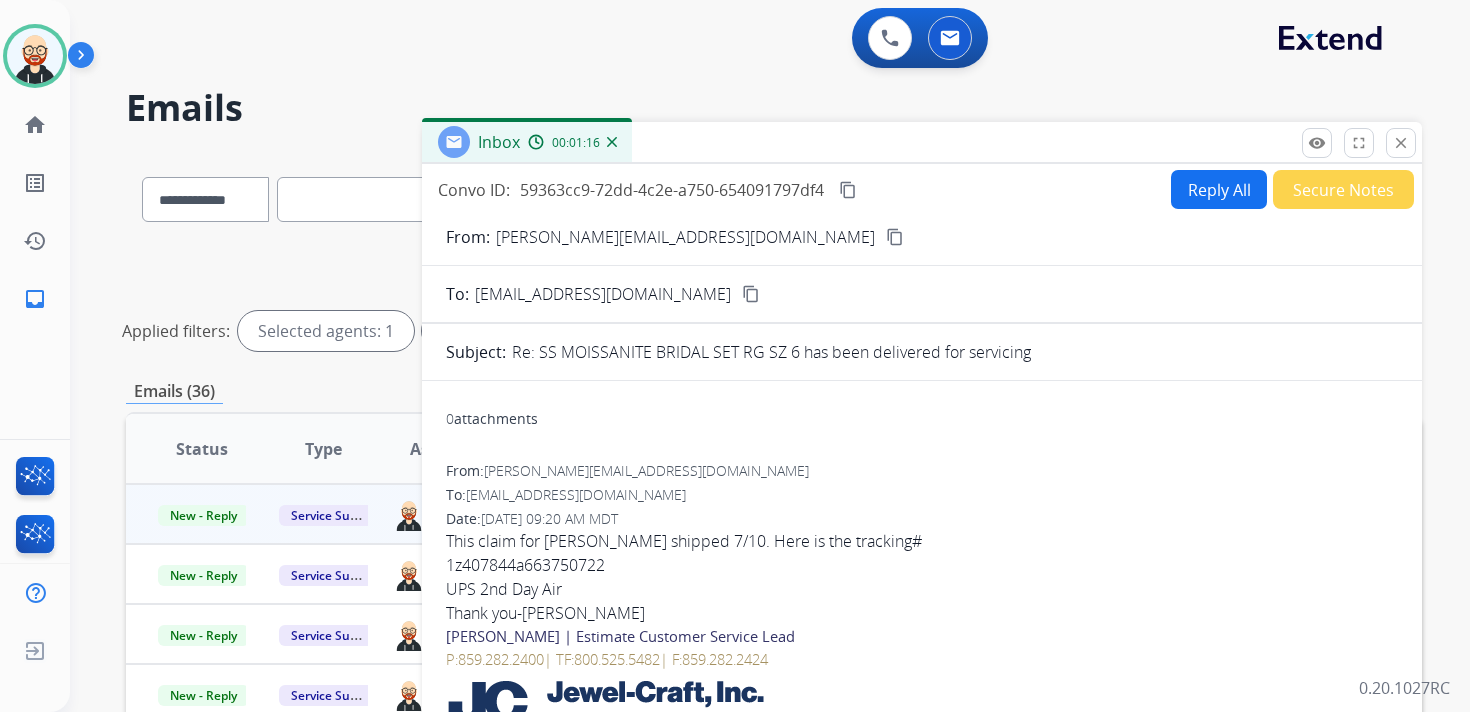 click on "1z407844a663750722" at bounding box center (922, 565) 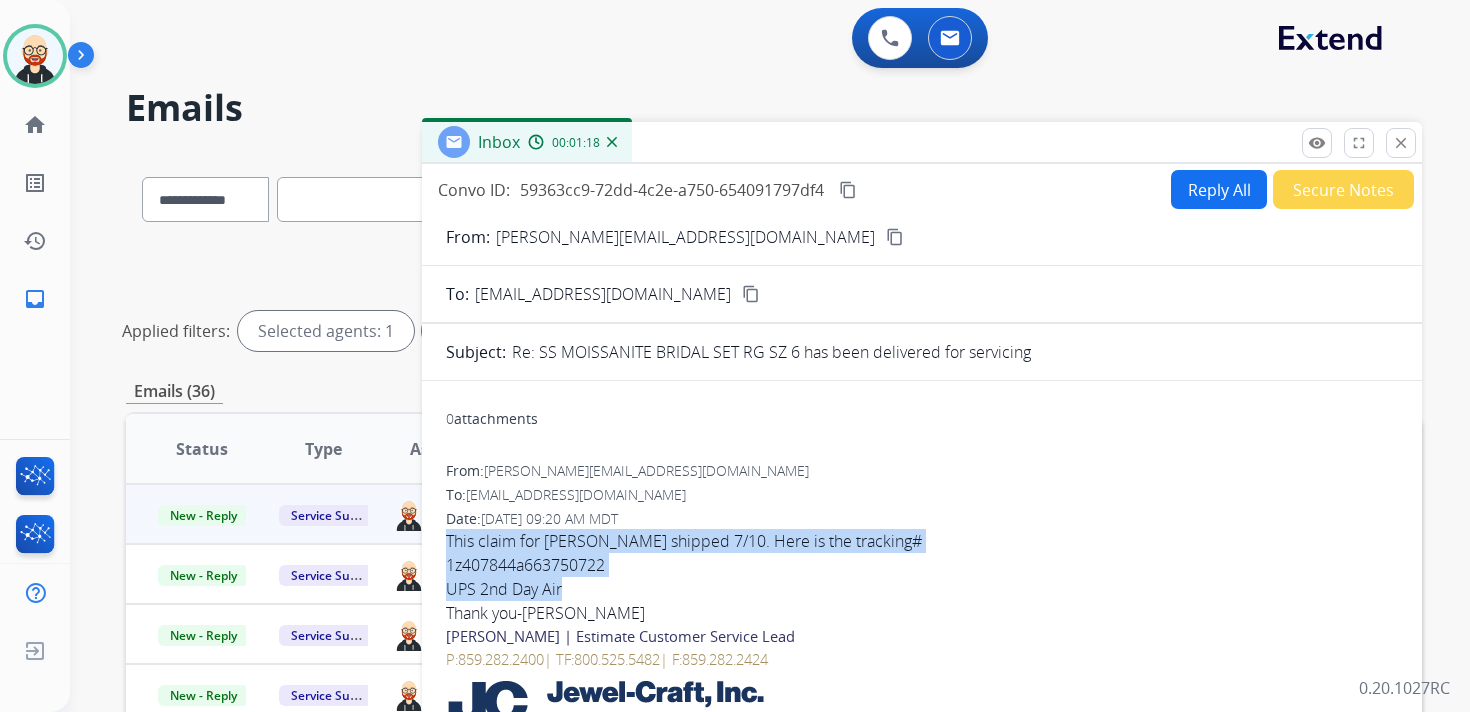 drag, startPoint x: 444, startPoint y: 538, endPoint x: 594, endPoint y: 578, distance: 155.24174 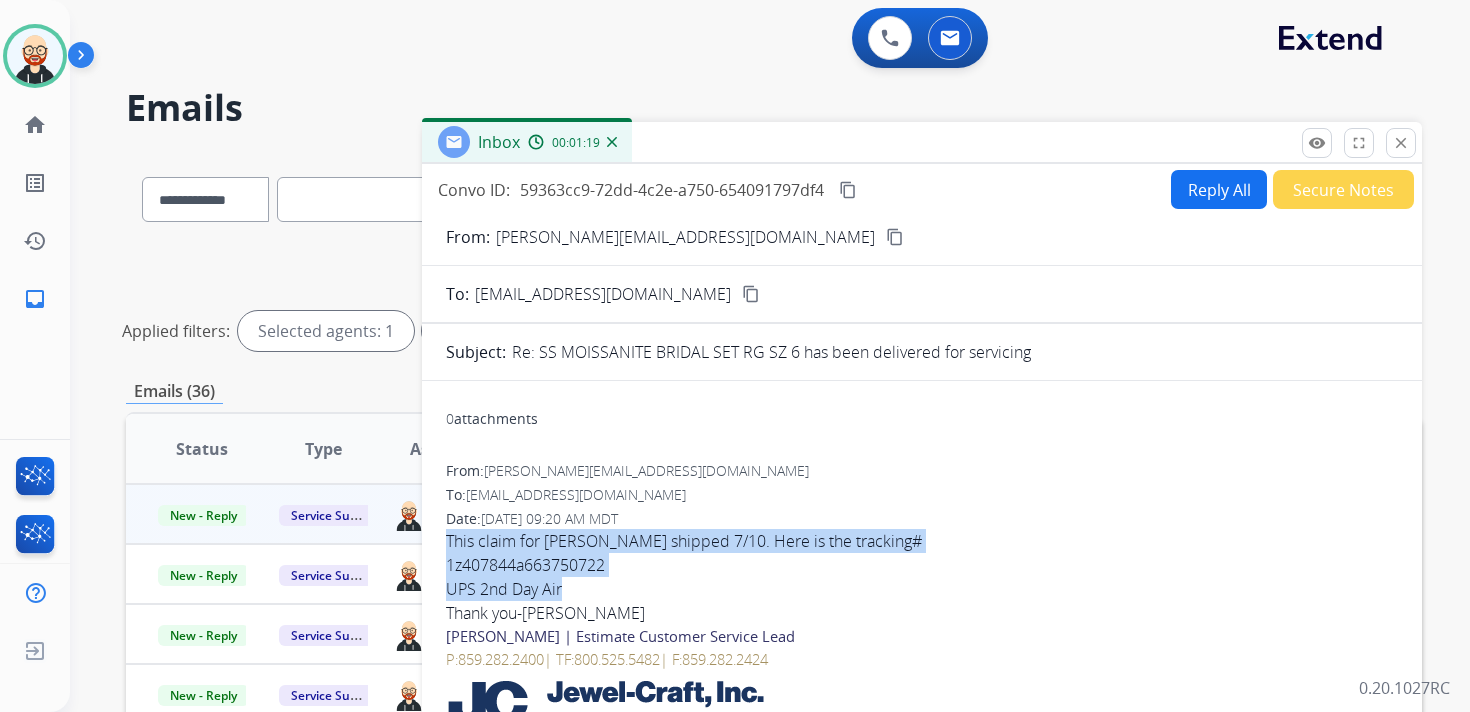 copy on "This claim for [PERSON_NAME] shipped 7/10. Here is the tracking# 1z407844a663750722 UPS 2nd Day Air" 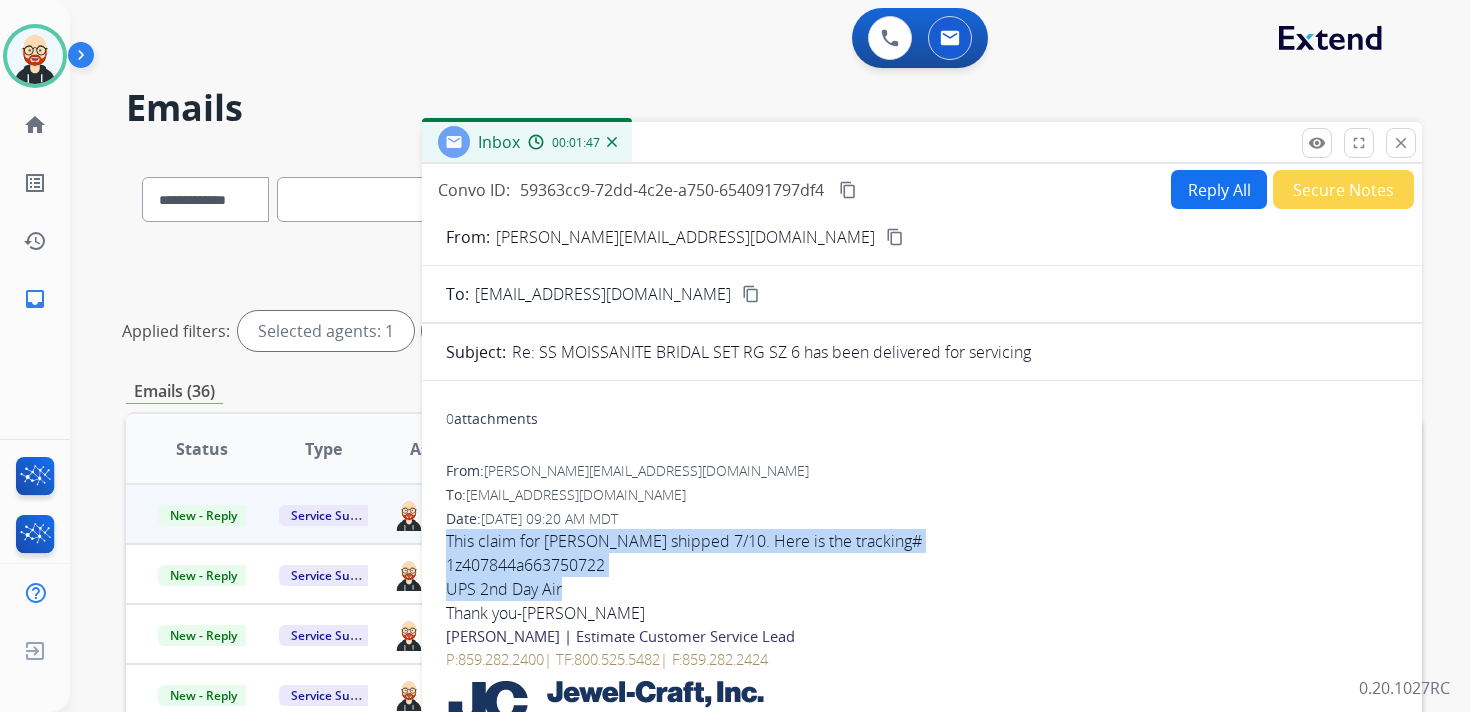 click on "Reply All" at bounding box center [1219, 189] 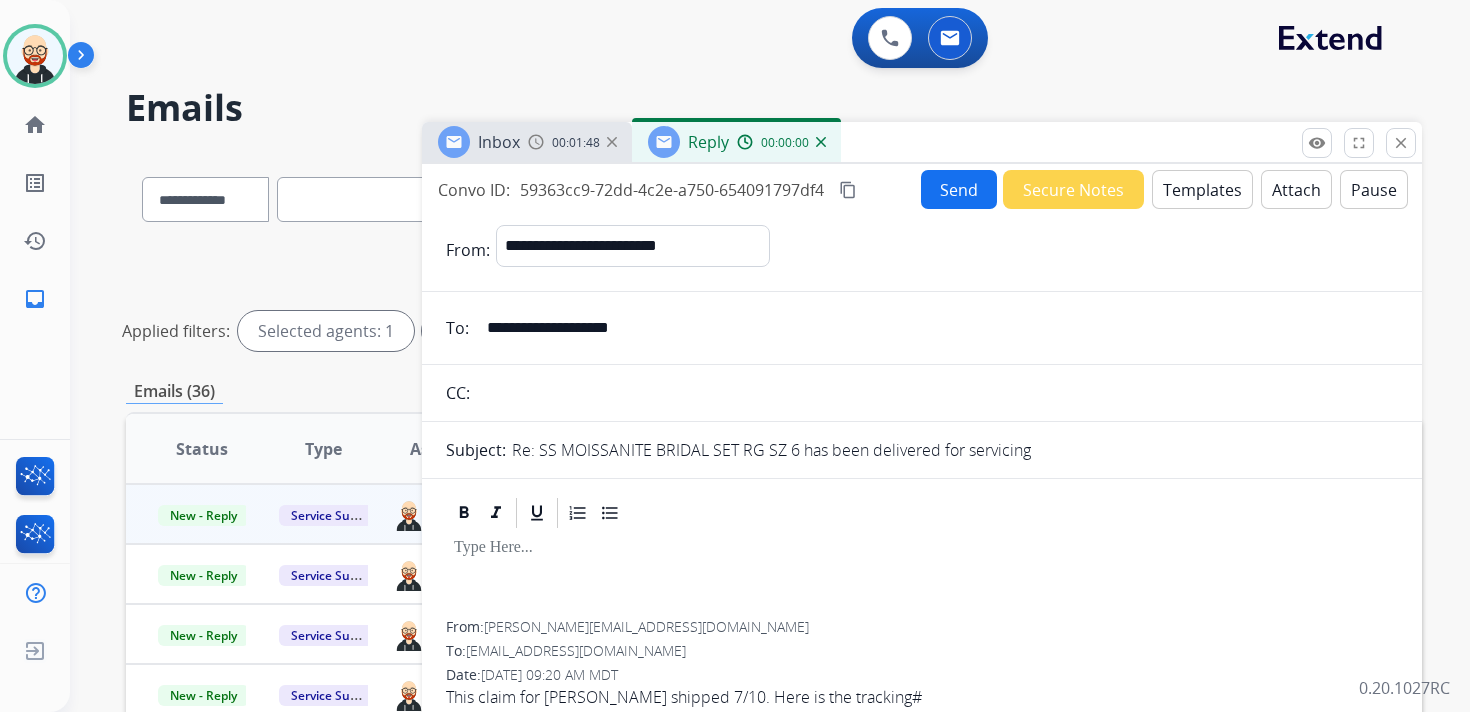 click at bounding box center (922, 548) 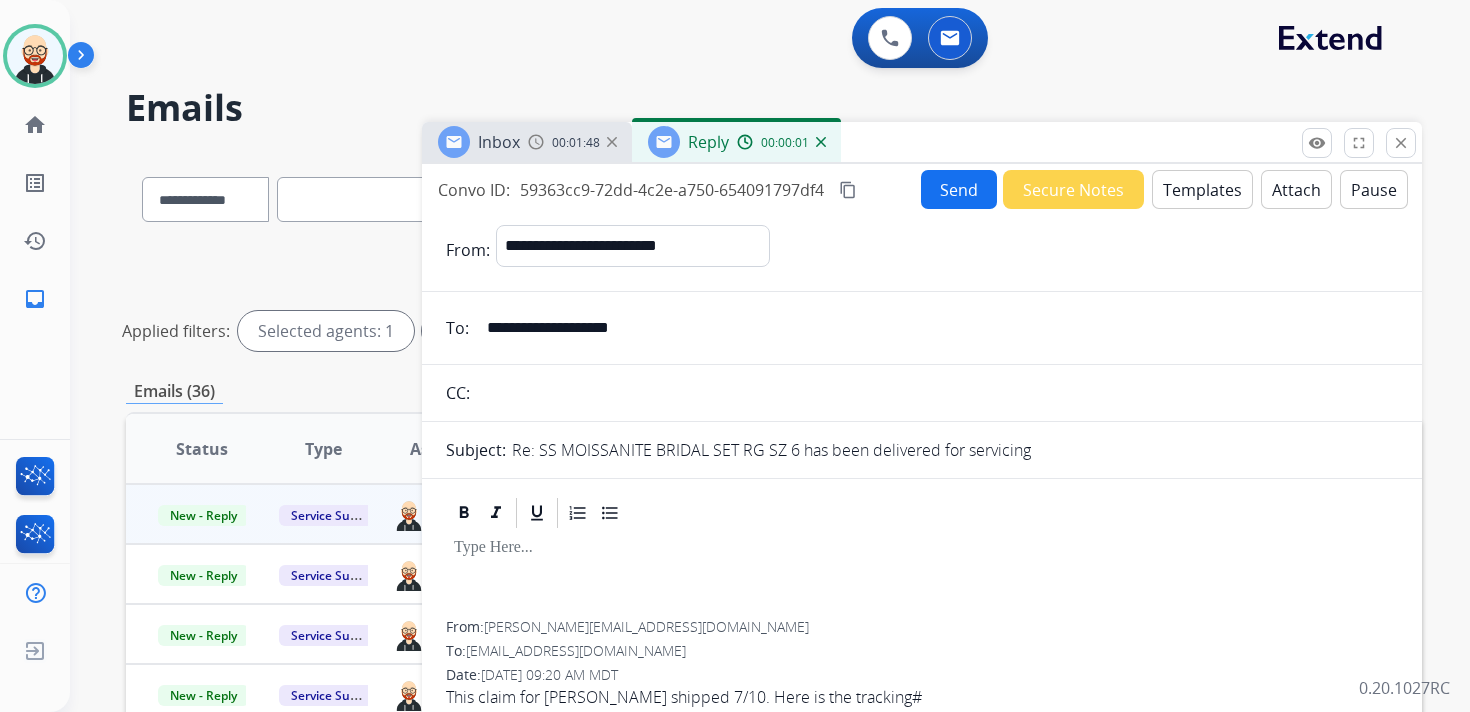 type 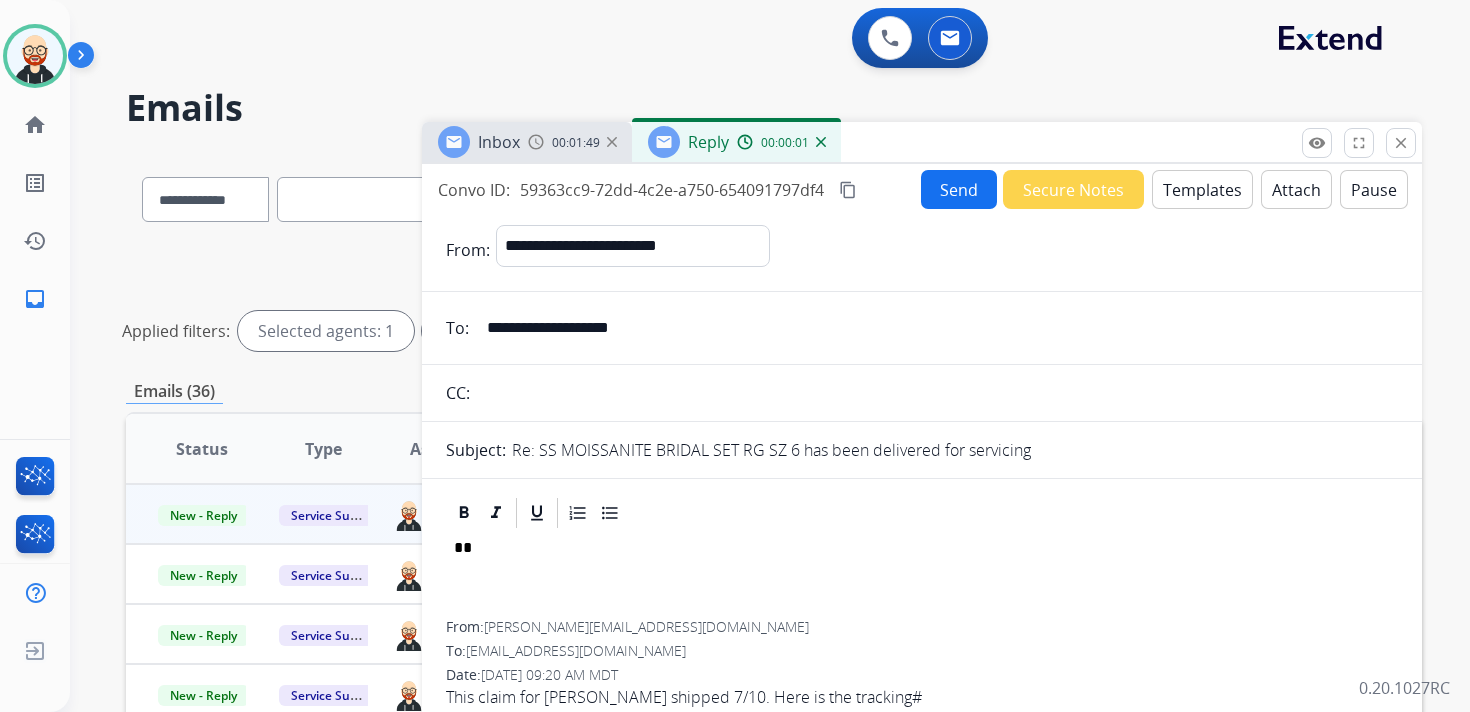 scroll, scrollTop: 5, scrollLeft: 0, axis: vertical 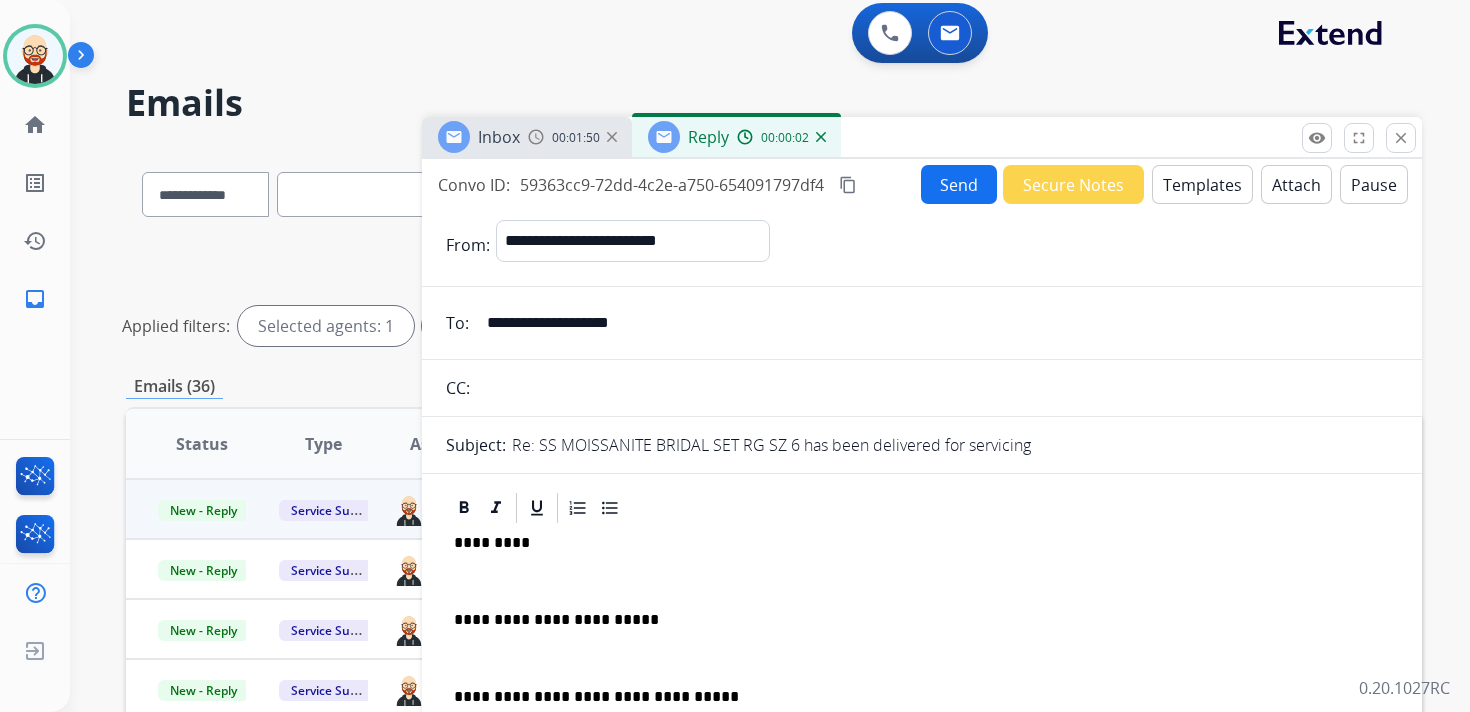 click on "*********" at bounding box center (914, 543) 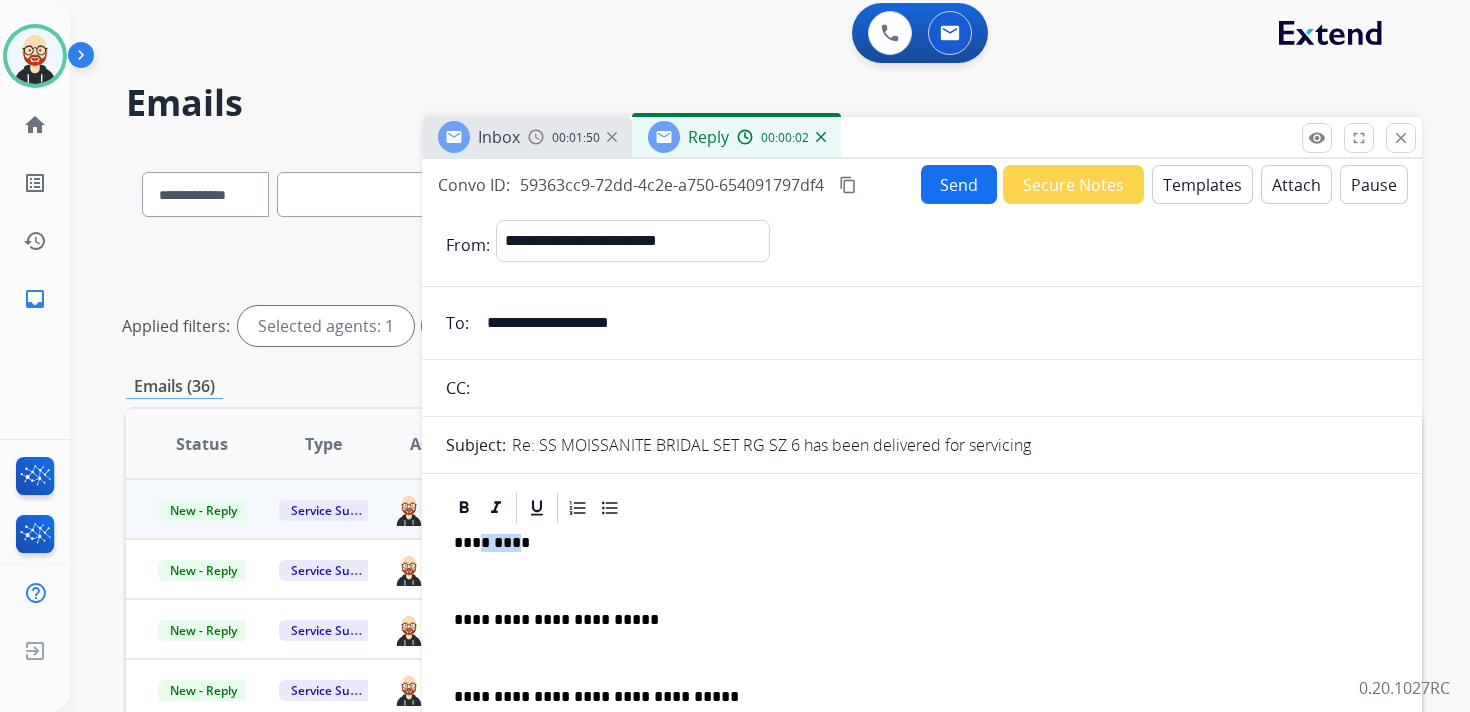 click on "*********" at bounding box center (914, 543) 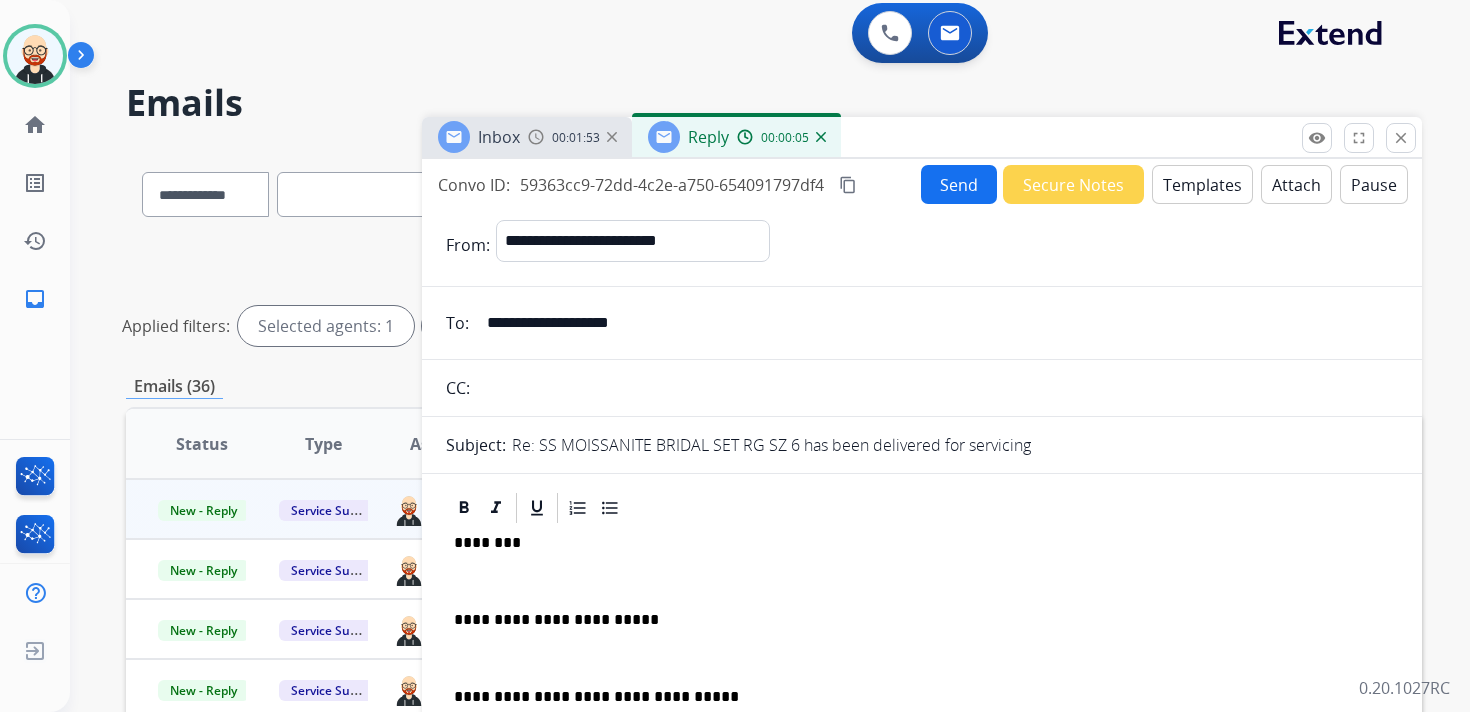 click at bounding box center [922, 581] 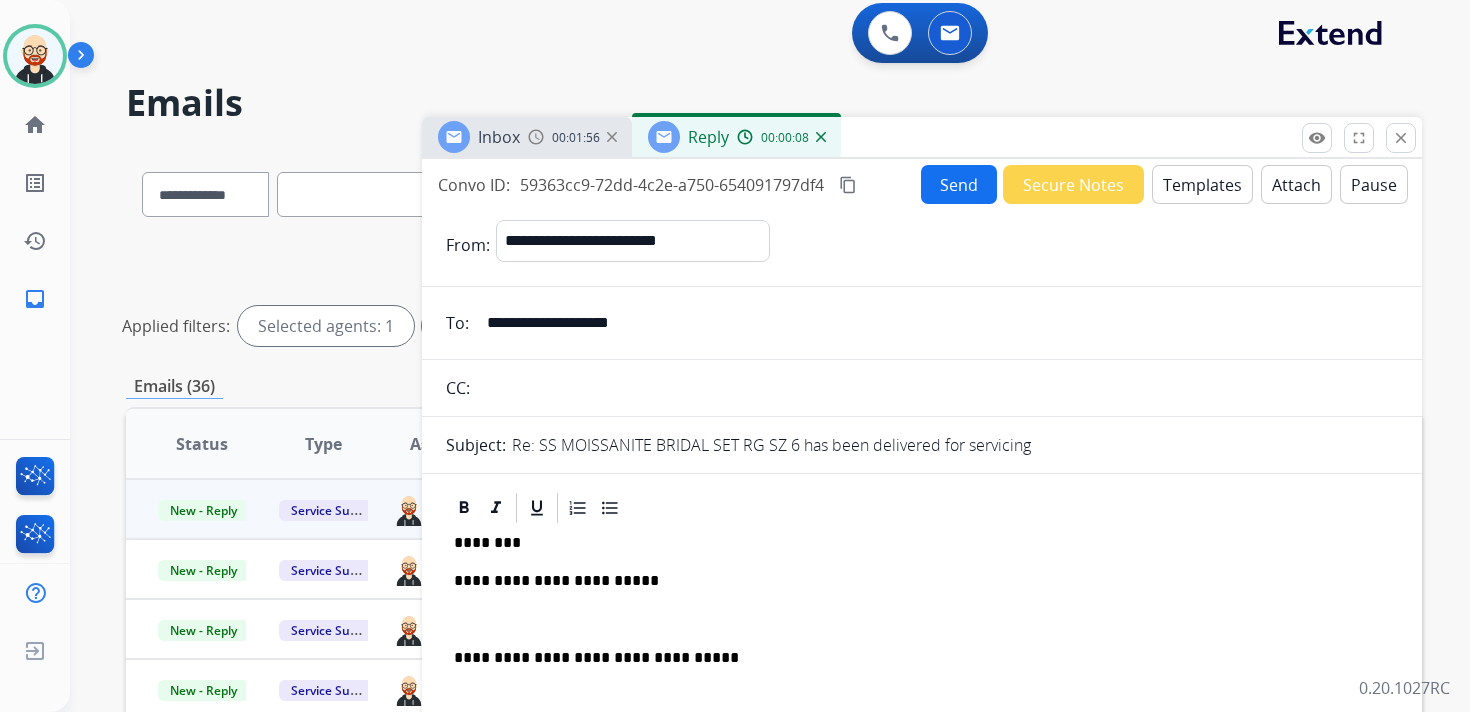 click on "**********" at bounding box center [922, 648] 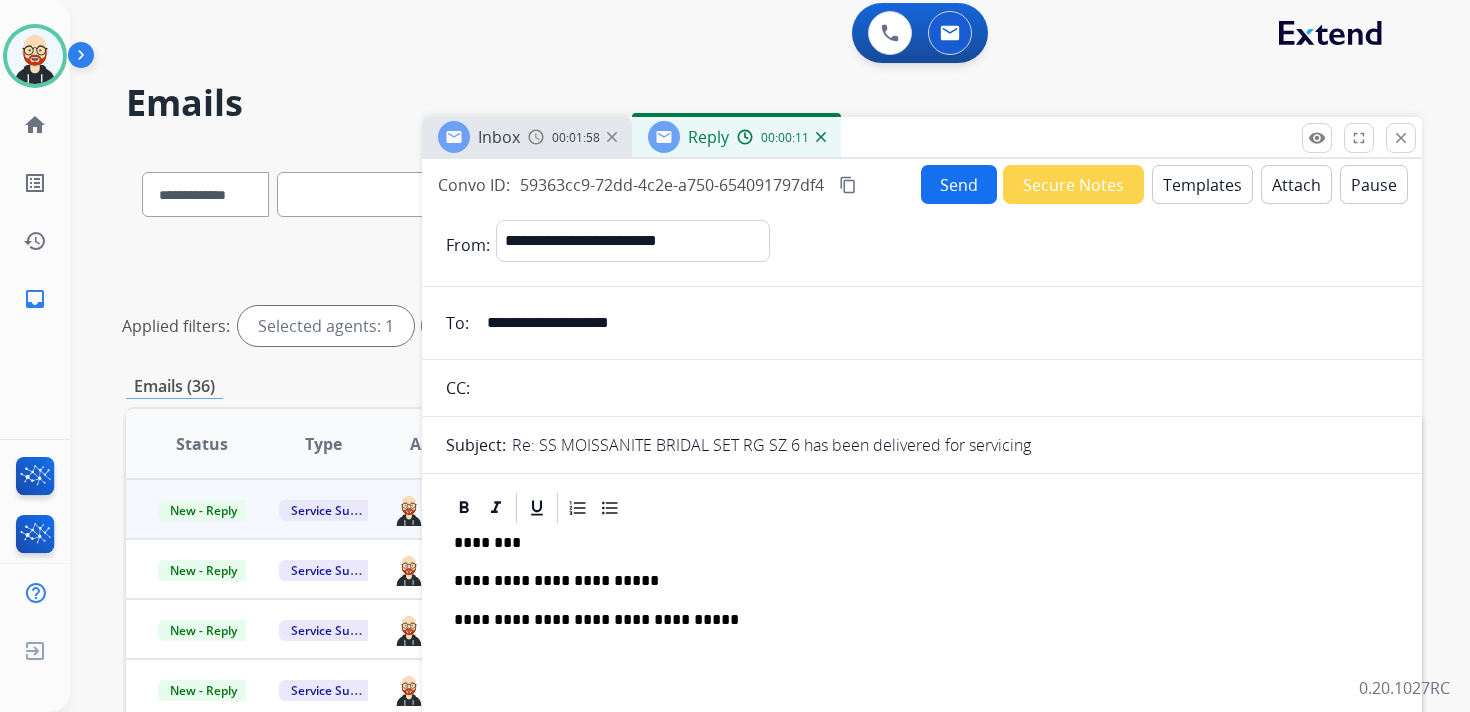 click on "Send" at bounding box center [959, 184] 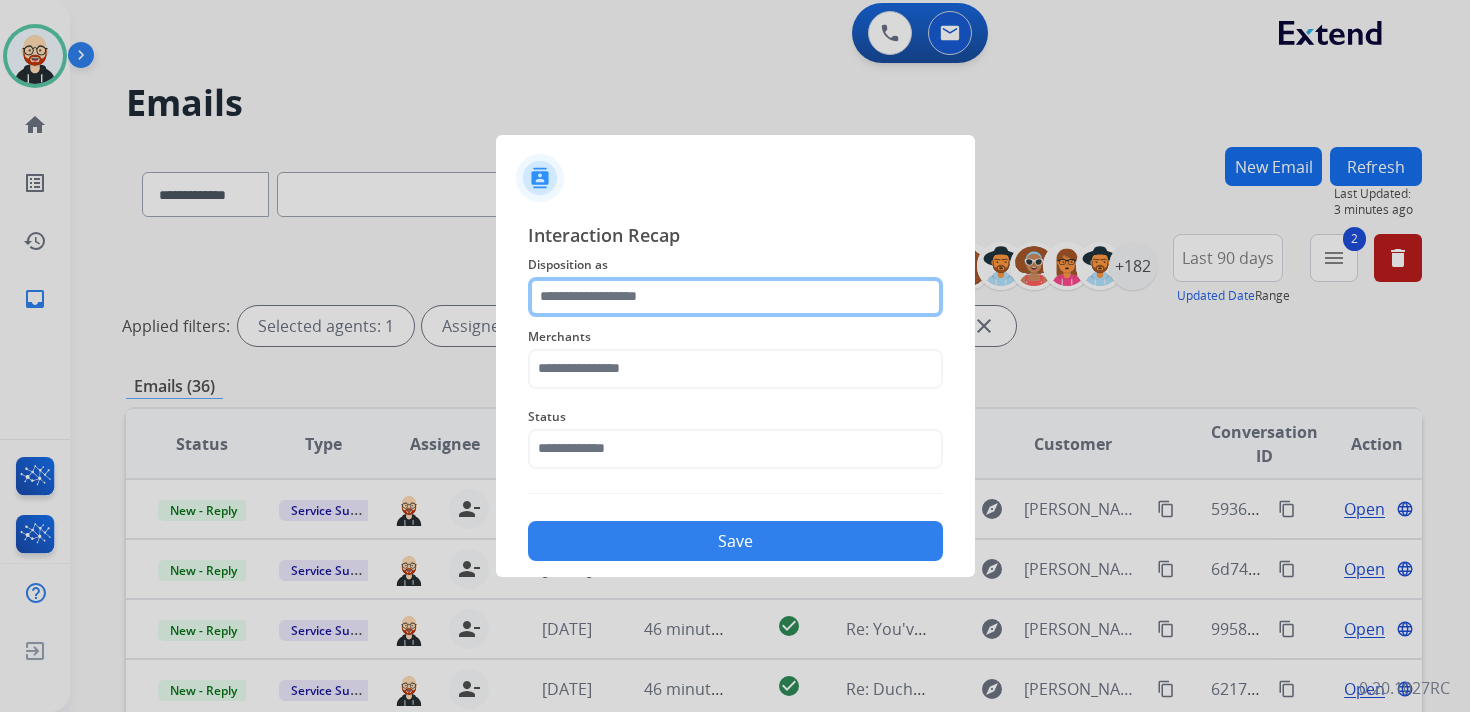 click 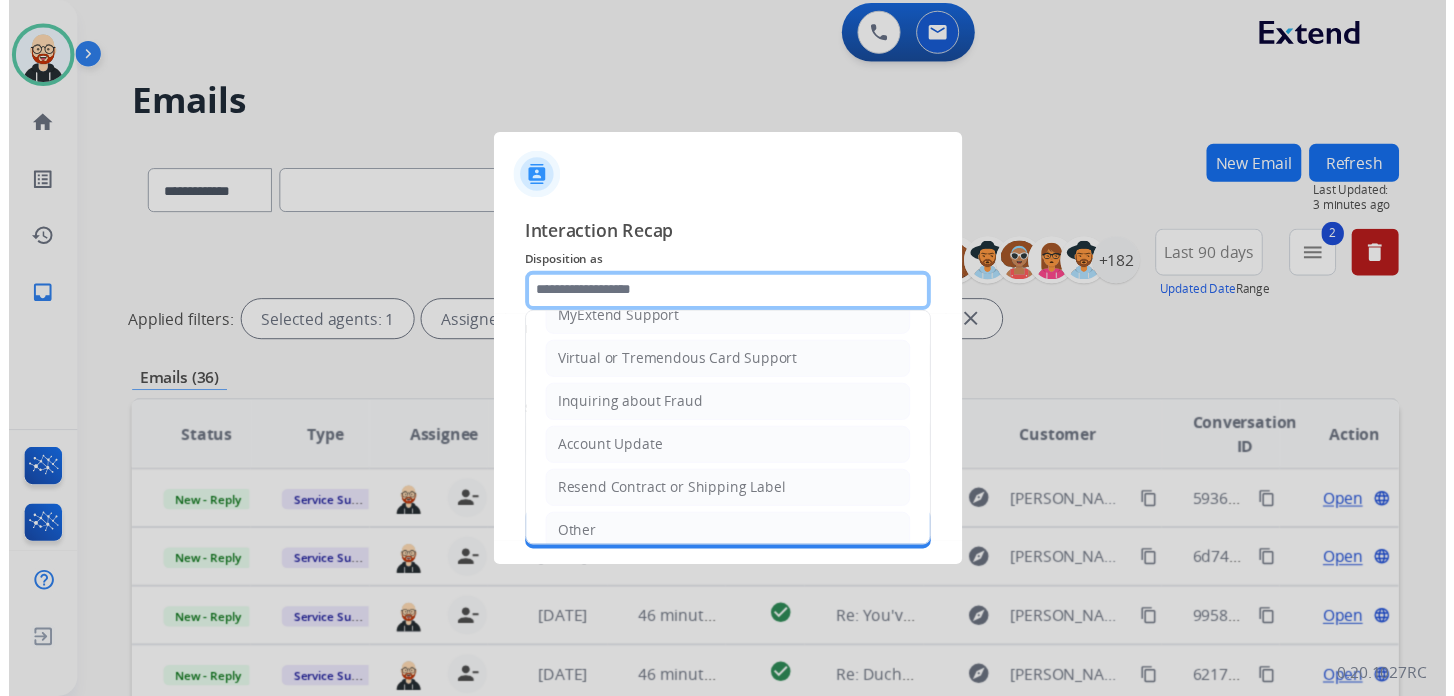 scroll, scrollTop: 300, scrollLeft: 0, axis: vertical 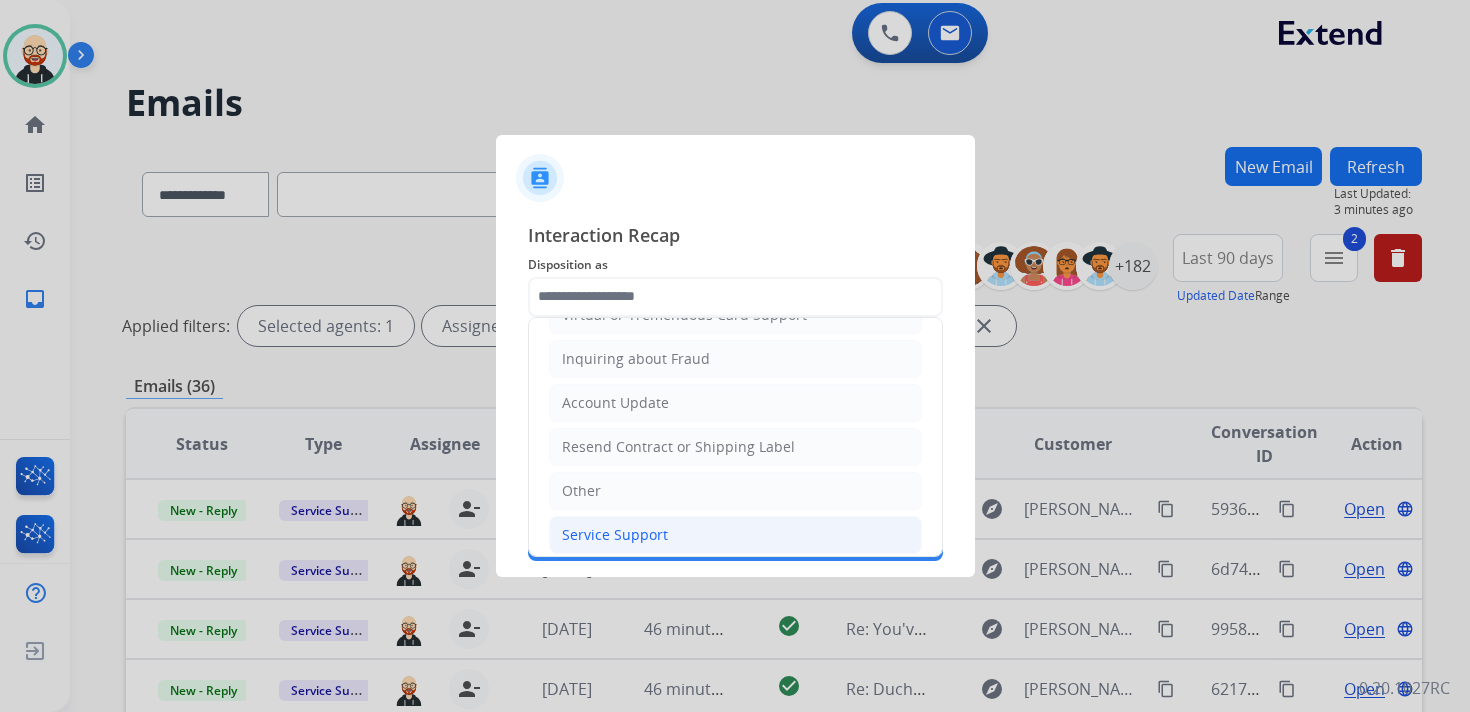 click on "Service Support" 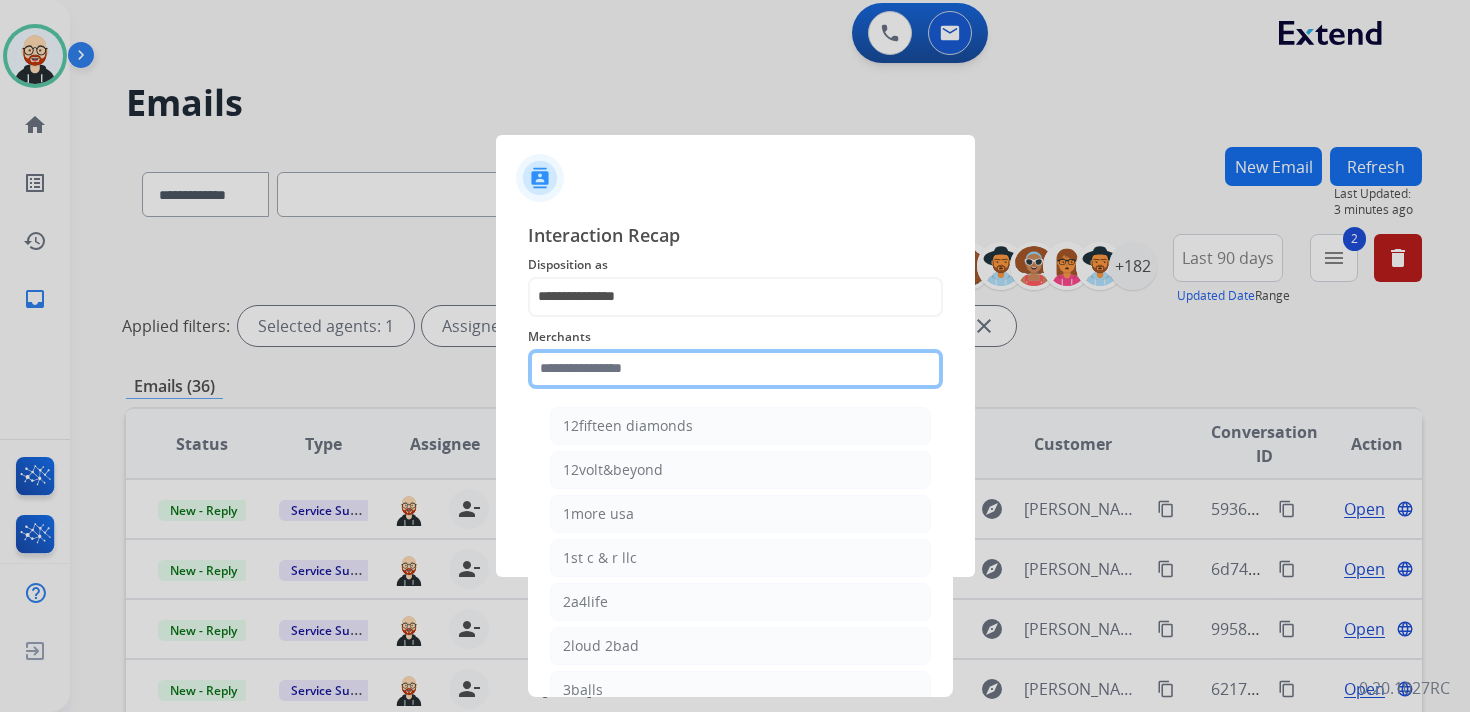 click 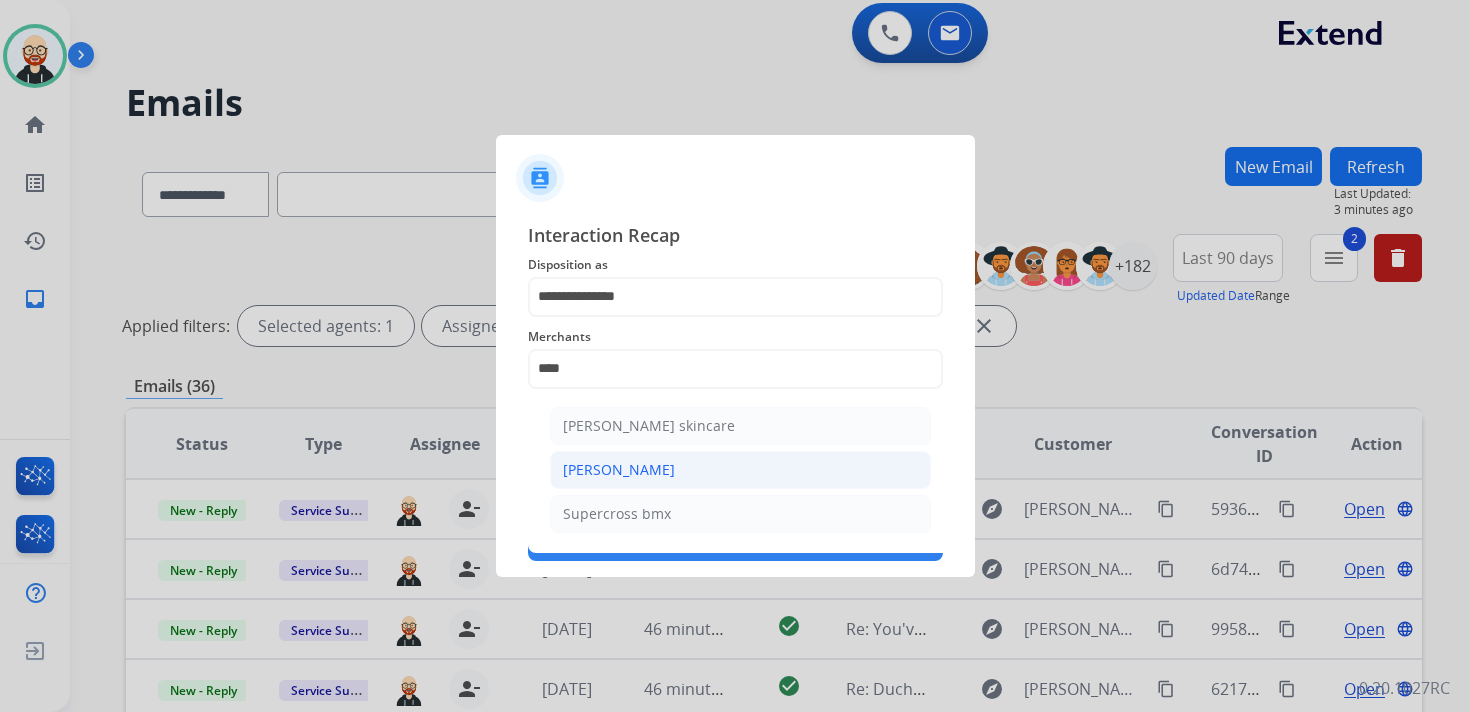 click on "[PERSON_NAME]" 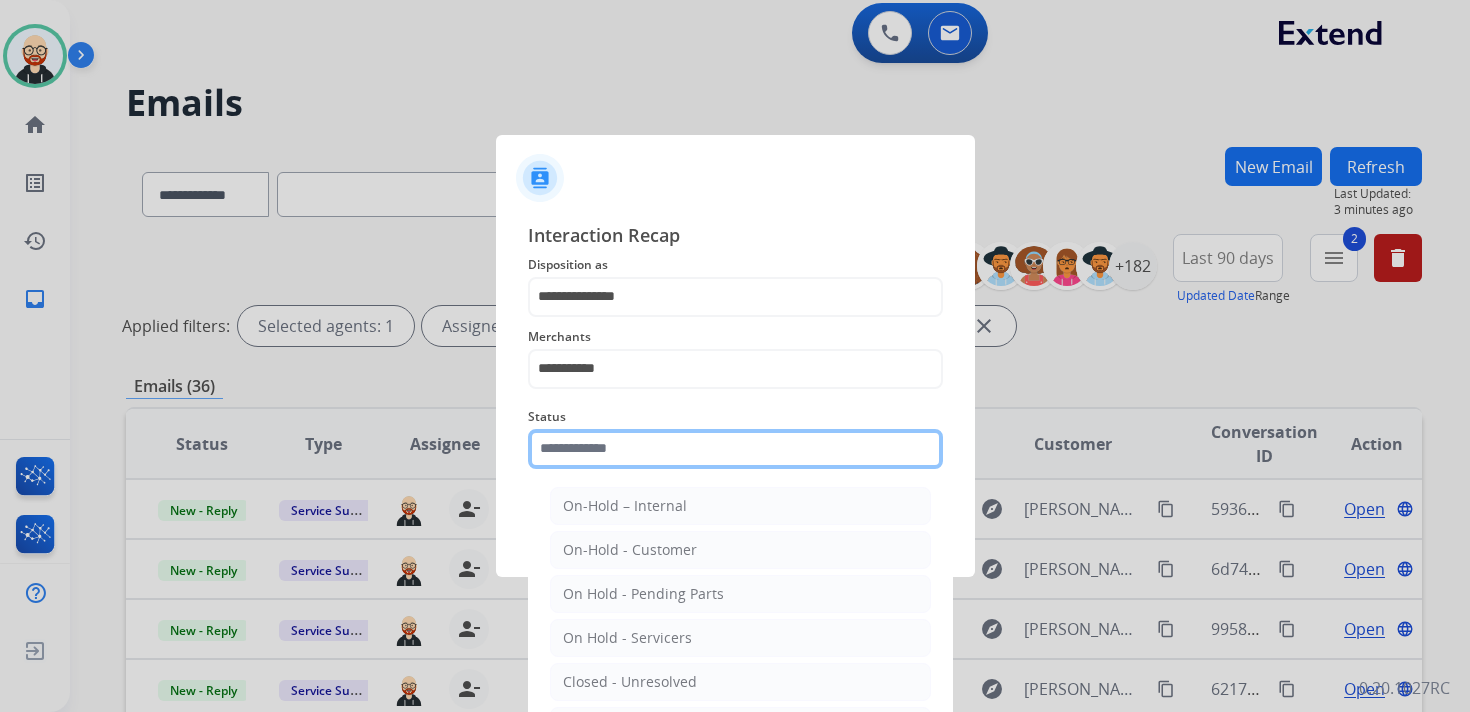 click 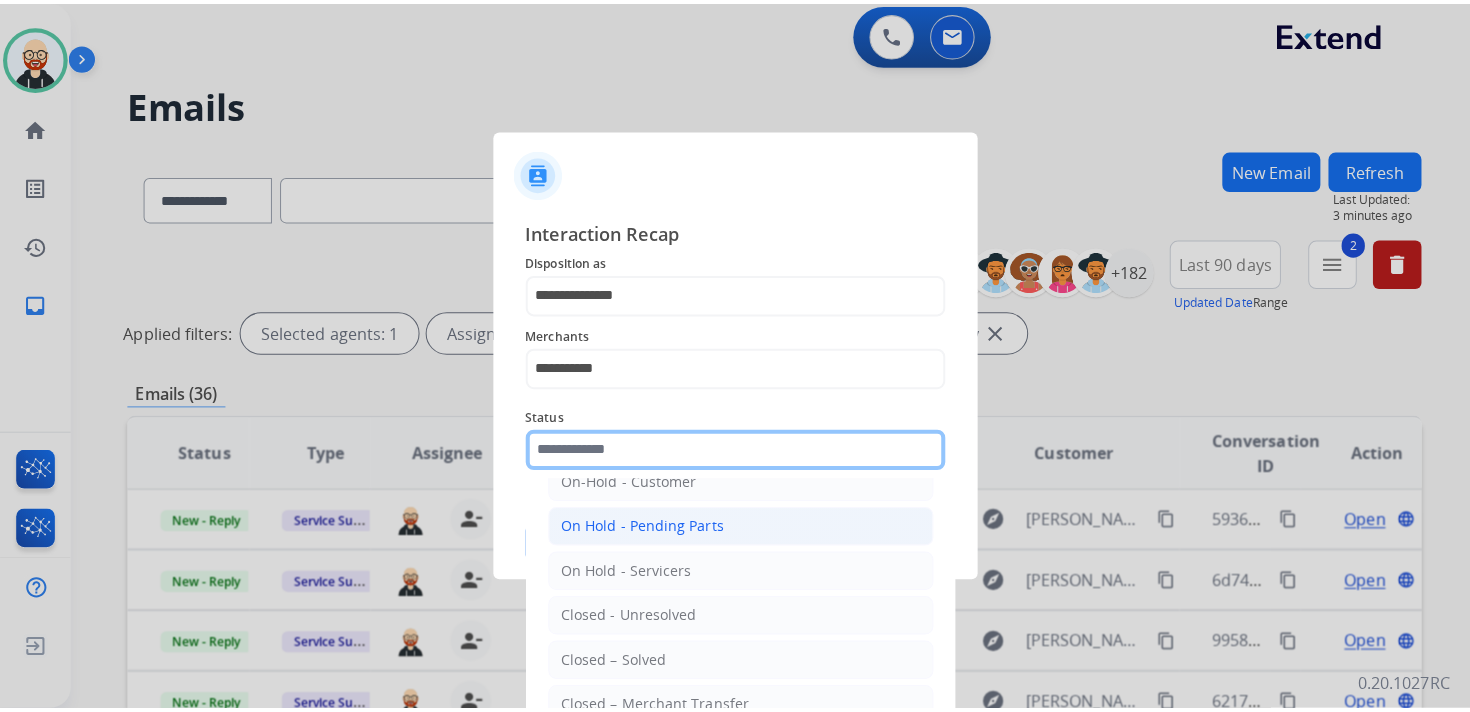 scroll, scrollTop: 102, scrollLeft: 0, axis: vertical 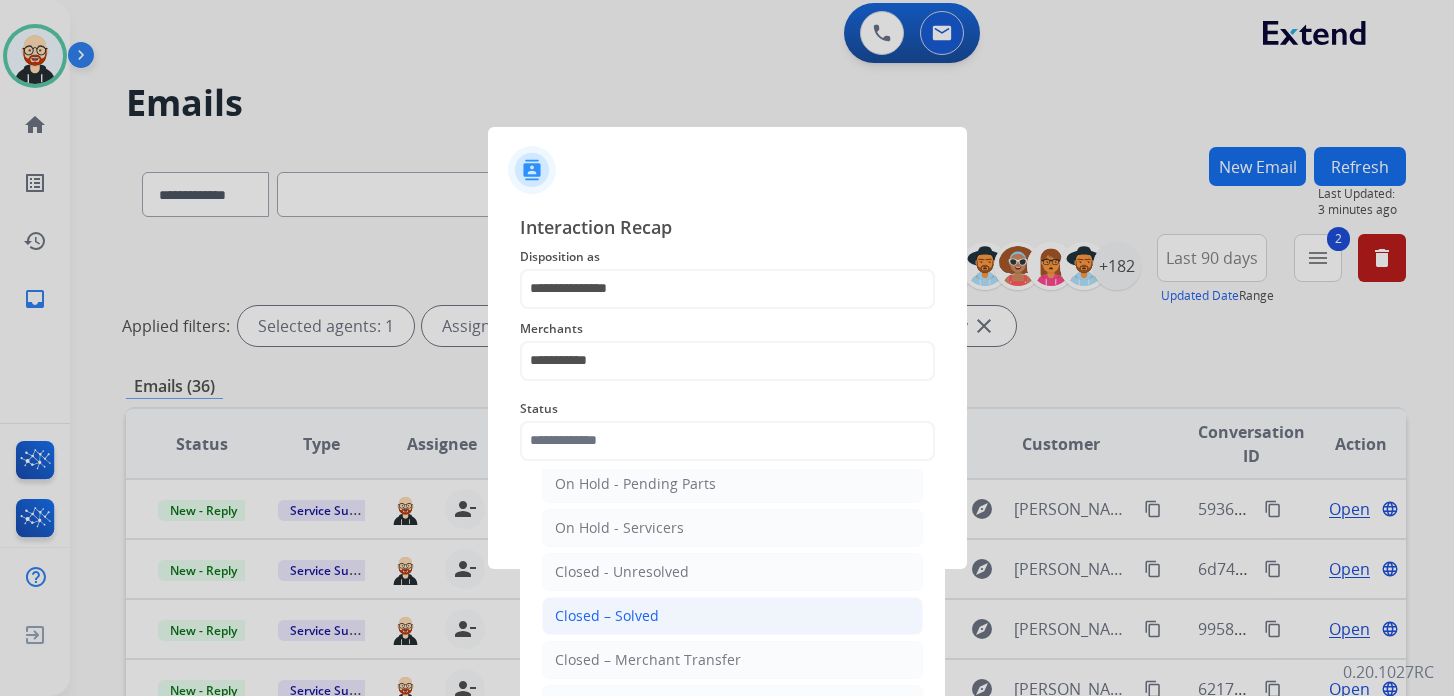 click on "Closed – Solved" 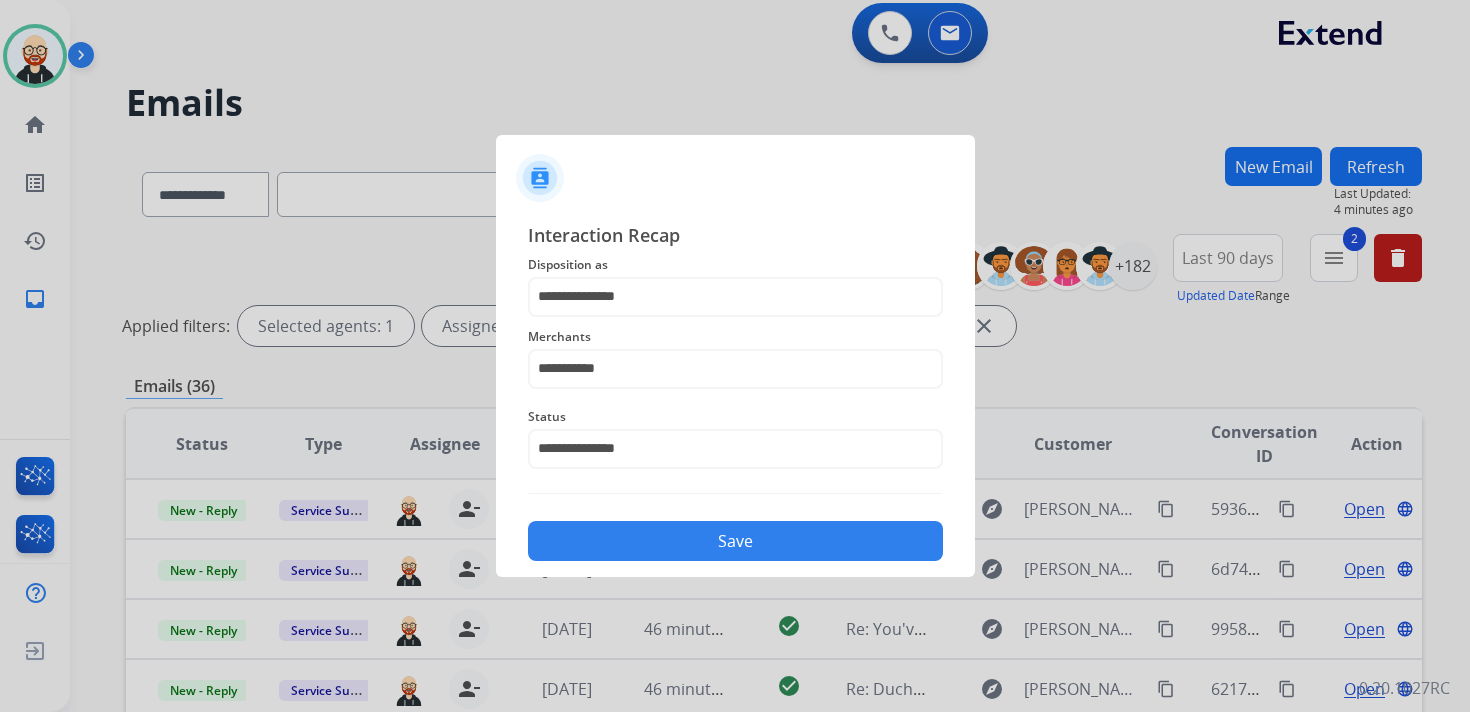 click on "Save" 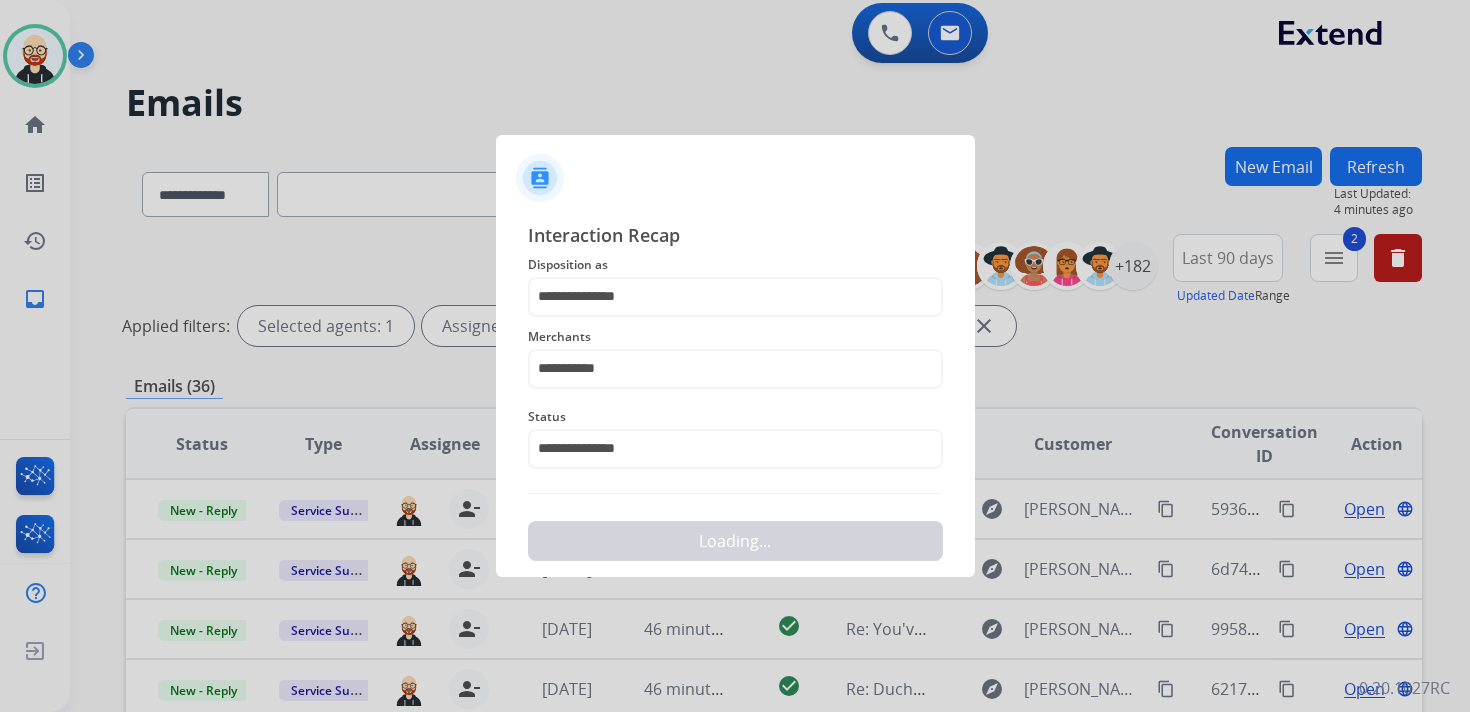 scroll, scrollTop: 0, scrollLeft: 0, axis: both 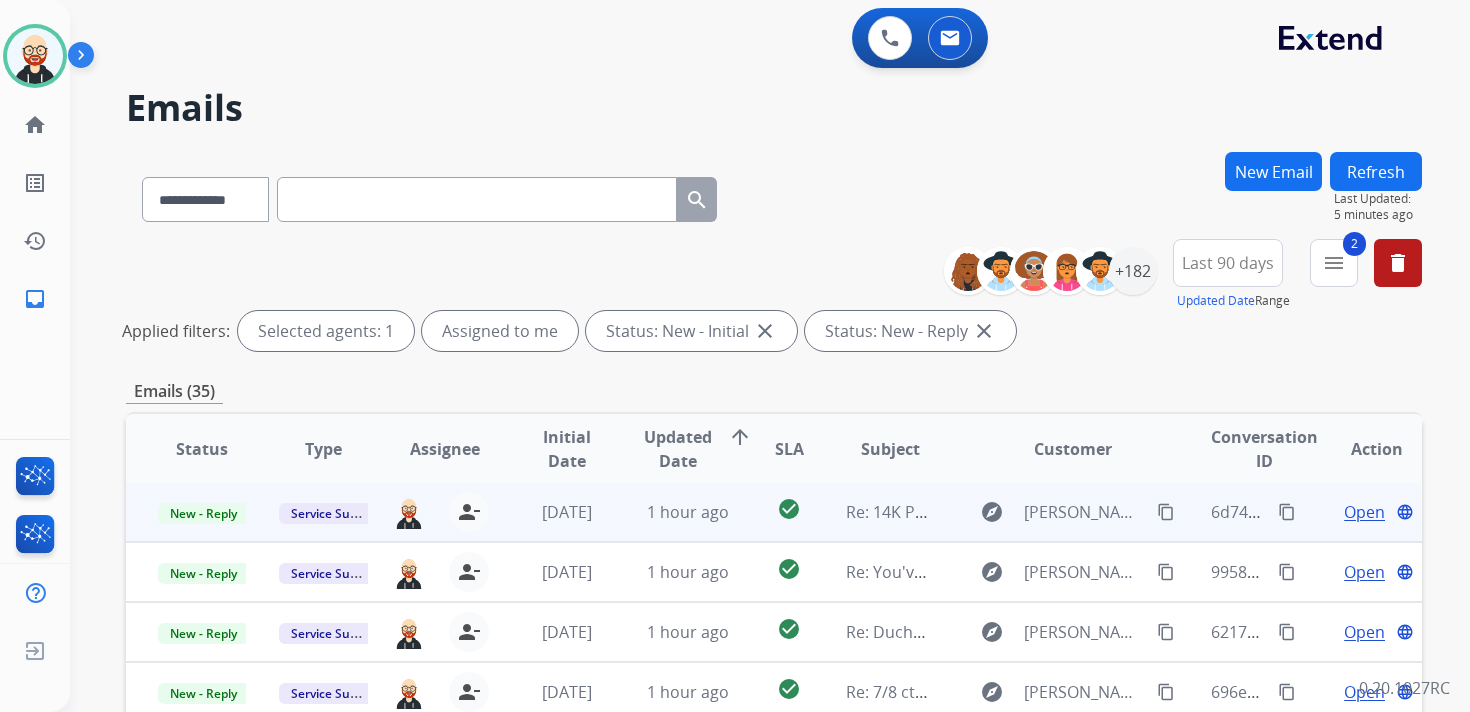 click on "Open" at bounding box center [1364, 512] 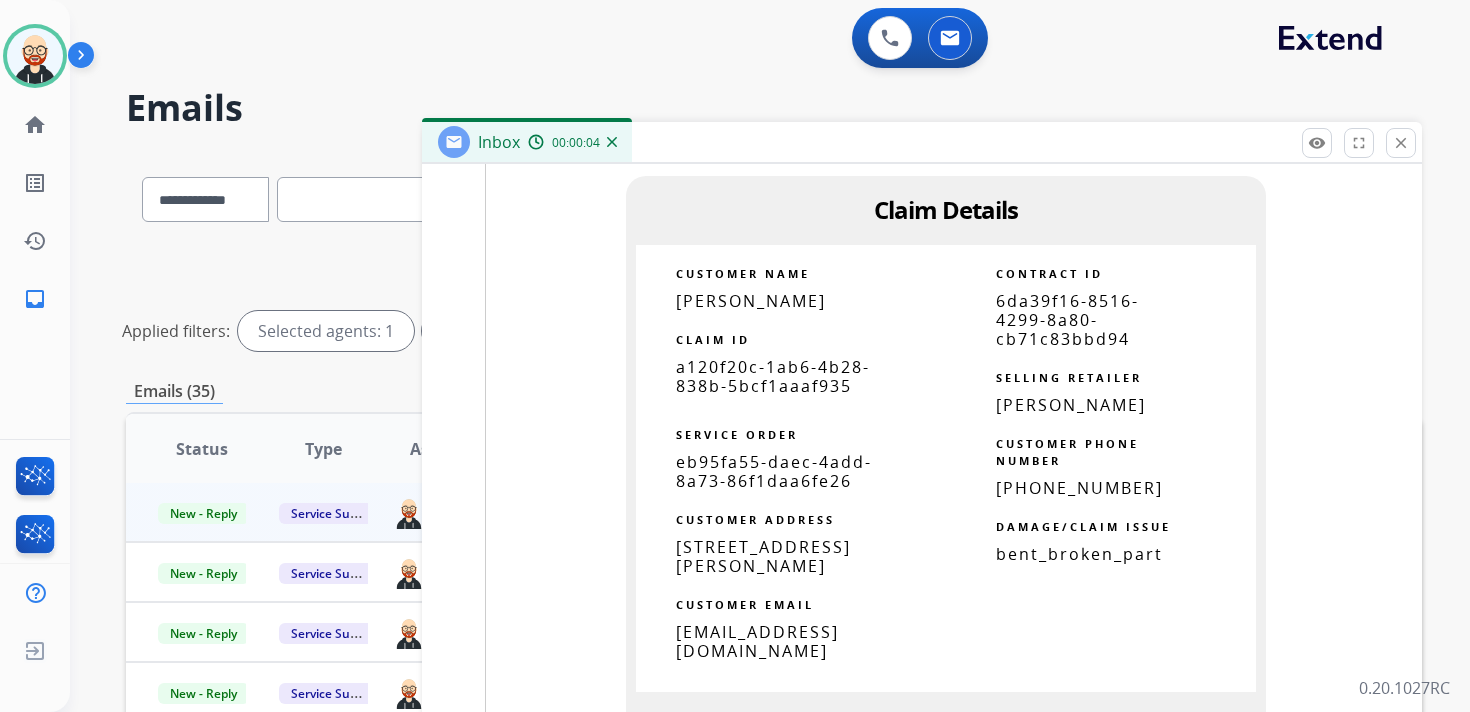 scroll, scrollTop: 2243, scrollLeft: 0, axis: vertical 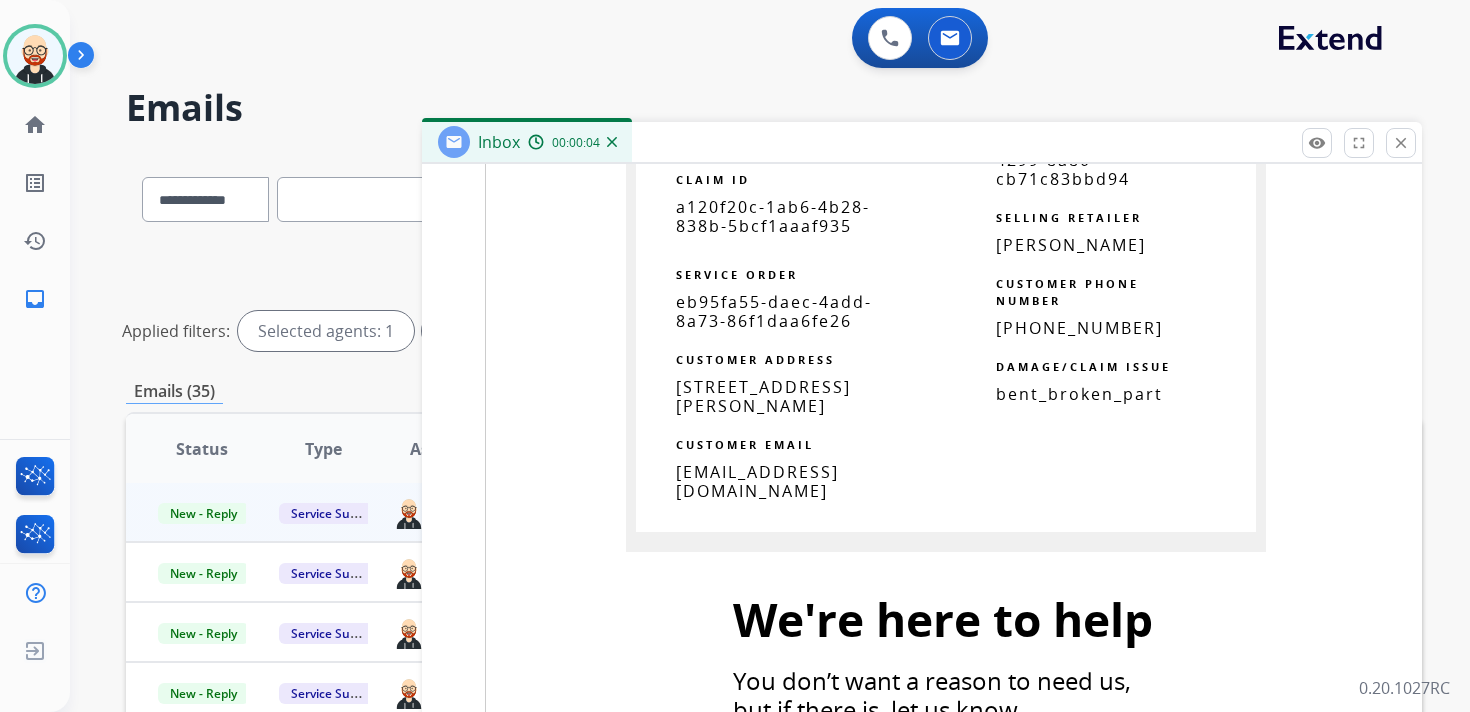 click on "a120f20c-1ab6-4b28-838b-5bcf1aaaf935" at bounding box center (773, 216) 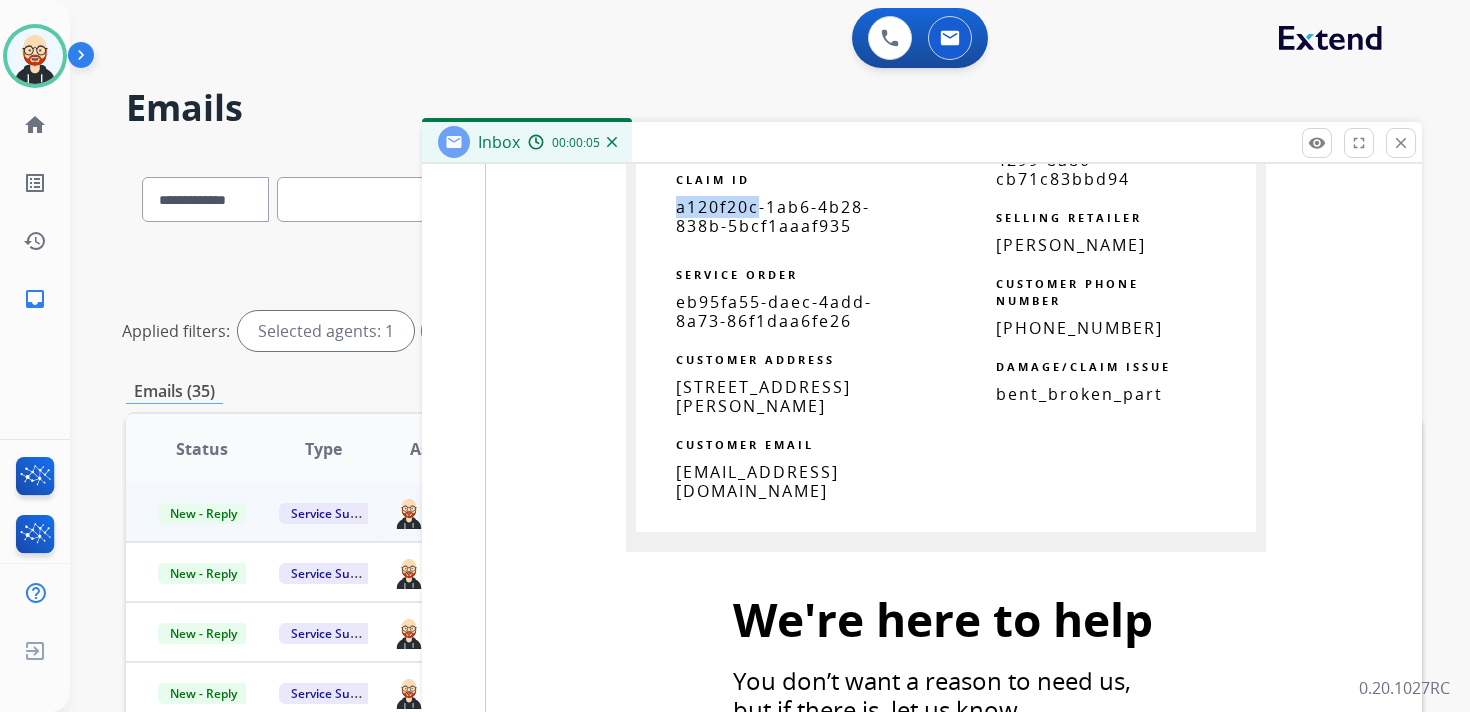 click on "a120f20c-1ab6-4b28-838b-5bcf1aaaf935" at bounding box center [773, 216] 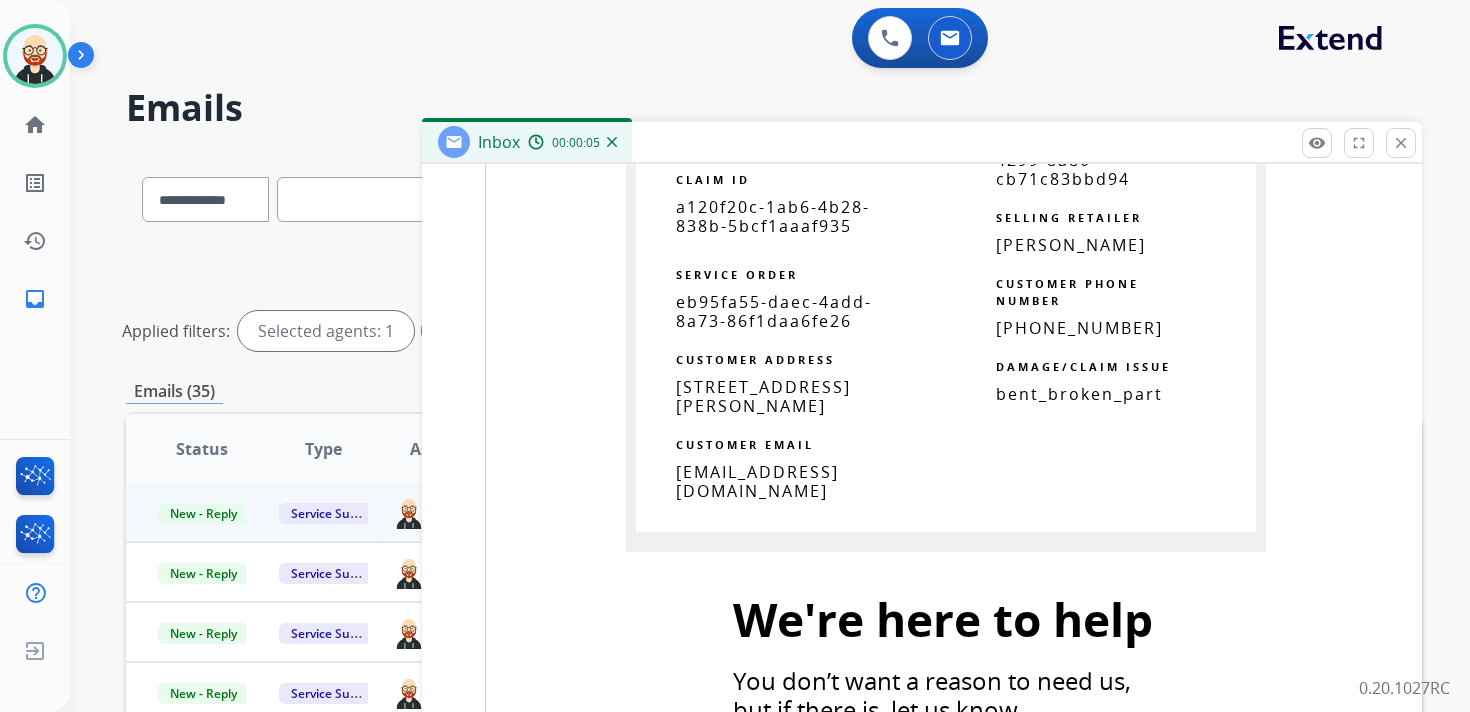 click on "a120f20c-1ab6-4b28-838b-5bcf1aaaf935" at bounding box center (773, 216) 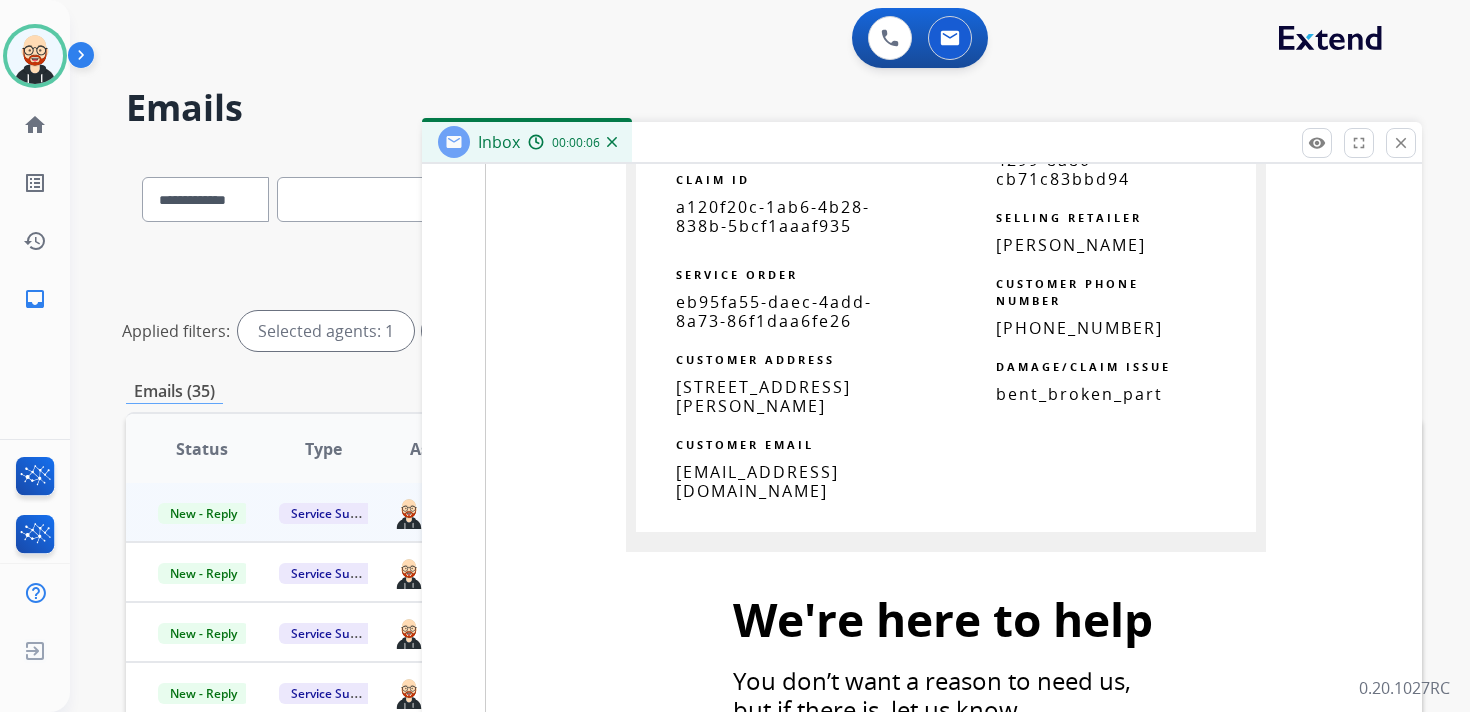 copy 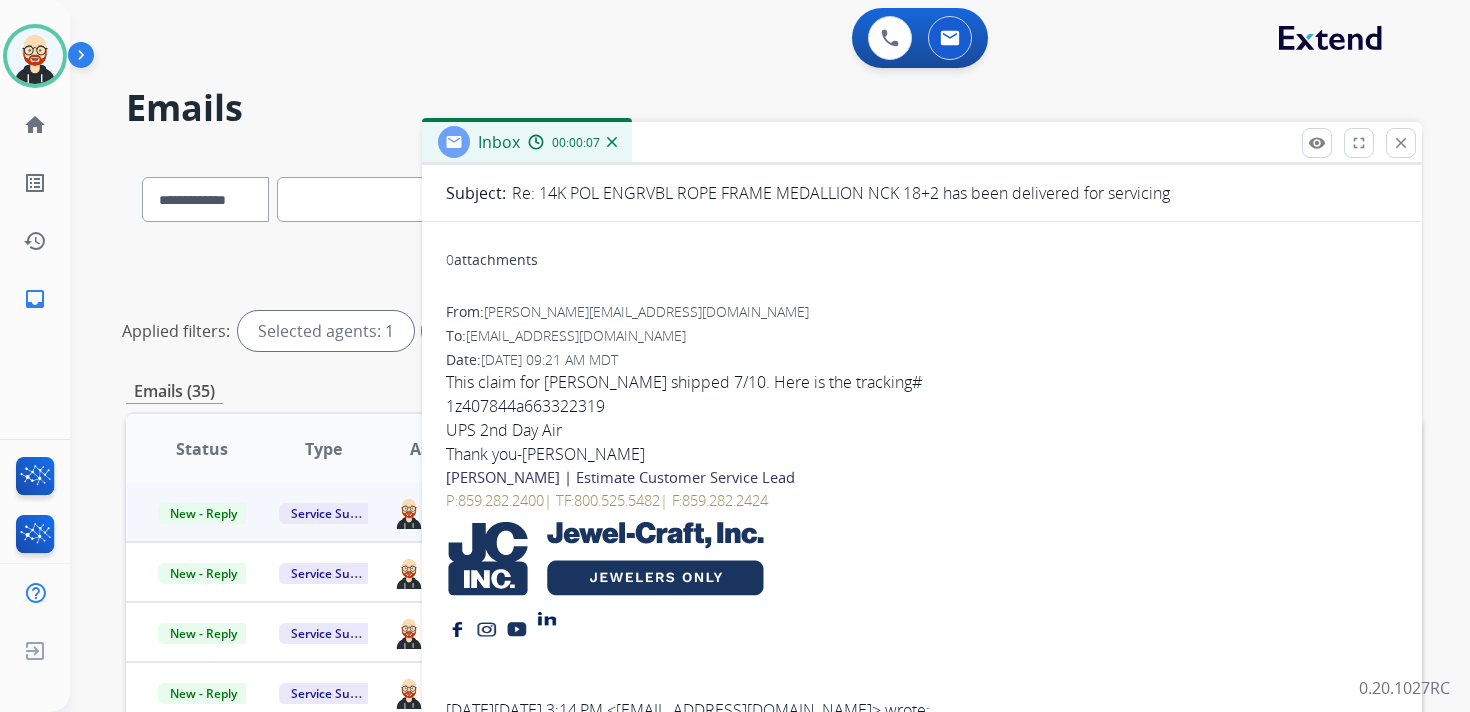 scroll, scrollTop: 0, scrollLeft: 0, axis: both 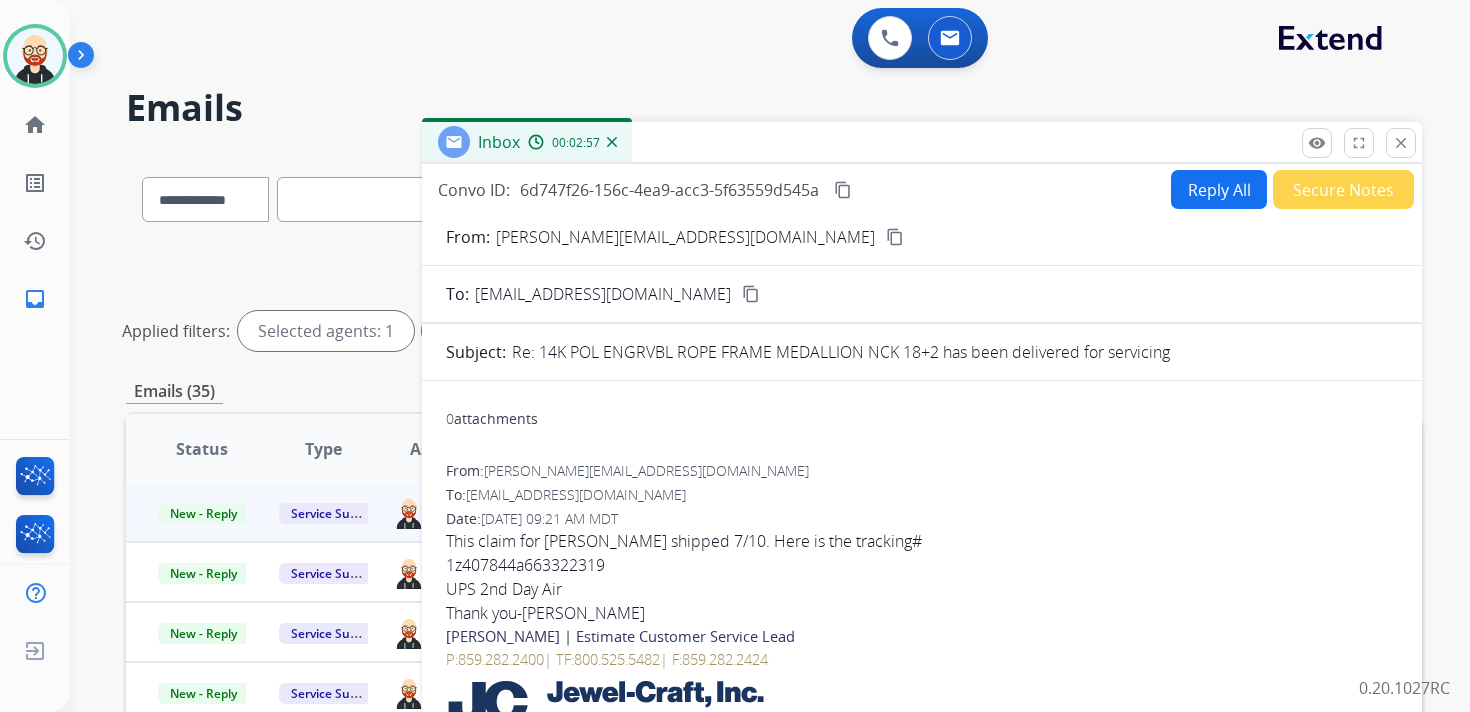 click on "content_copy" at bounding box center [843, 190] 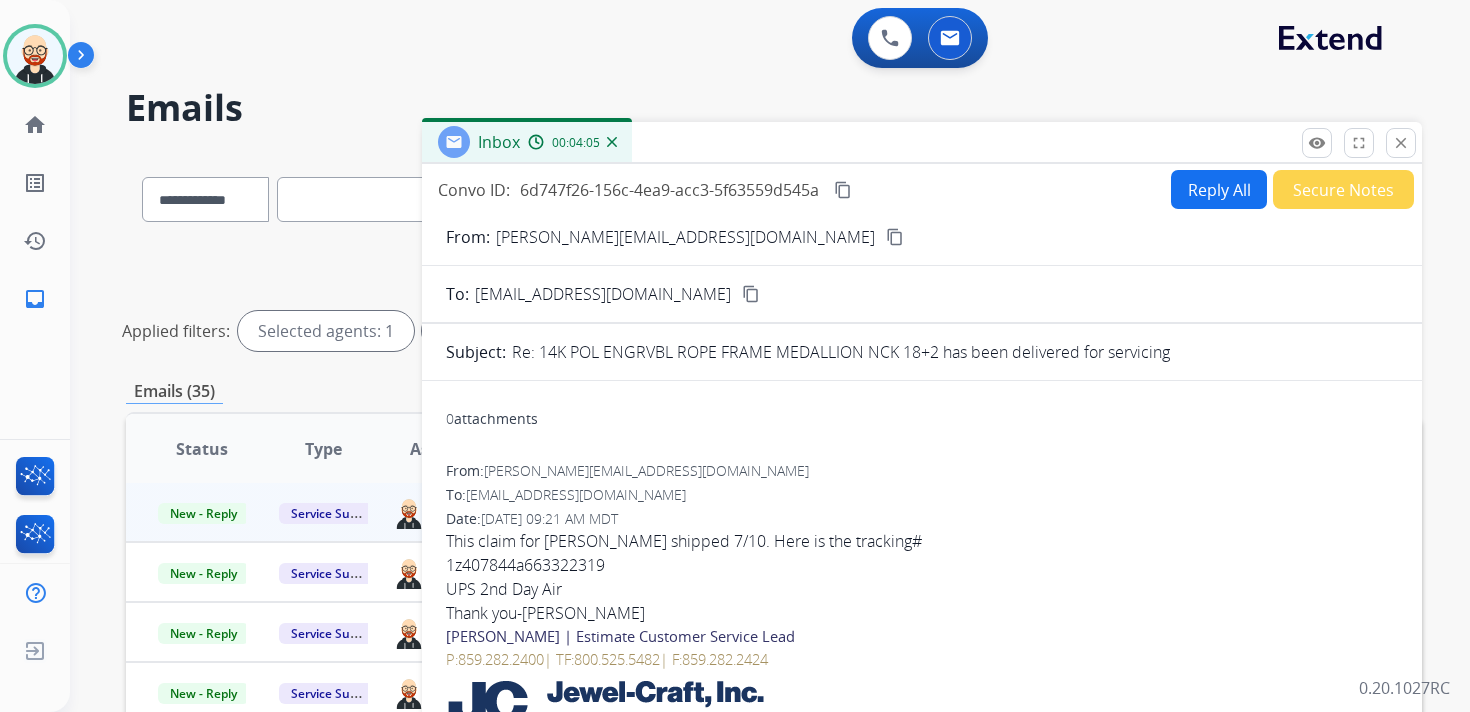 click on "Thank you-[PERSON_NAME]" at bounding box center [922, 613] 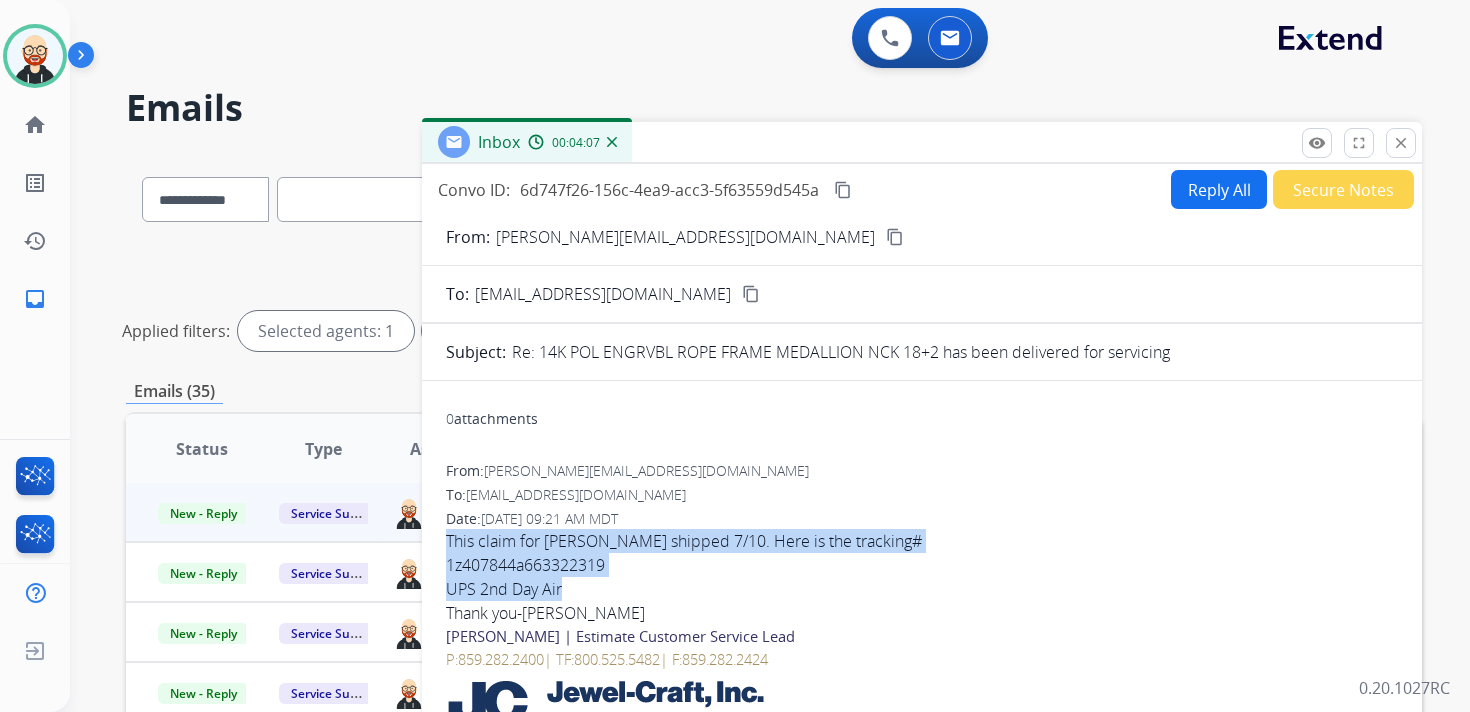drag, startPoint x: 567, startPoint y: 592, endPoint x: 435, endPoint y: 536, distance: 143.38759 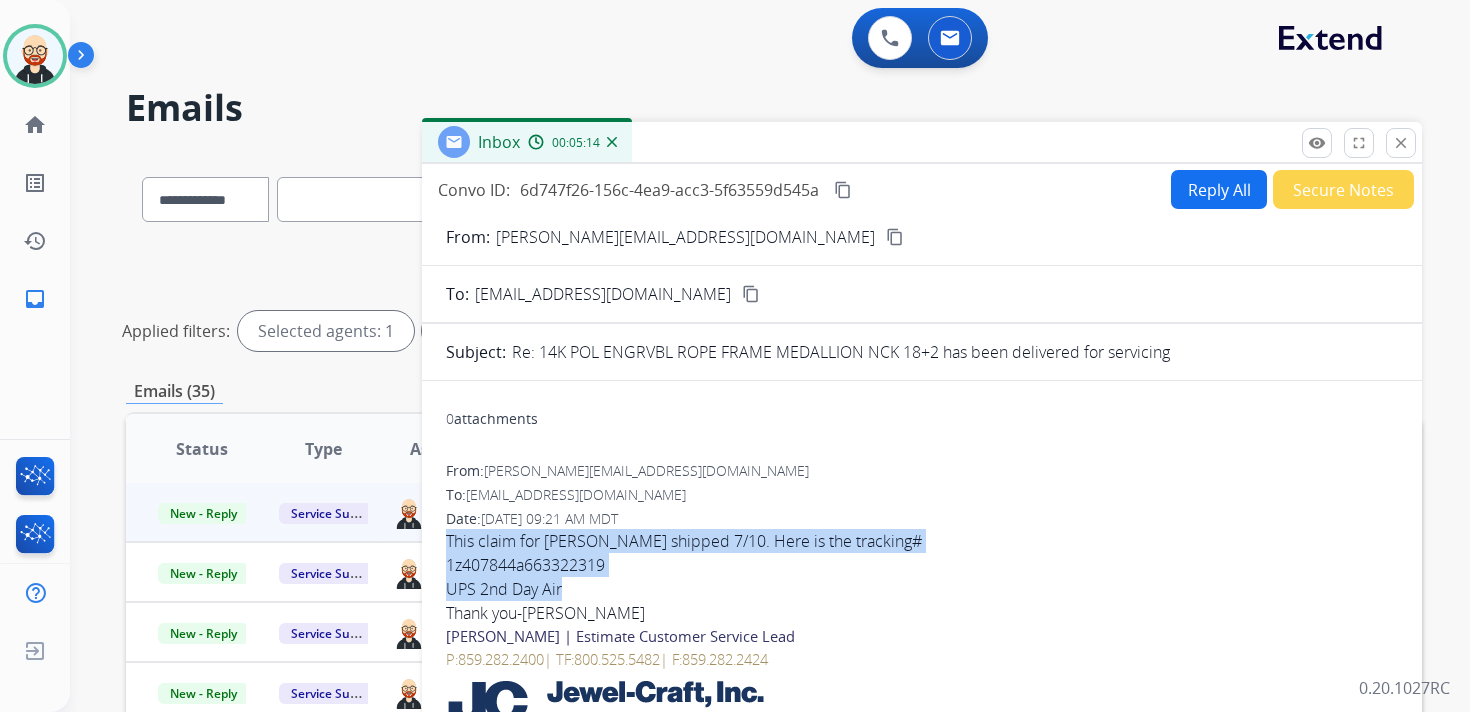 click on "Reply All" at bounding box center (1219, 189) 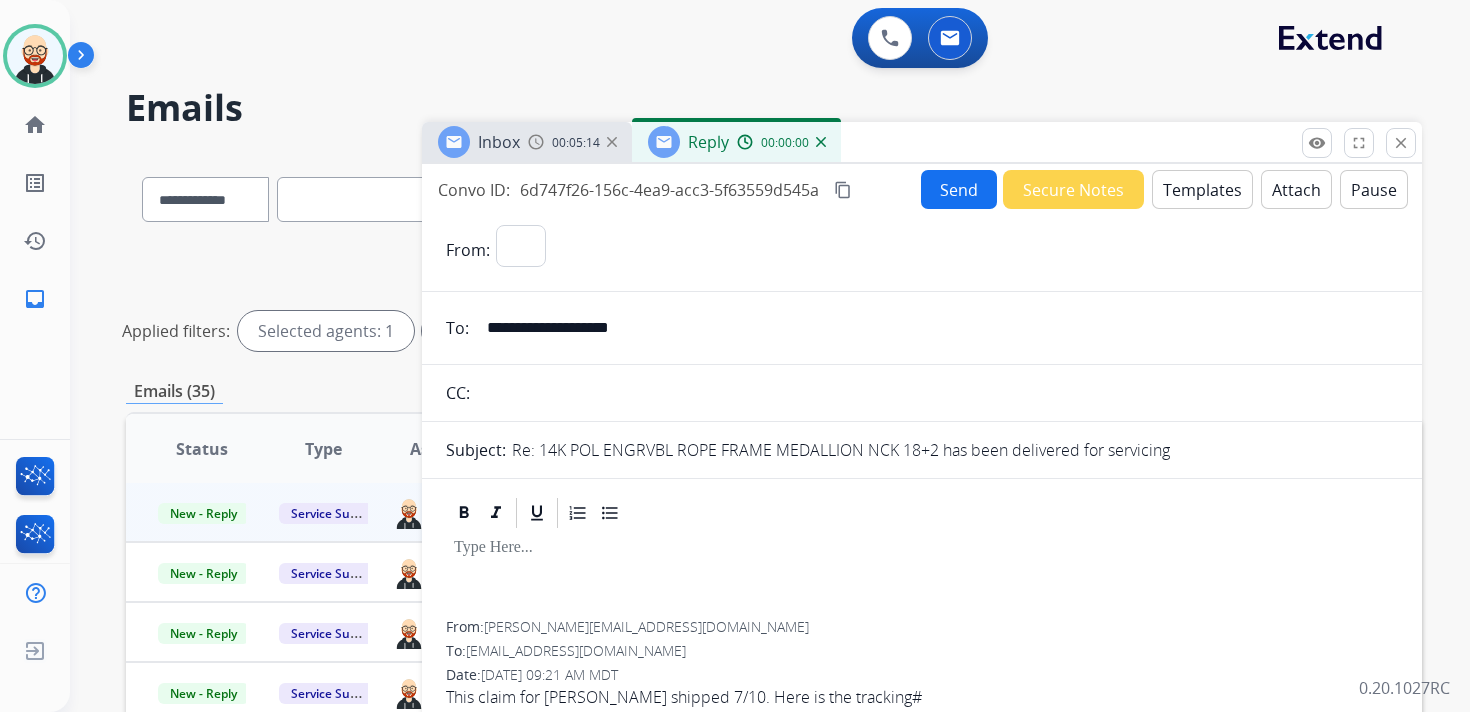 select on "**********" 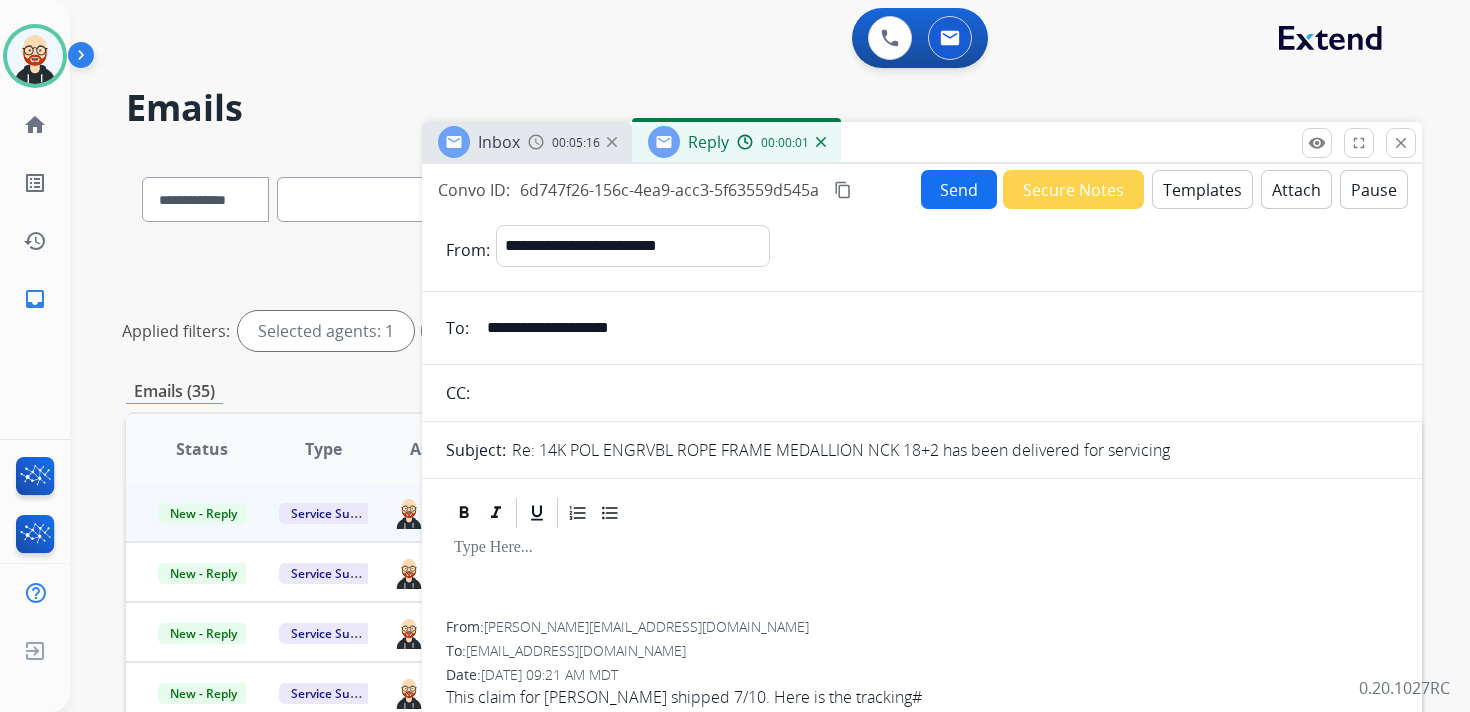 click at bounding box center [922, 548] 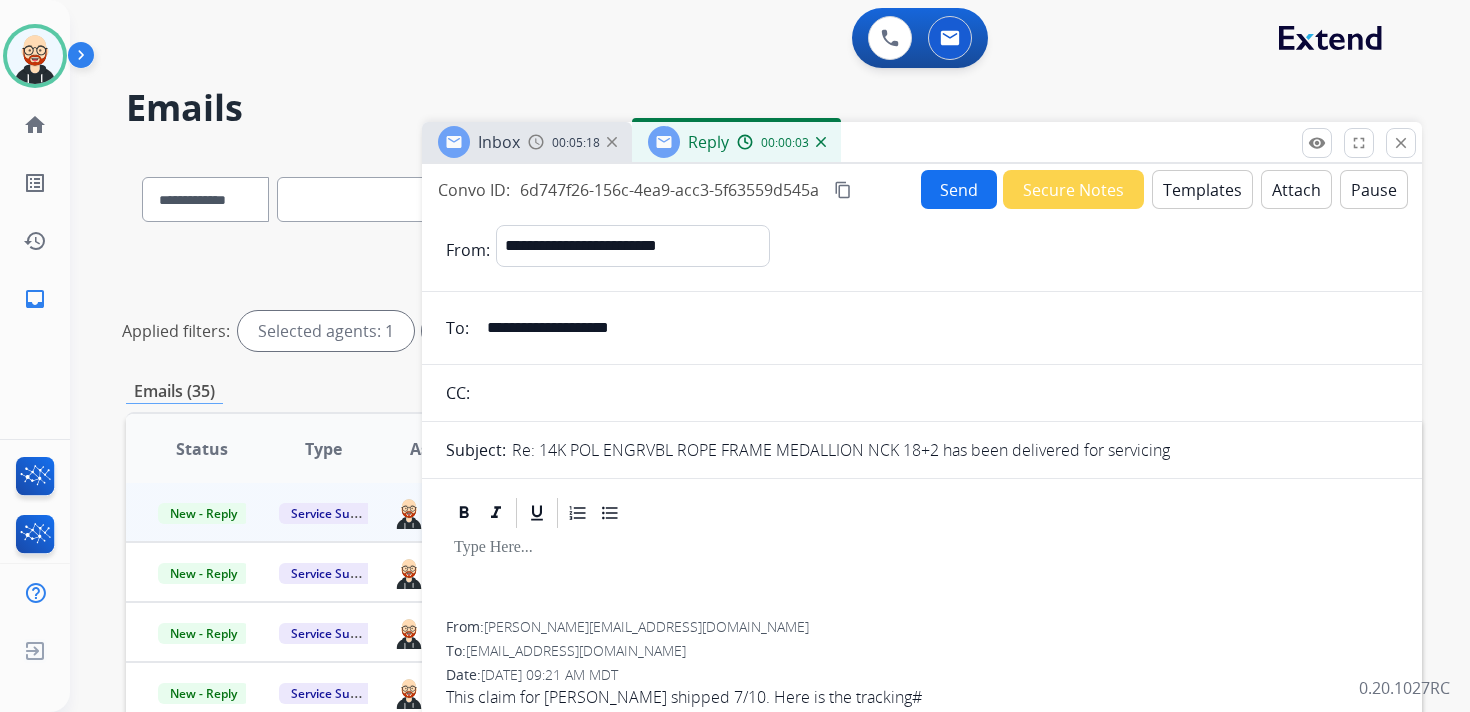 type 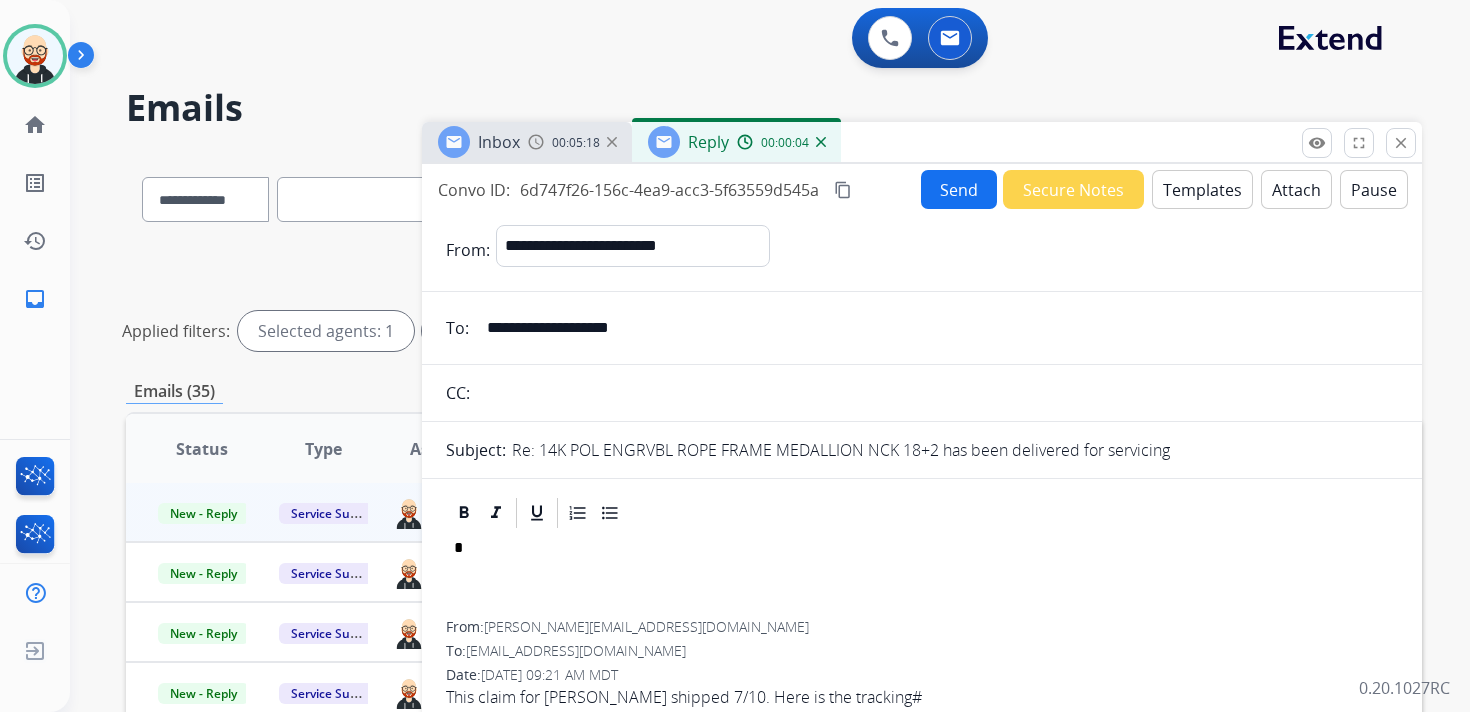 scroll, scrollTop: 5, scrollLeft: 0, axis: vertical 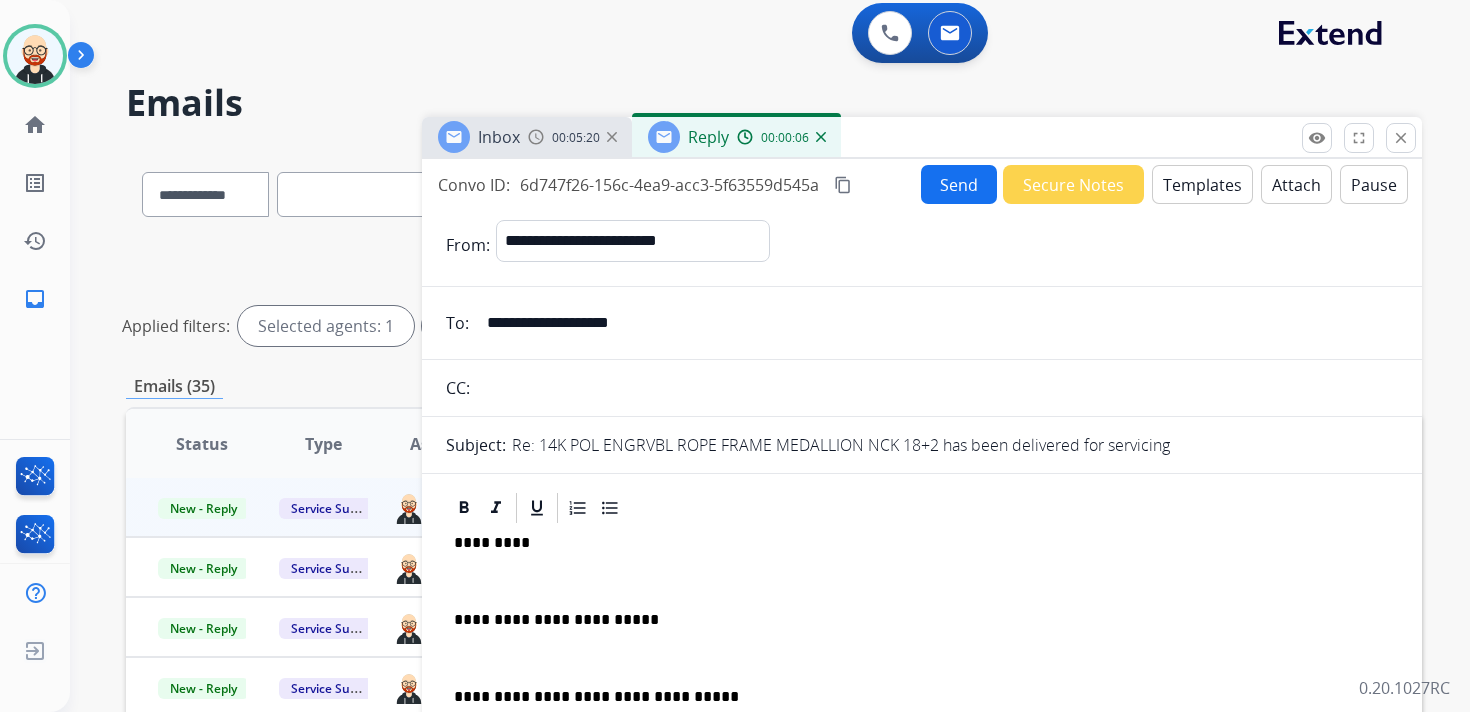 click on "*********" at bounding box center [914, 543] 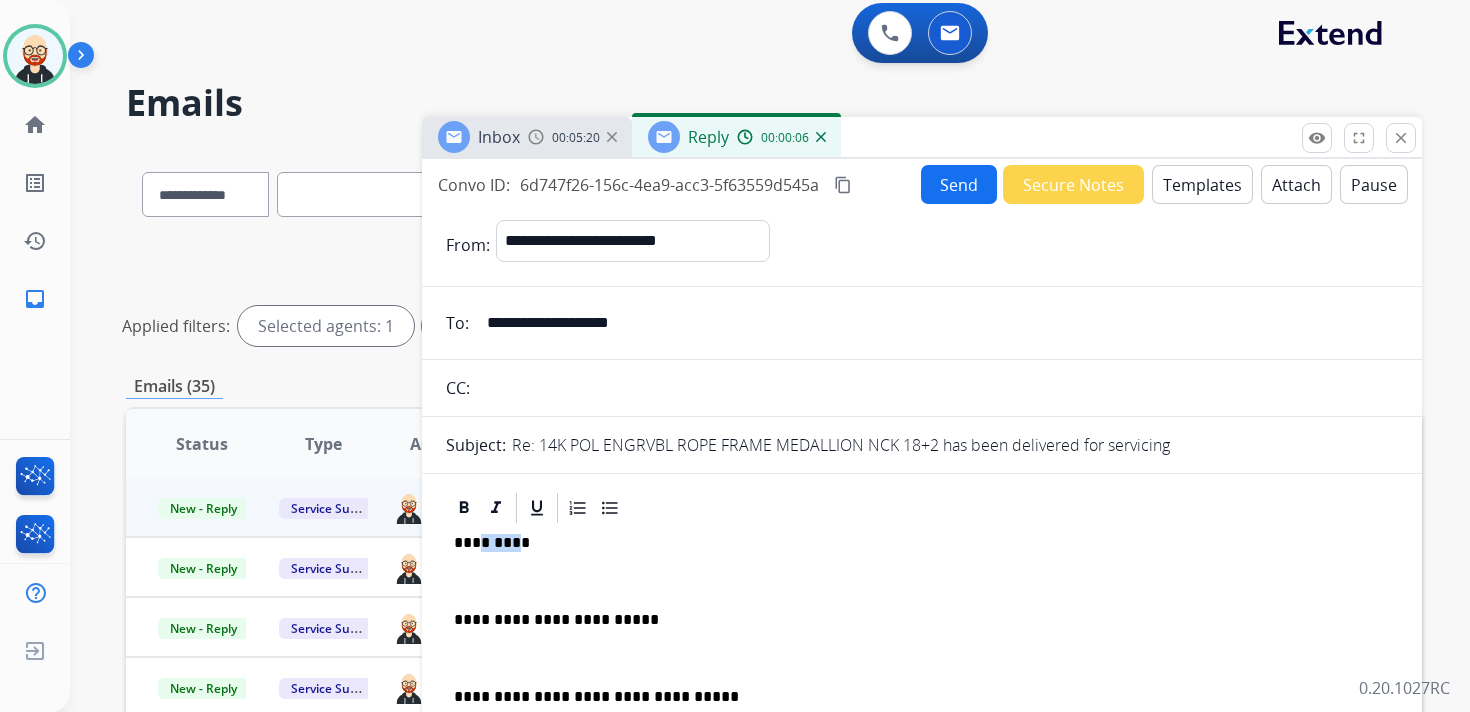 click on "*********" at bounding box center [914, 543] 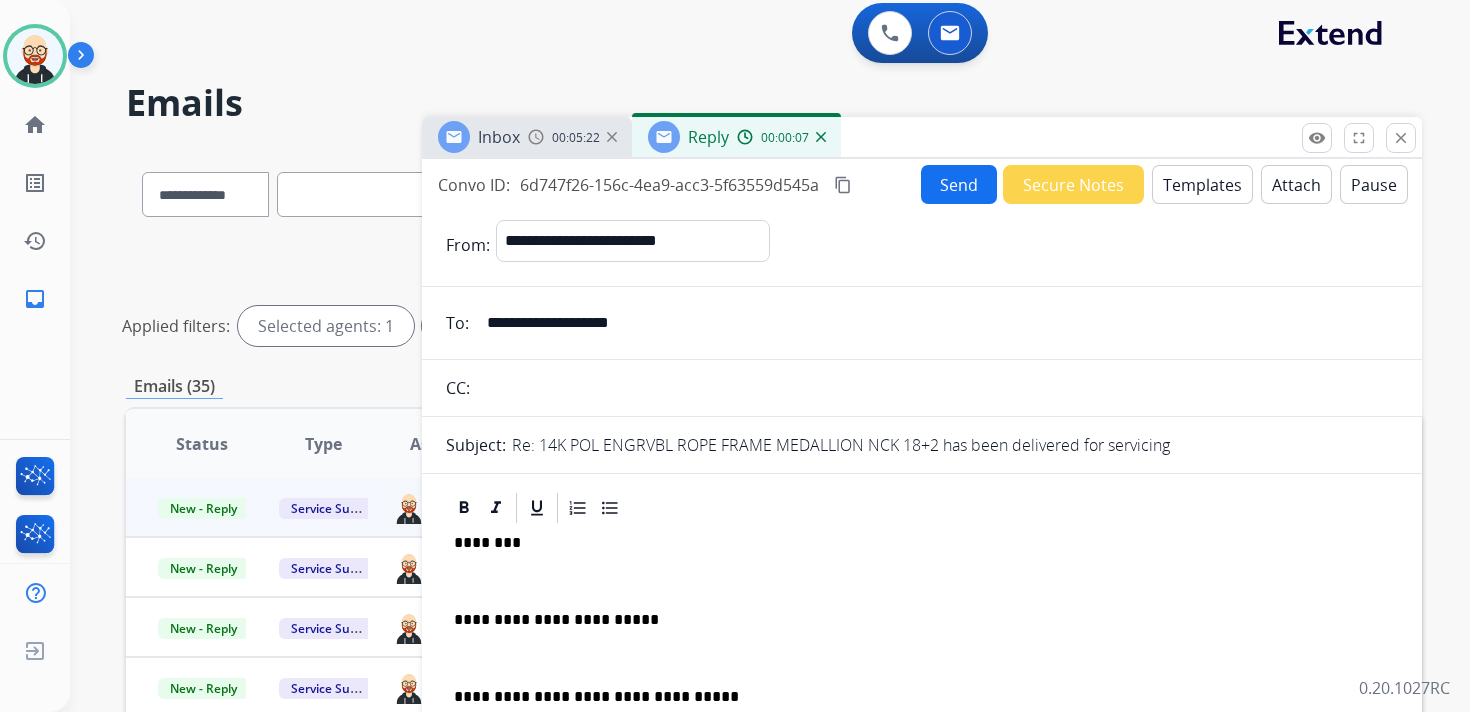 click on "**********" at bounding box center [922, 667] 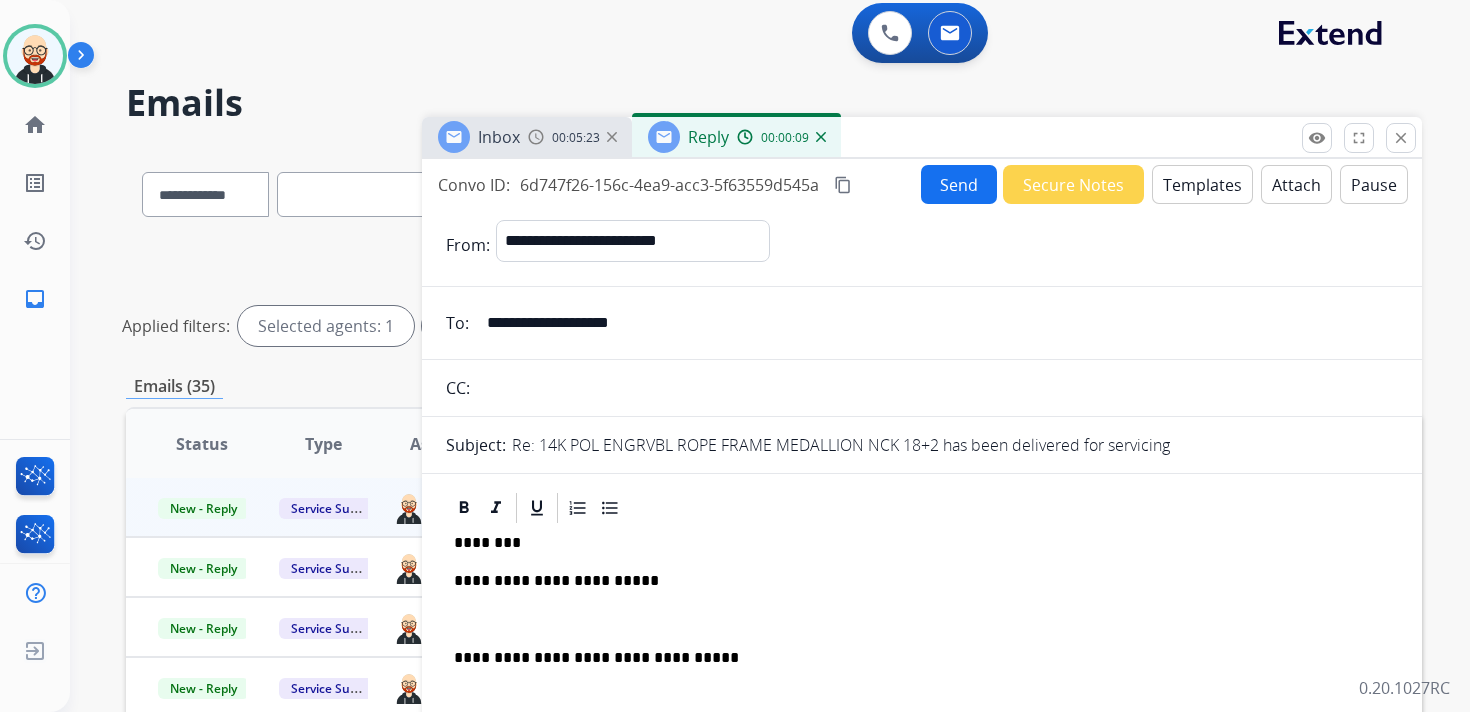 click at bounding box center [922, 620] 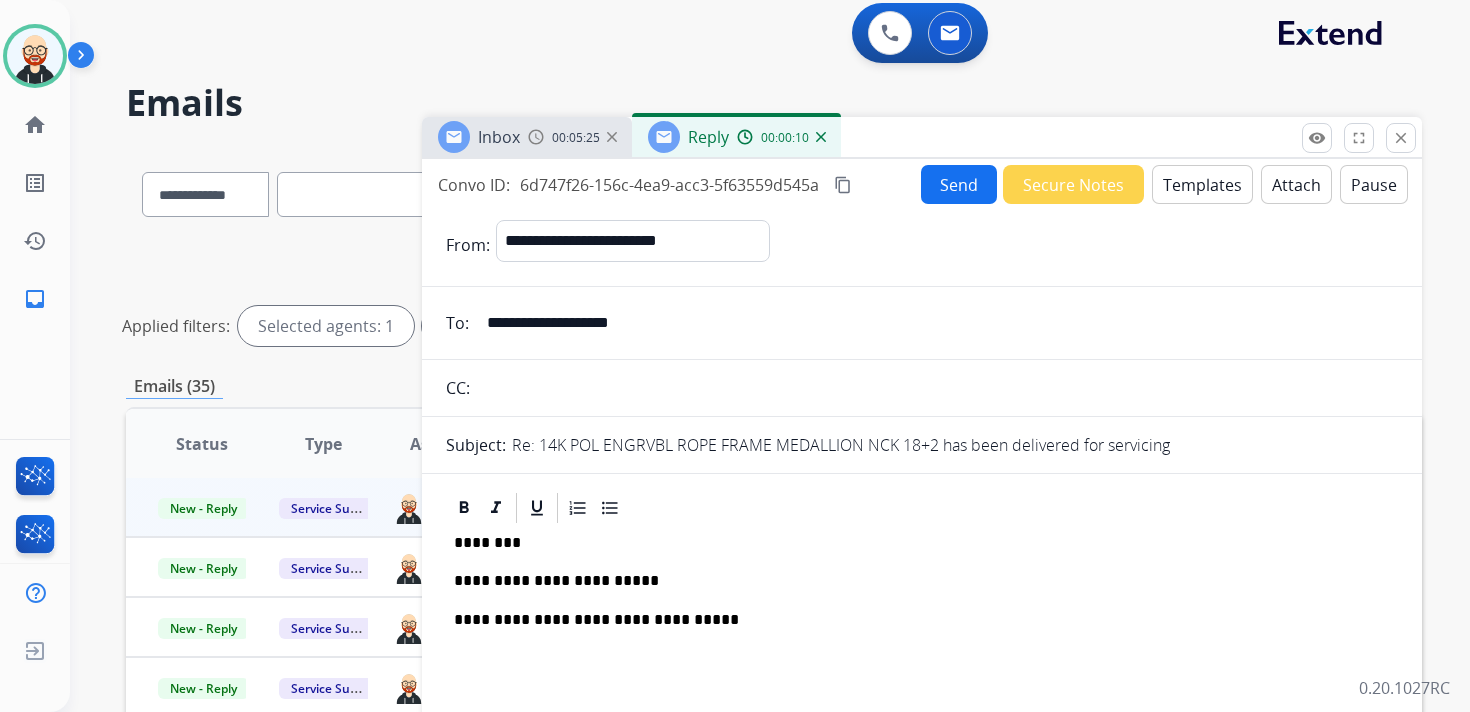 click on "Send" at bounding box center [959, 184] 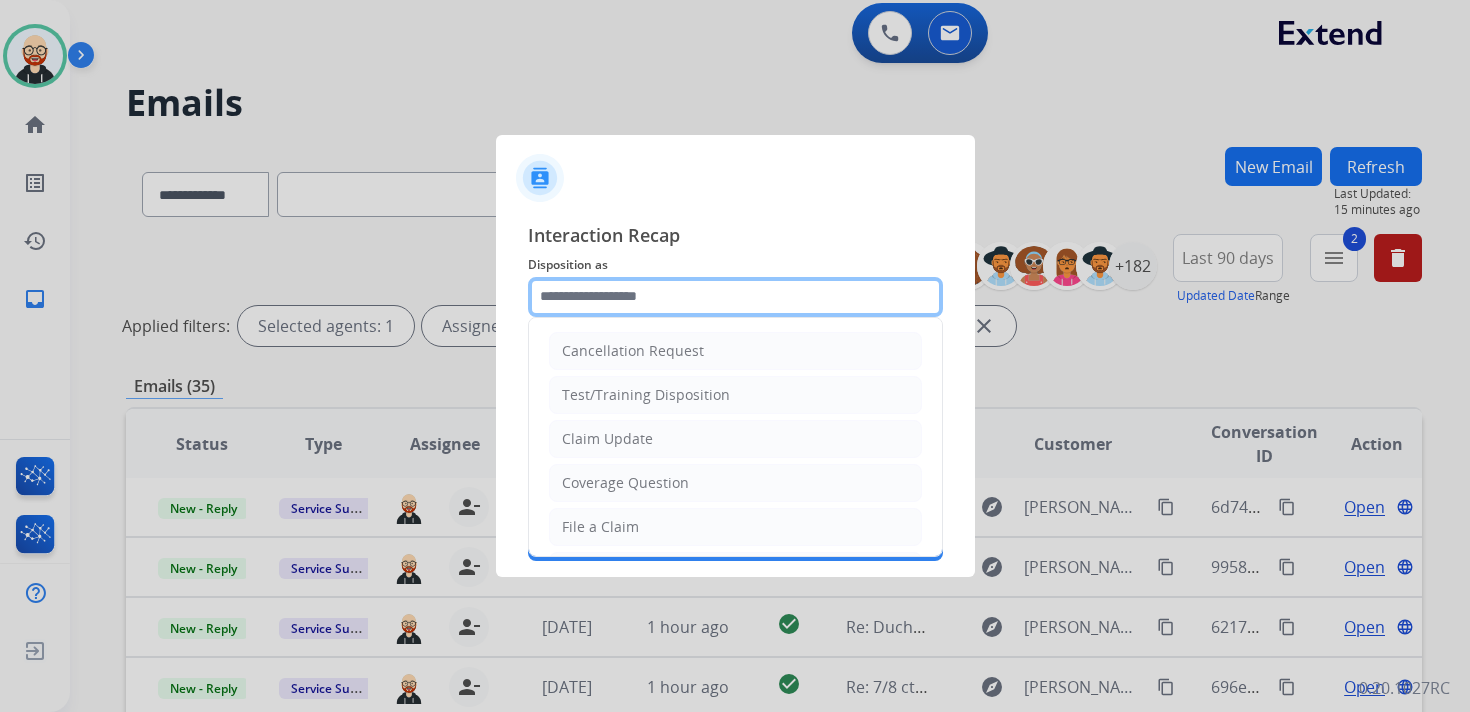 click 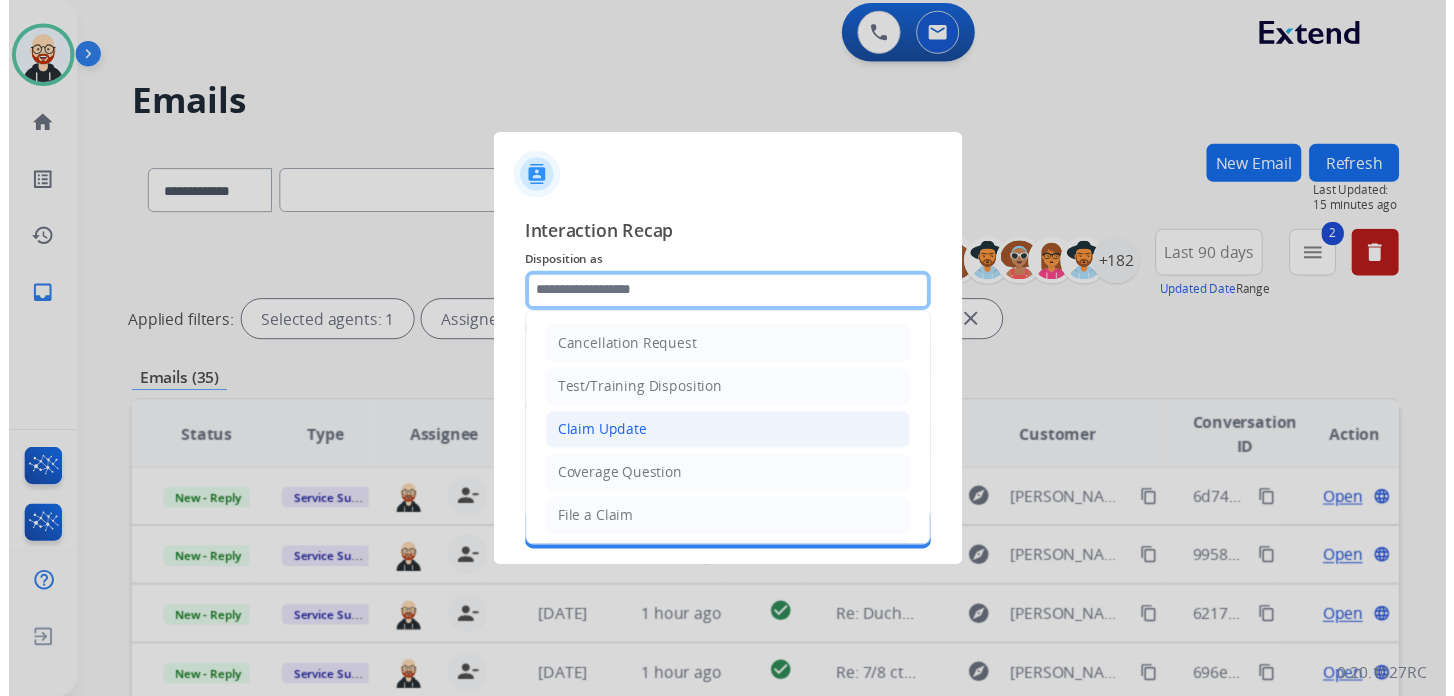scroll, scrollTop: 300, scrollLeft: 0, axis: vertical 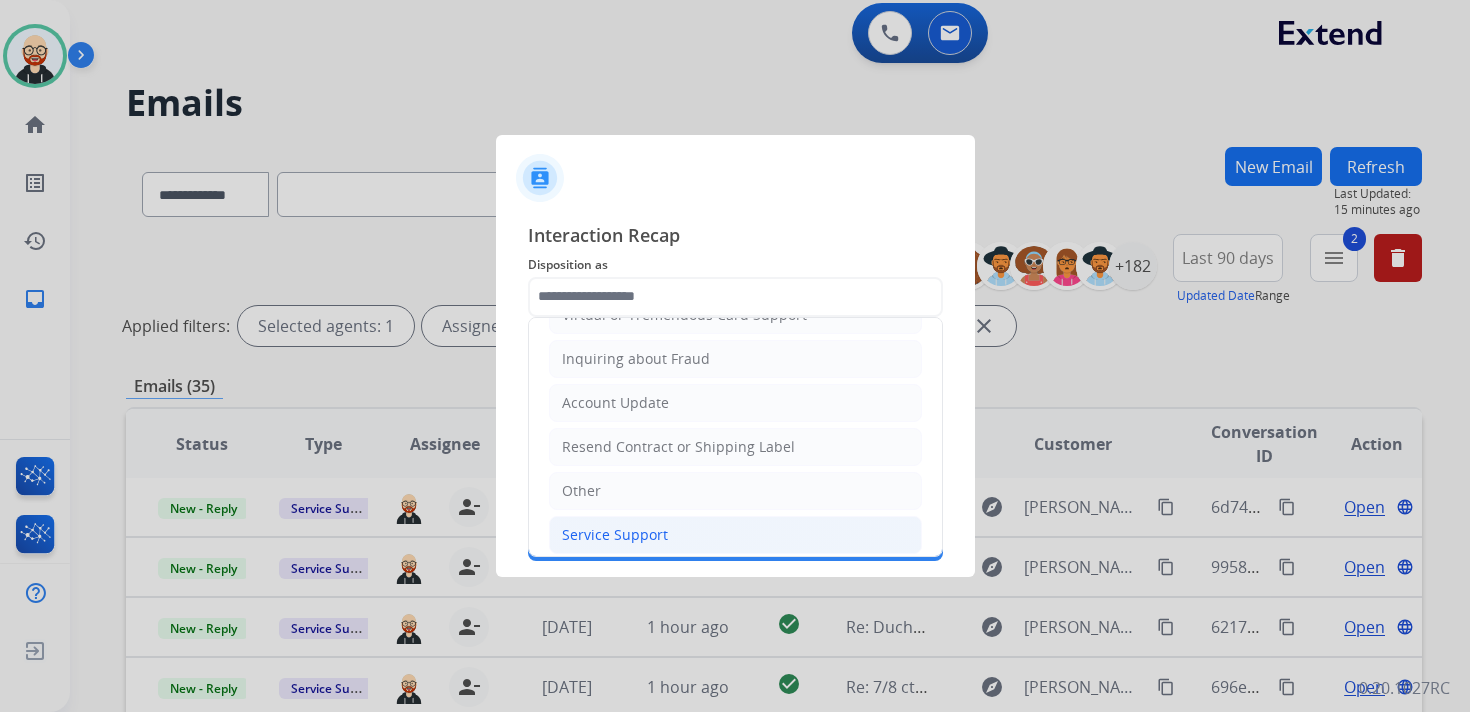 click on "Service Support" 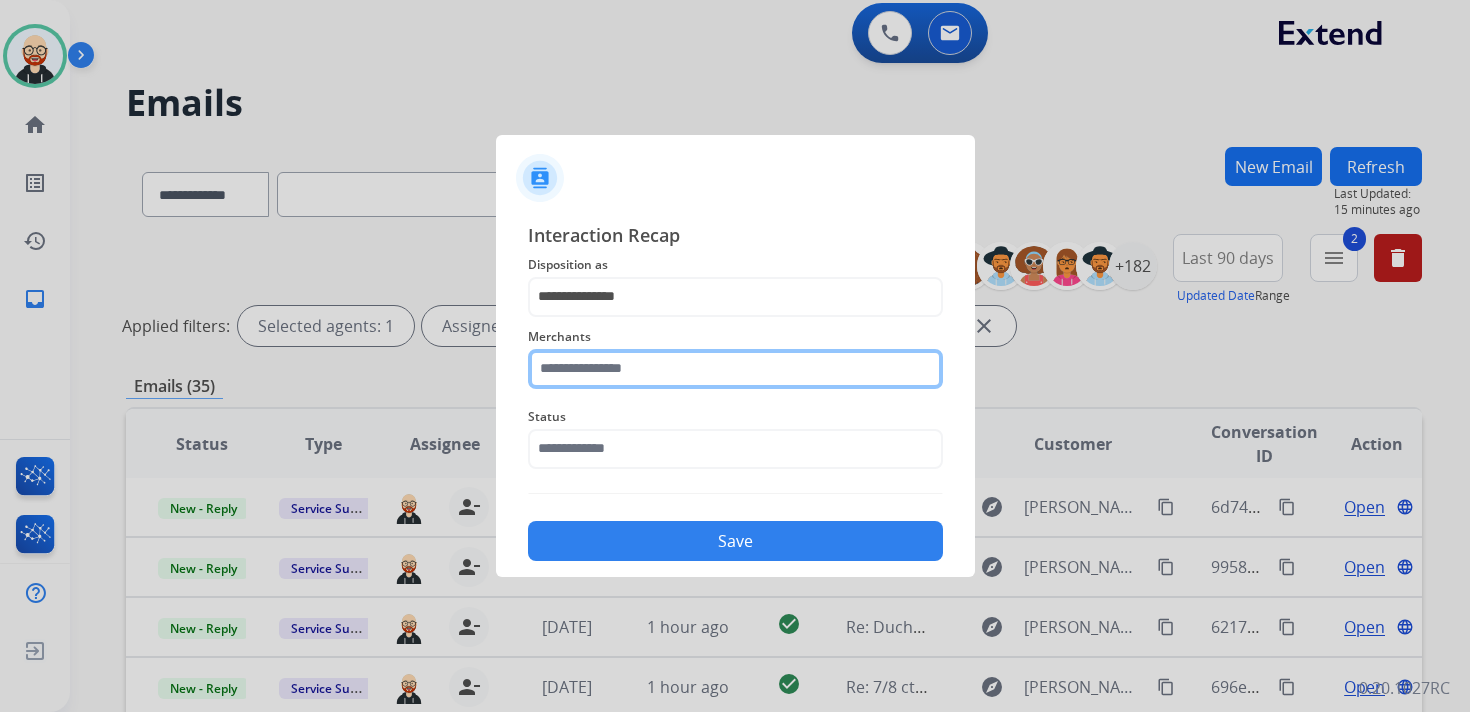 click 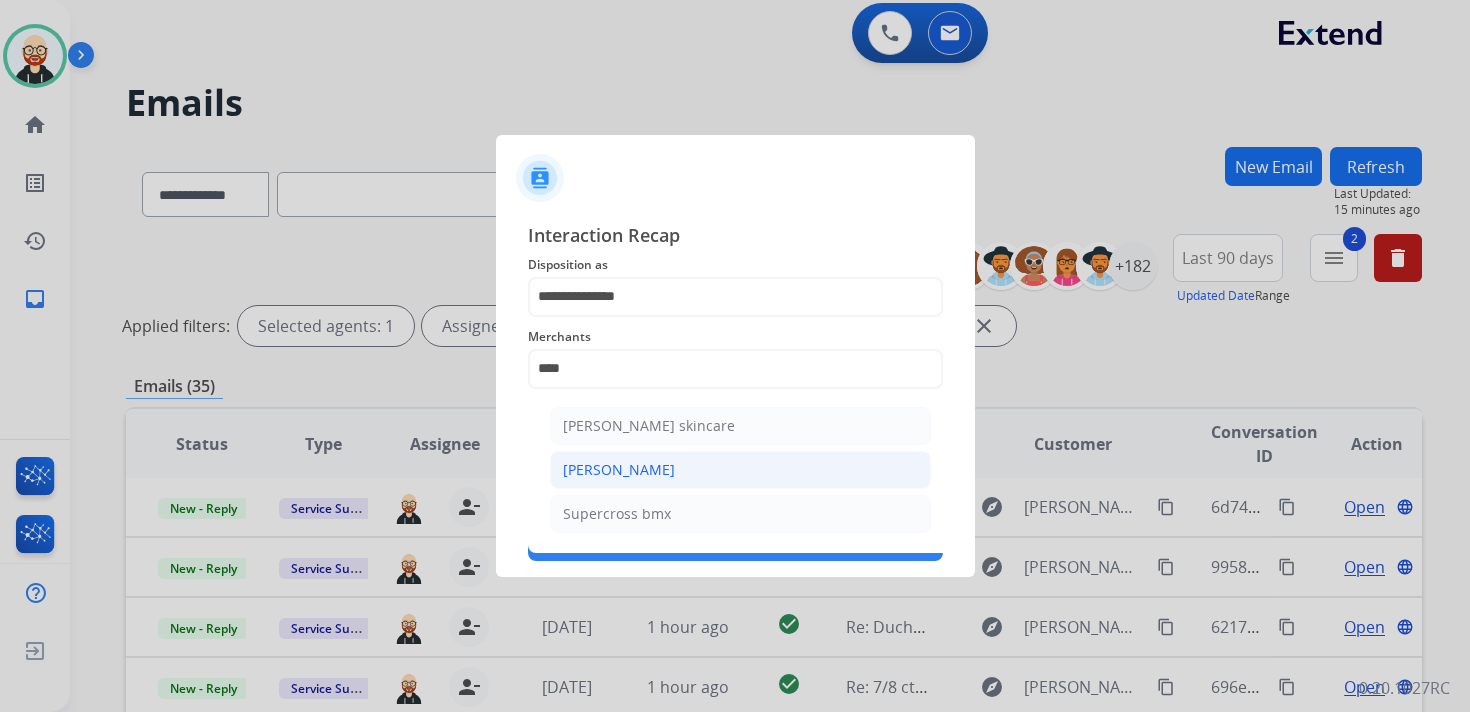 click on "[PERSON_NAME]" 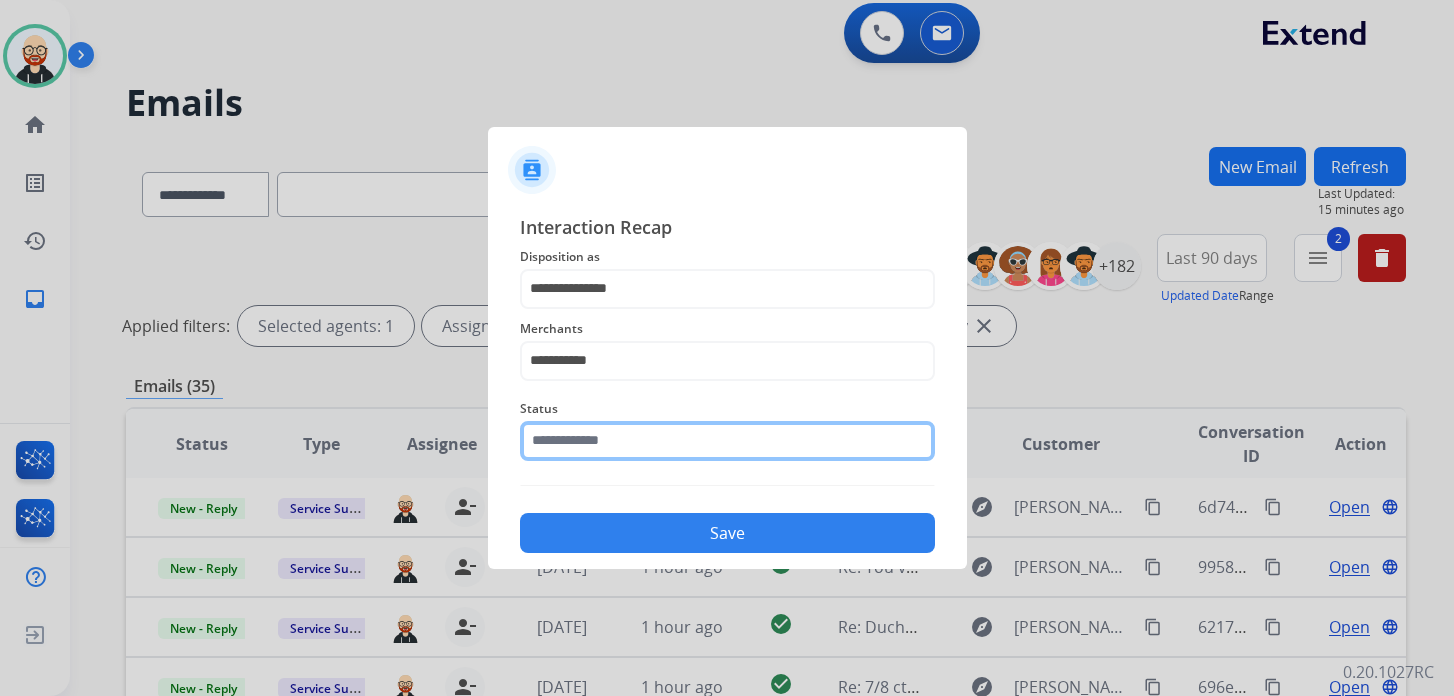 click 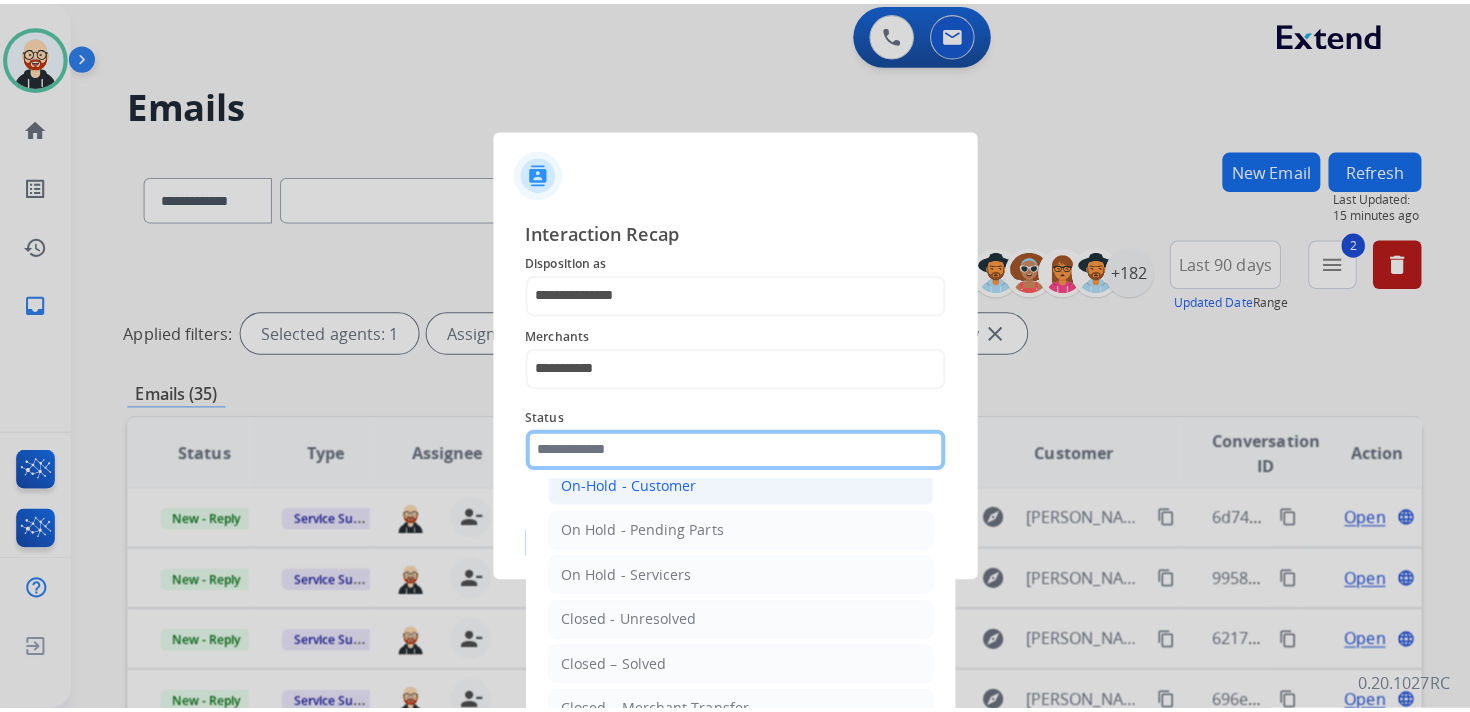 scroll, scrollTop: 77, scrollLeft: 0, axis: vertical 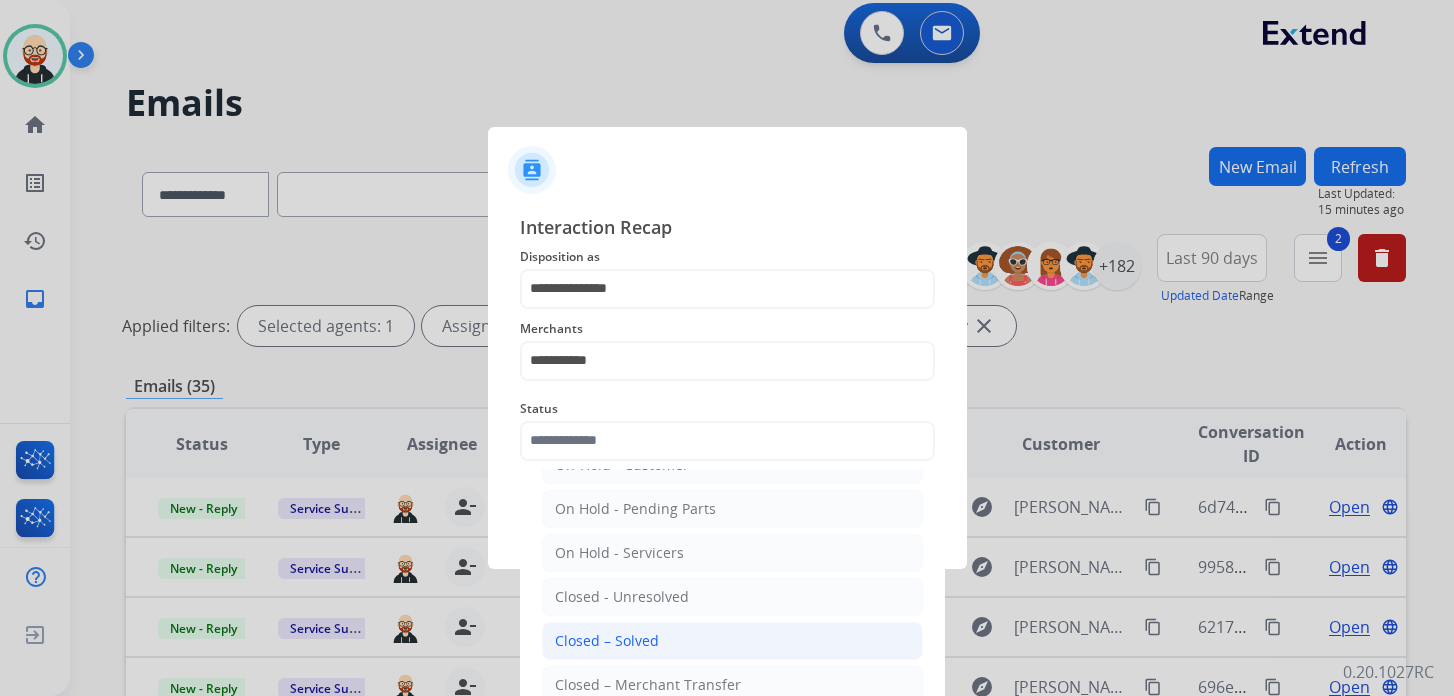 click on "Closed – Solved" 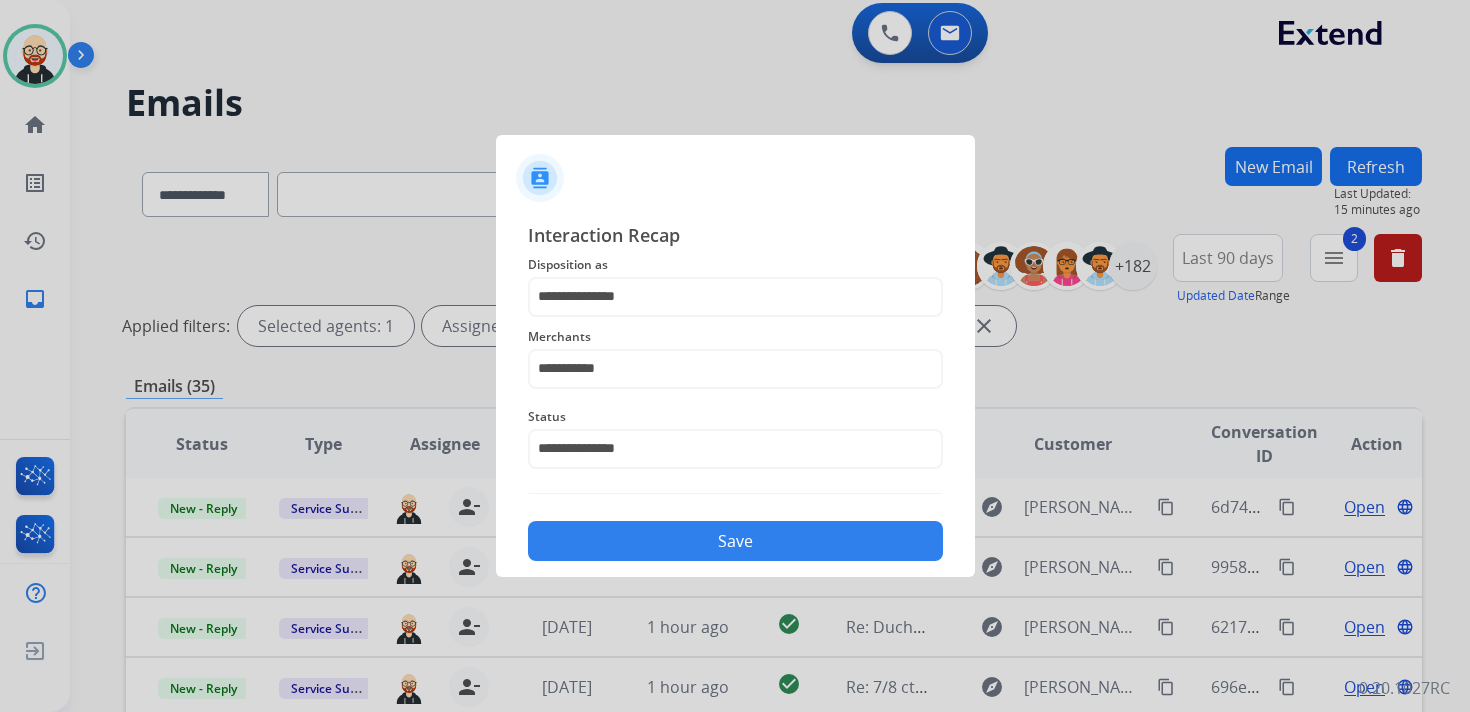 click on "Save" 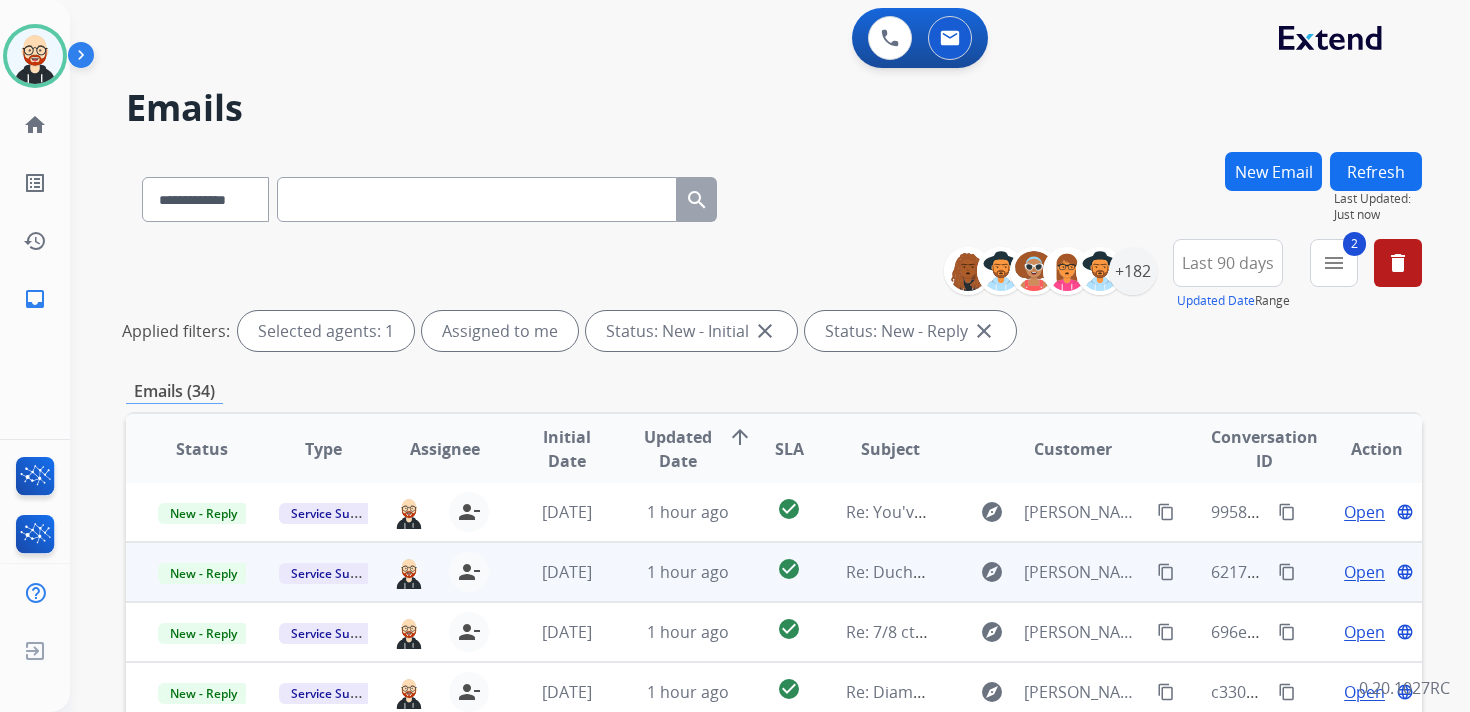 scroll, scrollTop: 474, scrollLeft: 0, axis: vertical 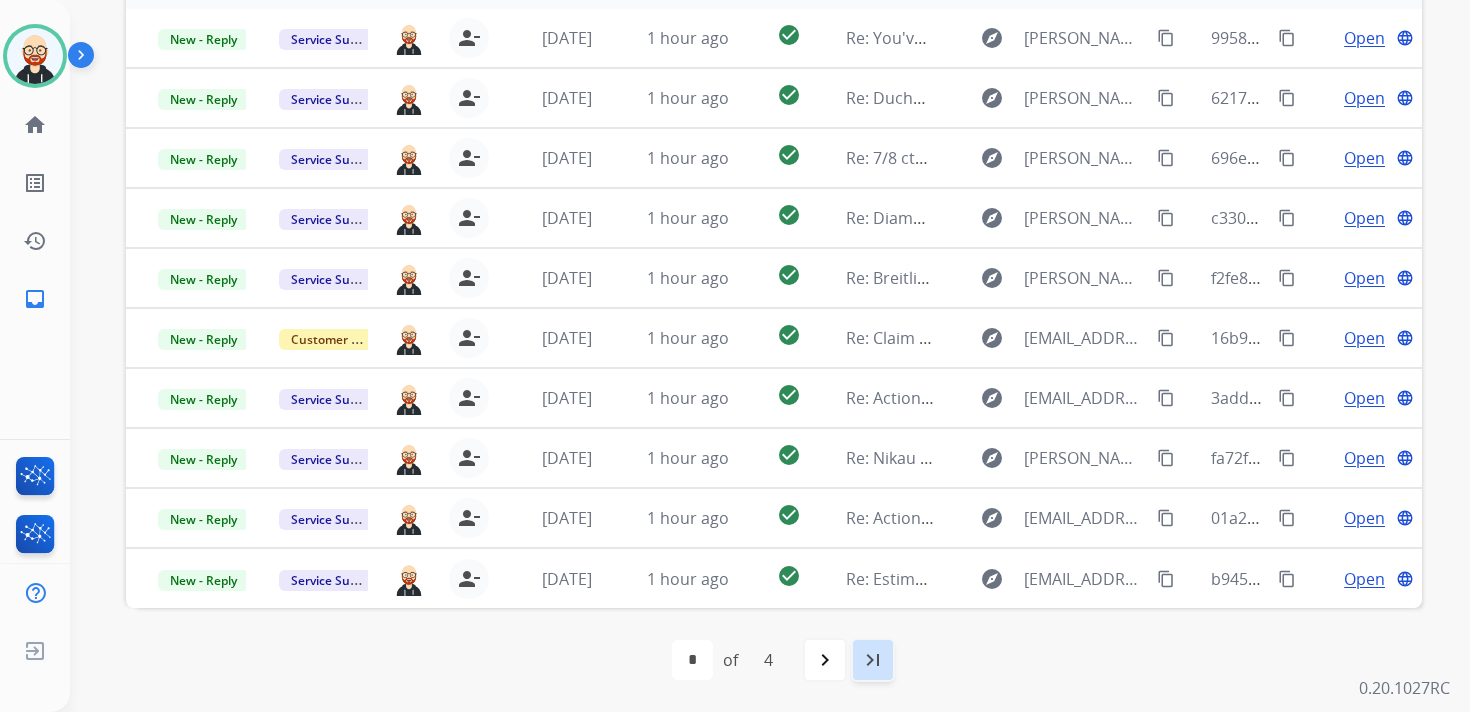 click on "last_page" at bounding box center [873, 660] 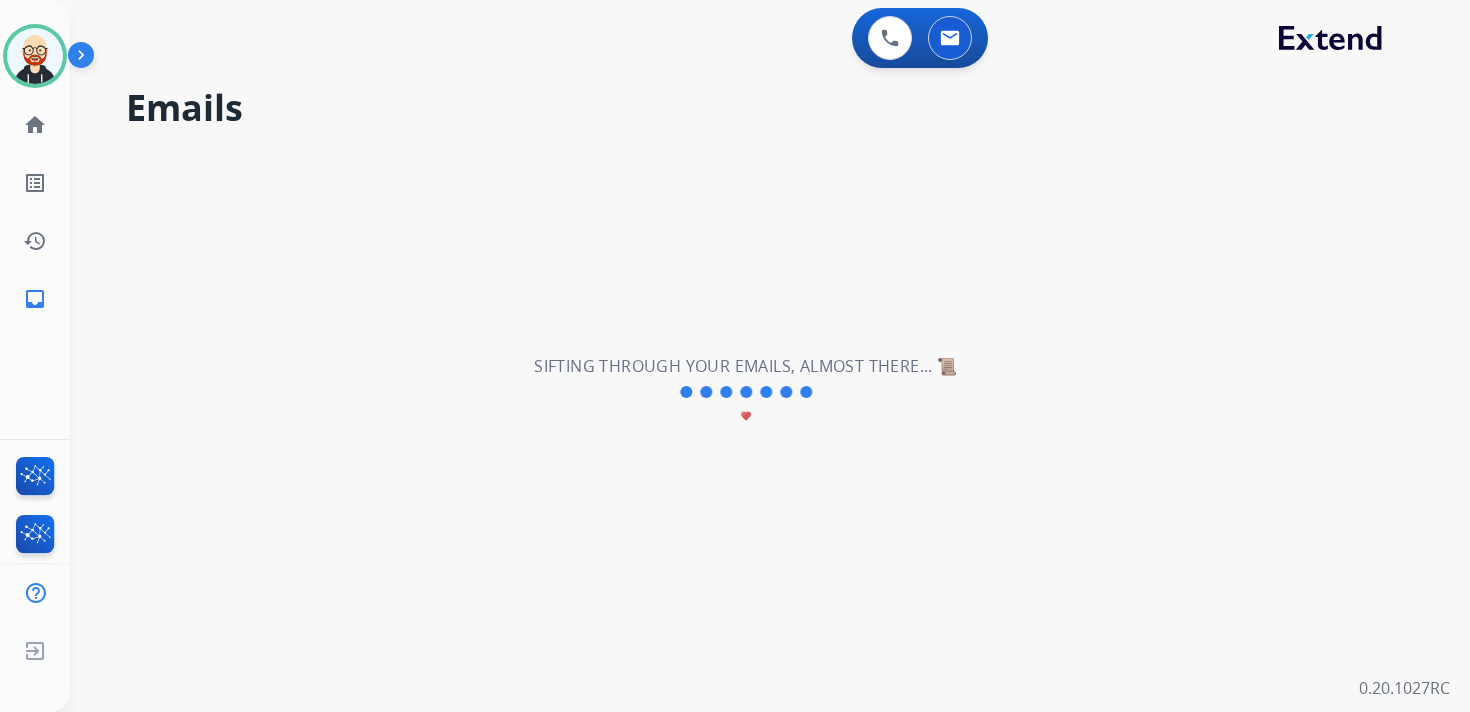 scroll, scrollTop: 0, scrollLeft: 0, axis: both 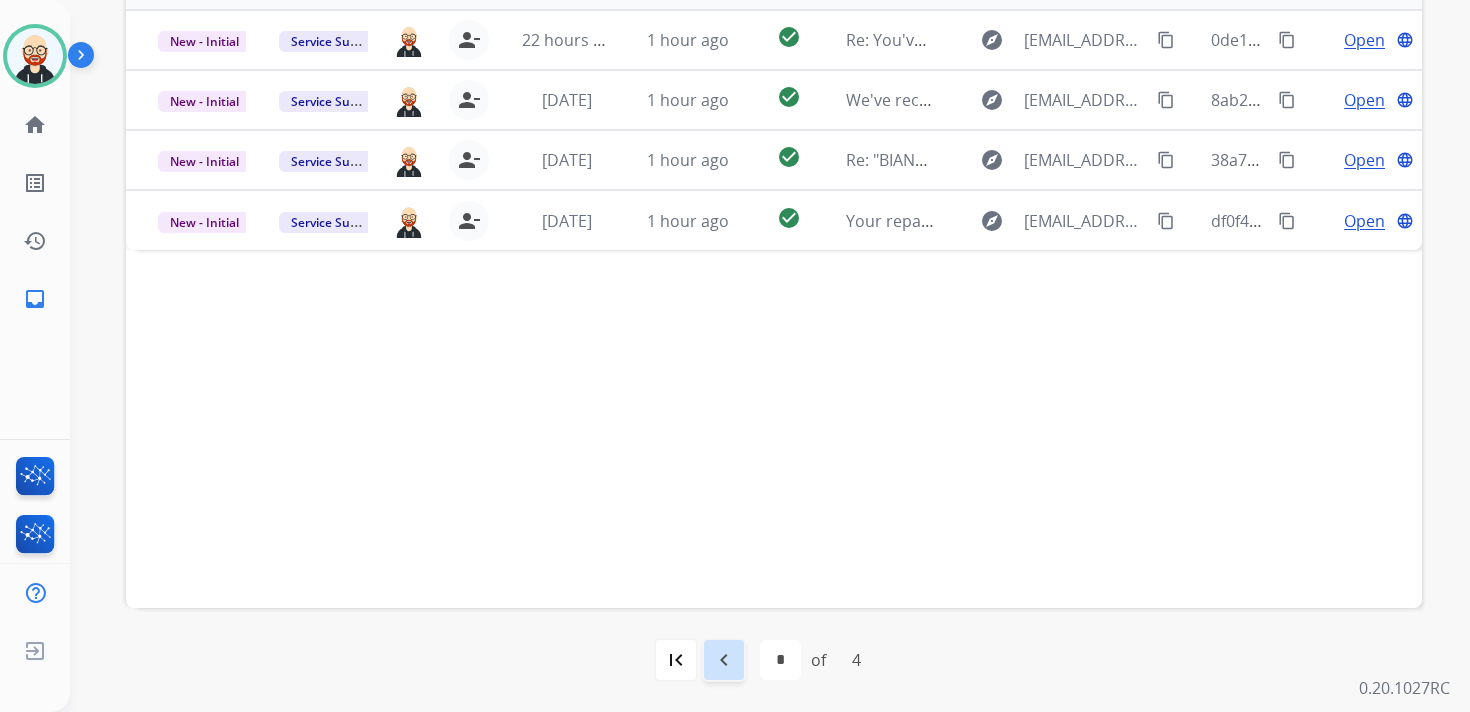 click on "navigate_before" at bounding box center (724, 660) 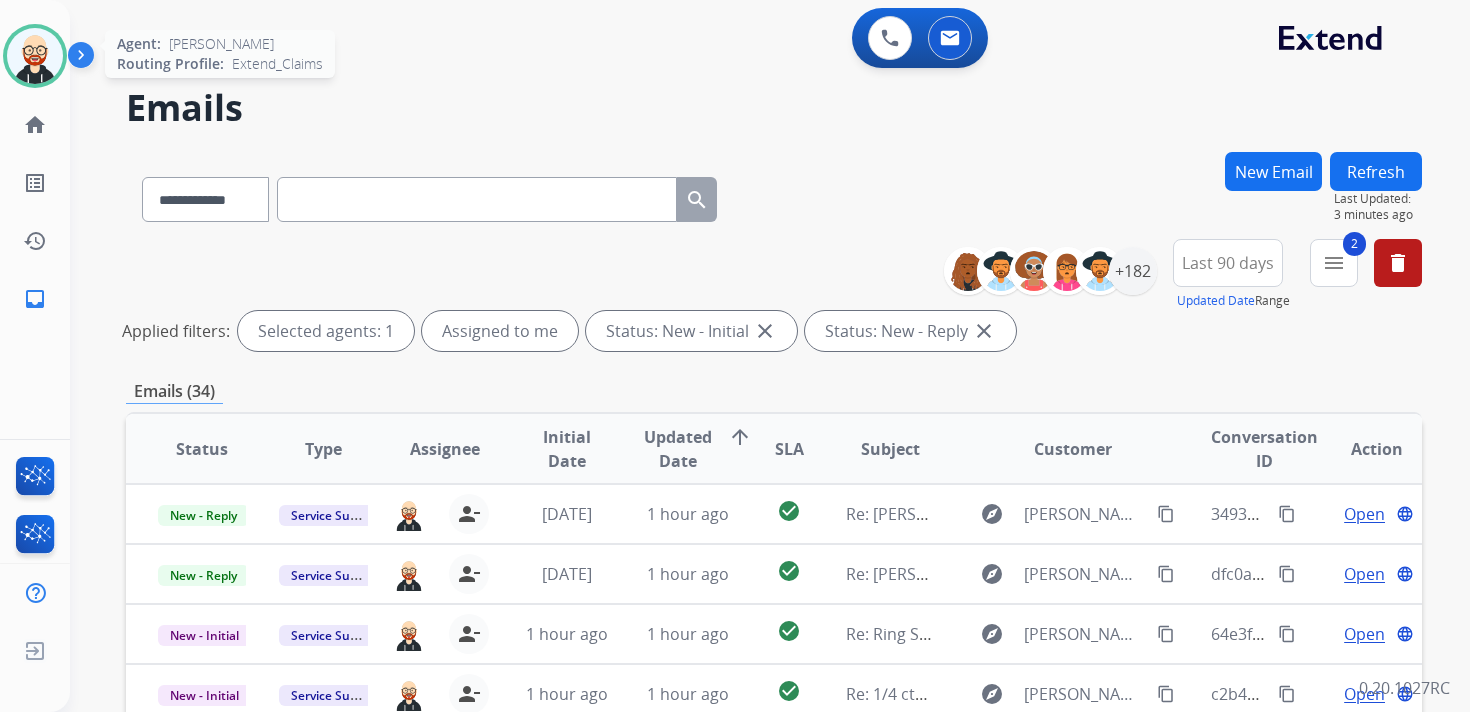 click at bounding box center [35, 56] 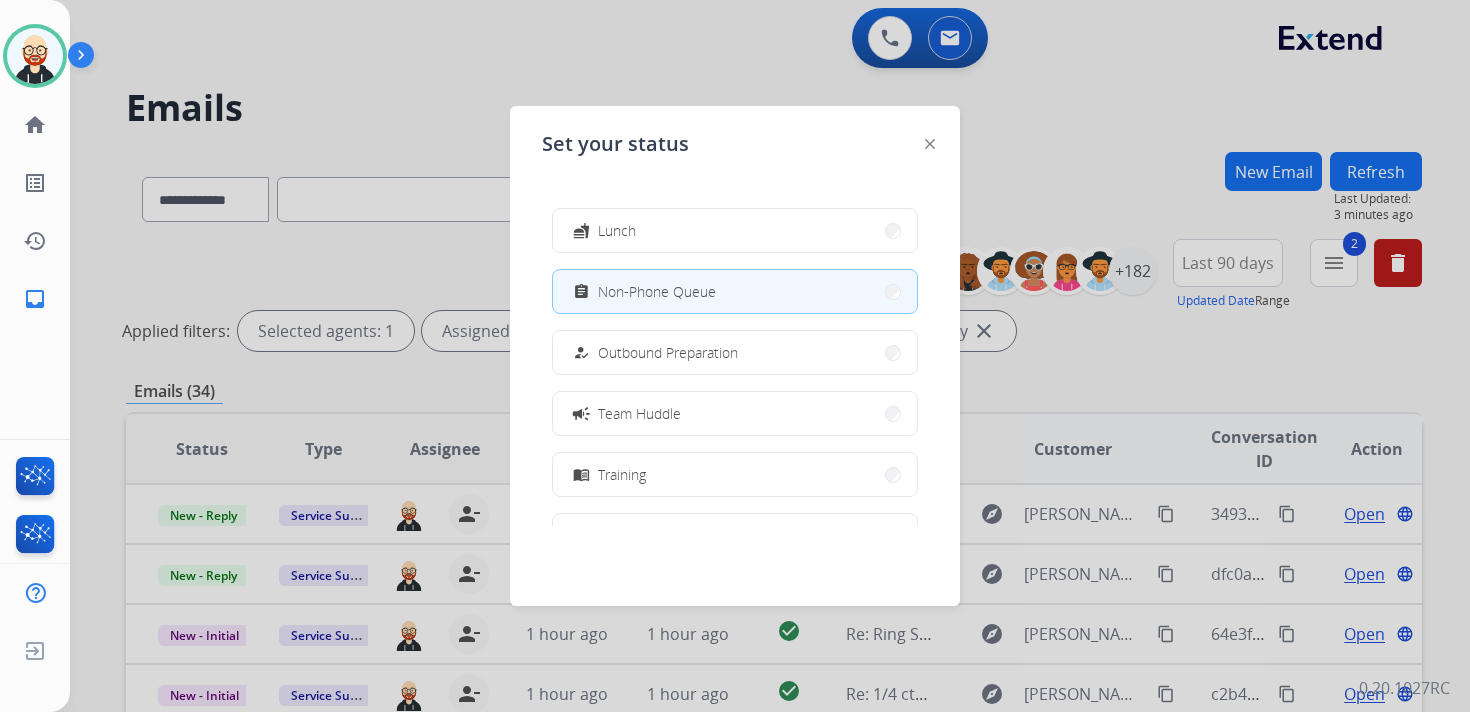 scroll, scrollTop: 192, scrollLeft: 0, axis: vertical 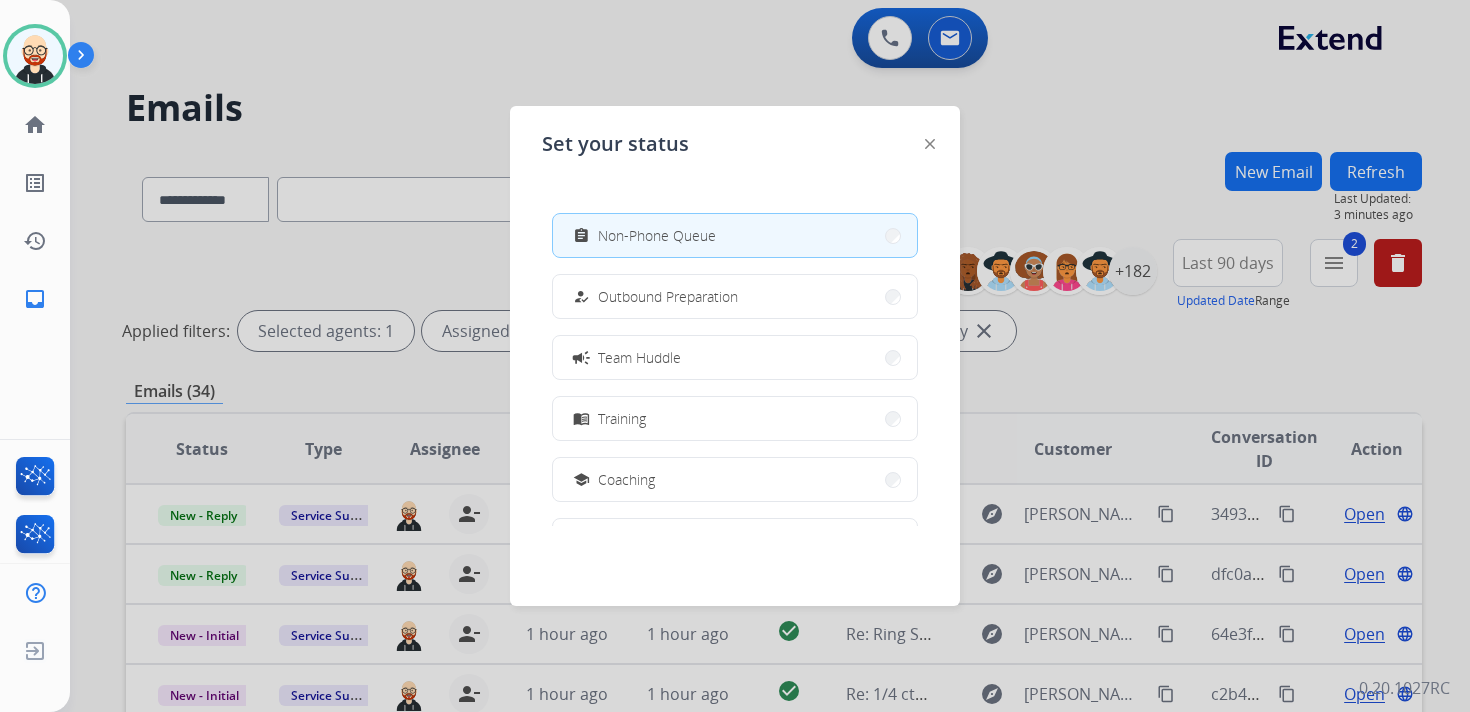 click 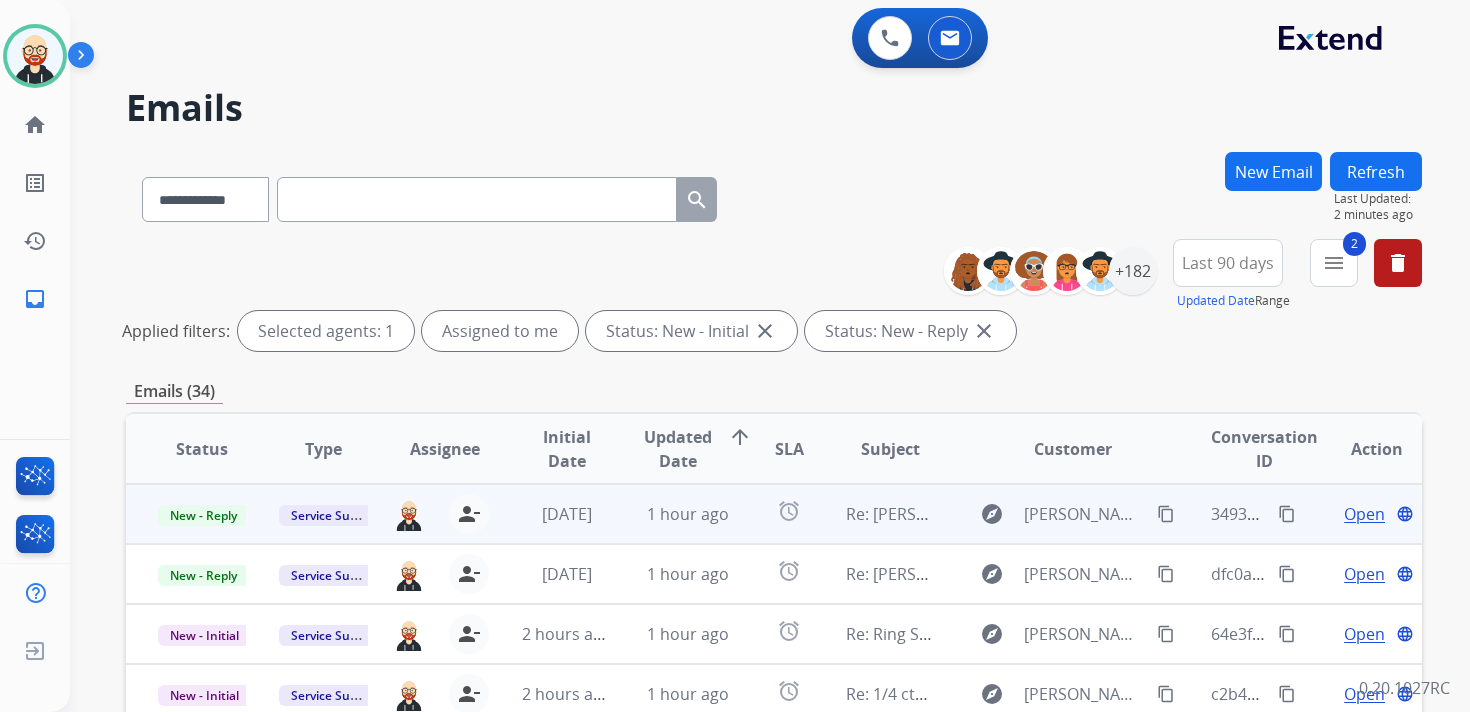click on "Open" at bounding box center [1364, 514] 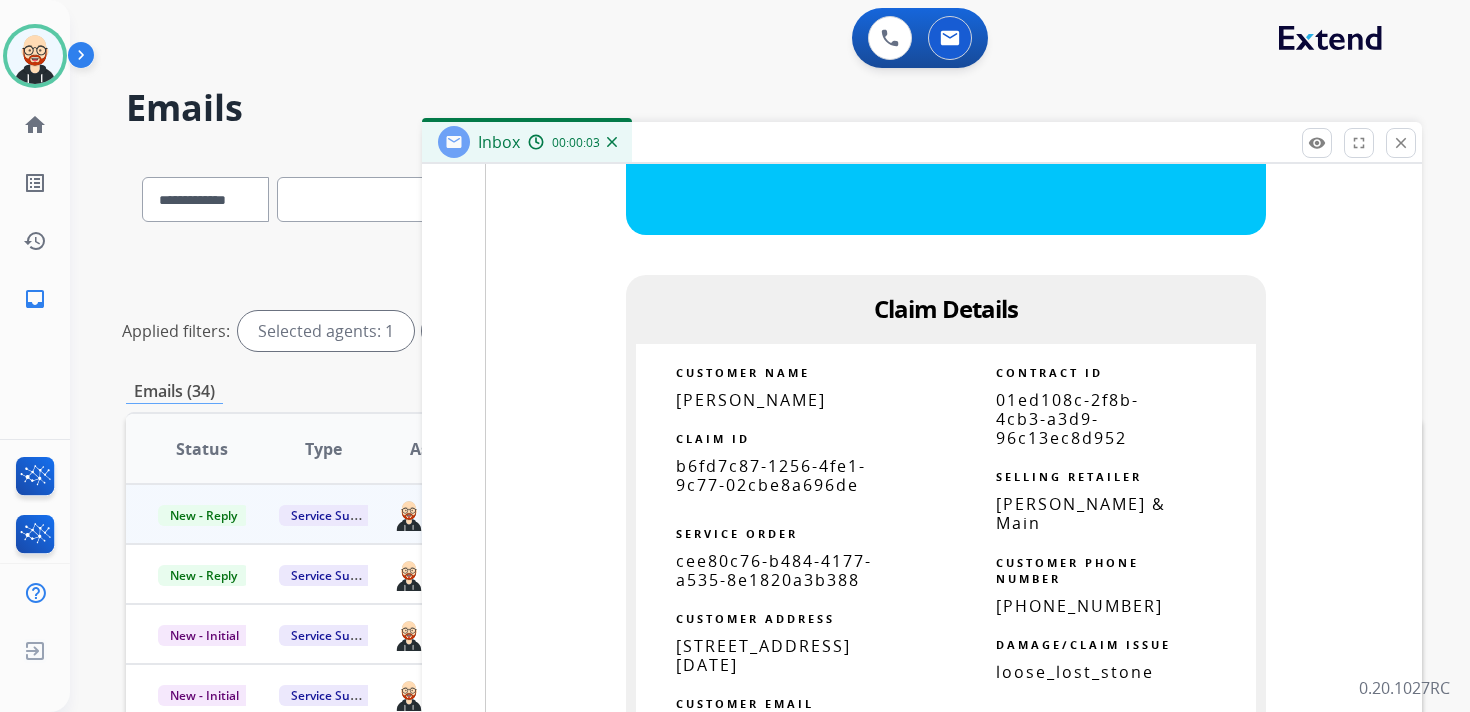 scroll, scrollTop: 2018, scrollLeft: 0, axis: vertical 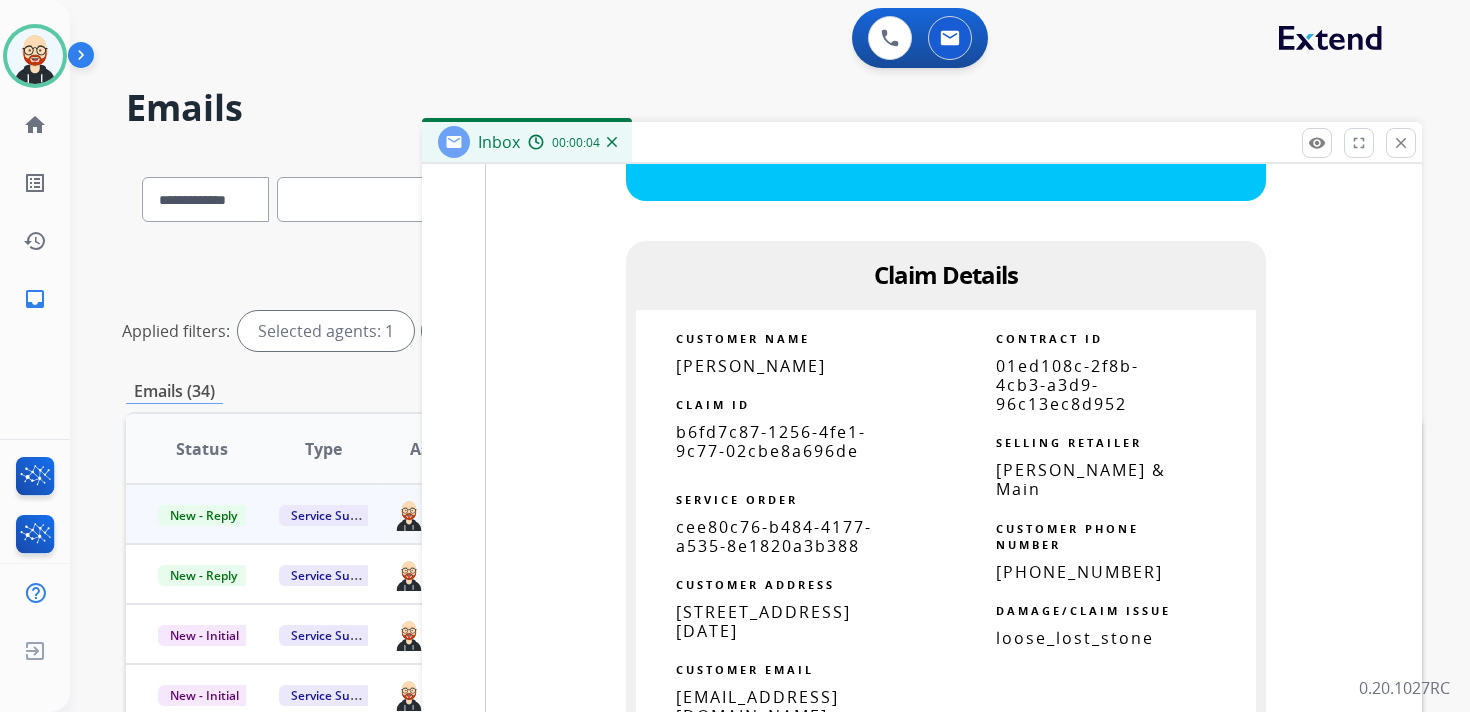 click on "b6fd7c87-1256-4fe1-9c77-02cbe8a696de" at bounding box center [771, 441] 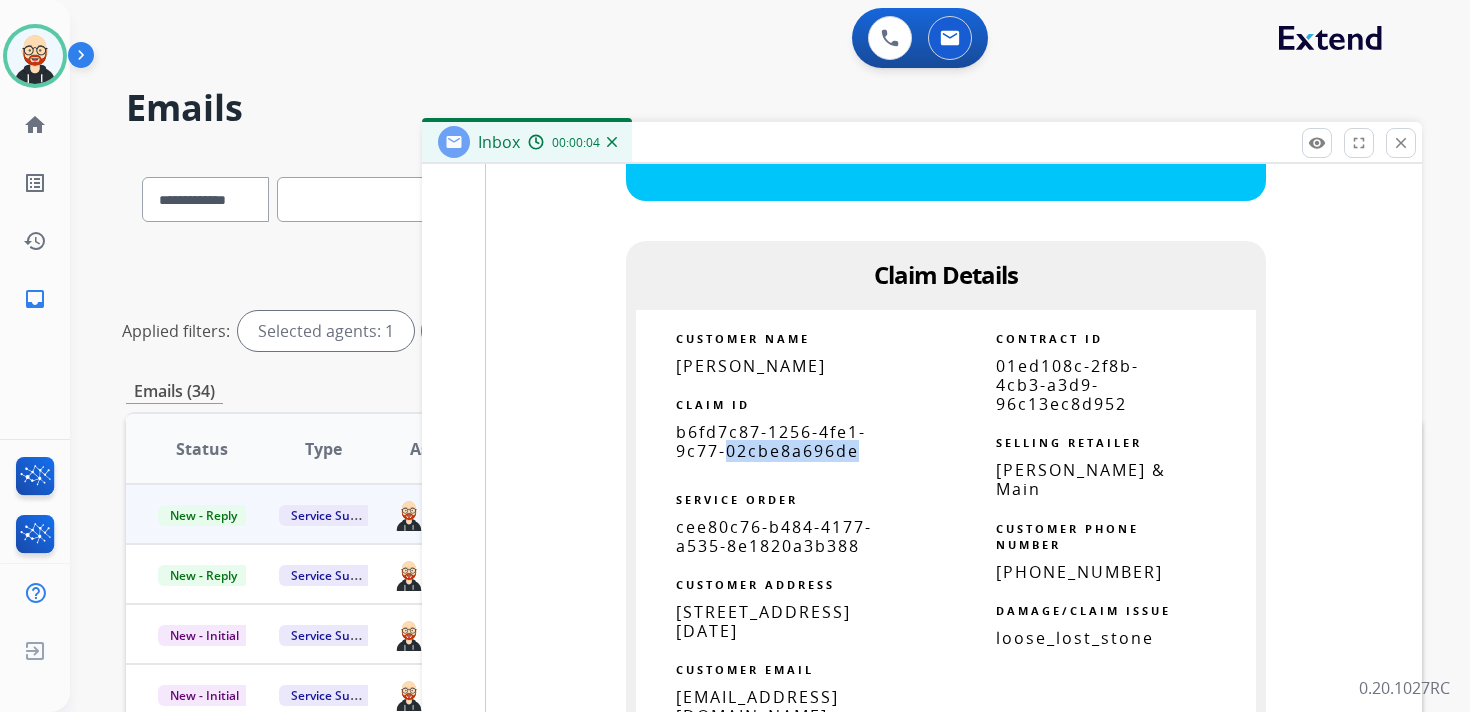 click on "b6fd7c87-1256-4fe1-9c77-02cbe8a696de" at bounding box center (771, 441) 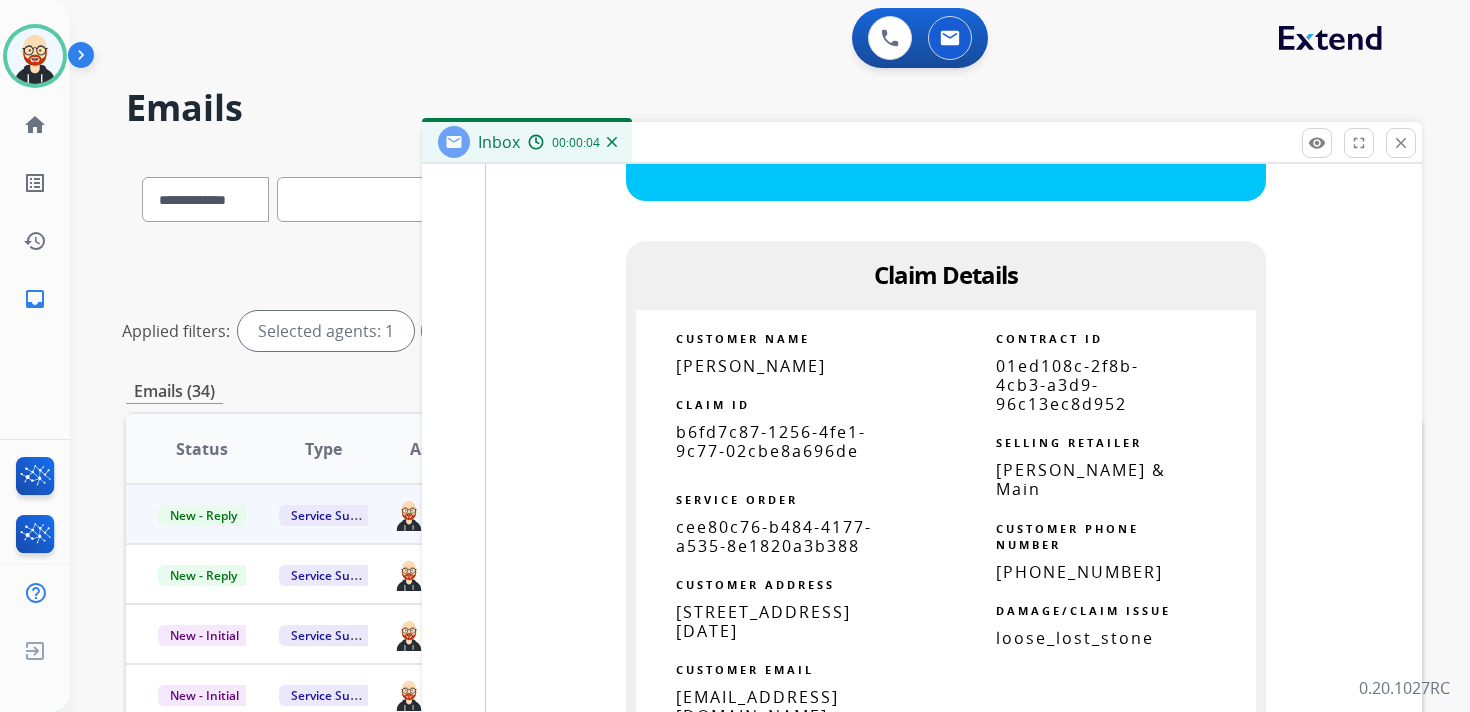 click on "b6fd7c87-1256-4fe1-9c77-02cbe8a696de" at bounding box center (771, 441) 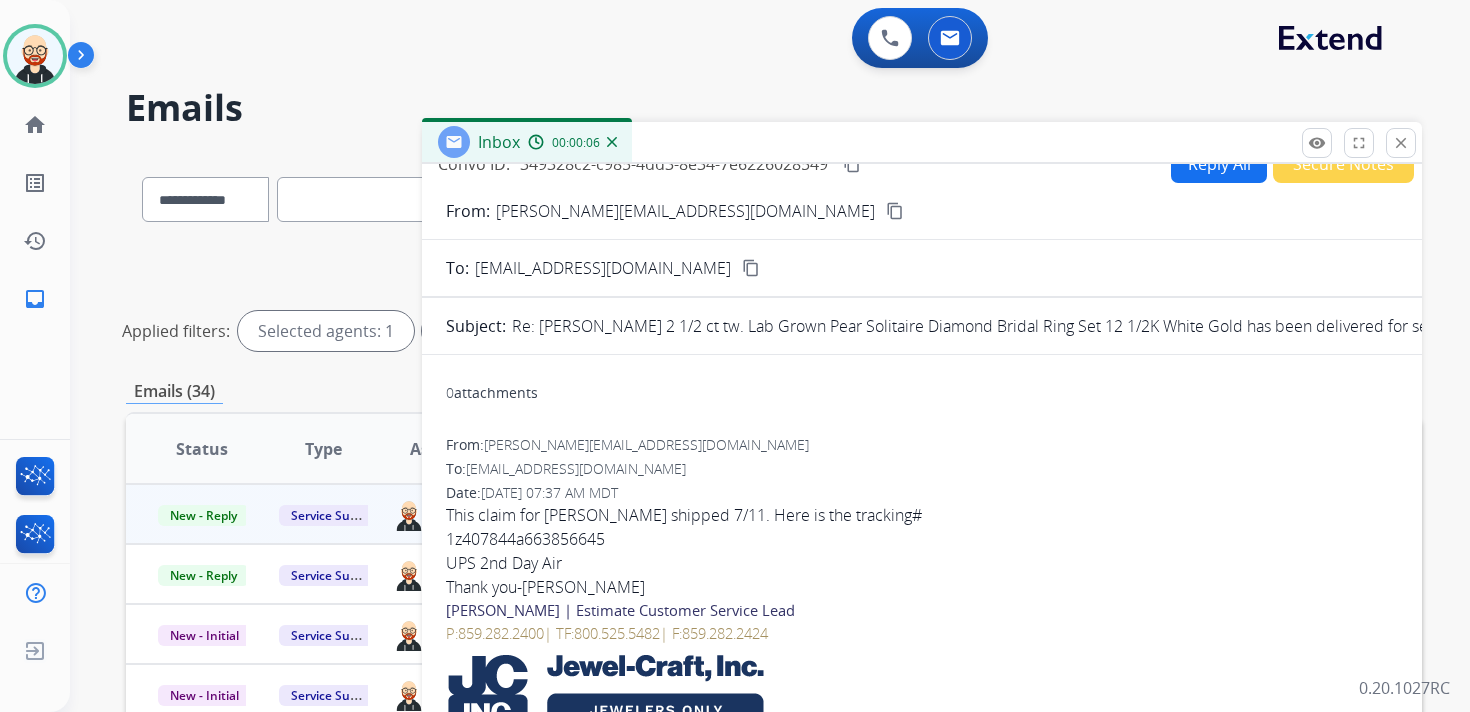 scroll, scrollTop: 0, scrollLeft: 0, axis: both 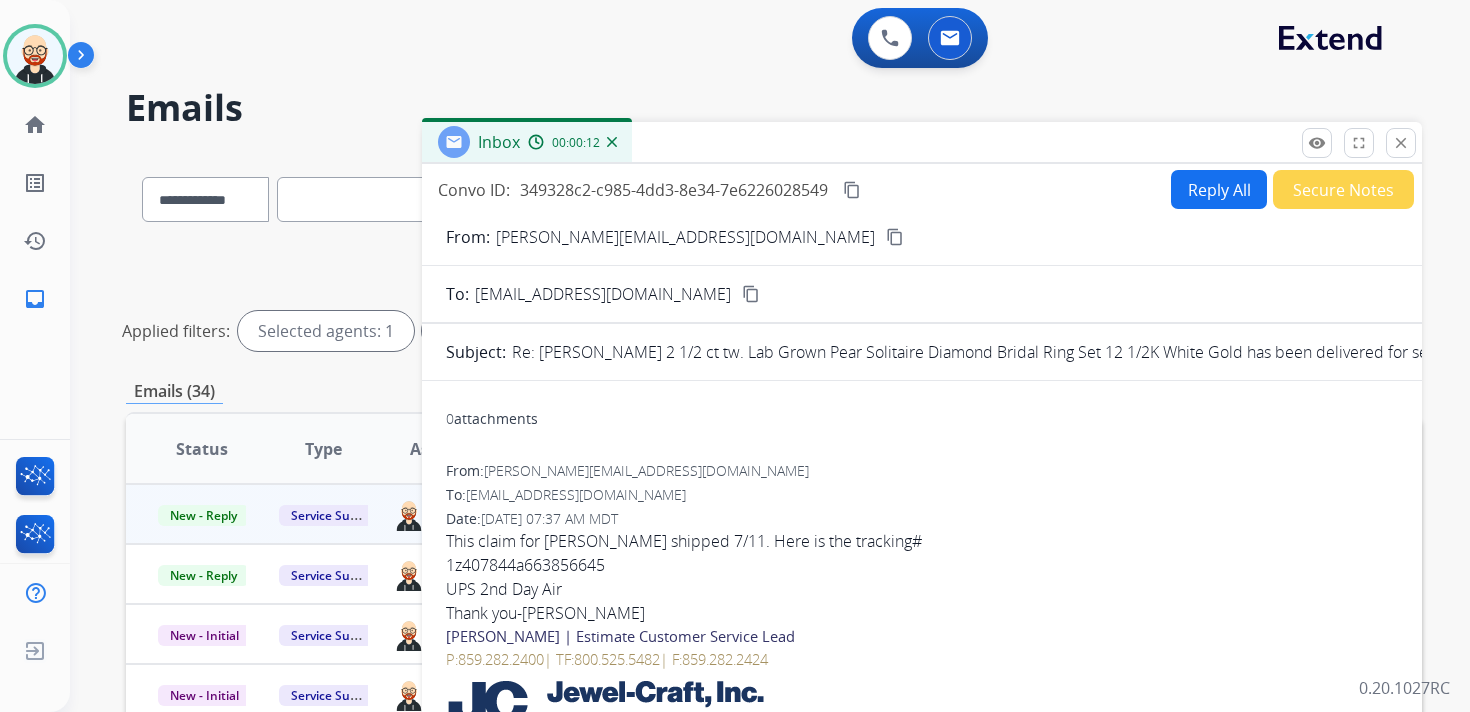click on "content_copy" at bounding box center (852, 190) 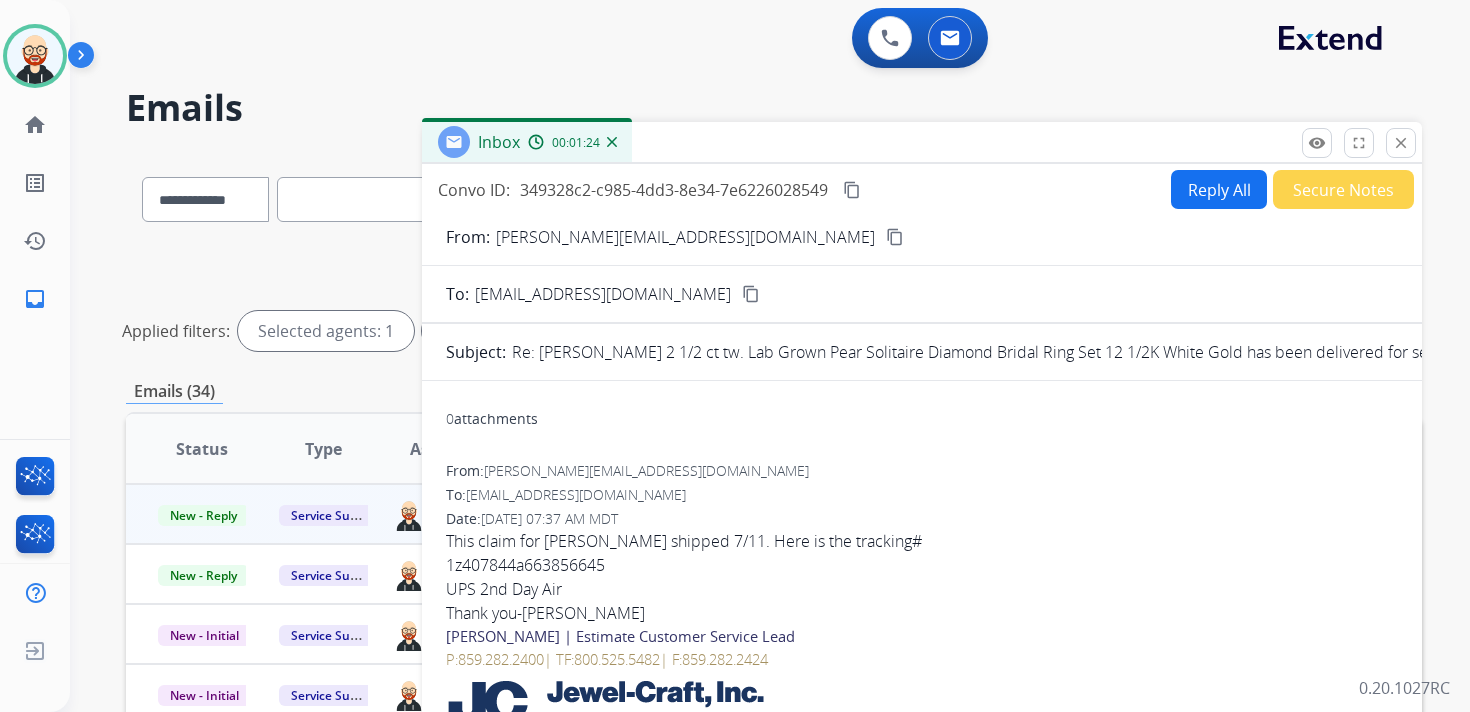 click on "content_copy" at bounding box center (852, 190) 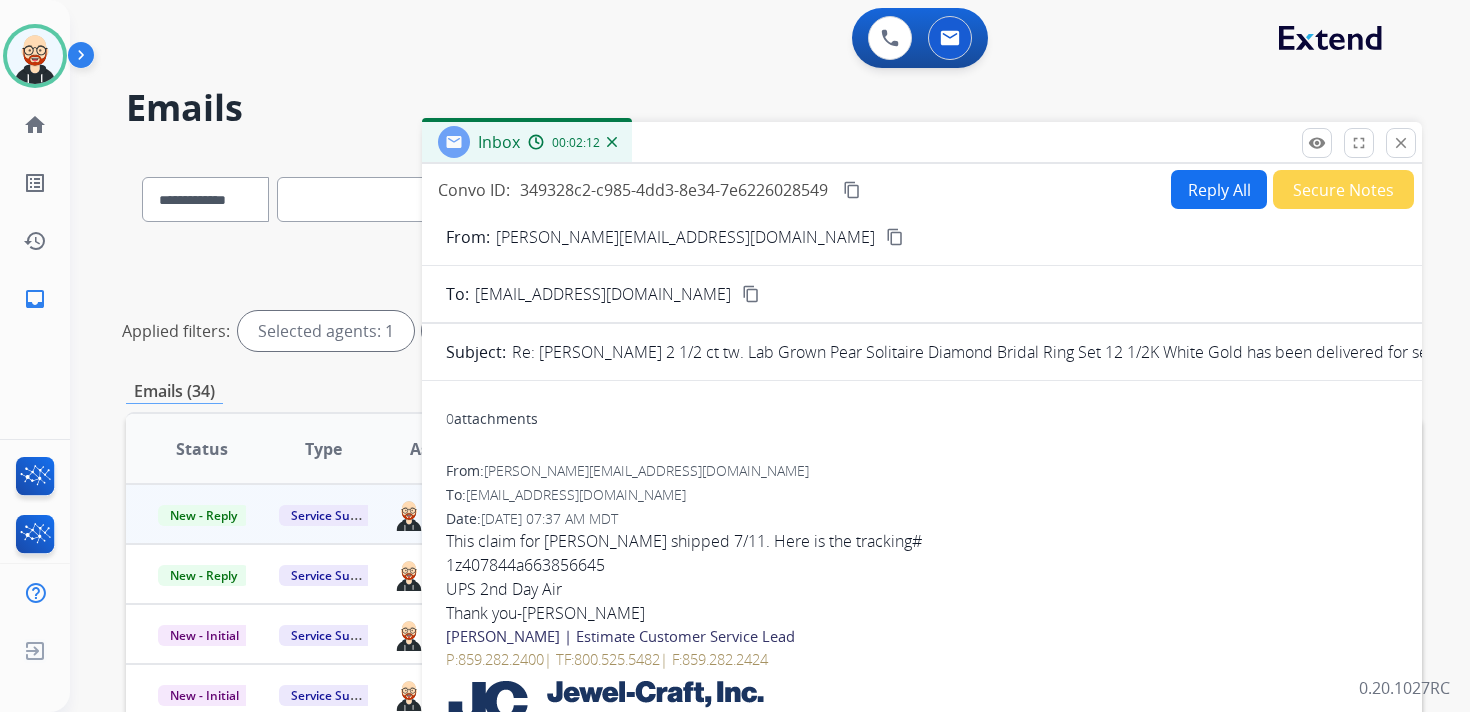 click on "1z407844a663856645" at bounding box center [922, 565] 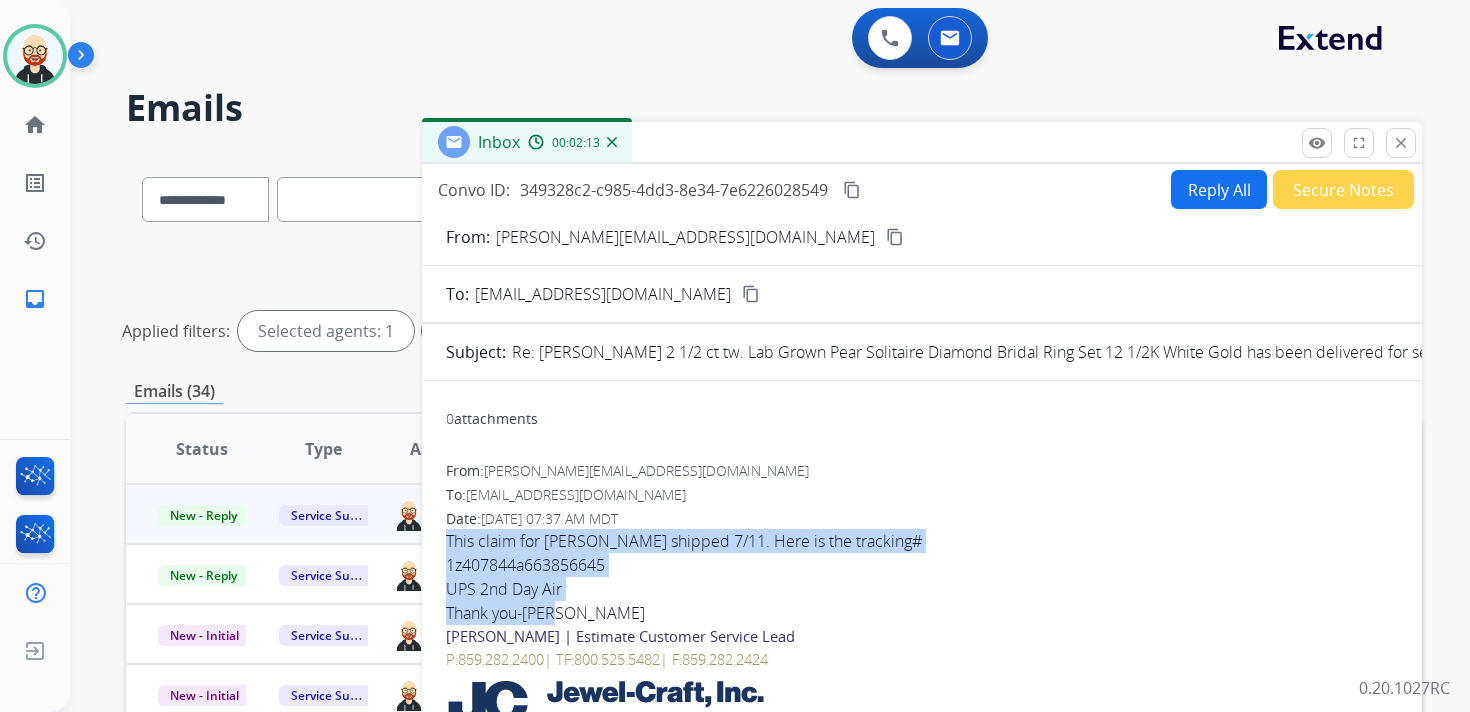 drag, startPoint x: 443, startPoint y: 538, endPoint x: 610, endPoint y: 601, distance: 178.4881 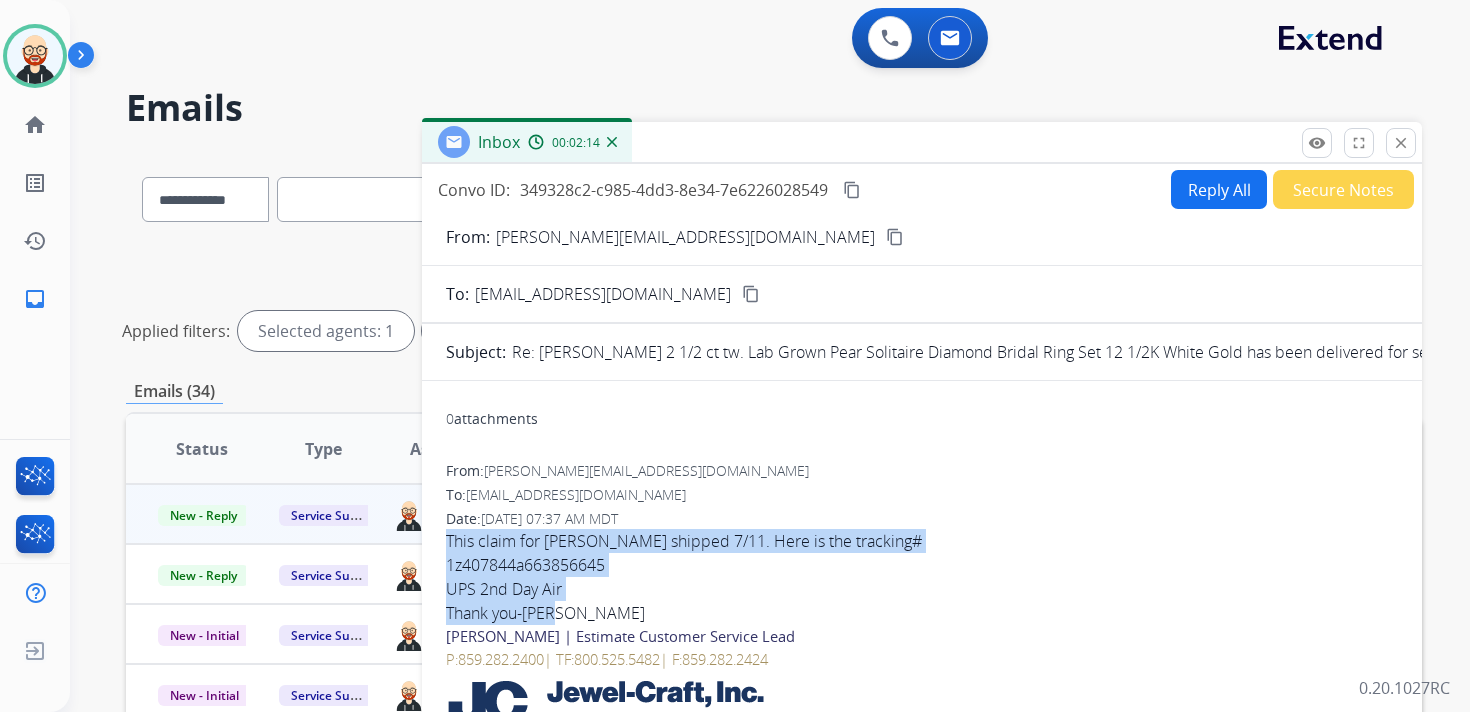 click on "Thank you-[PERSON_NAME]" at bounding box center [922, 613] 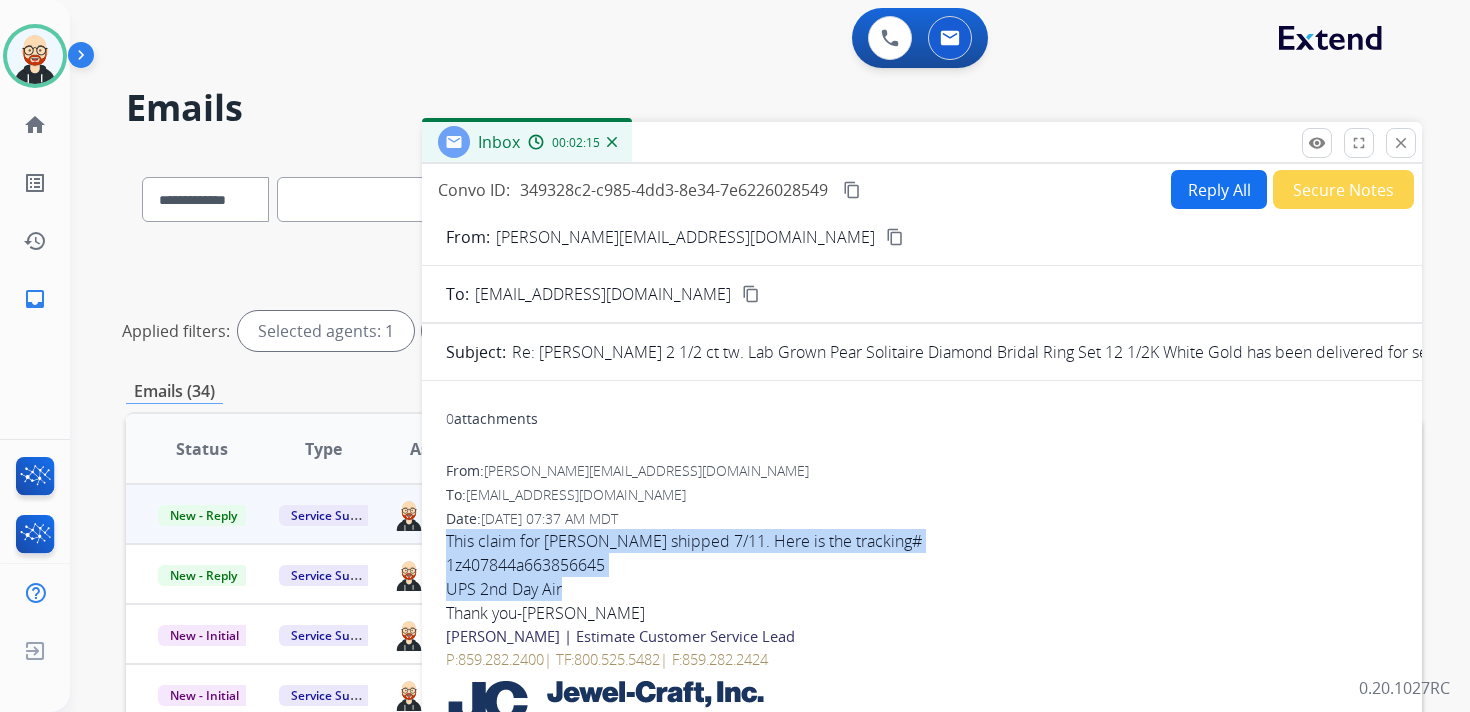 drag, startPoint x: 585, startPoint y: 590, endPoint x: 442, endPoint y: 530, distance: 155.0774 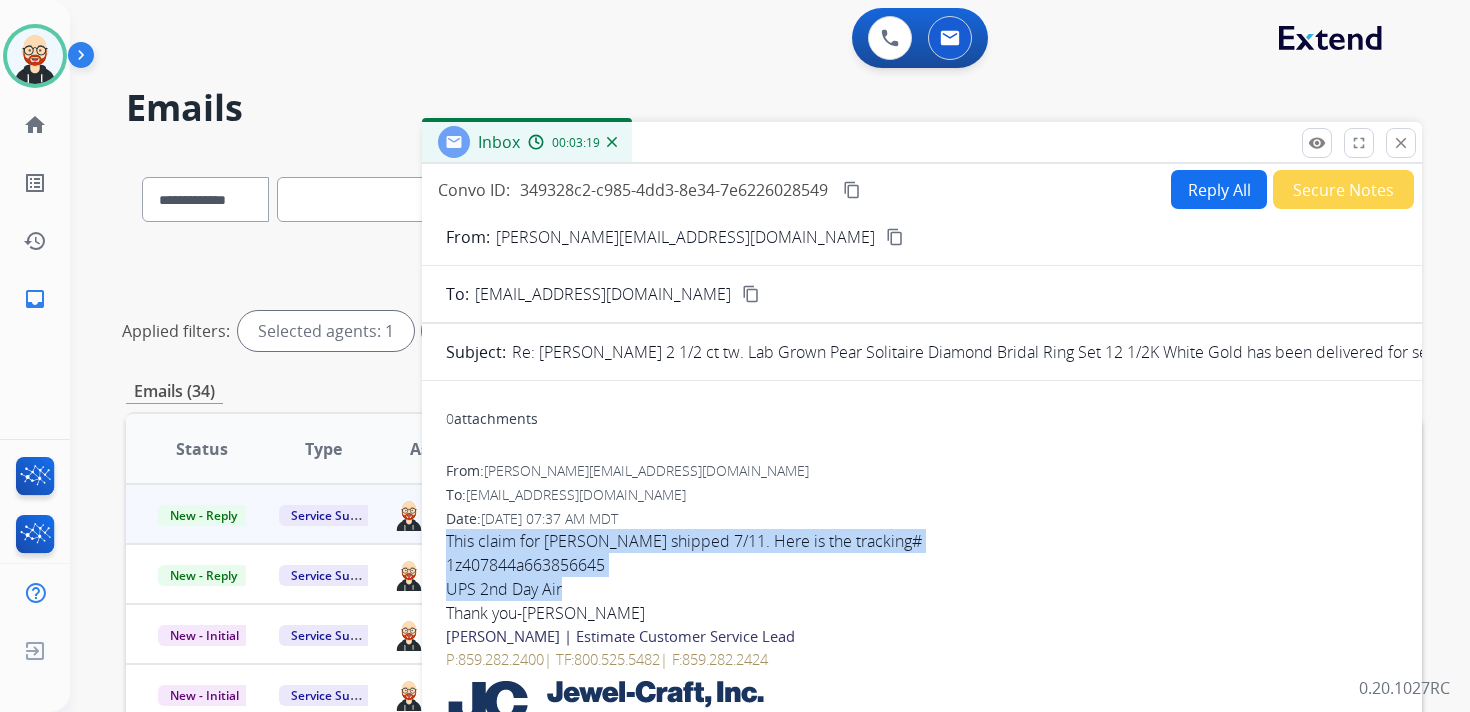 click on "Reply All" at bounding box center (1219, 189) 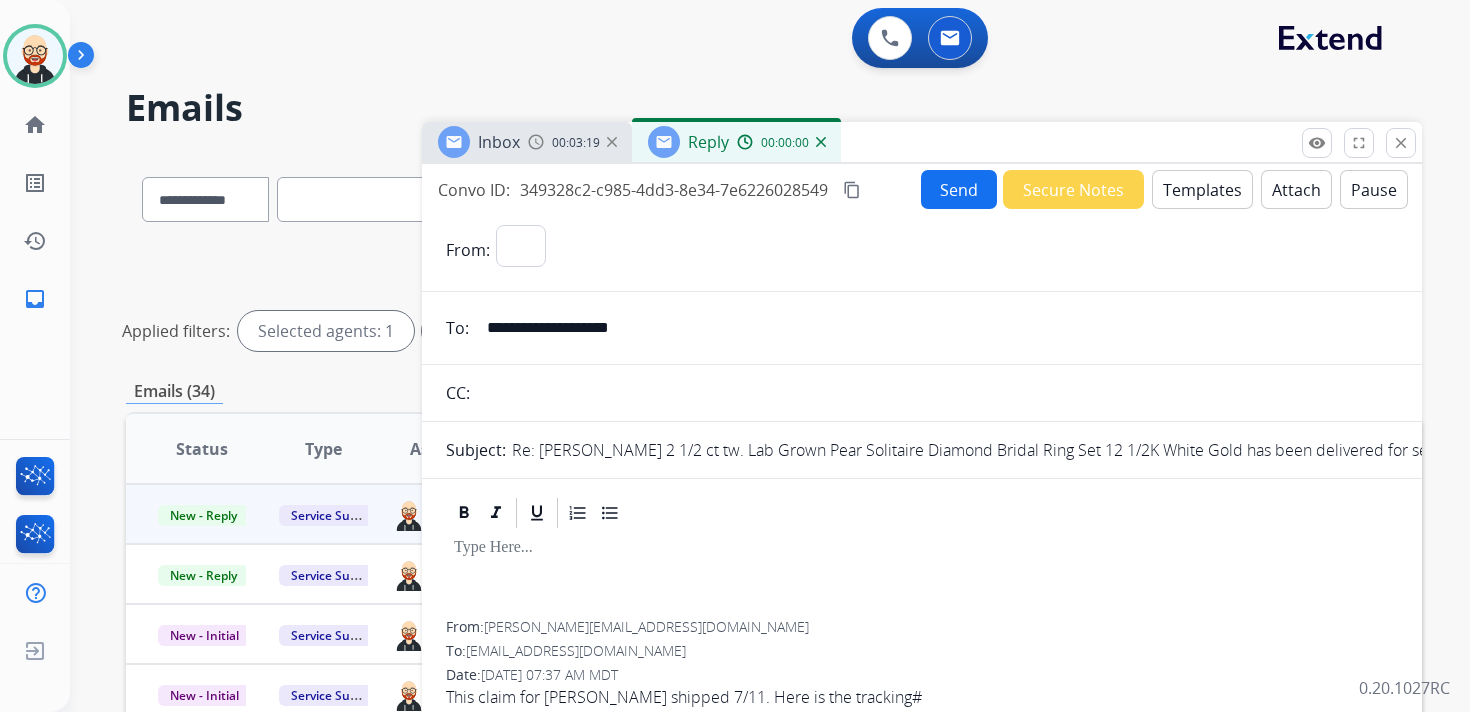 select on "**********" 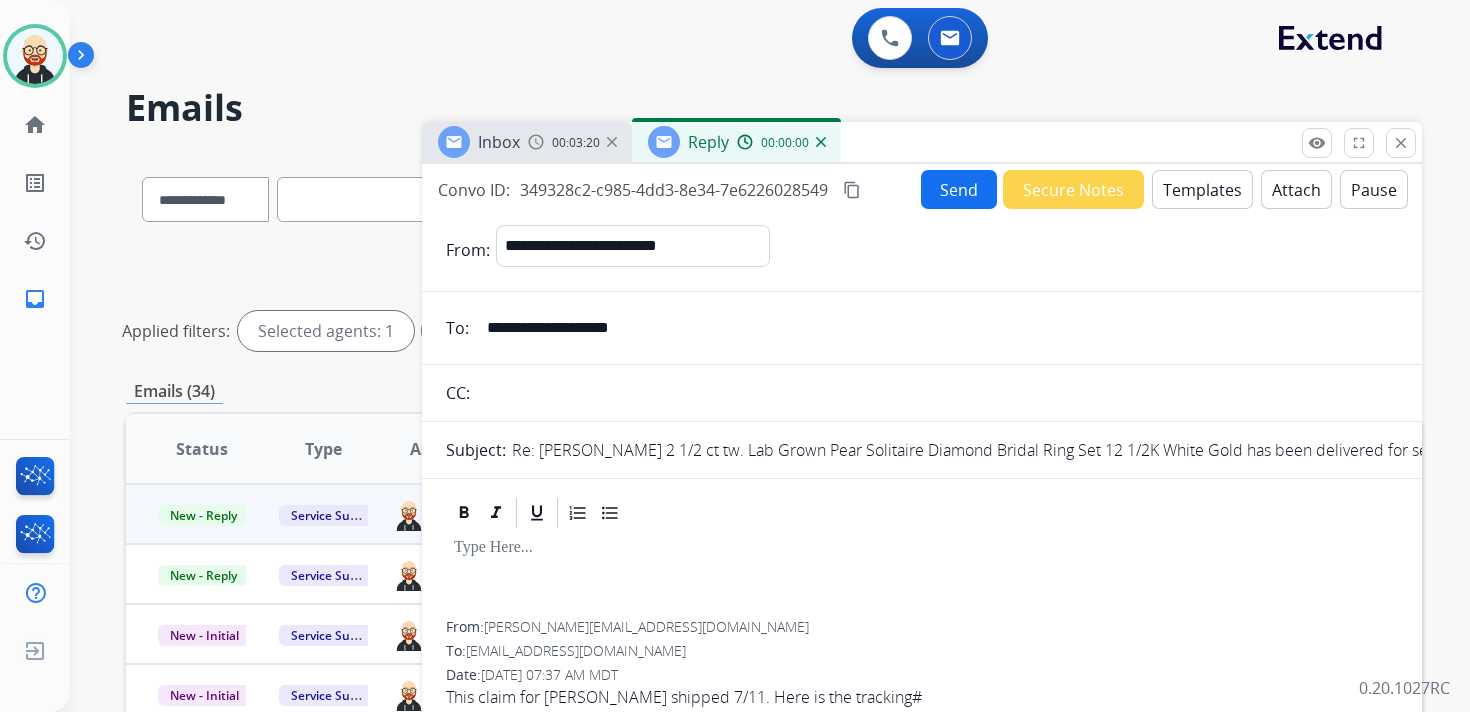 click at bounding box center (922, 548) 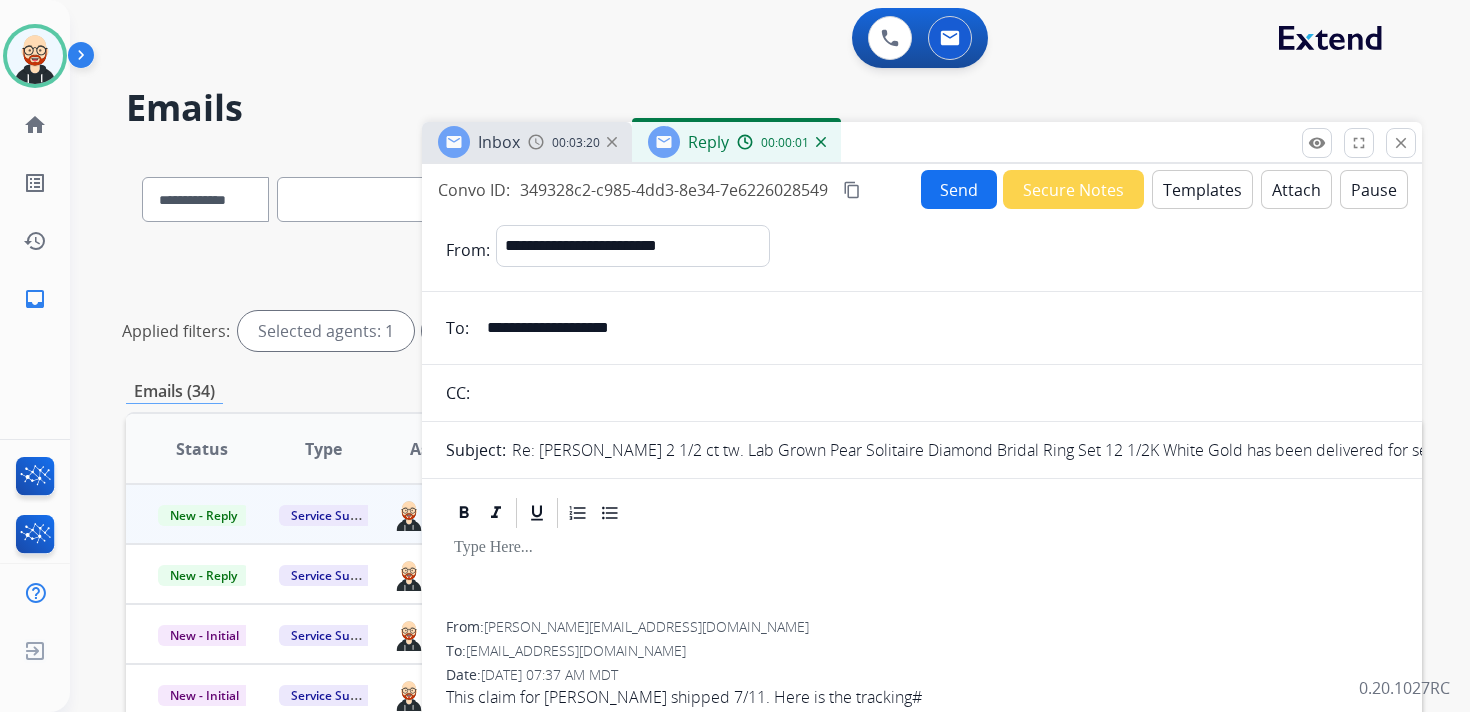 type 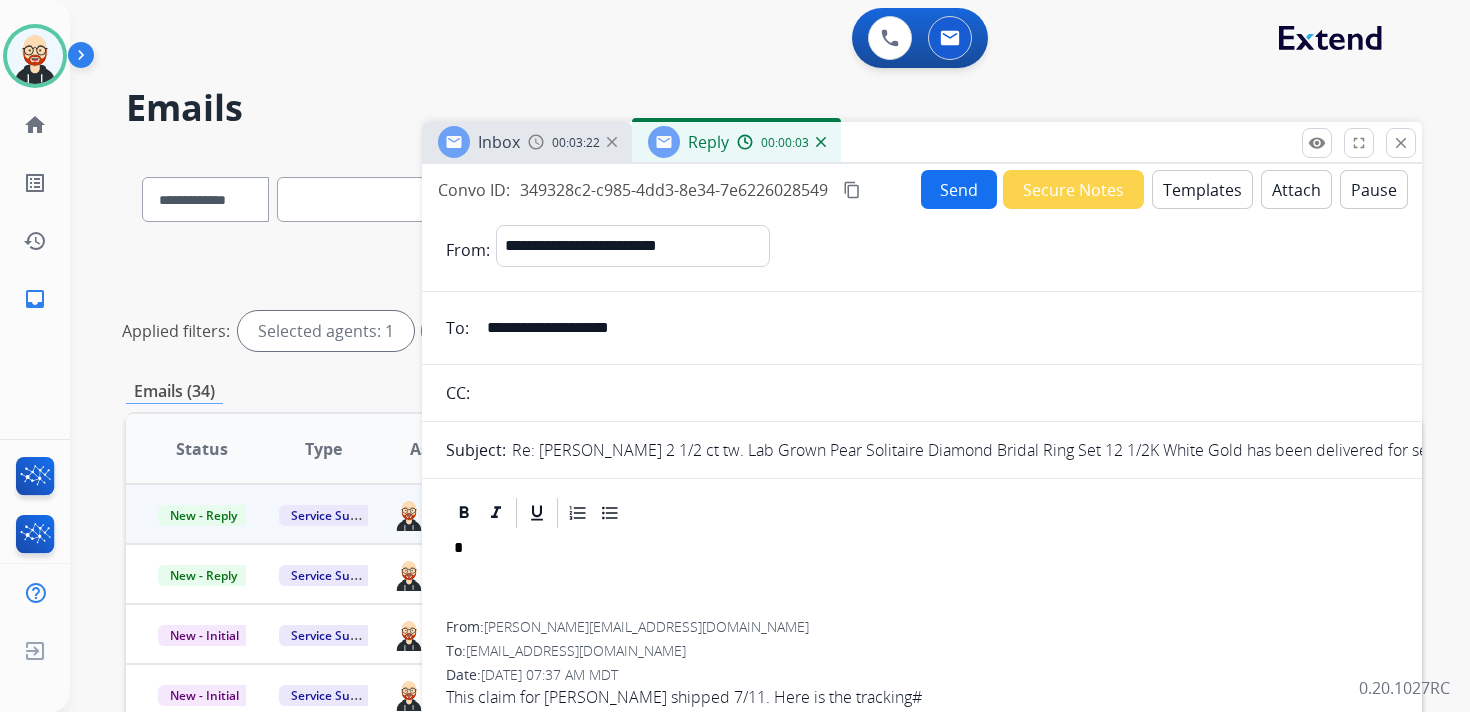 scroll, scrollTop: 5, scrollLeft: 0, axis: vertical 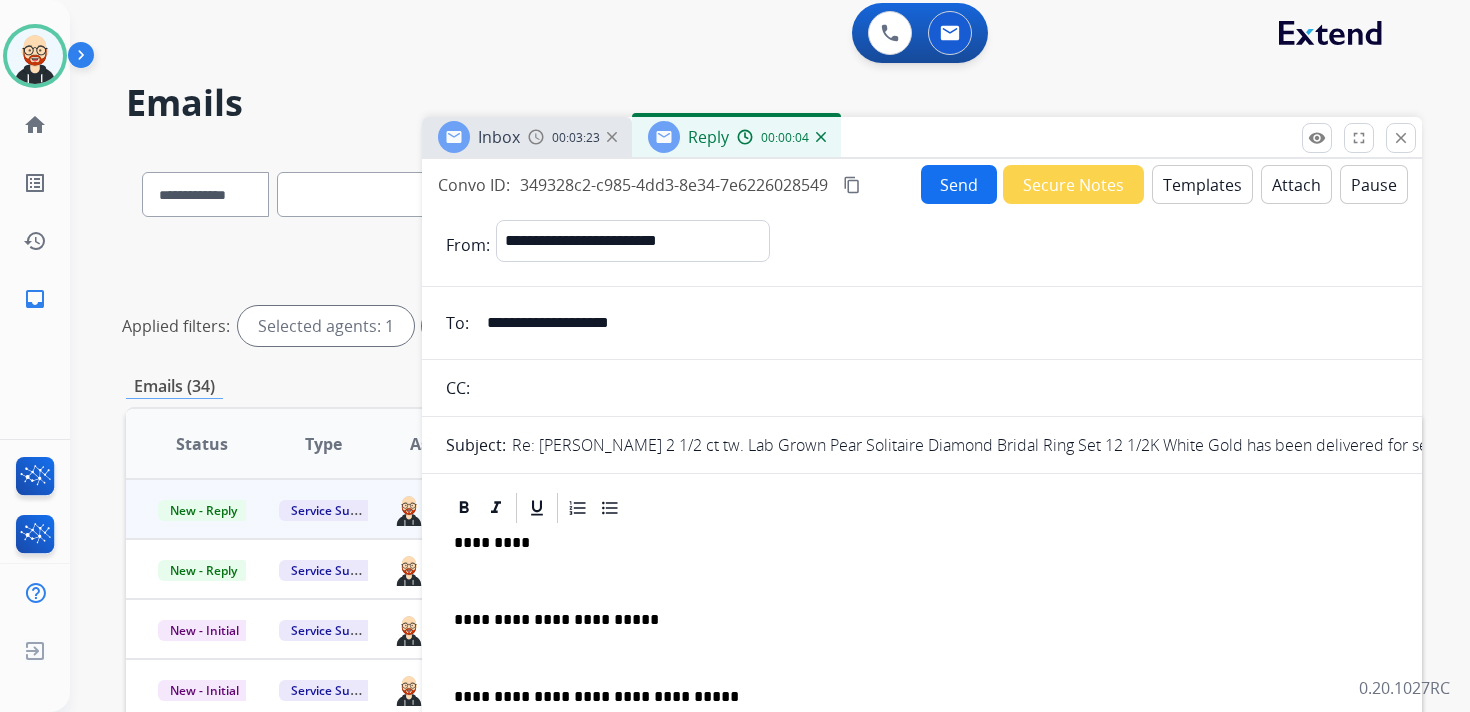 click on "*********" at bounding box center [914, 543] 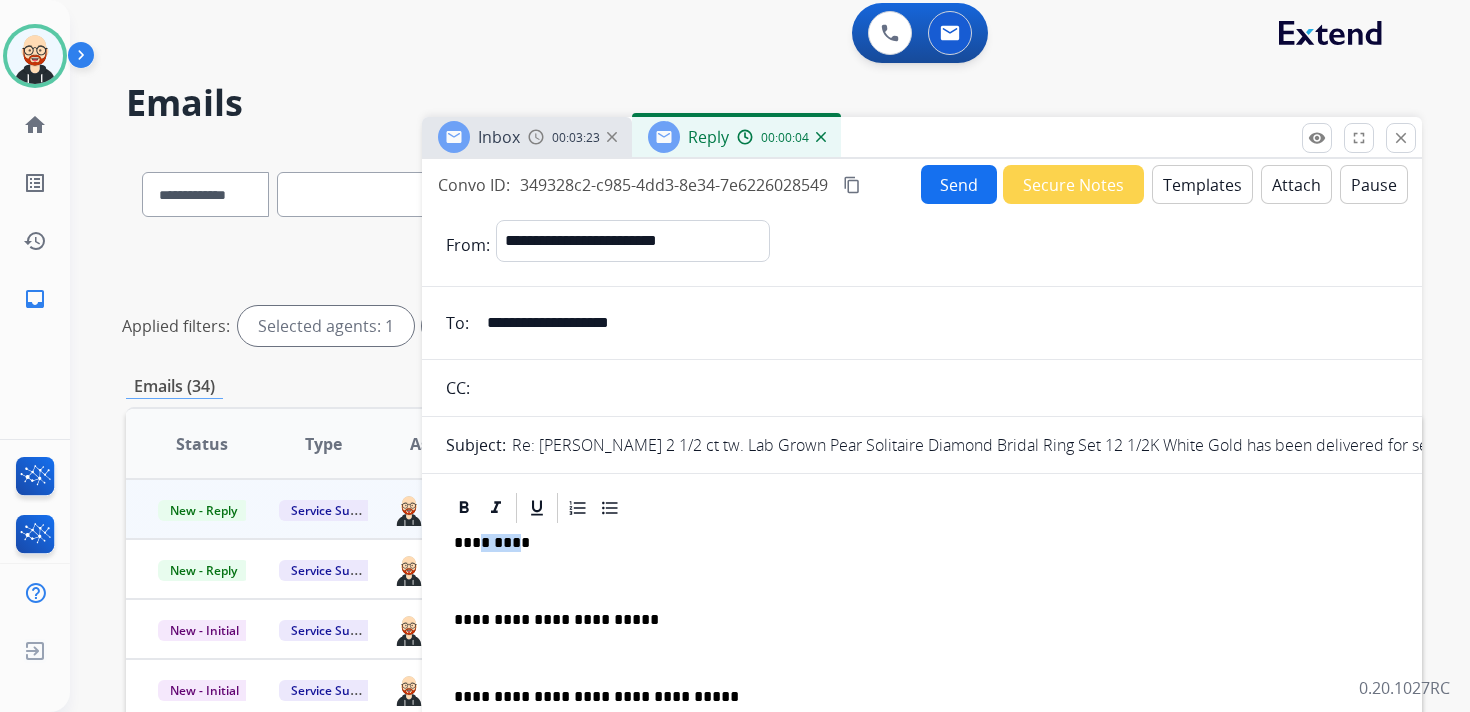 click on "*********" at bounding box center (914, 543) 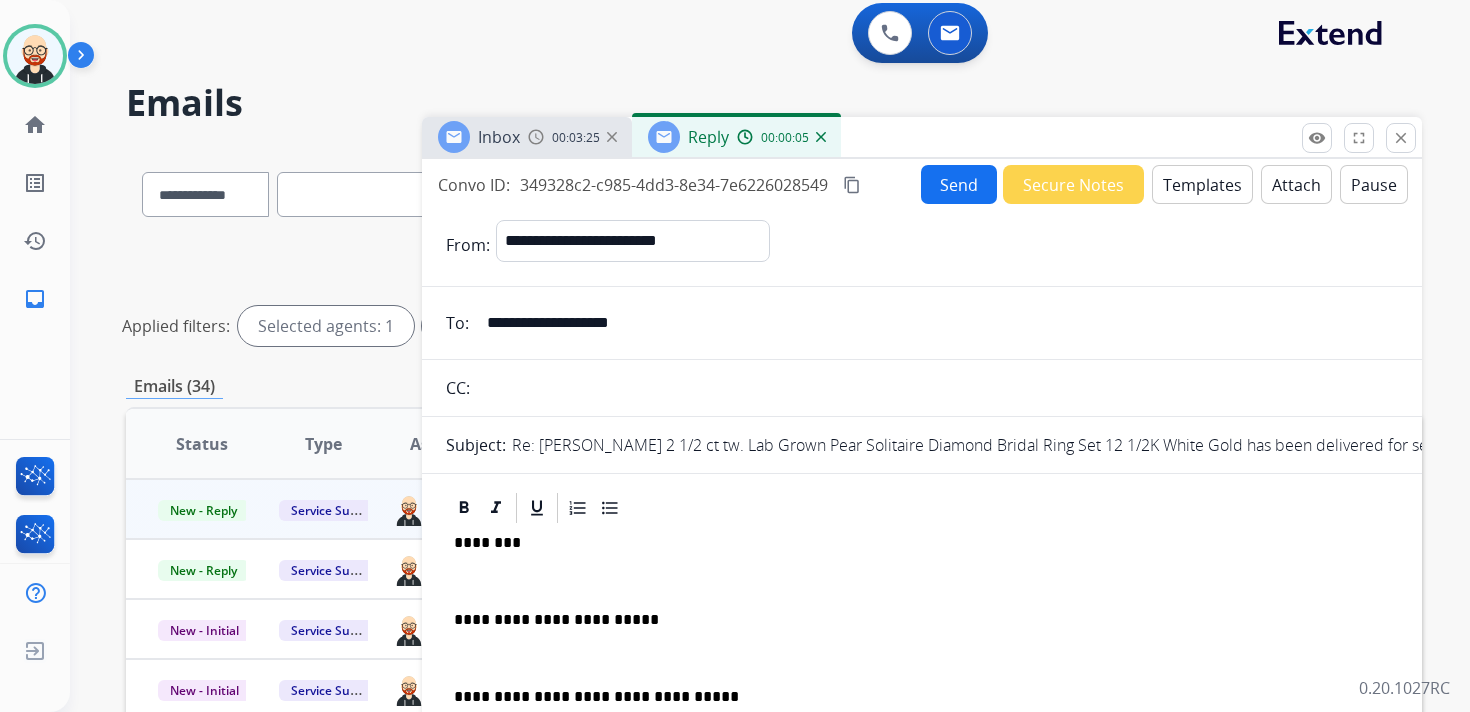 drag, startPoint x: 494, startPoint y: 565, endPoint x: 503, endPoint y: 533, distance: 33.24154 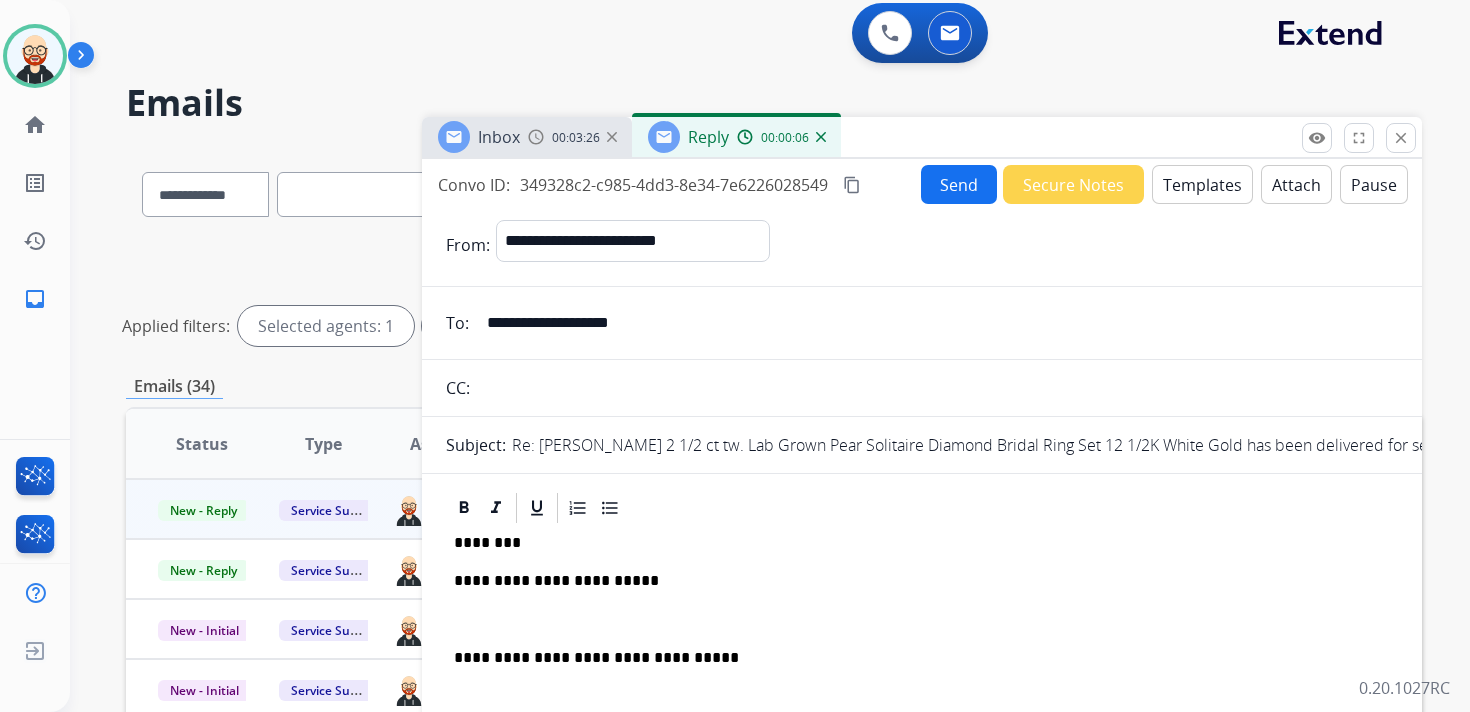 click on "**********" at bounding box center (922, 648) 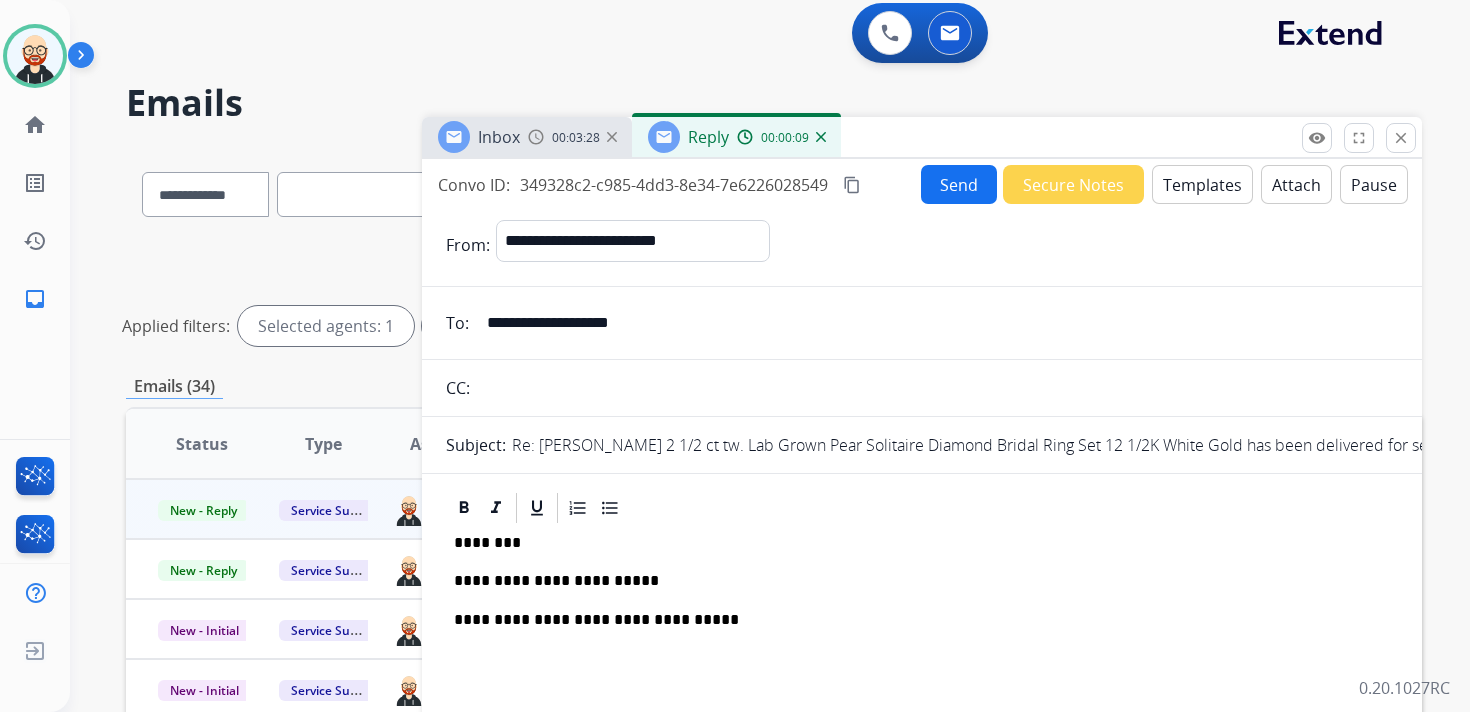 click on "Send" at bounding box center [959, 184] 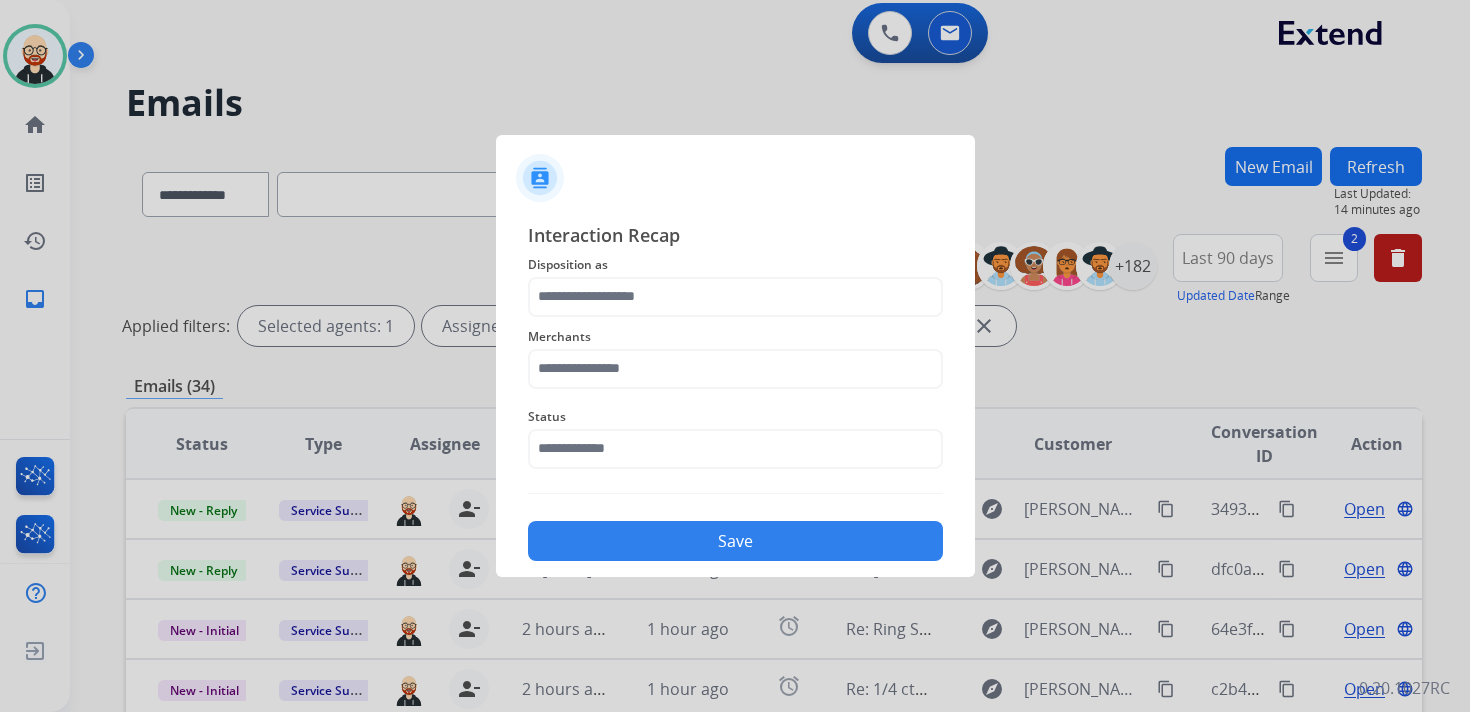 click on "Merchants" 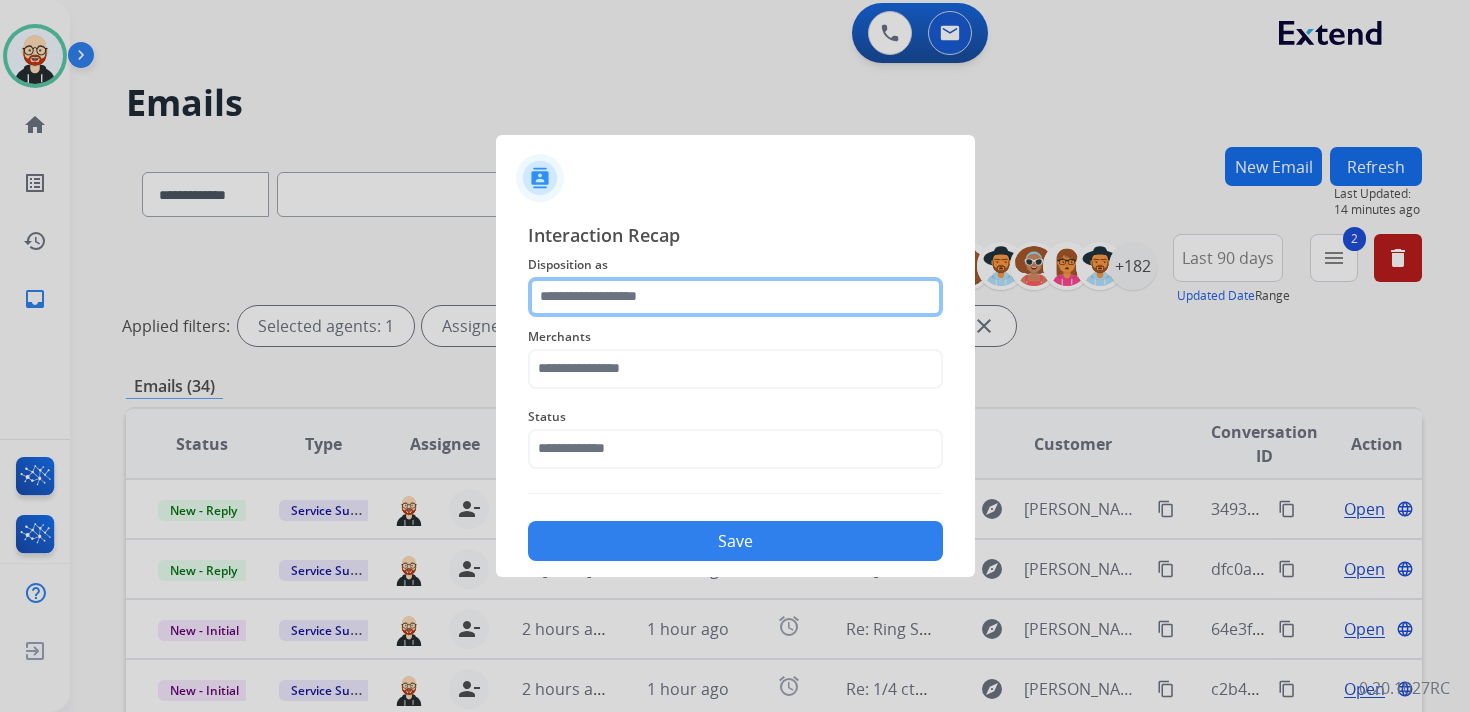 click 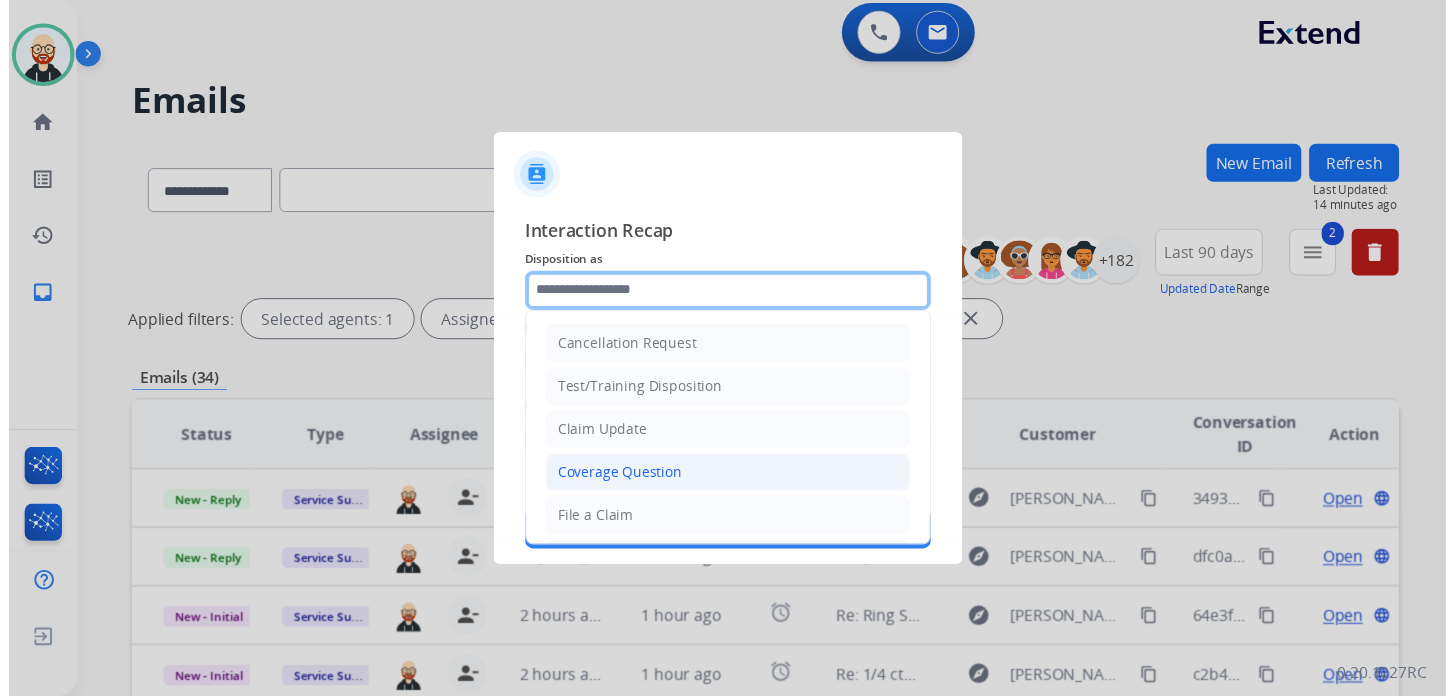 scroll, scrollTop: 300, scrollLeft: 0, axis: vertical 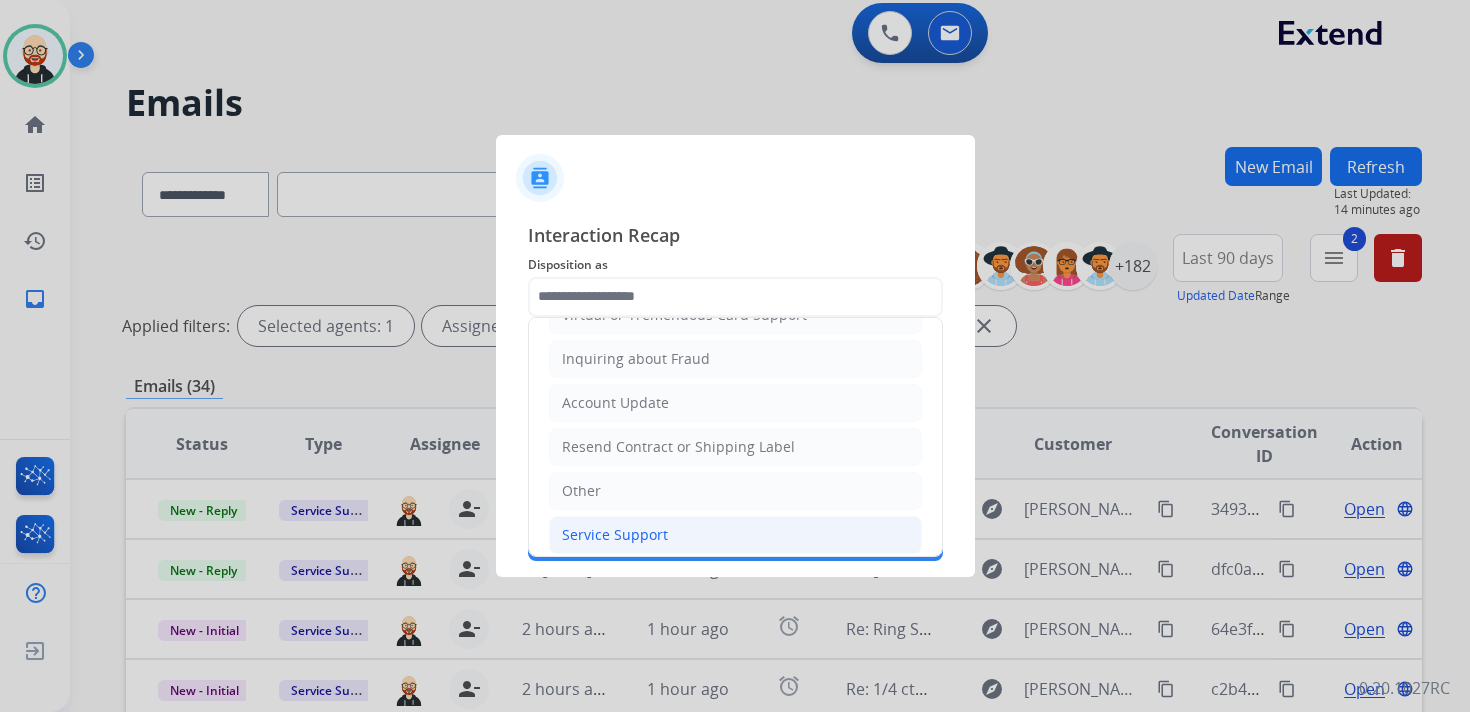 click on "Service Support" 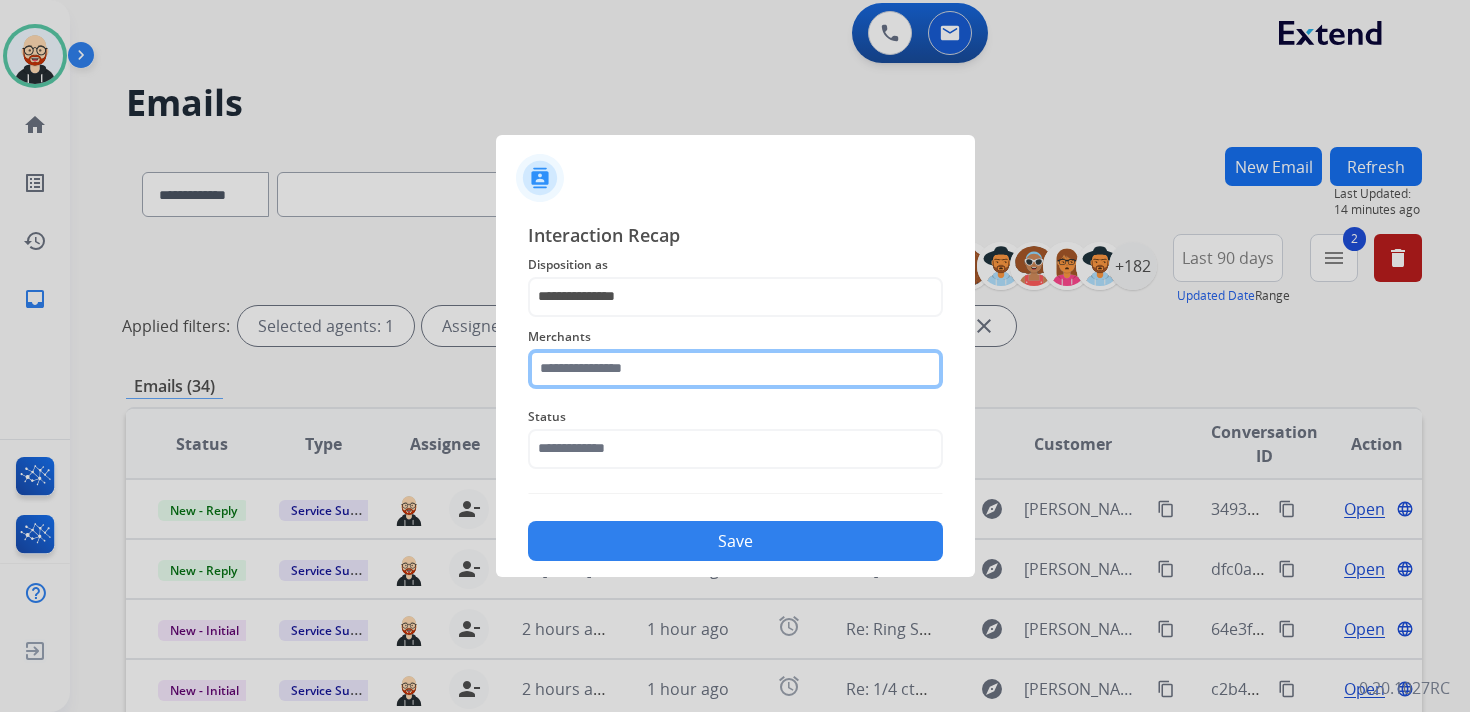 click 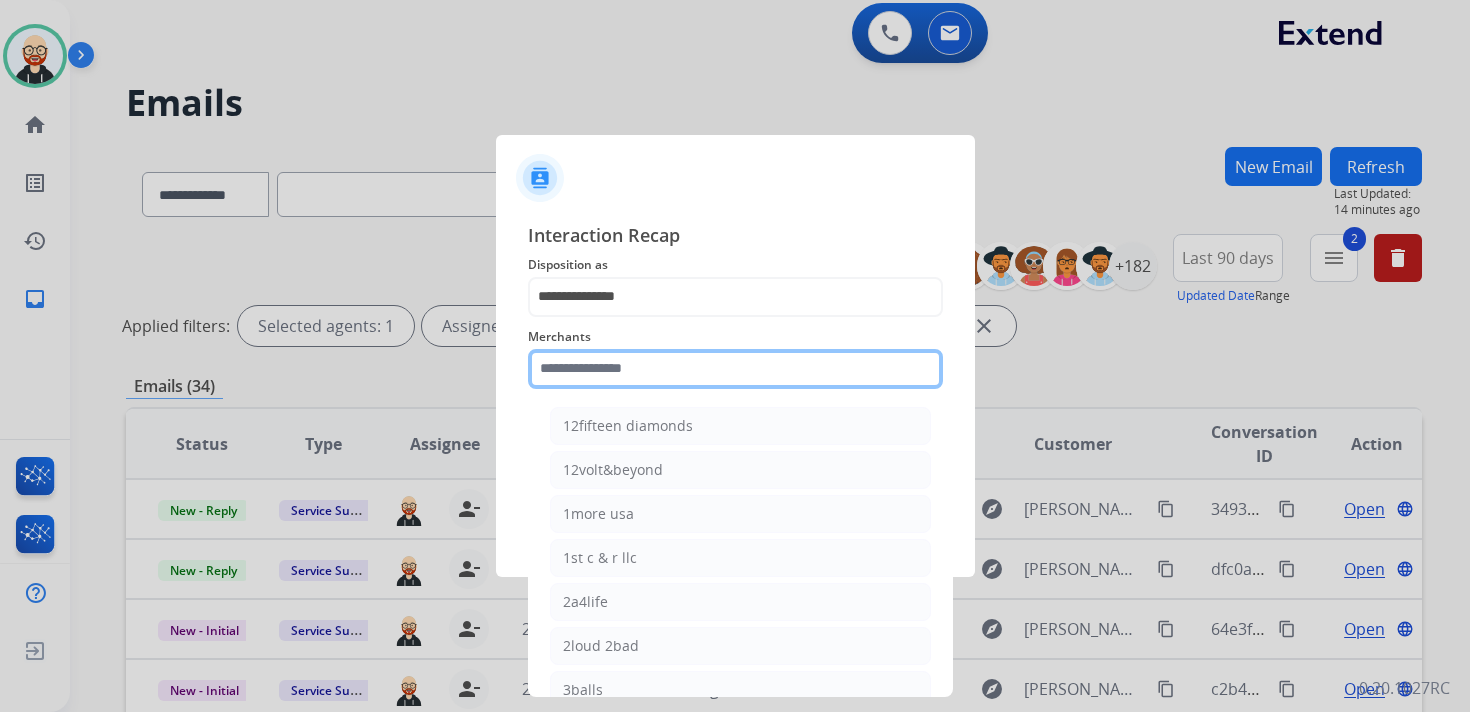 type on "*" 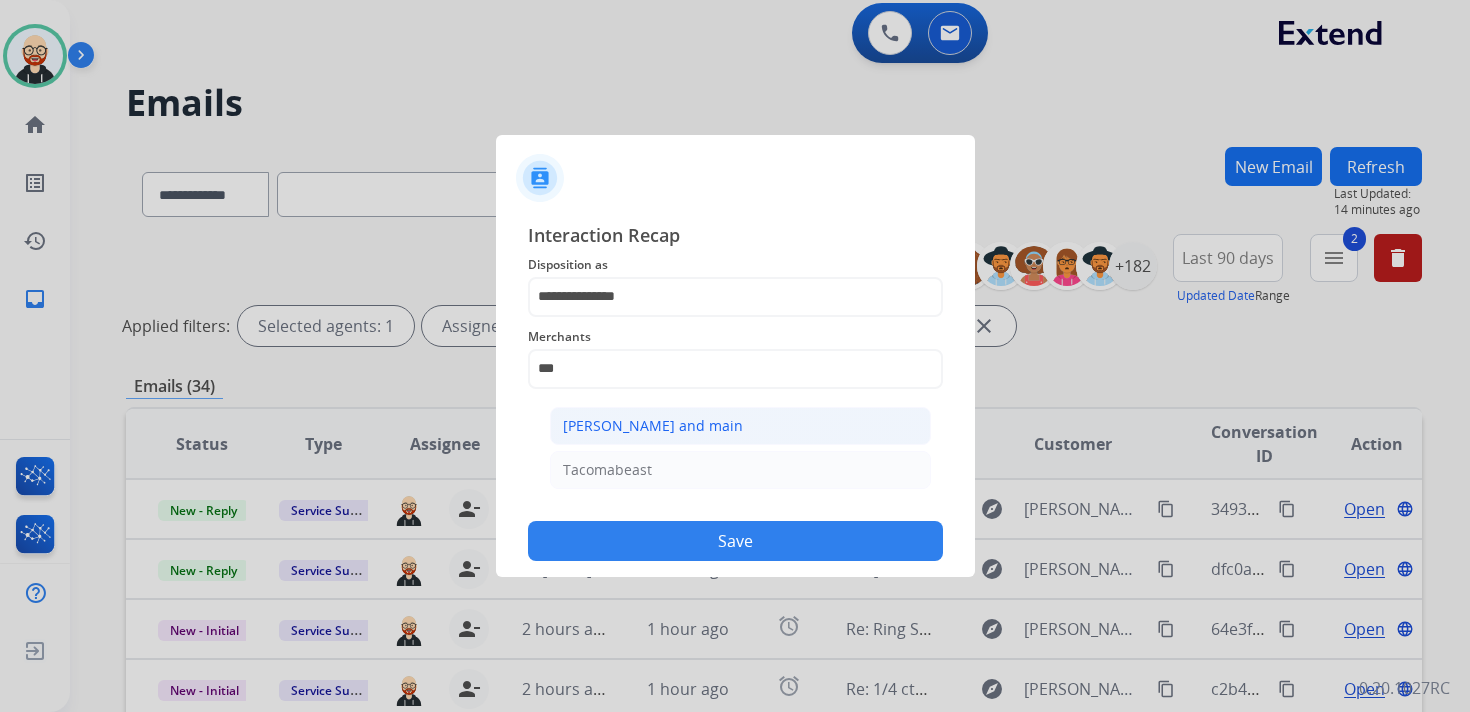 click on "[PERSON_NAME] and main" 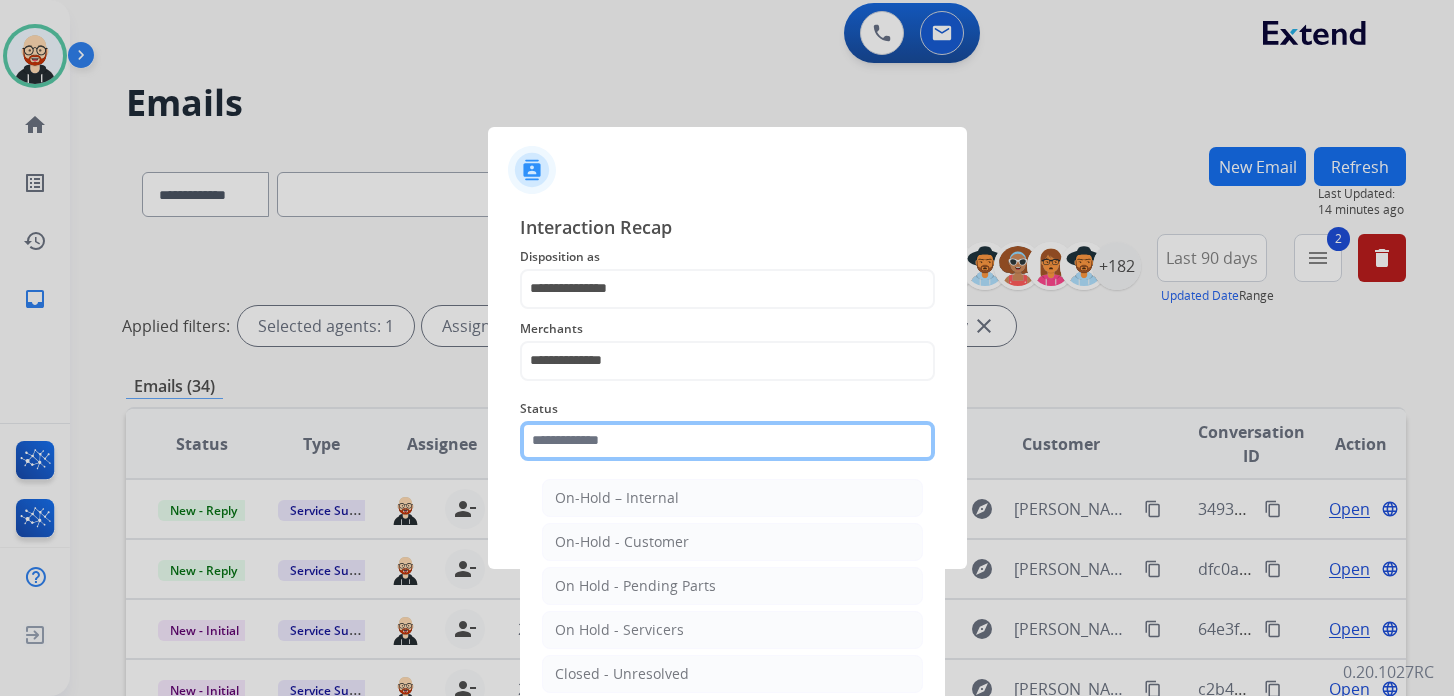 click 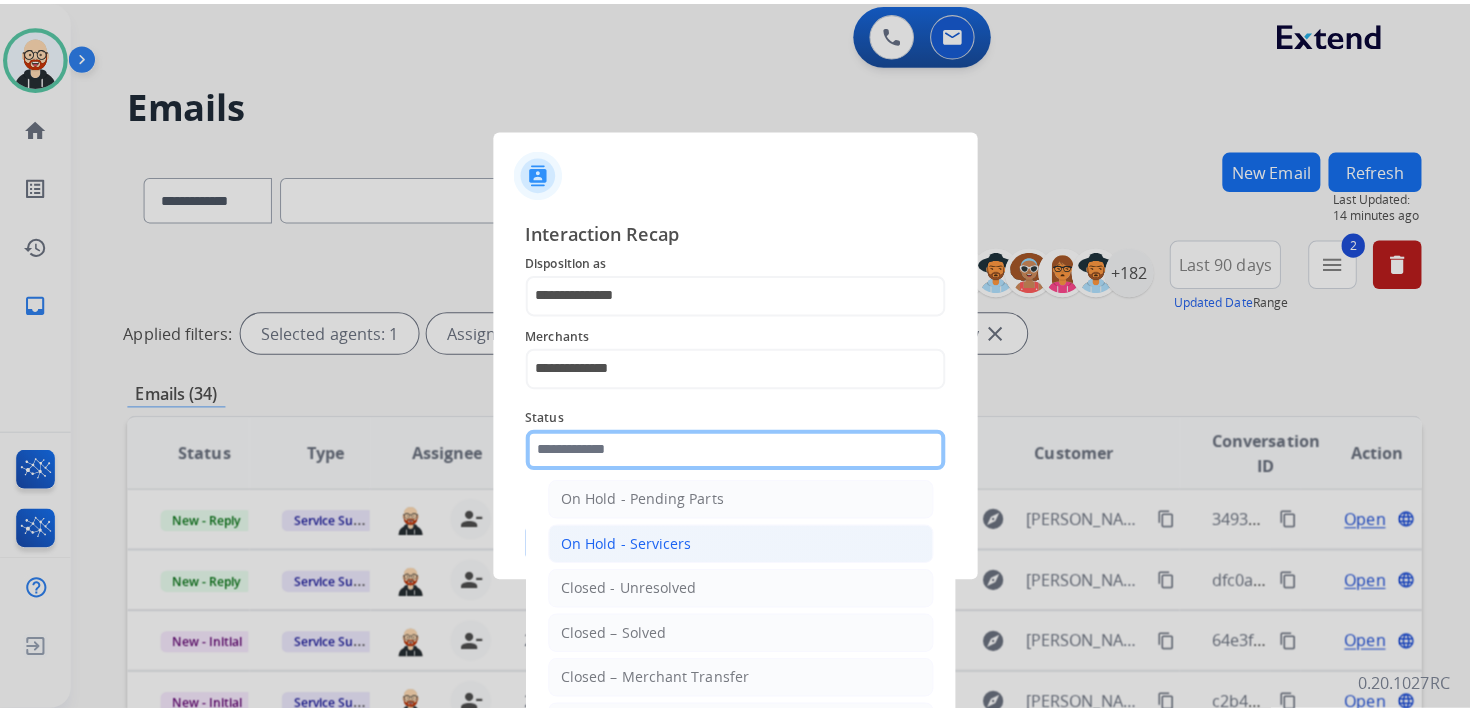 scroll, scrollTop: 111, scrollLeft: 0, axis: vertical 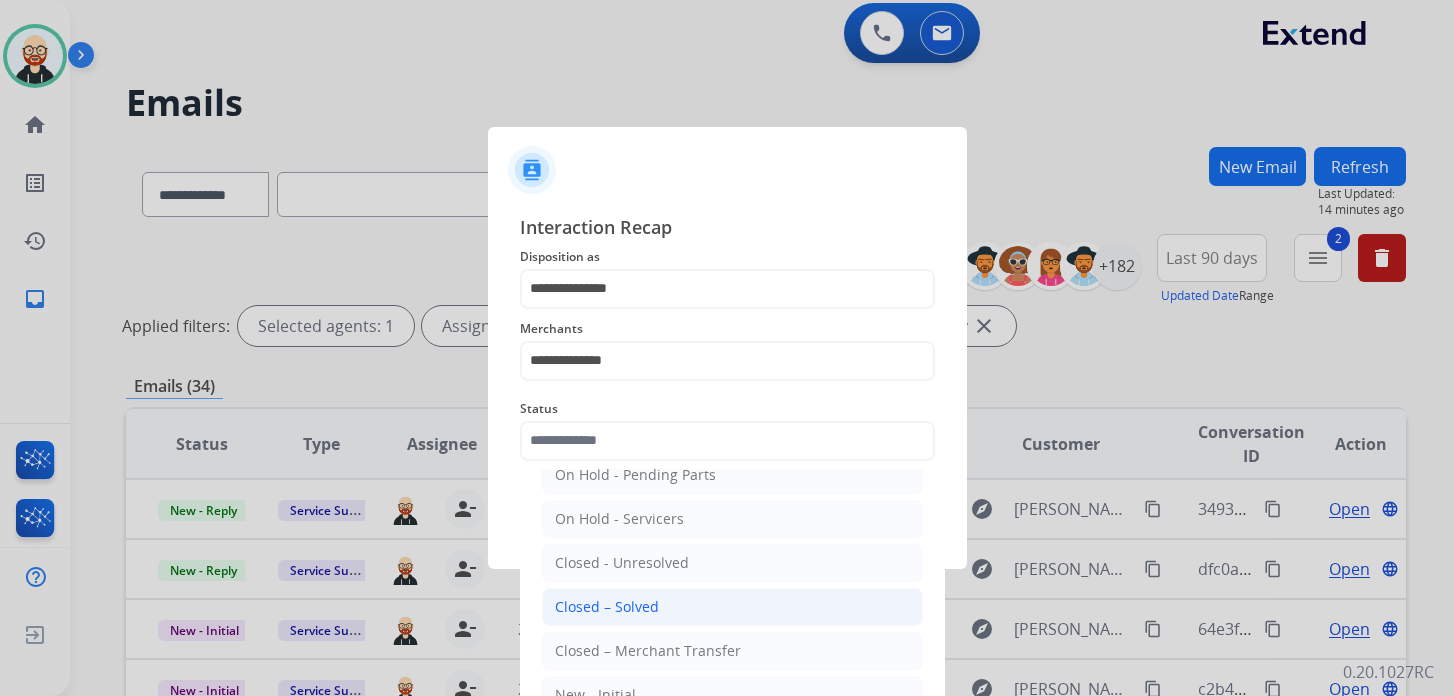 click on "Closed – Solved" 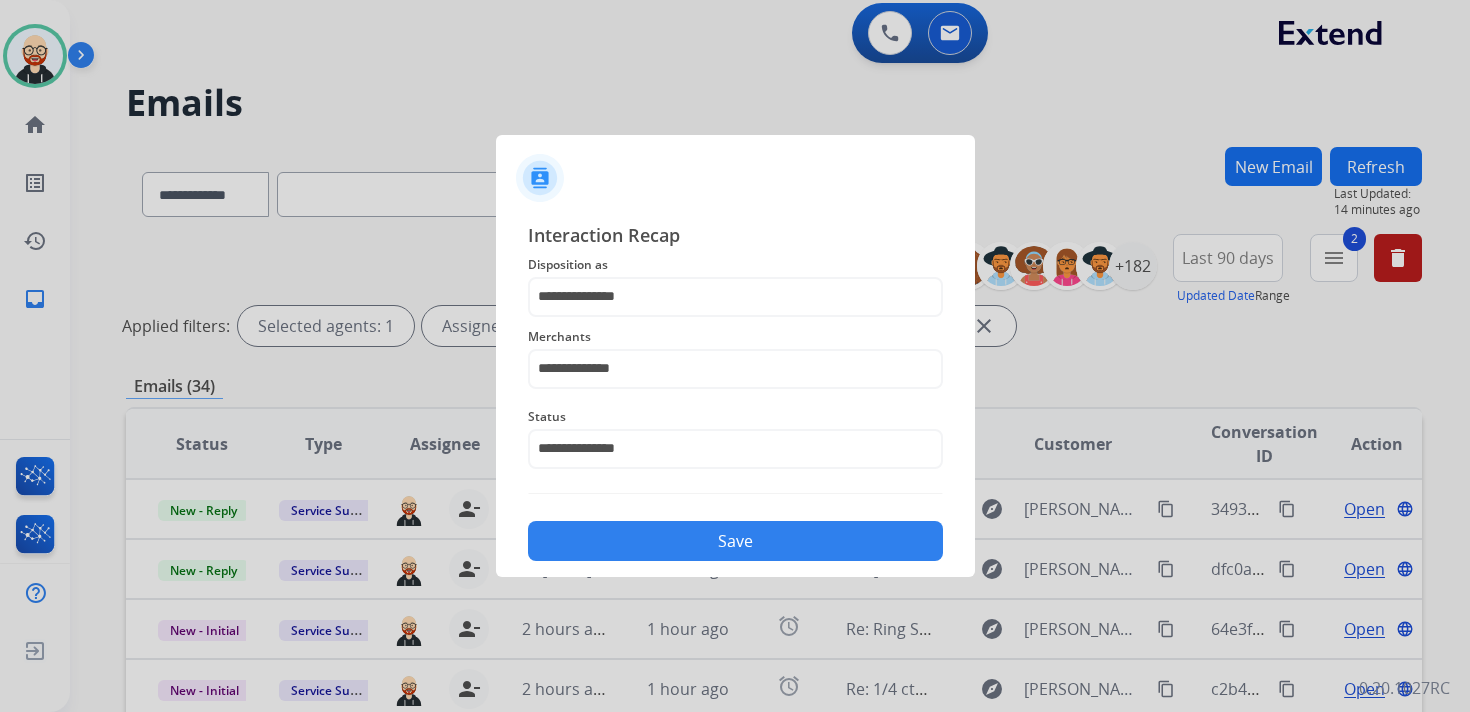 click on "Save" 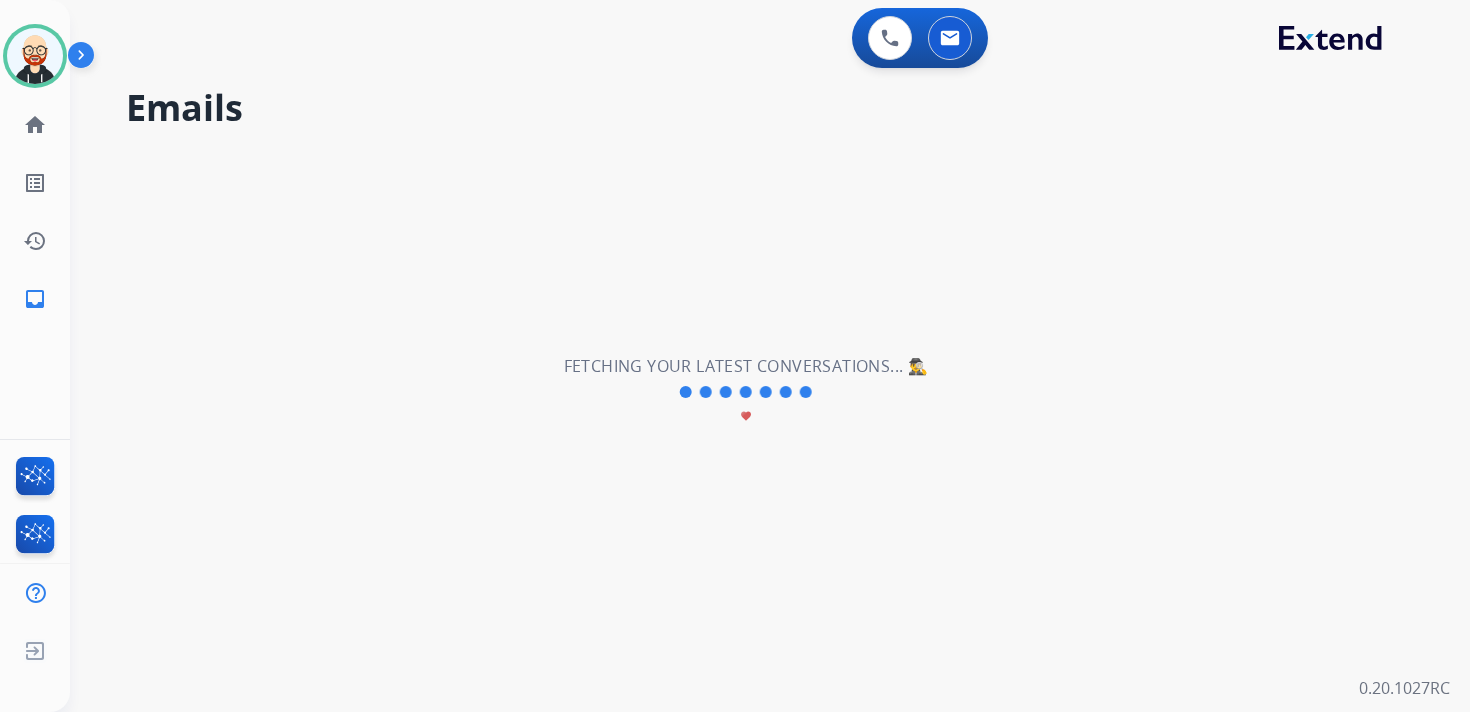 scroll, scrollTop: 0, scrollLeft: 0, axis: both 